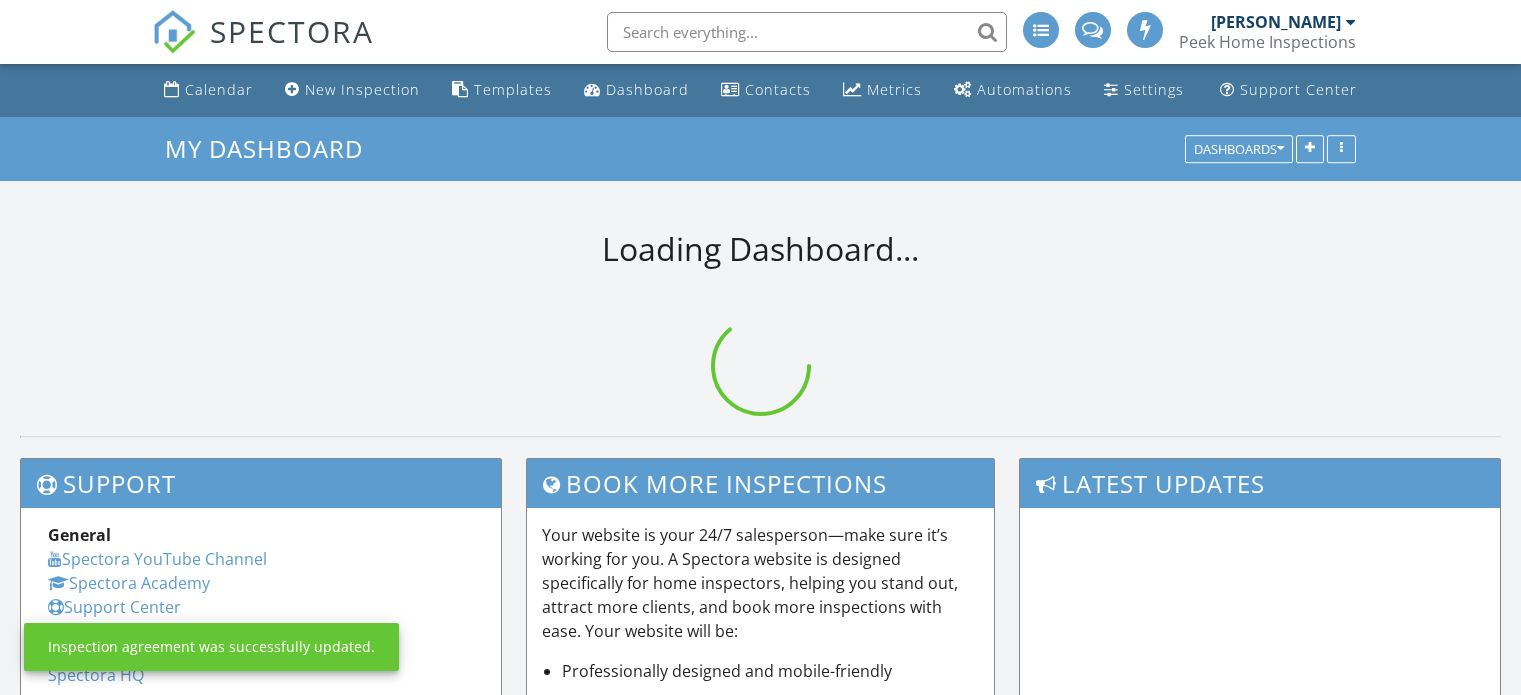 scroll, scrollTop: 0, scrollLeft: 0, axis: both 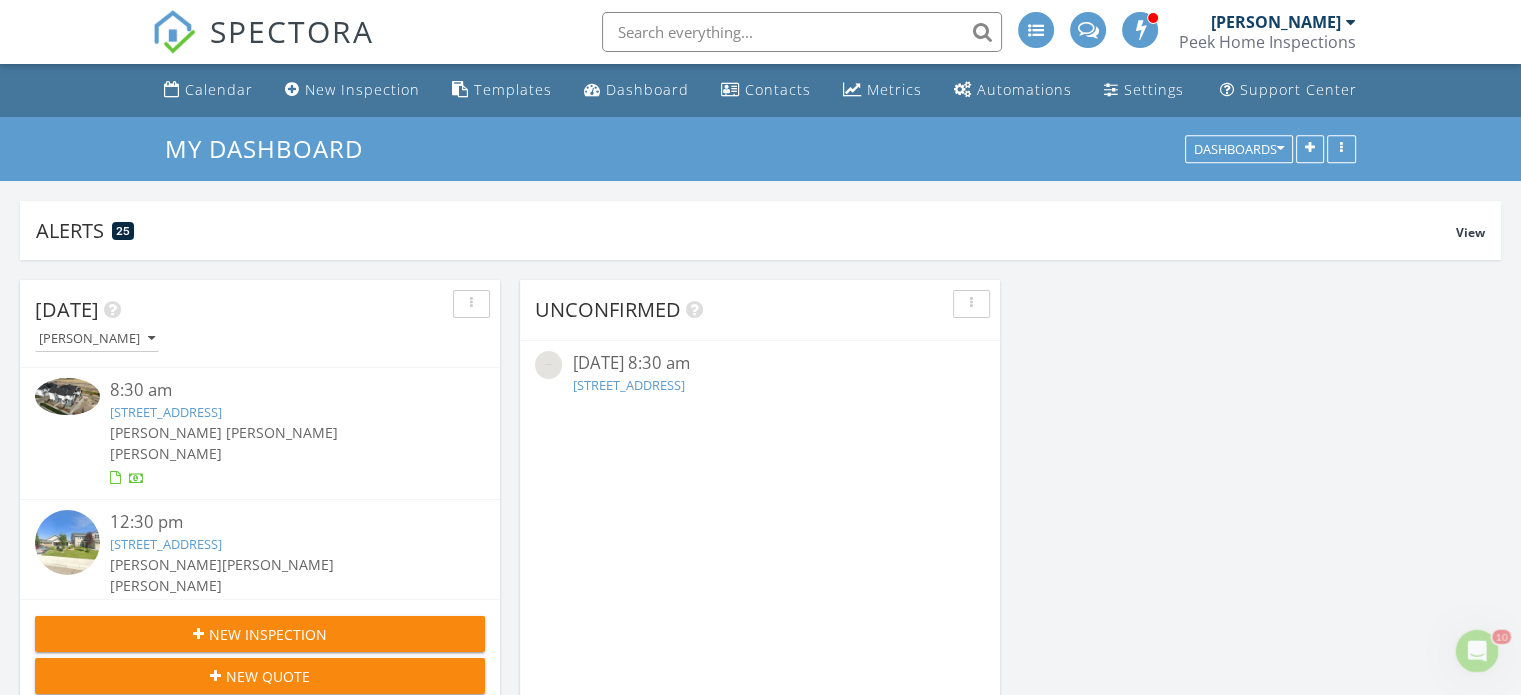 click on "12602 Mars Lane , Star, ID 83669" at bounding box center (166, 412) 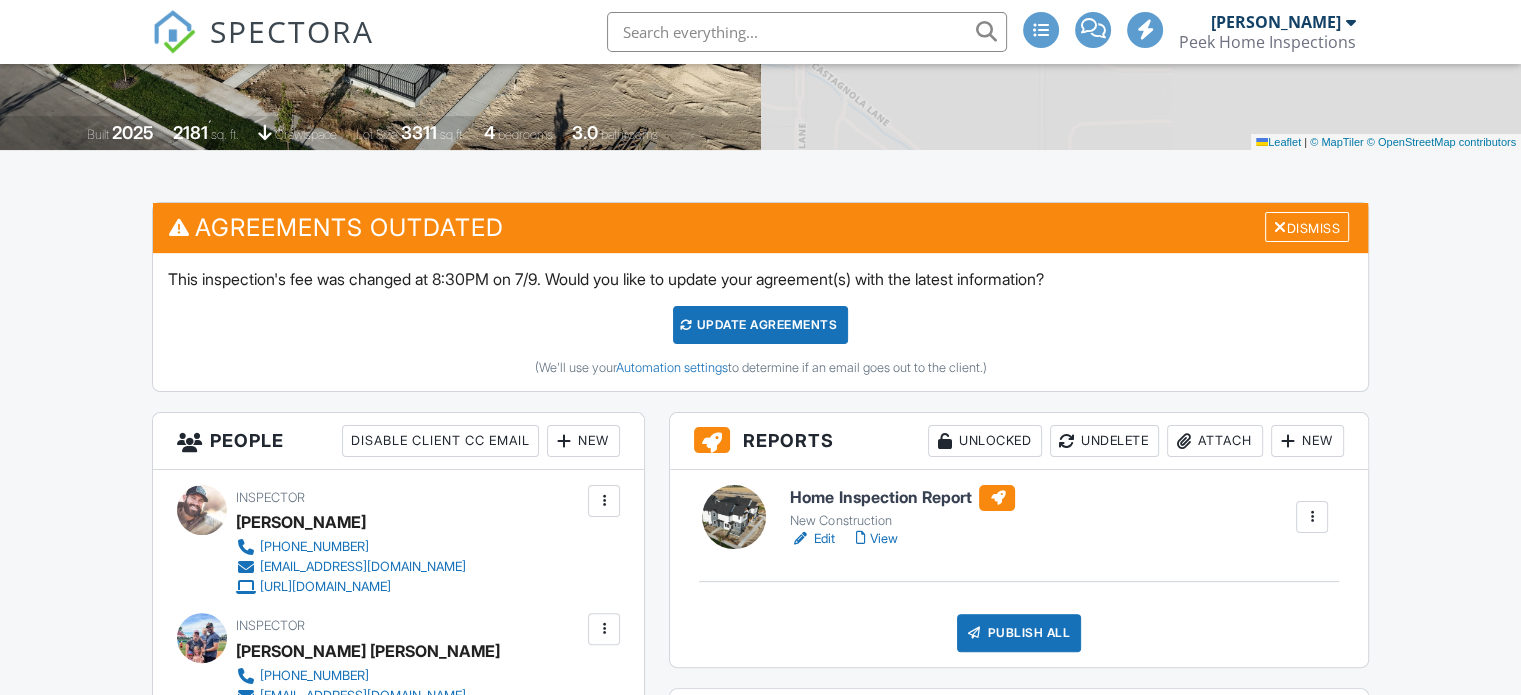 scroll, scrollTop: 400, scrollLeft: 0, axis: vertical 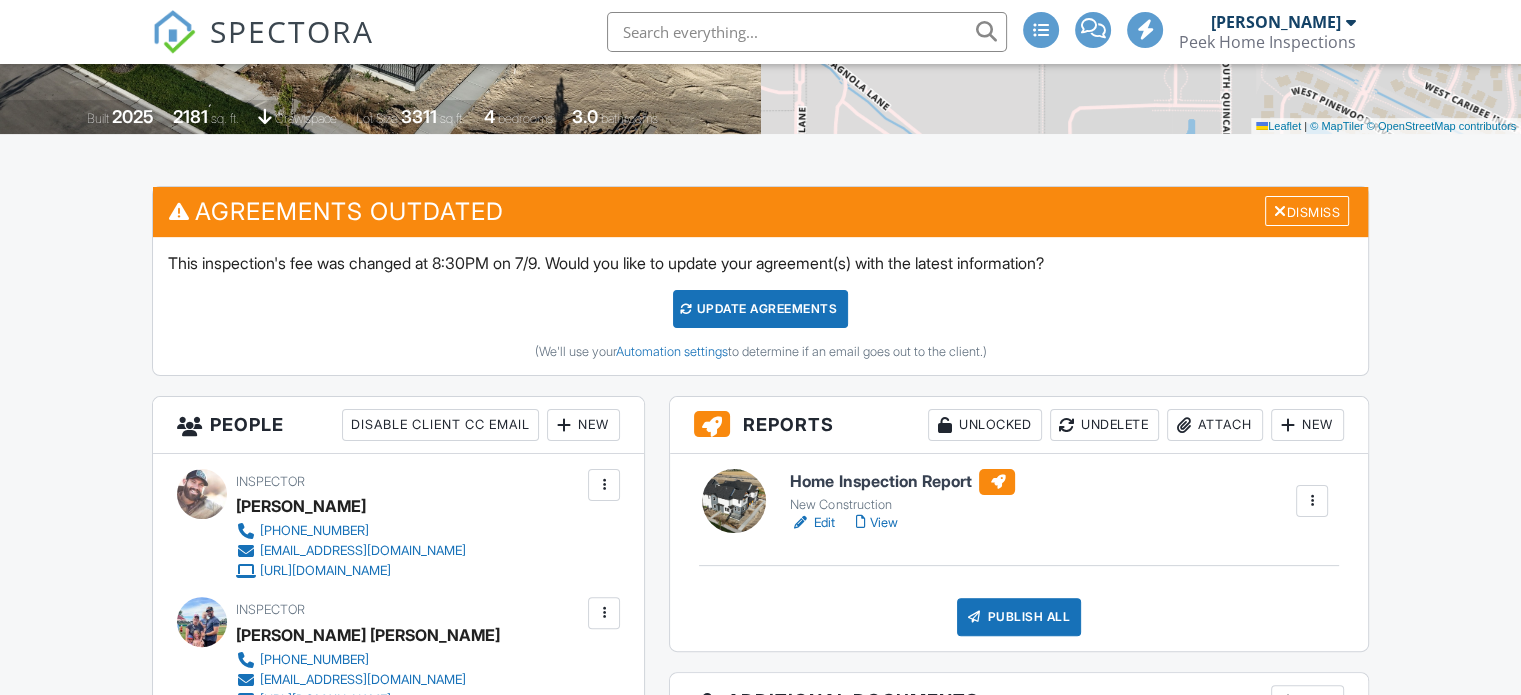 click on "View" at bounding box center [876, 523] 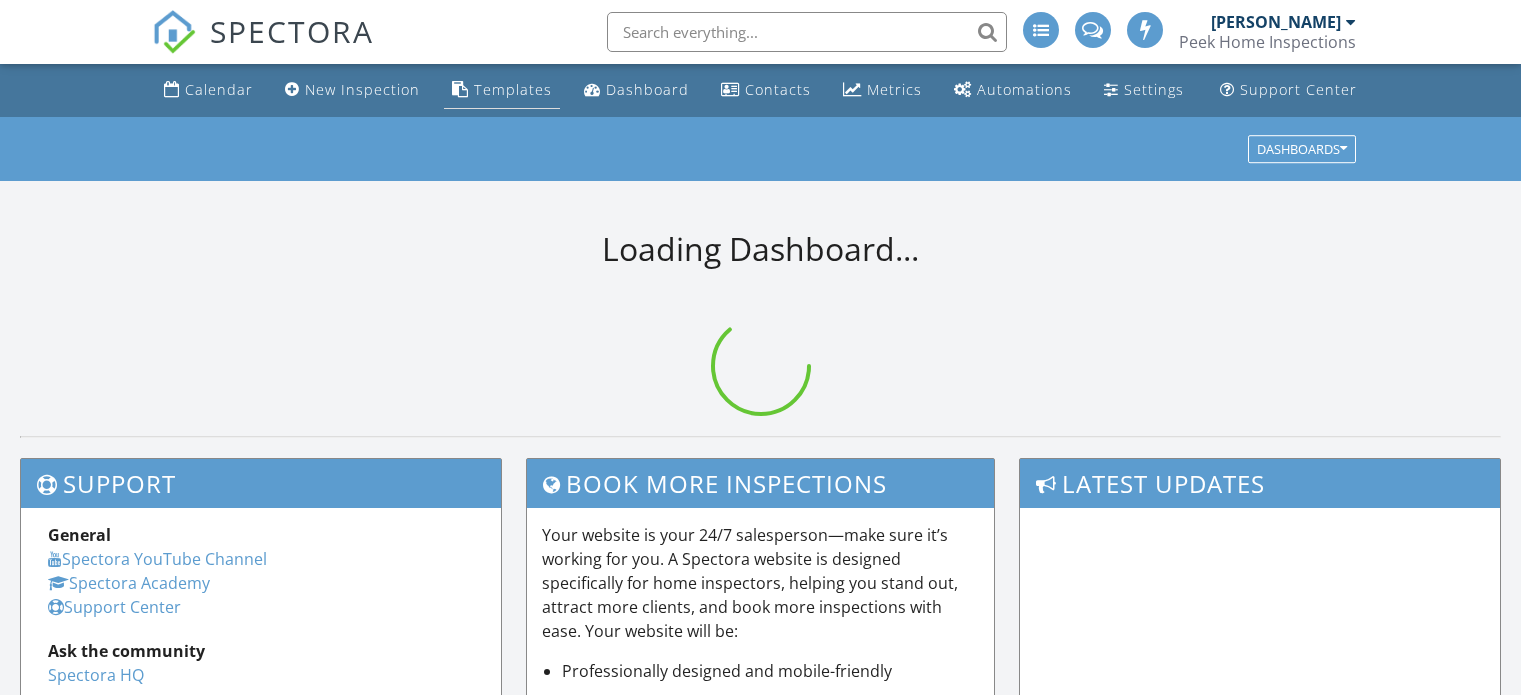 scroll, scrollTop: 0, scrollLeft: 0, axis: both 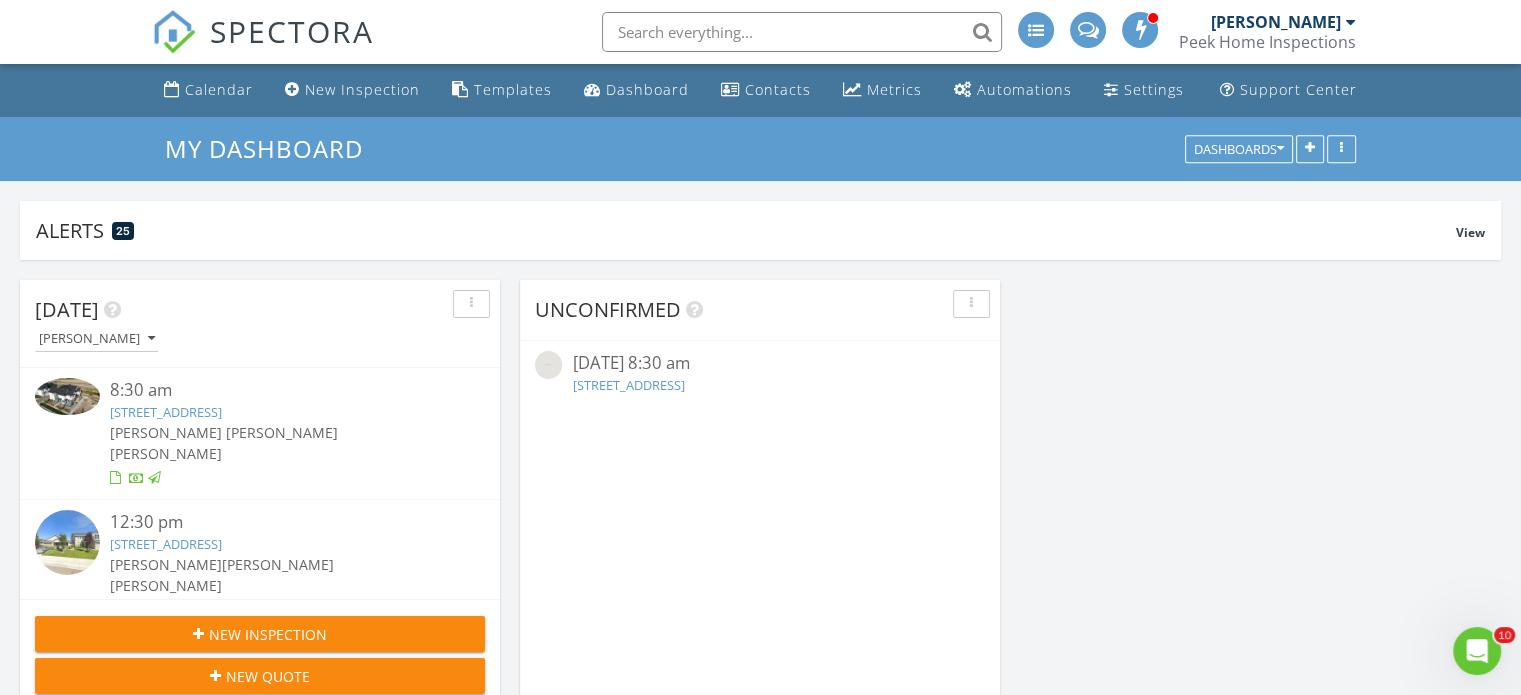 click at bounding box center [1087, 28] 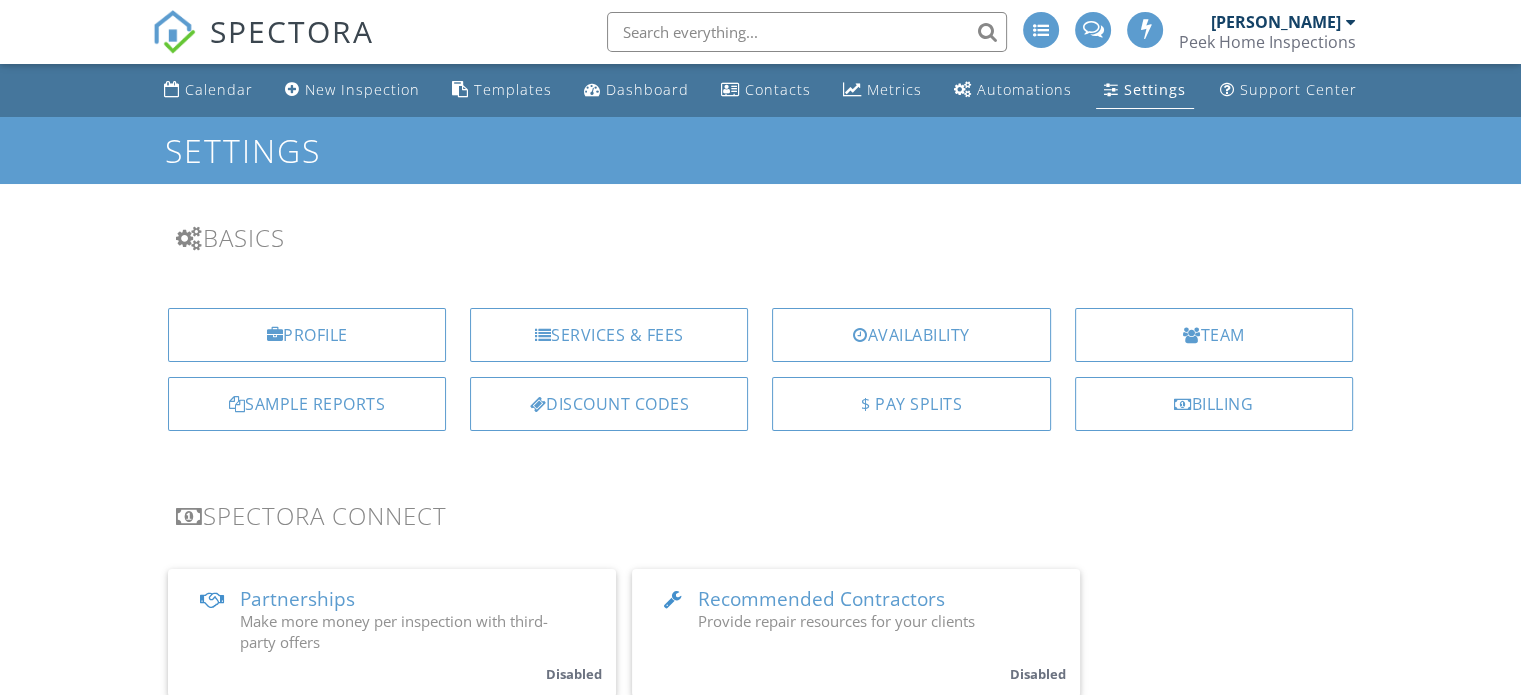 scroll, scrollTop: 1067, scrollLeft: 0, axis: vertical 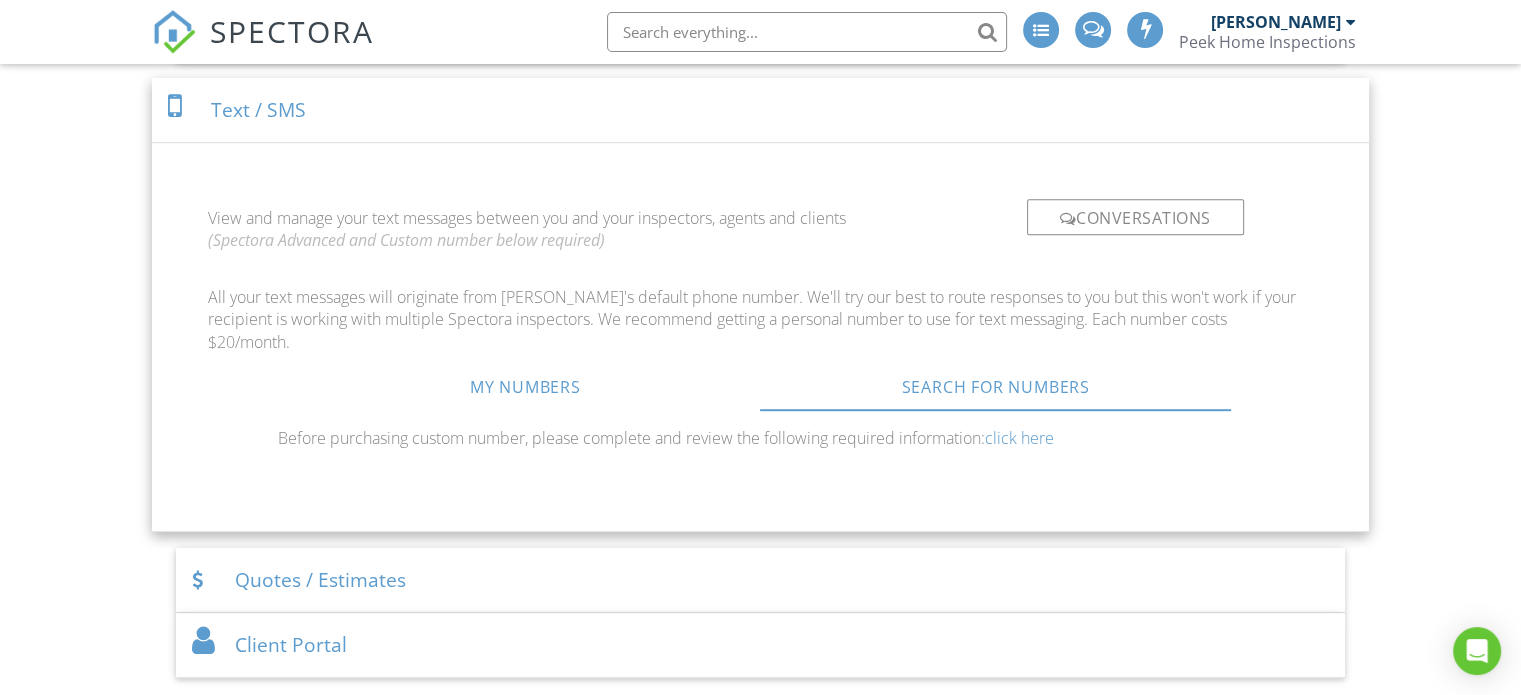 click on "SPECTORA" at bounding box center (292, 31) 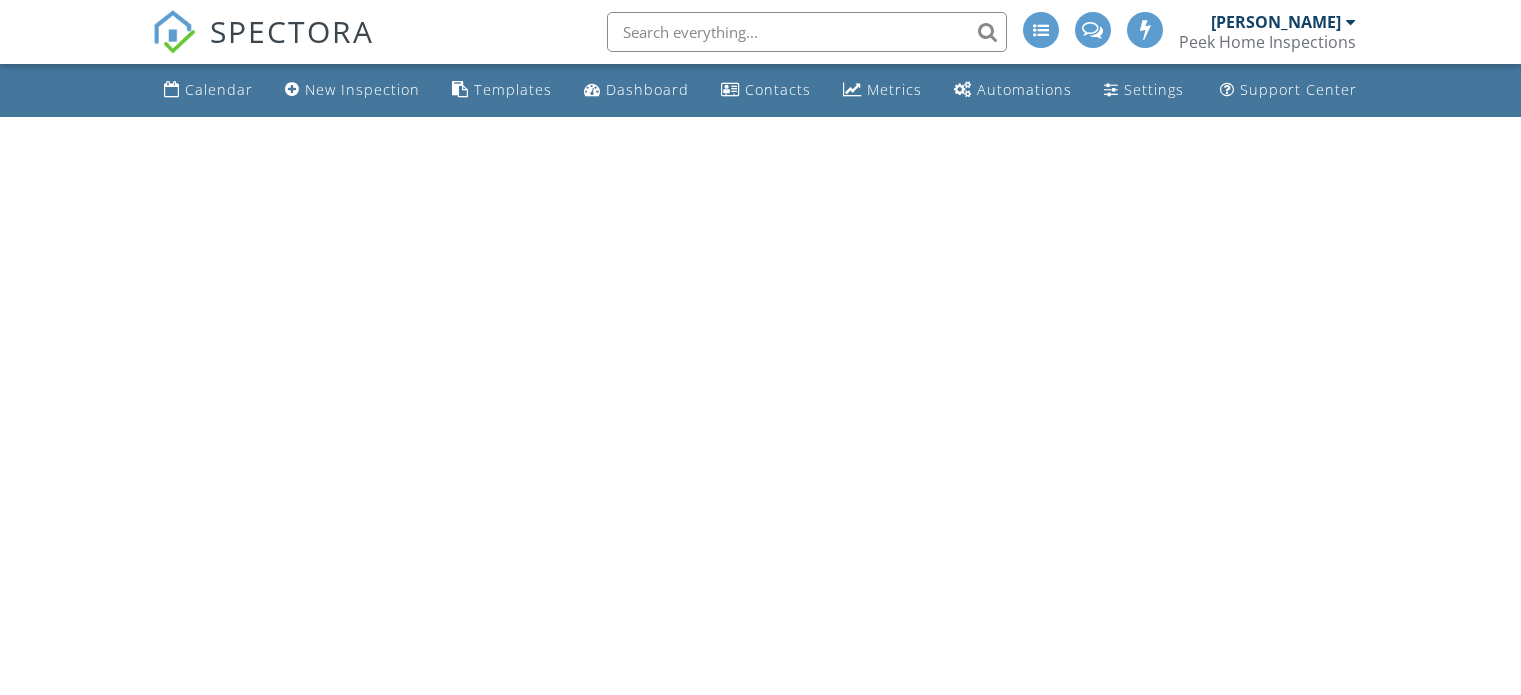 scroll, scrollTop: 0, scrollLeft: 0, axis: both 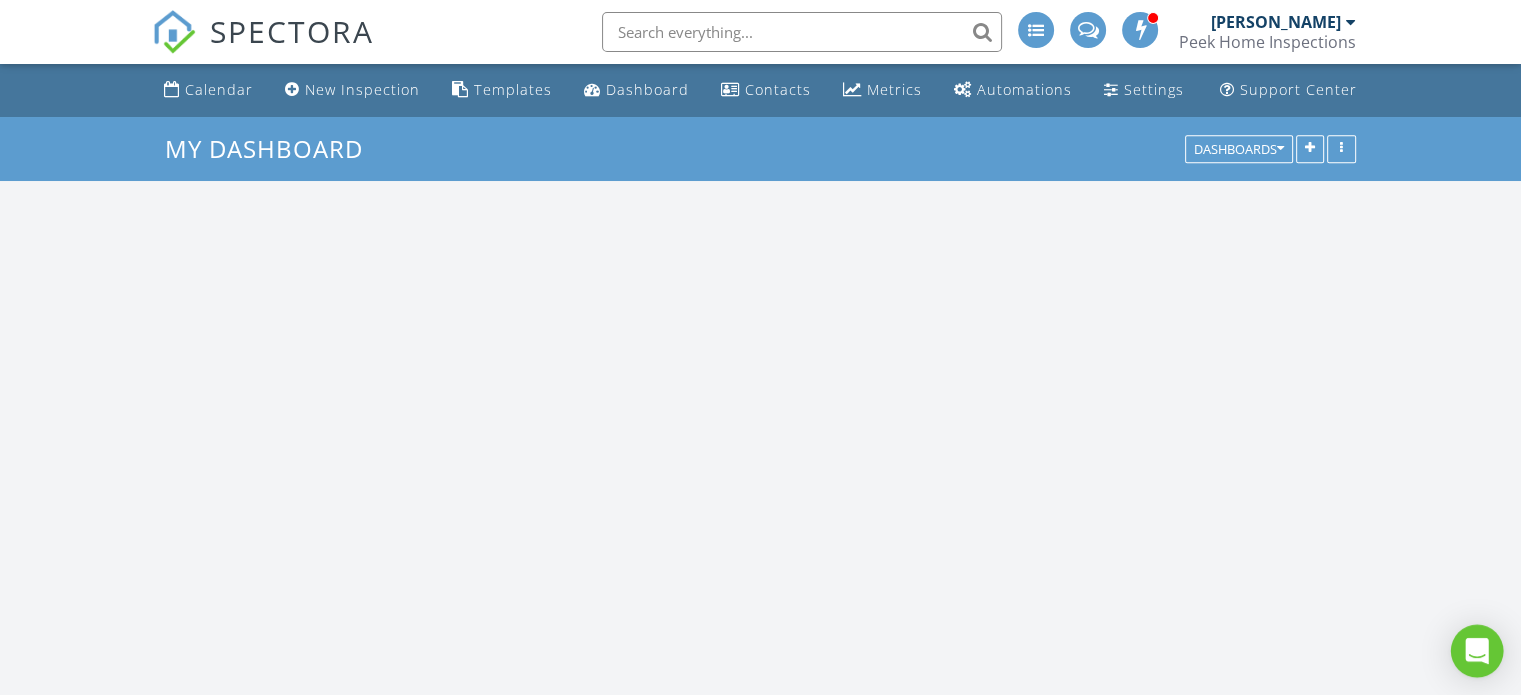 click 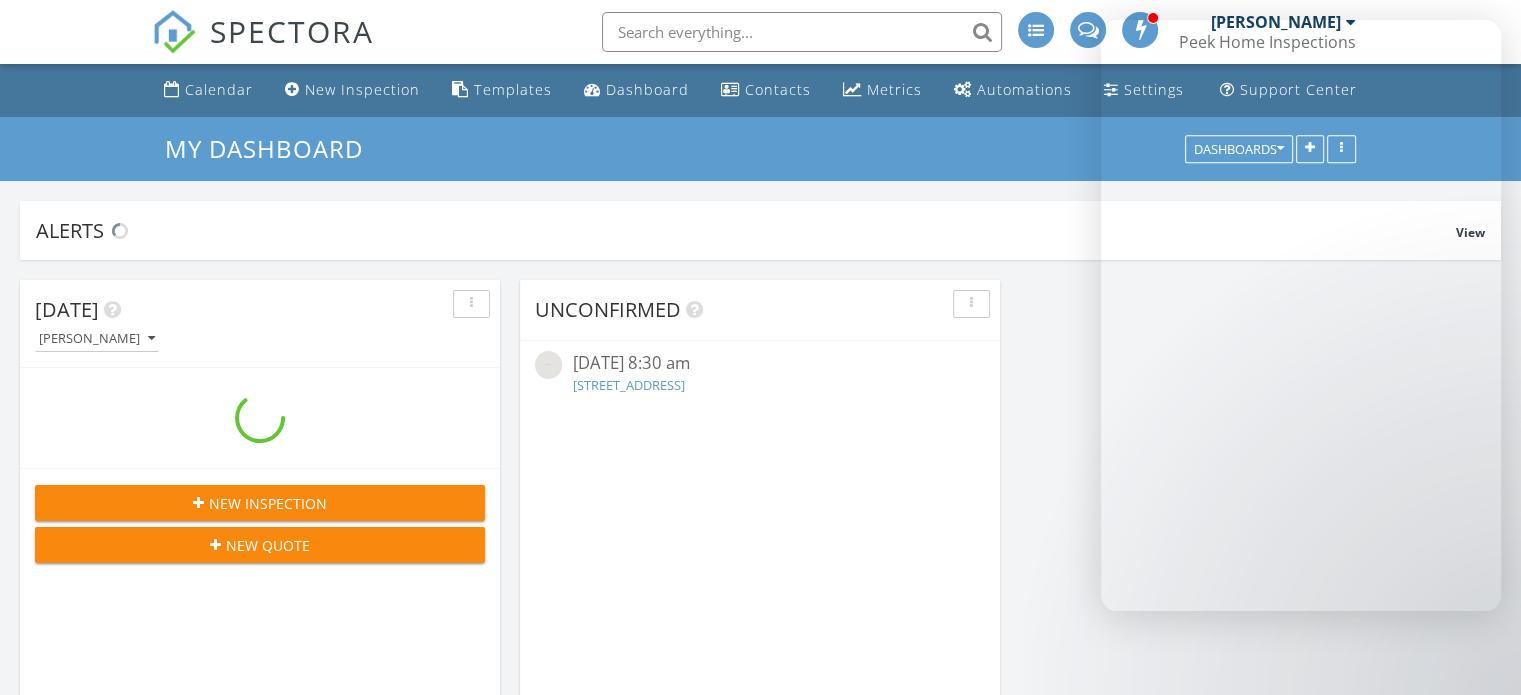 scroll, scrollTop: 9, scrollLeft: 10, axis: both 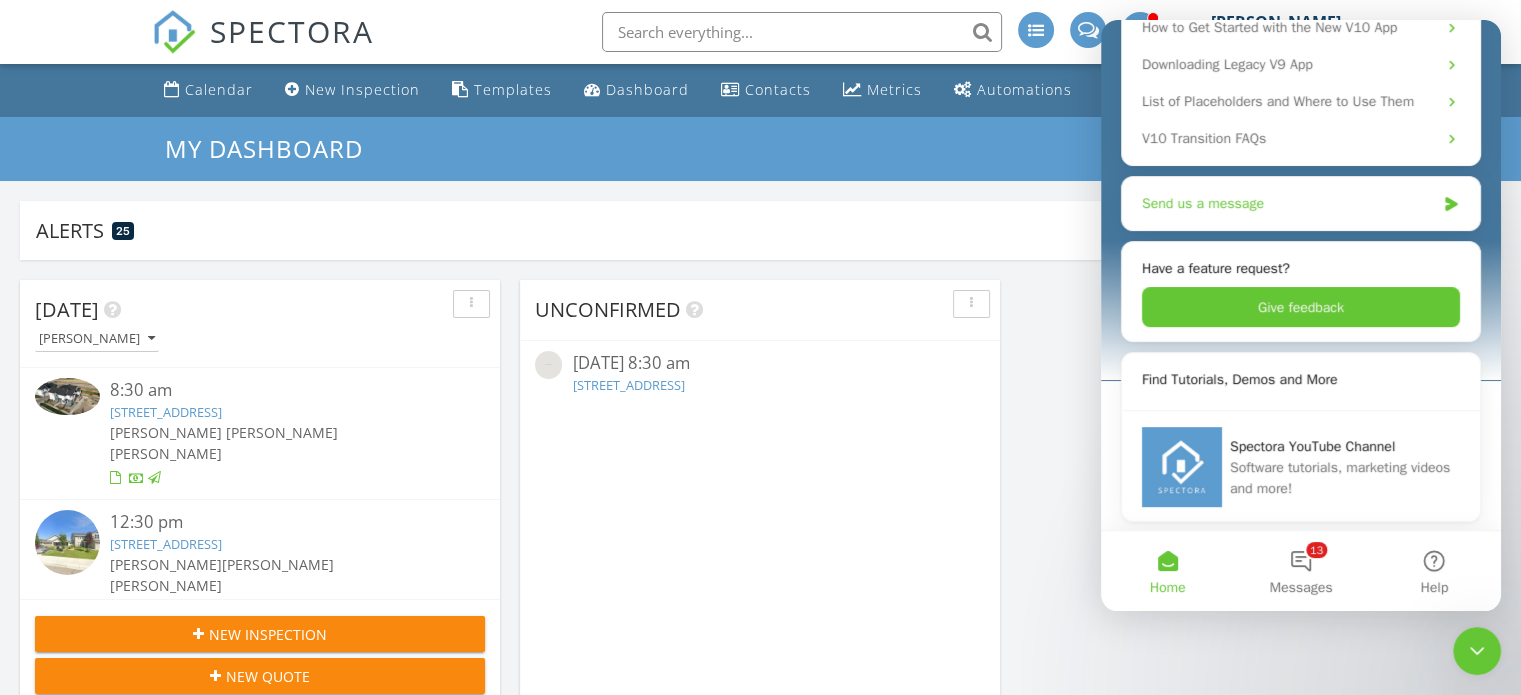 click on "Send us a message" at bounding box center [1288, 203] 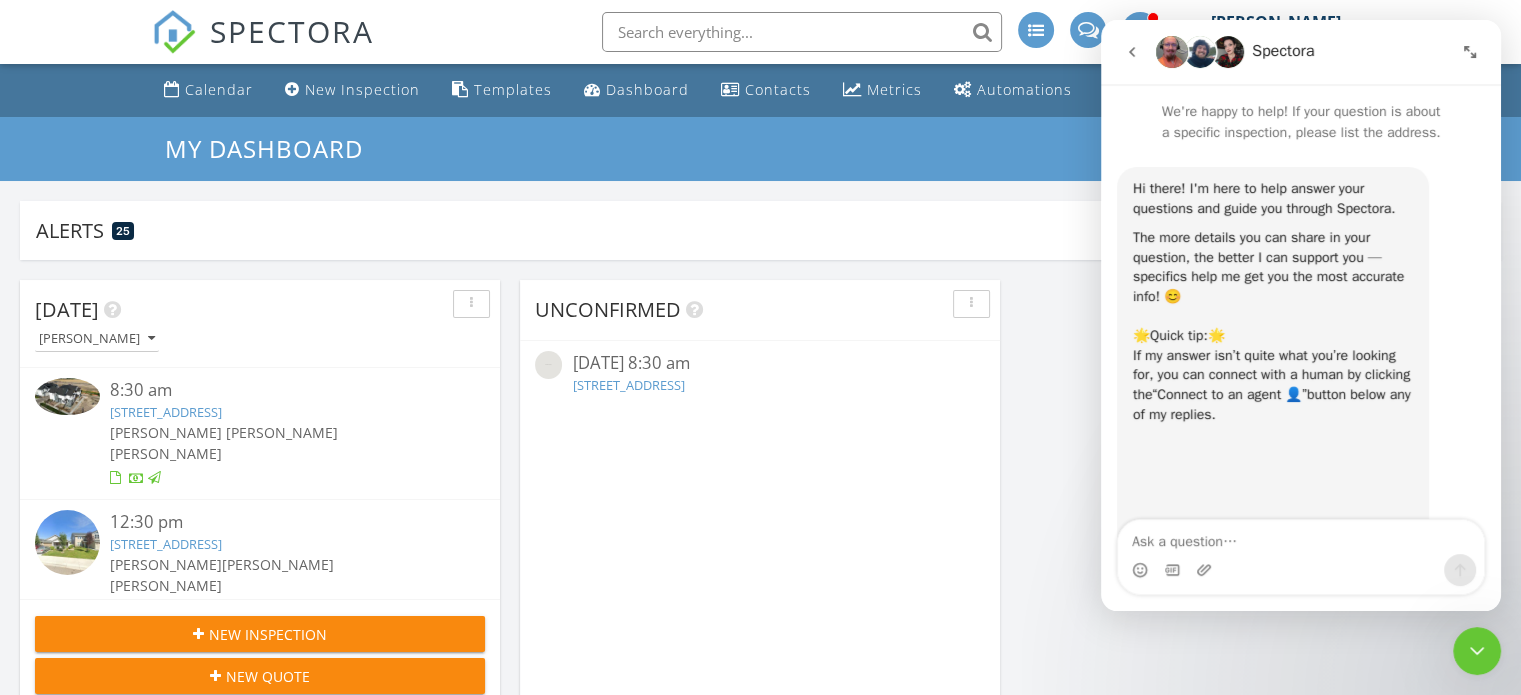 scroll, scrollTop: 337, scrollLeft: 0, axis: vertical 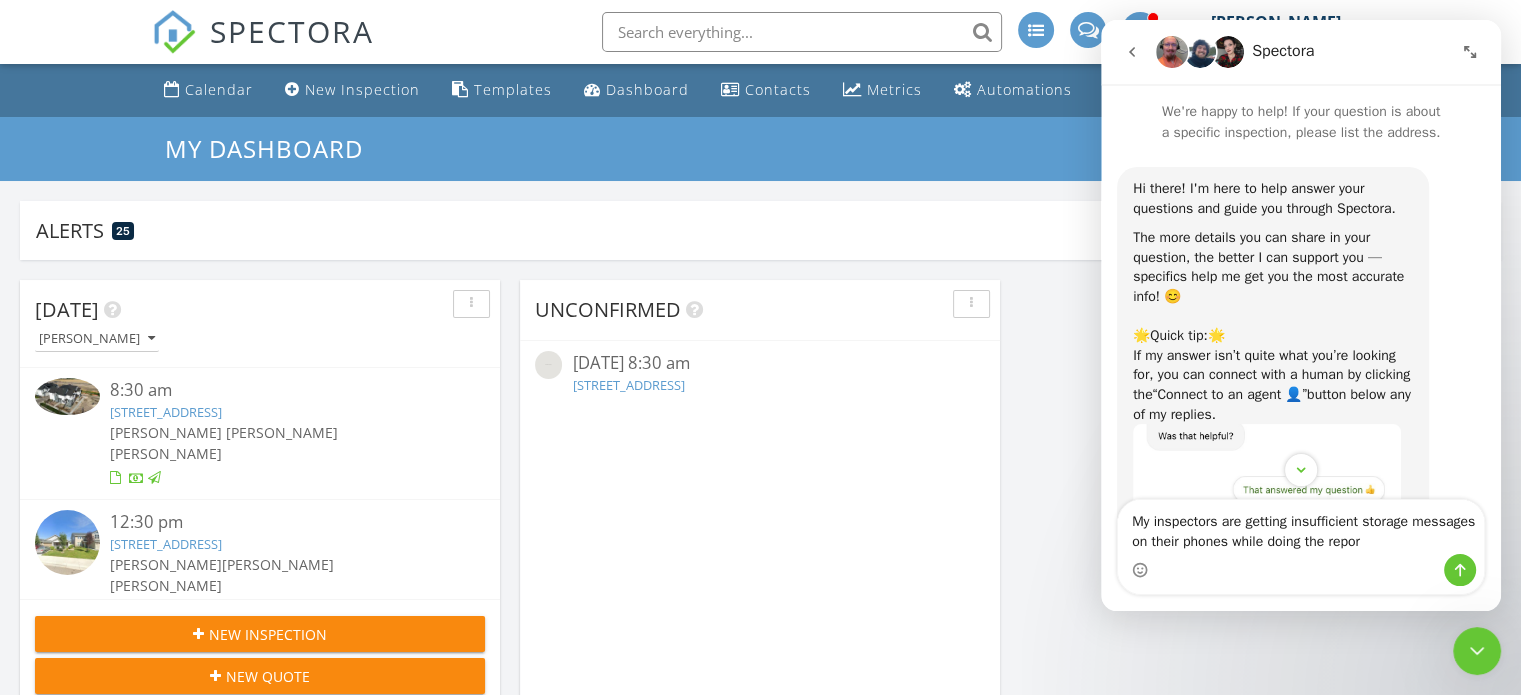 type on "My inspectors are getting insufficient storage messages on their phones while doing the report" 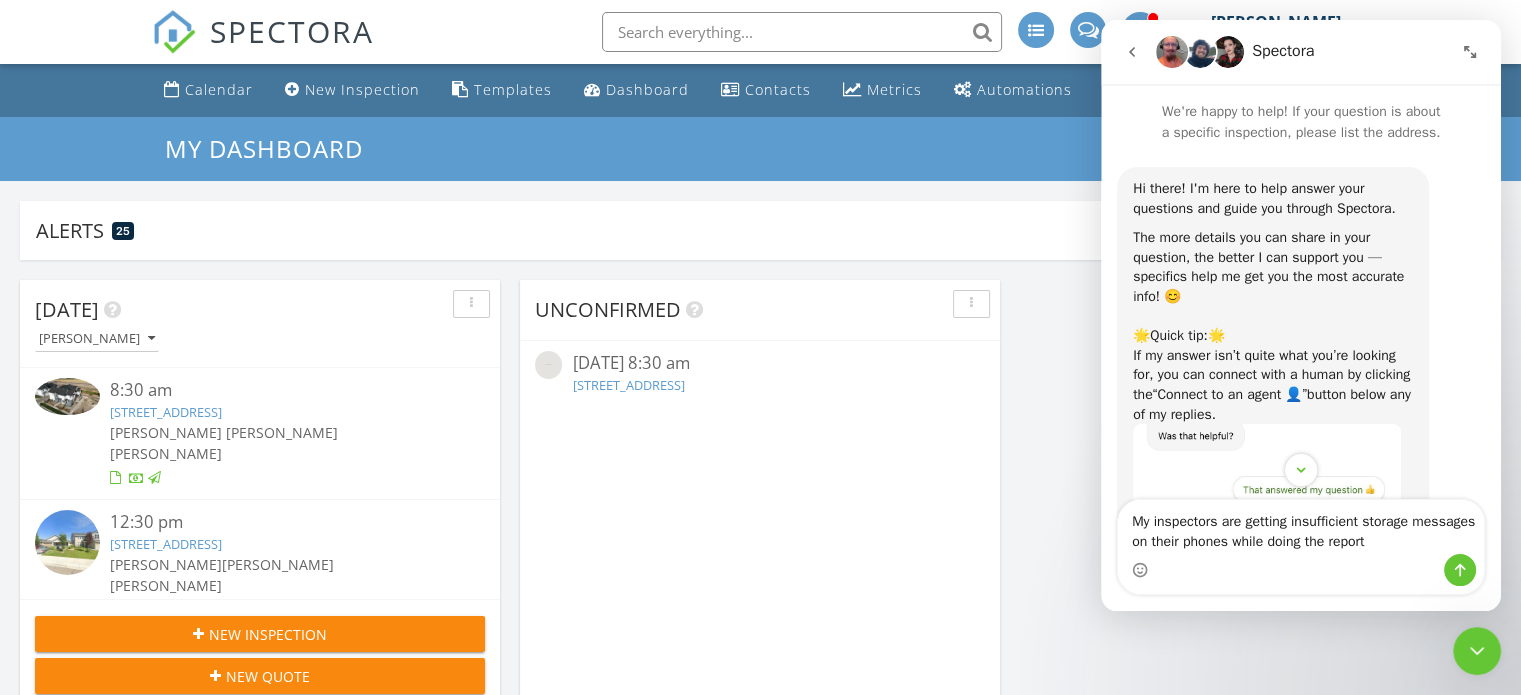 type 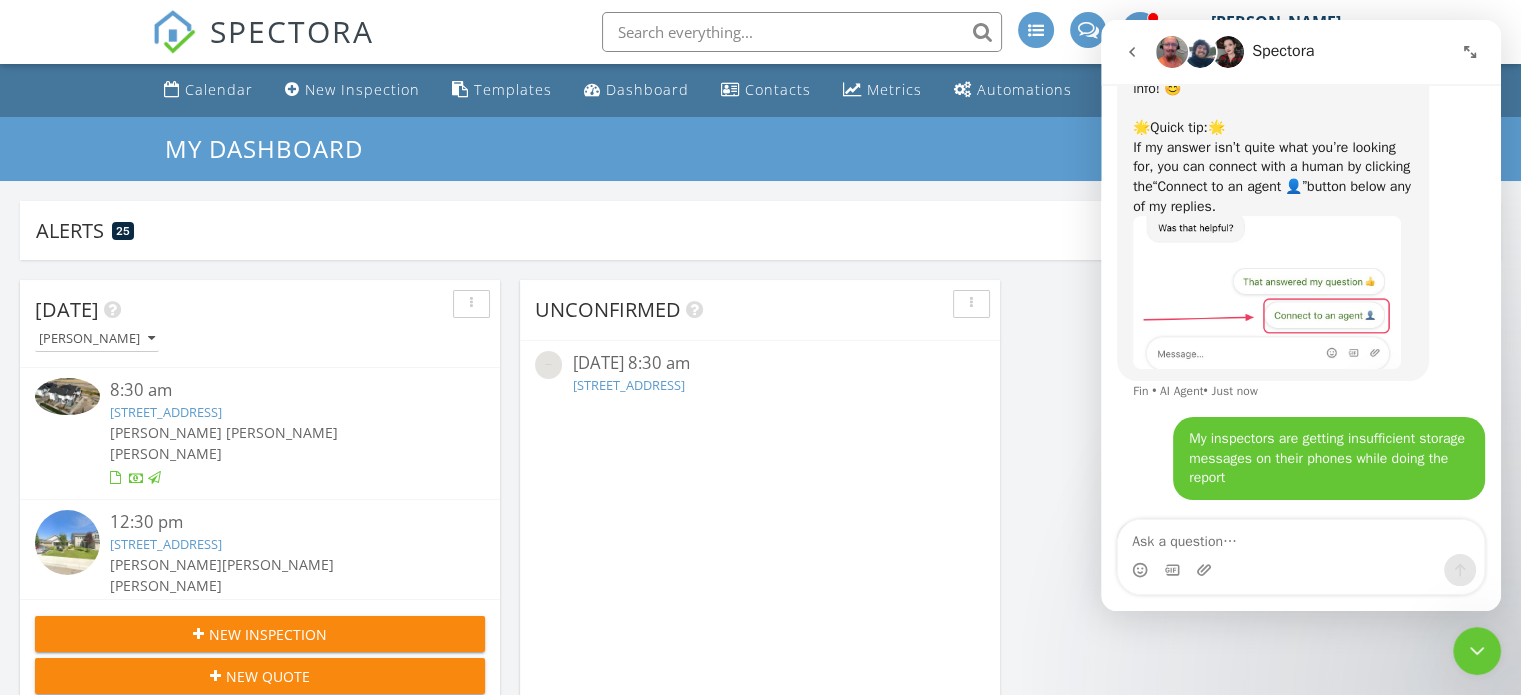 scroll, scrollTop: 306, scrollLeft: 0, axis: vertical 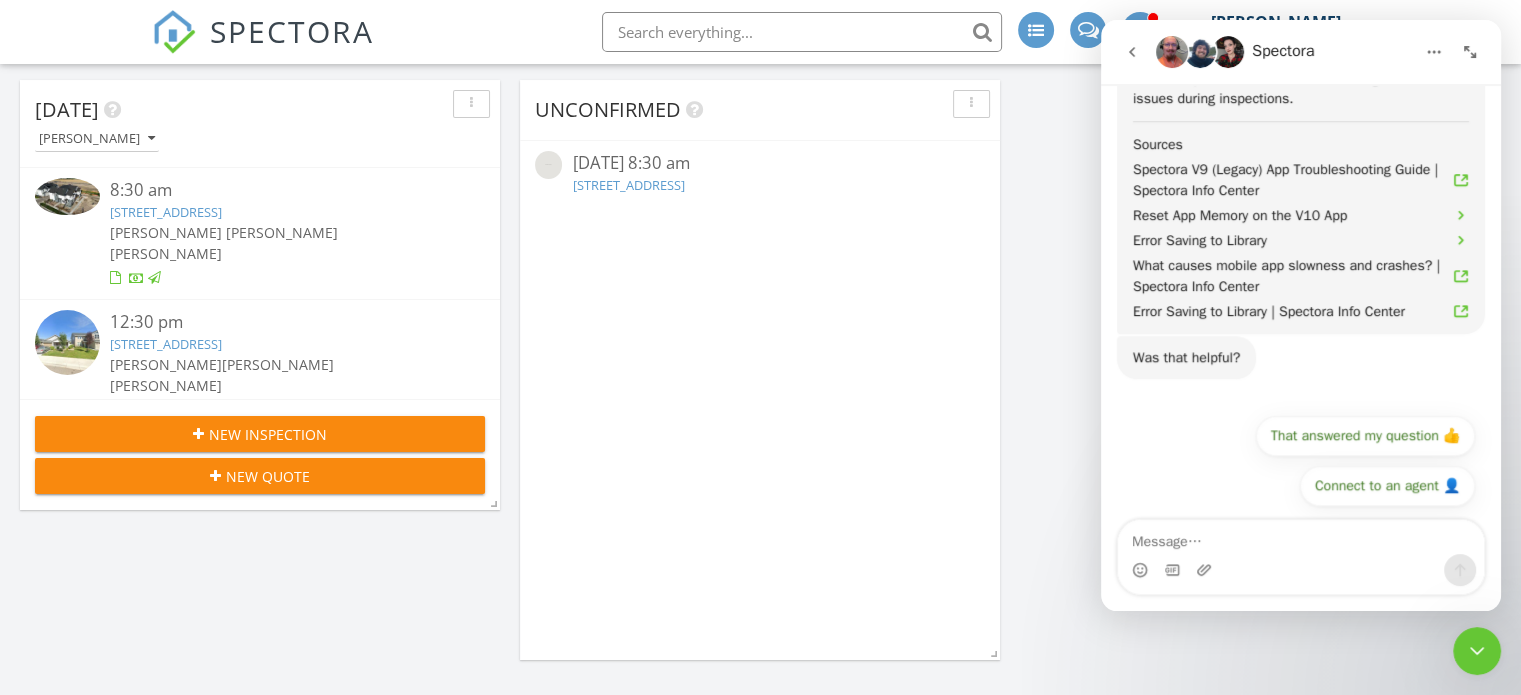 click on "Unconfirmed                   07/14/25 8:30 am   5780 N Oasis Dr, Boise, ID 83714               Today
Joey McPeek
8:30 am
12602 Mars Lane , Star, ID 83669
Cooper Spears
Joey McPeek
12:30 pm
4542 N Alester Ave, Meridian, ID 83646
Joey McPeek
Cooper Spears
3:00 pm
Dentist
Joey McPeek
New Inspection     New Quote" at bounding box center (760, 970) 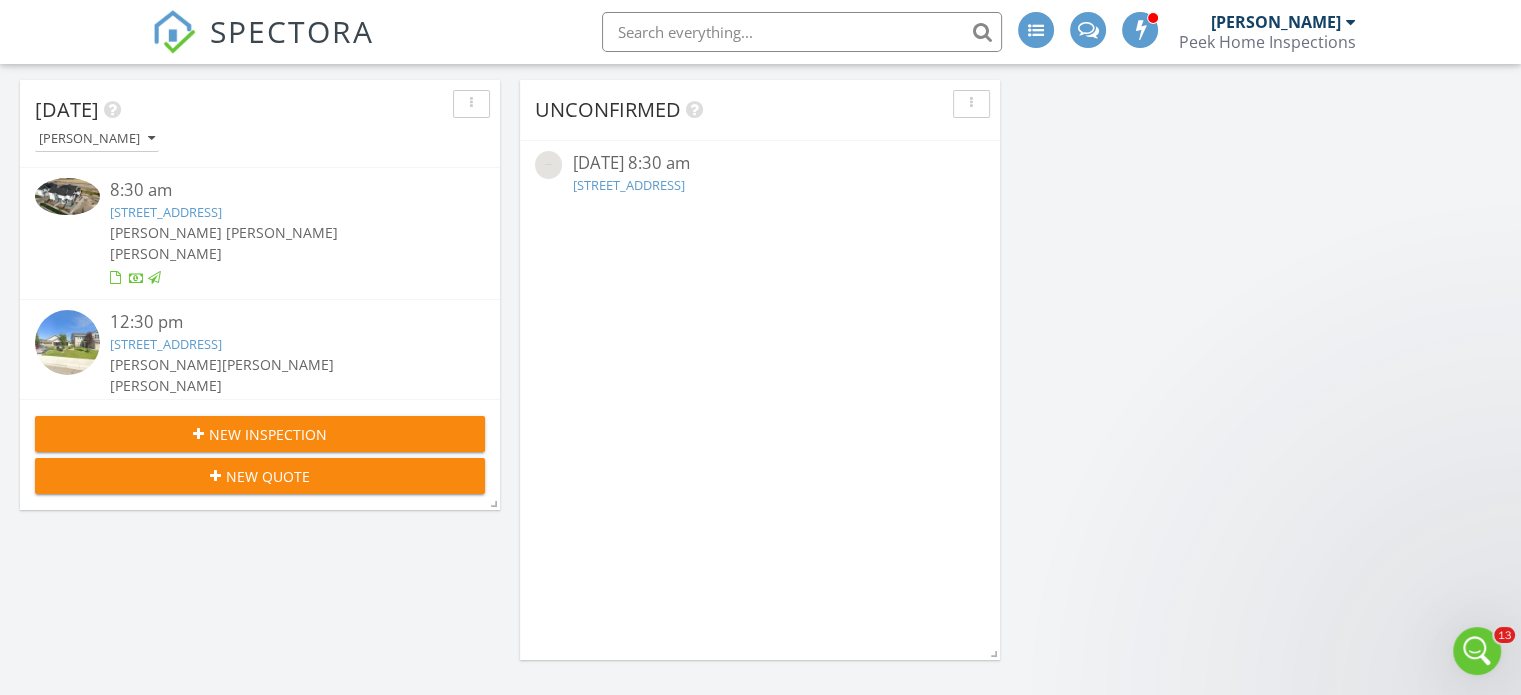 scroll, scrollTop: 0, scrollLeft: 0, axis: both 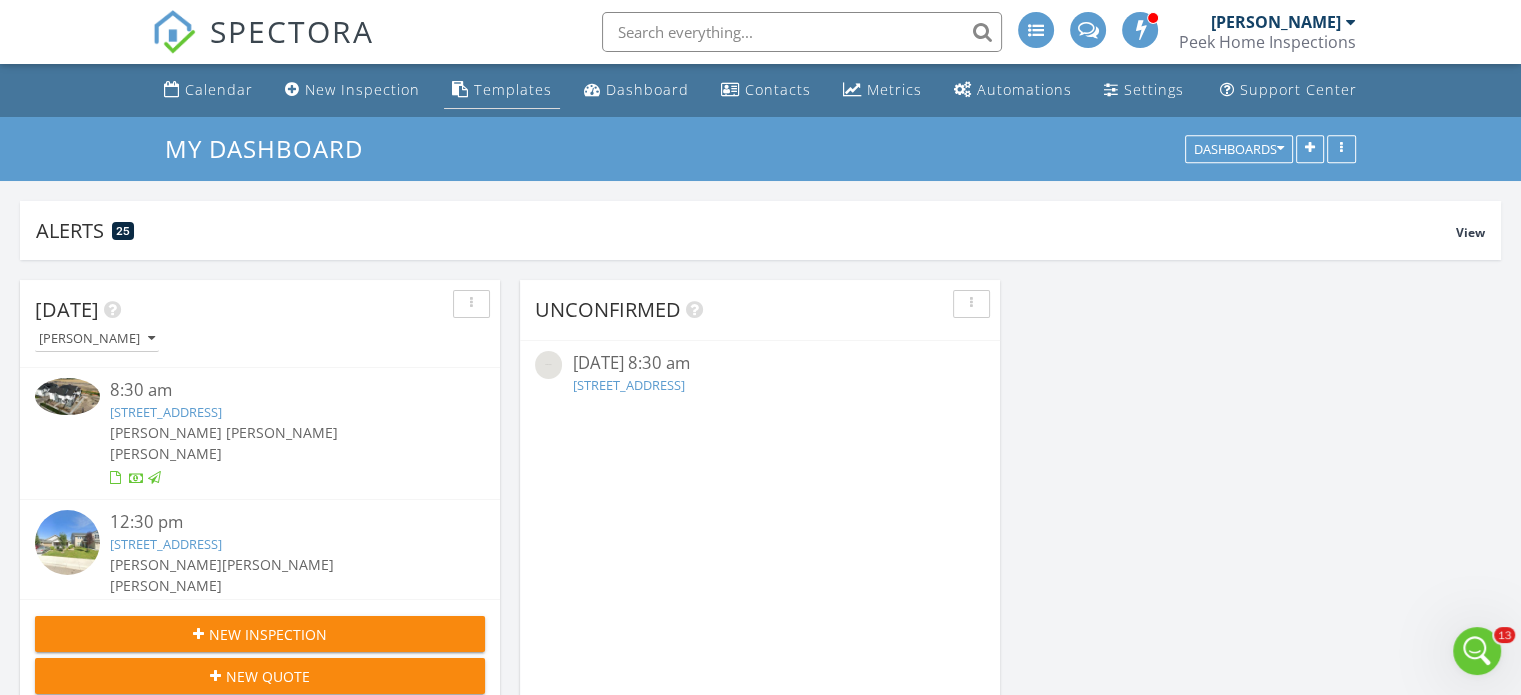 click on "Templates" at bounding box center (513, 89) 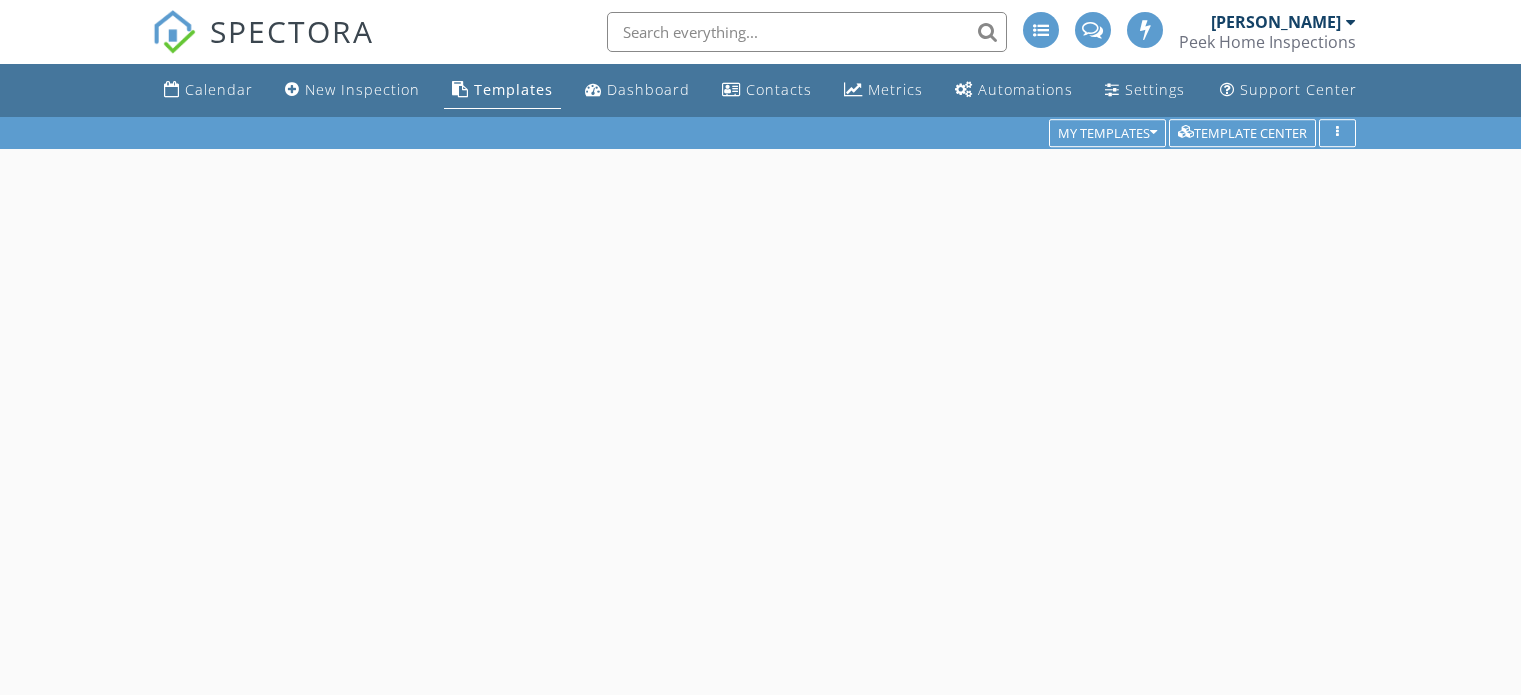 scroll, scrollTop: 0, scrollLeft: 0, axis: both 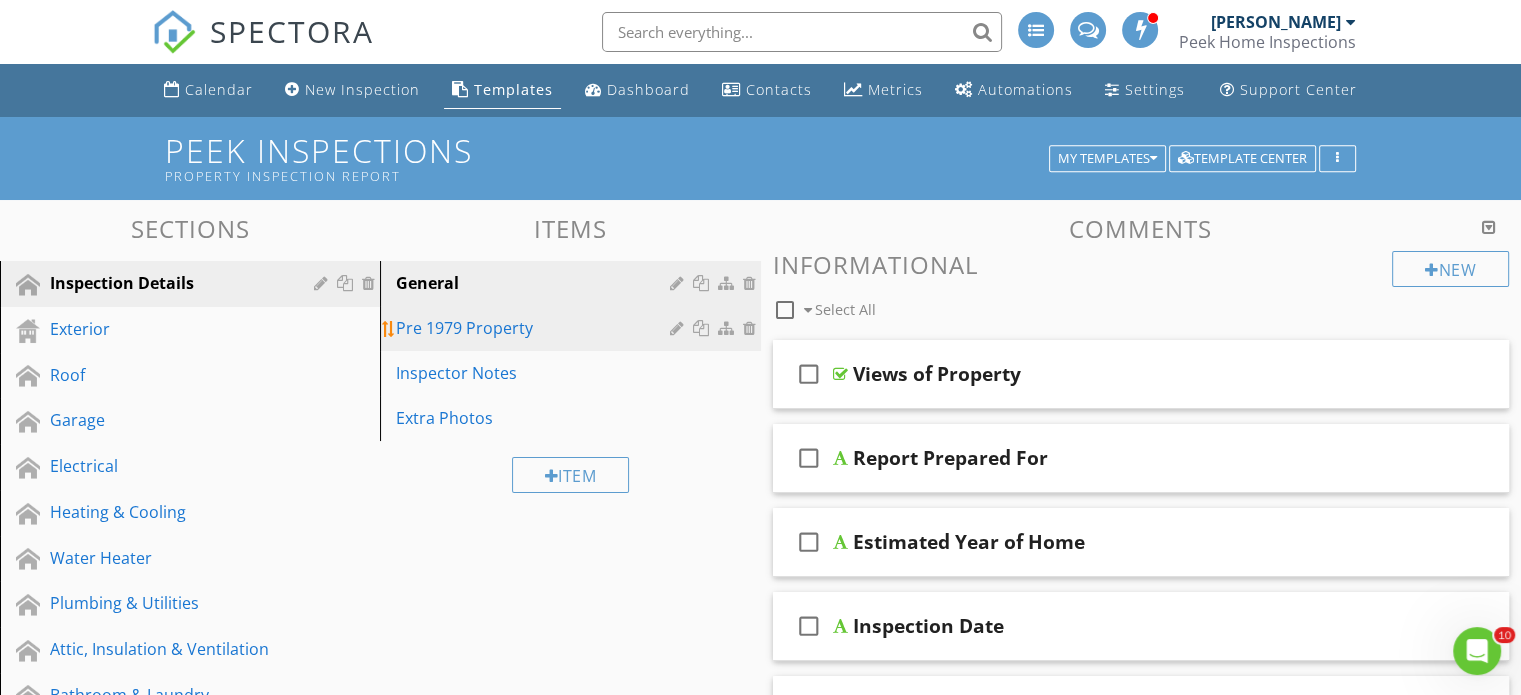 click on "Pre 1979 Property" at bounding box center [535, 328] 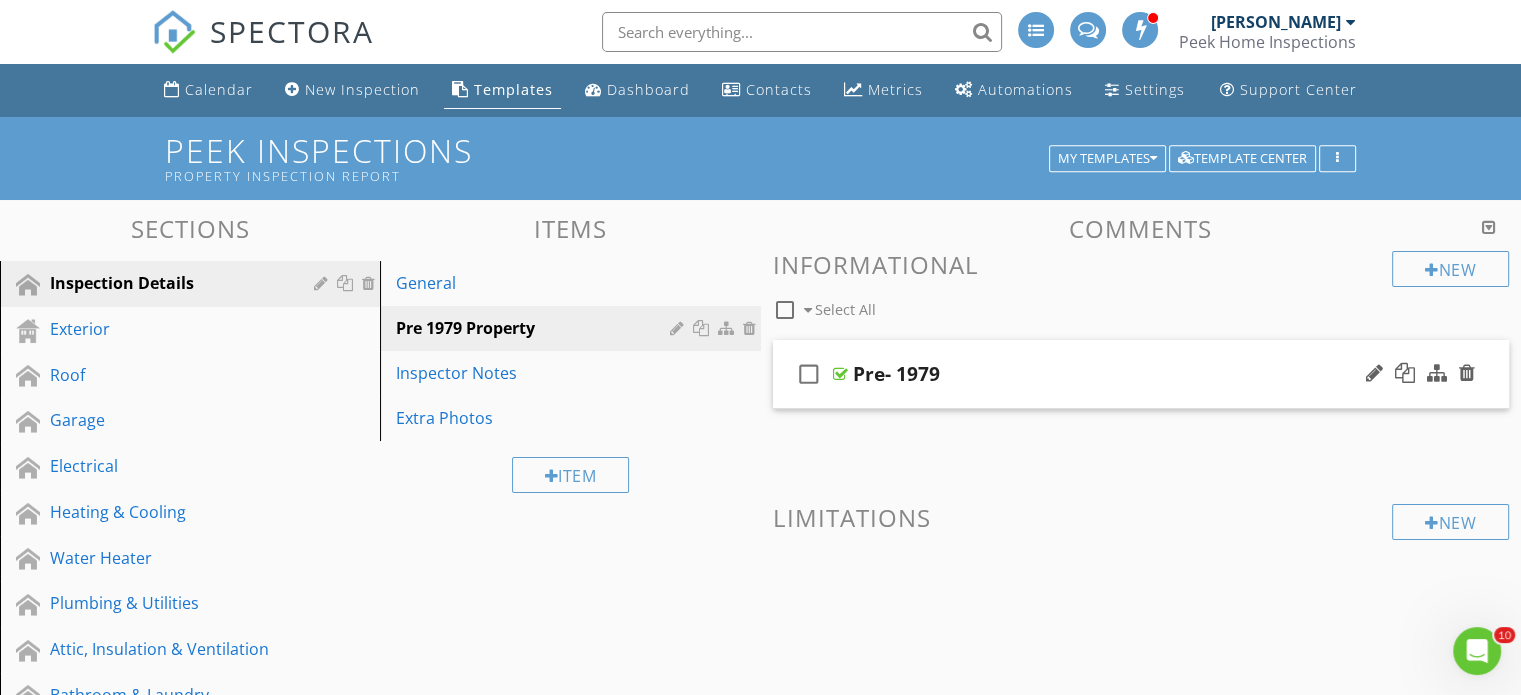 click on "check_box_outline_blank
Pre- 1979" at bounding box center (1141, 374) 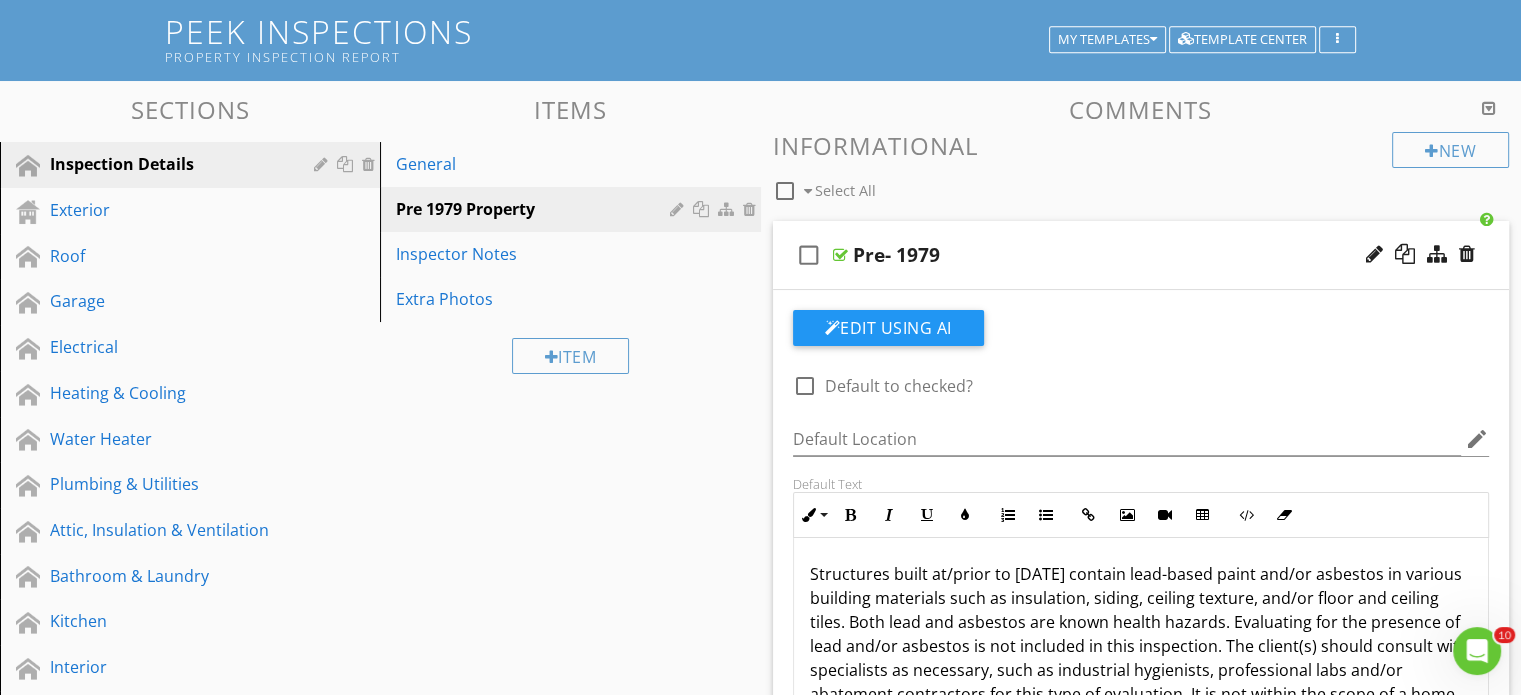 scroll, scrollTop: 300, scrollLeft: 0, axis: vertical 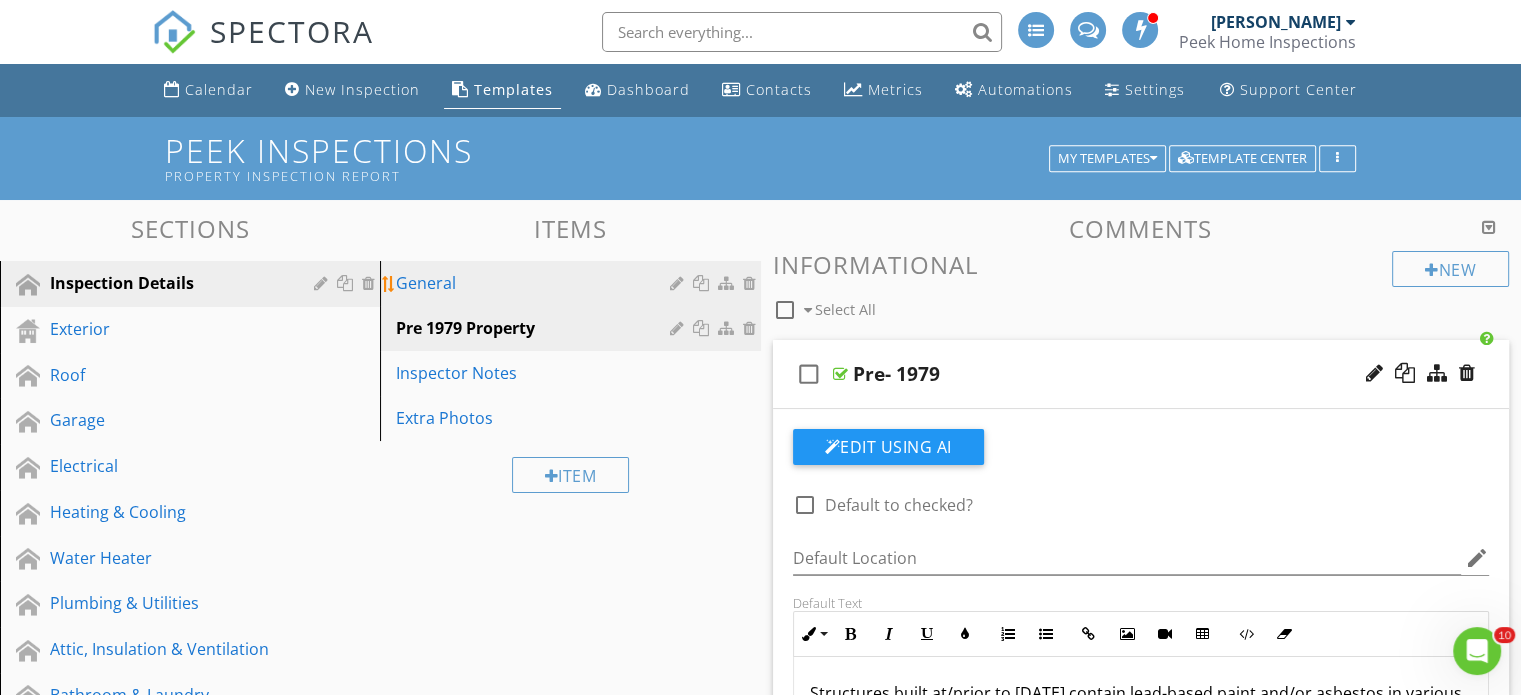 click on "General" at bounding box center (535, 283) 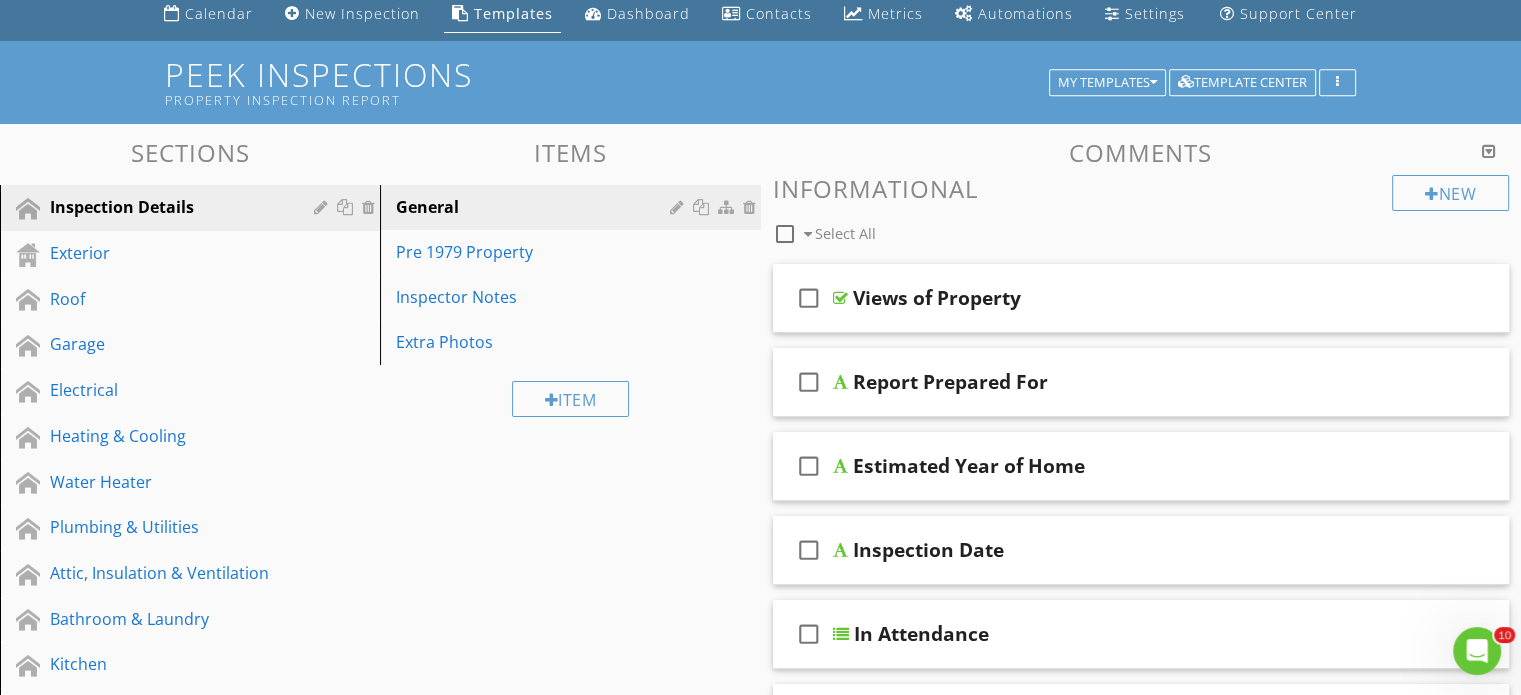 scroll, scrollTop: 0, scrollLeft: 0, axis: both 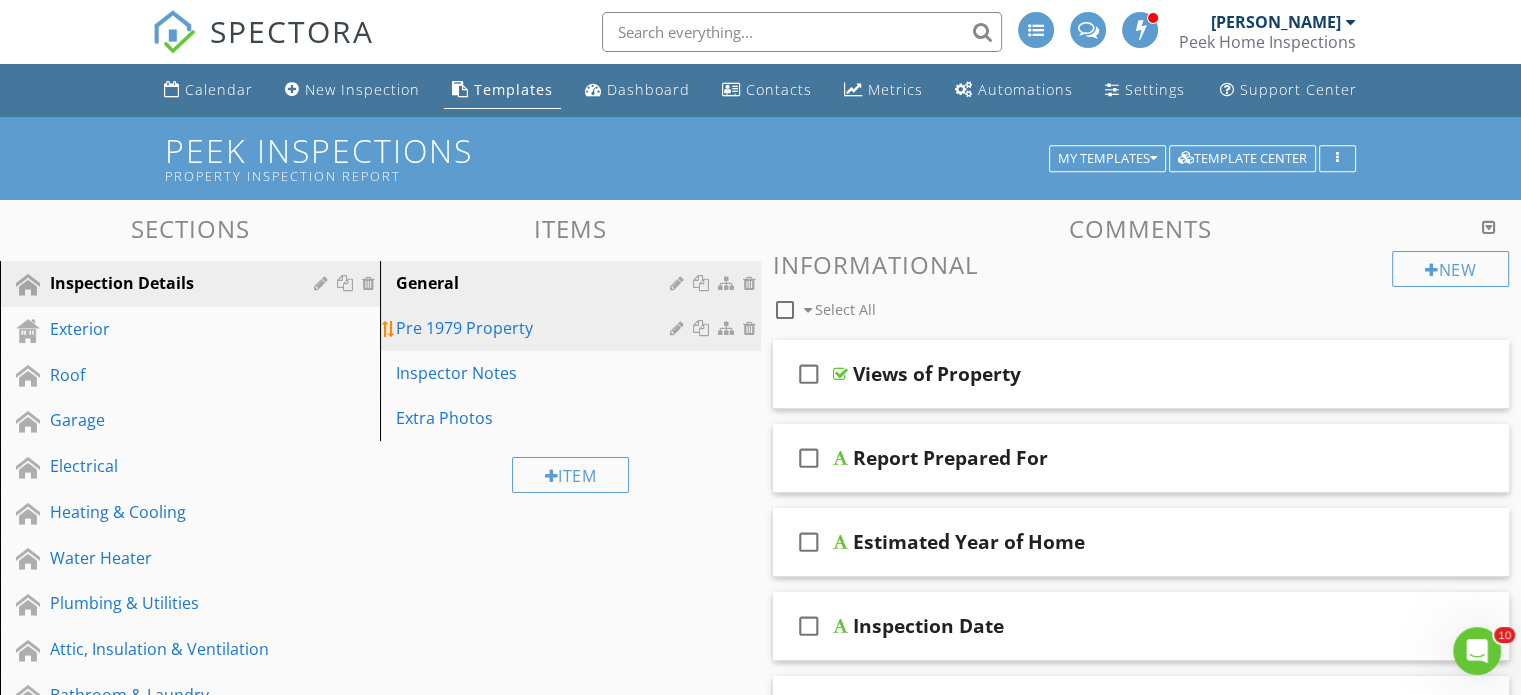 click on "Pre 1979 Property" at bounding box center [535, 328] 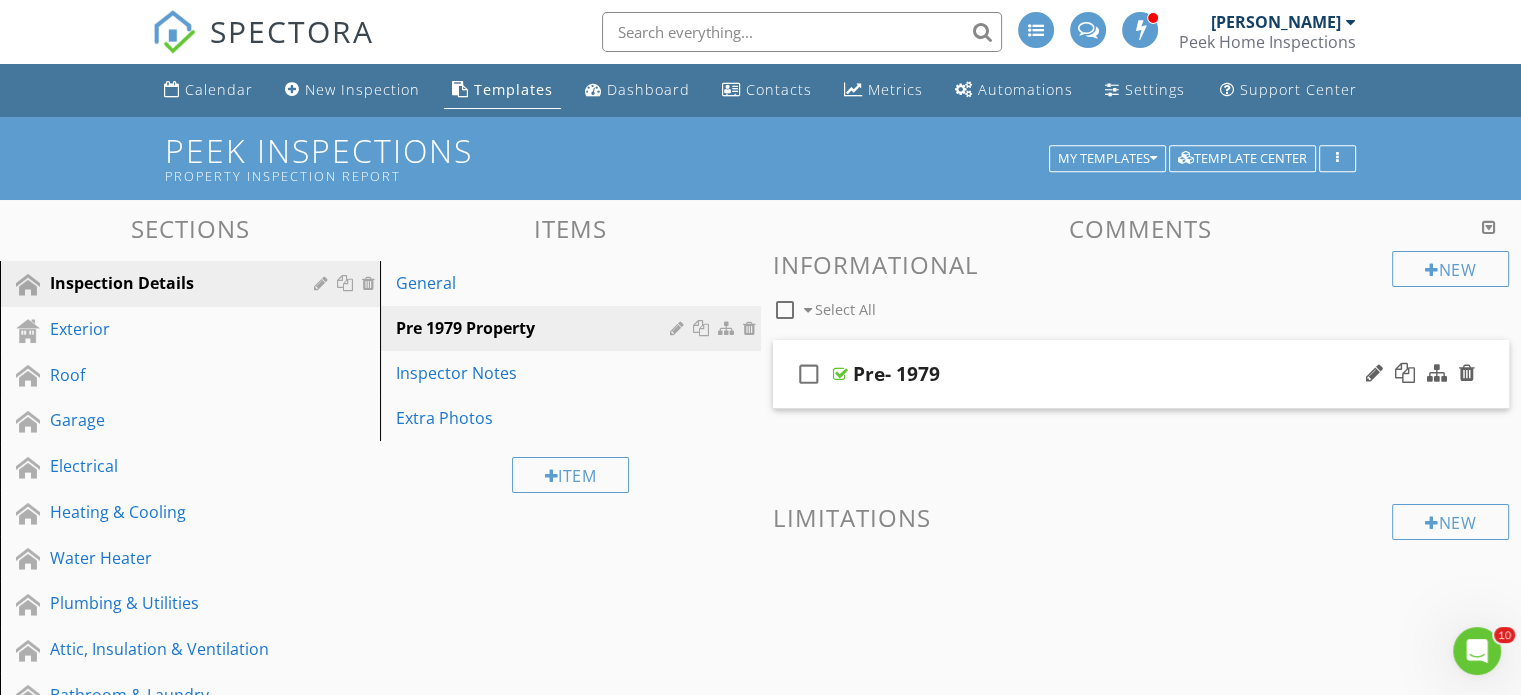 click on "check_box_outline_blank
Pre- 1979" at bounding box center [1141, 374] 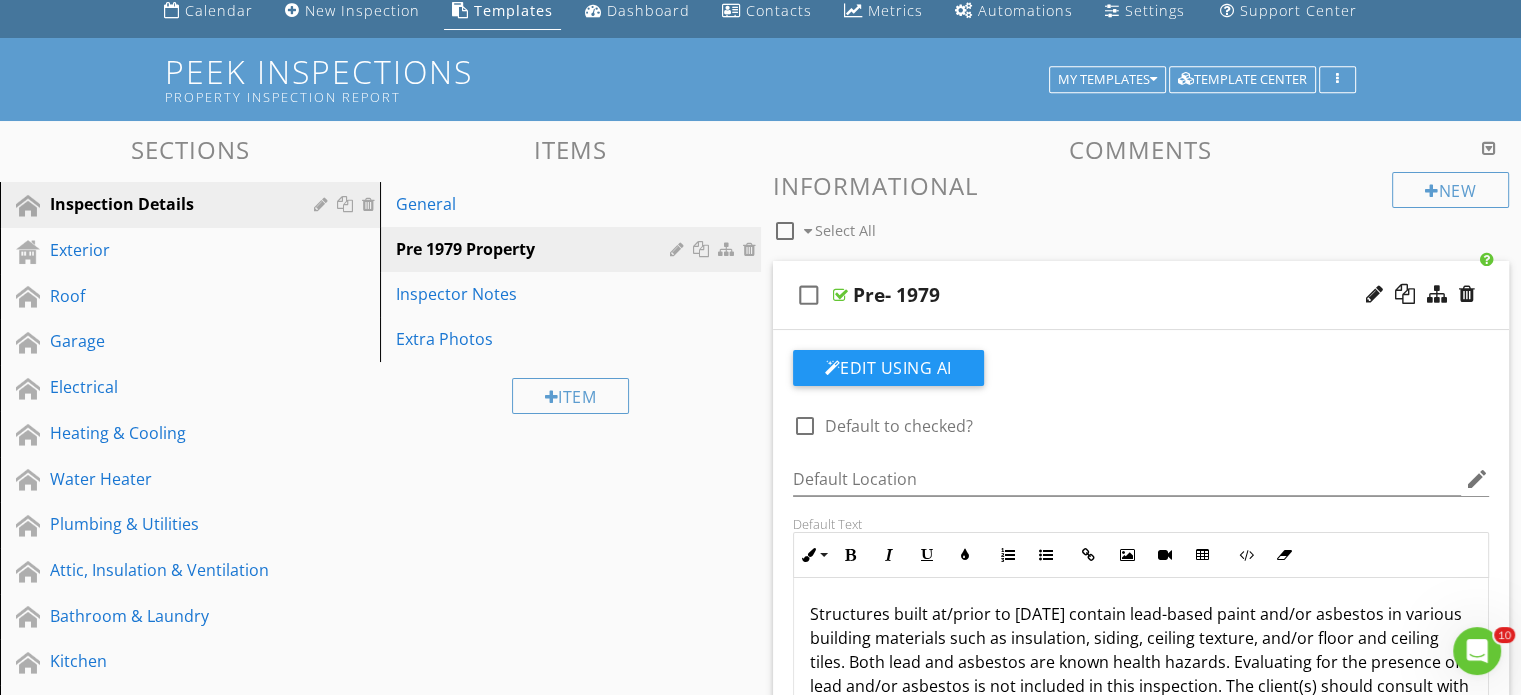 scroll, scrollTop: 300, scrollLeft: 0, axis: vertical 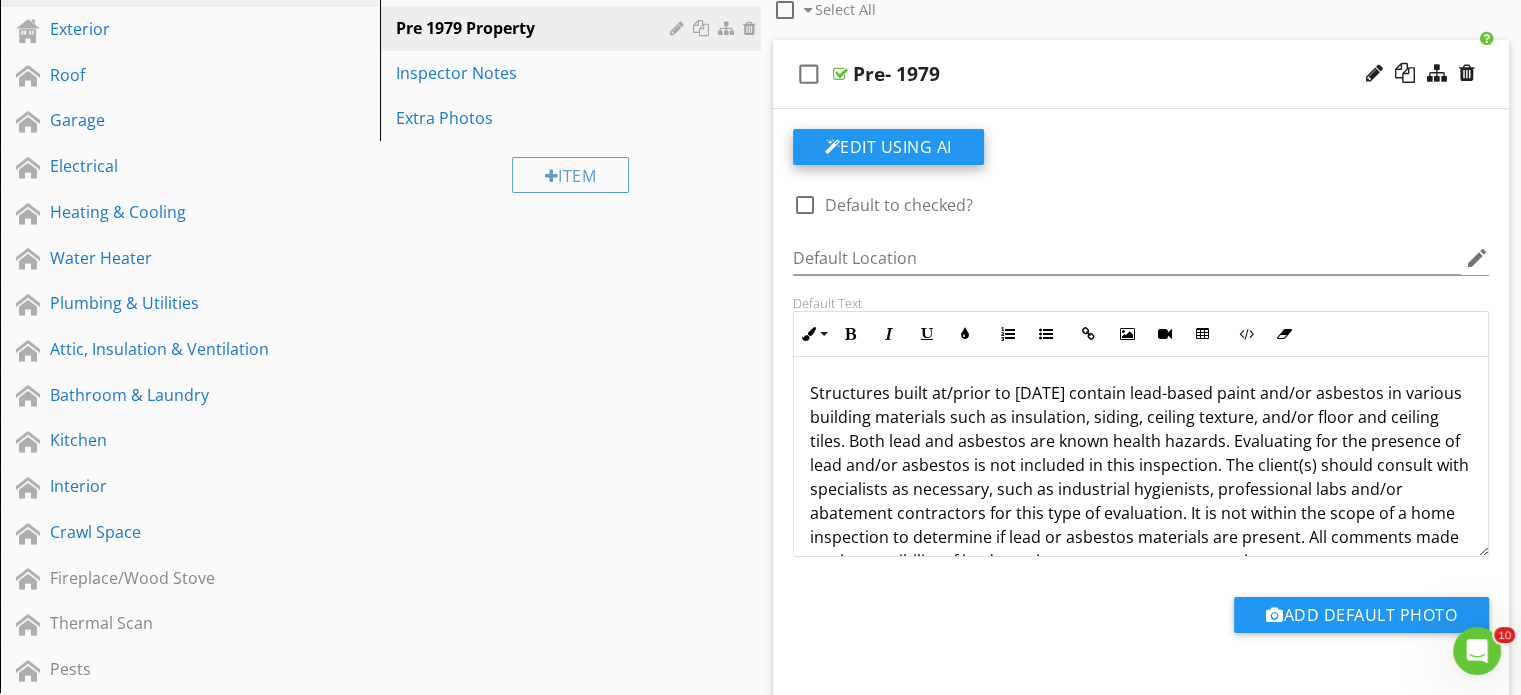 click on "Edit Using AI" at bounding box center (888, 147) 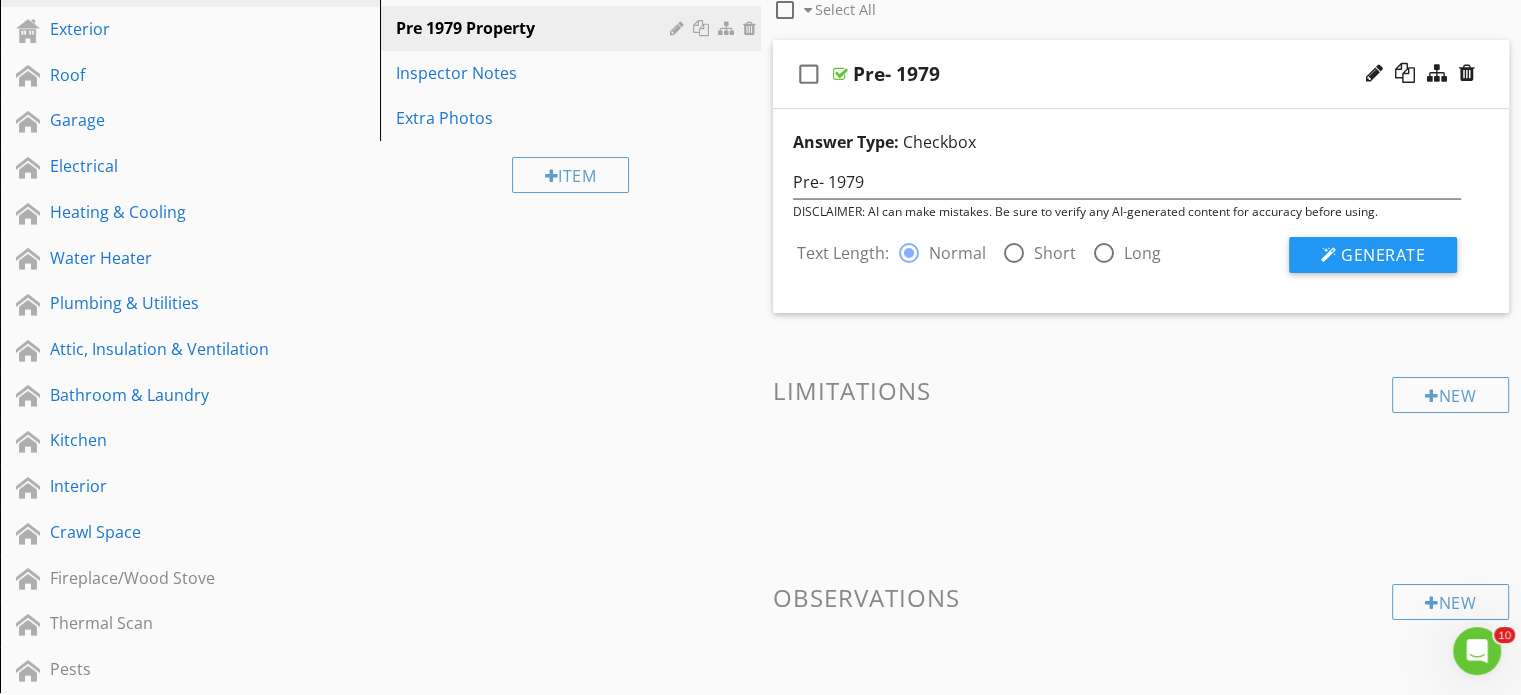 click on "Pre- 1979" at bounding box center (1114, 74) 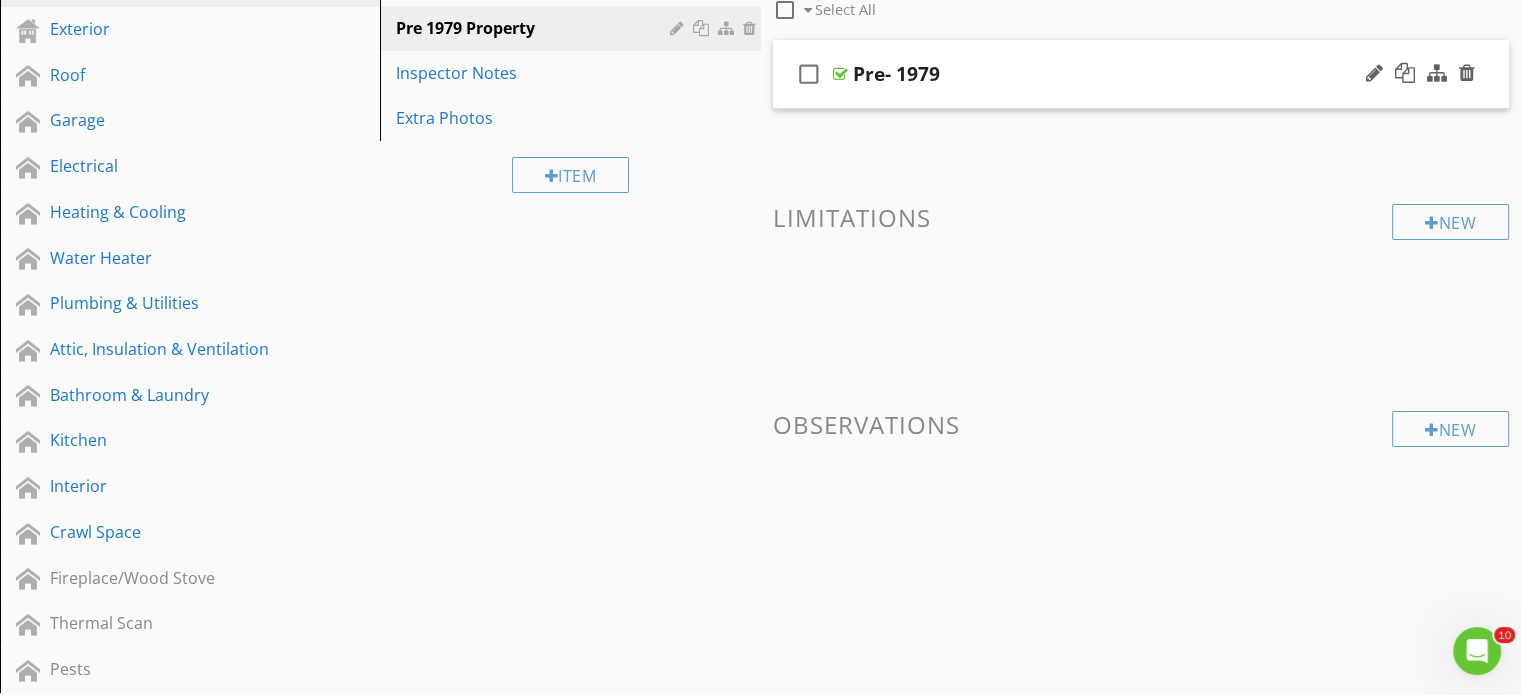 click on "check_box_outline_blank
Pre- 1979" at bounding box center (1141, 74) 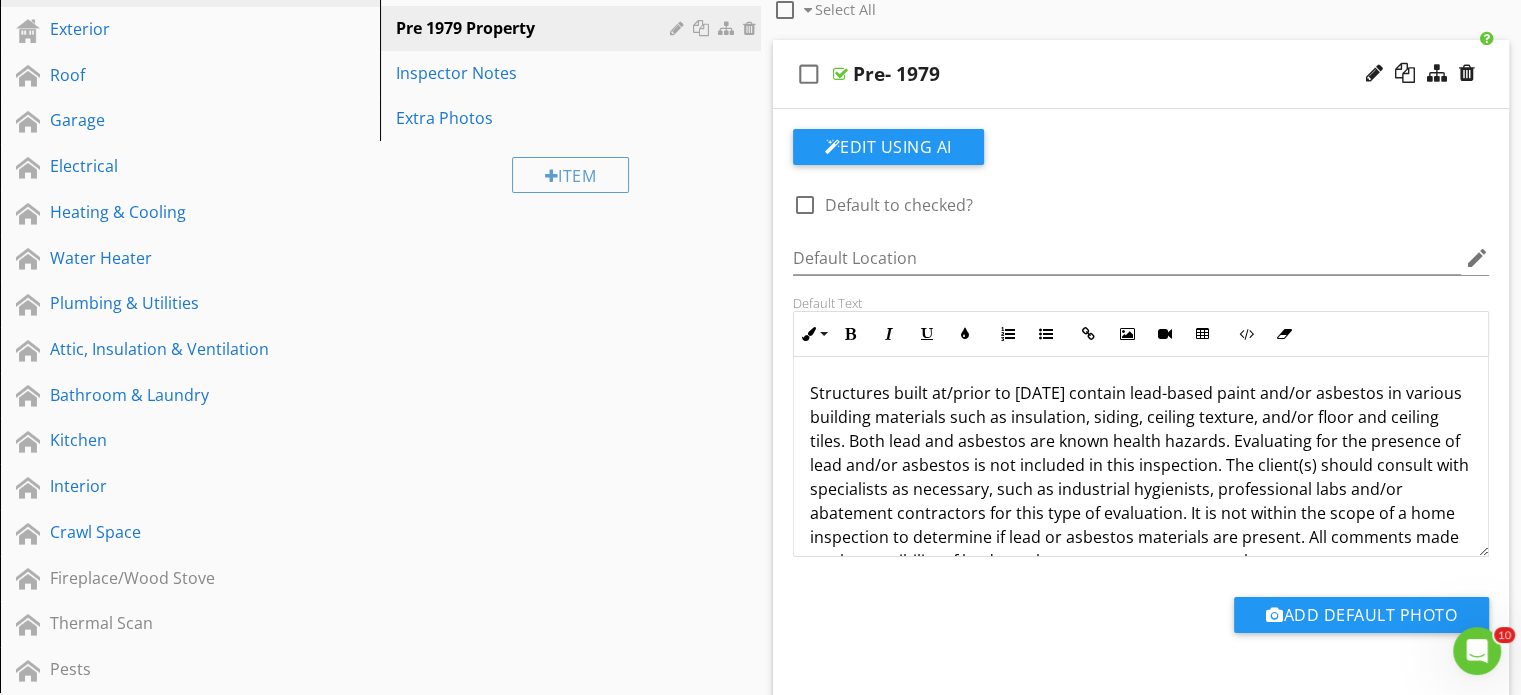 click on "Structures built at/prior to 1979 may contain lead-based paint and/or asbestos in various building materials such as insulation, siding, ceiling texture, and/or floor and ceiling tiles. Both lead and asbestos are known health hazards. Evaluating for the presence of lead and/or asbestos is not included in this inspection. The client(s) should consult with specialists as necessary, such as industrial hygienists, professional labs and/or abatement contractors for this type of evaluation. It is not within the scope of a home inspection to determine if lead or asbestos materials are present. All comments made on the possibility of lead or asbestos are as a courtesy only." at bounding box center [1141, 477] 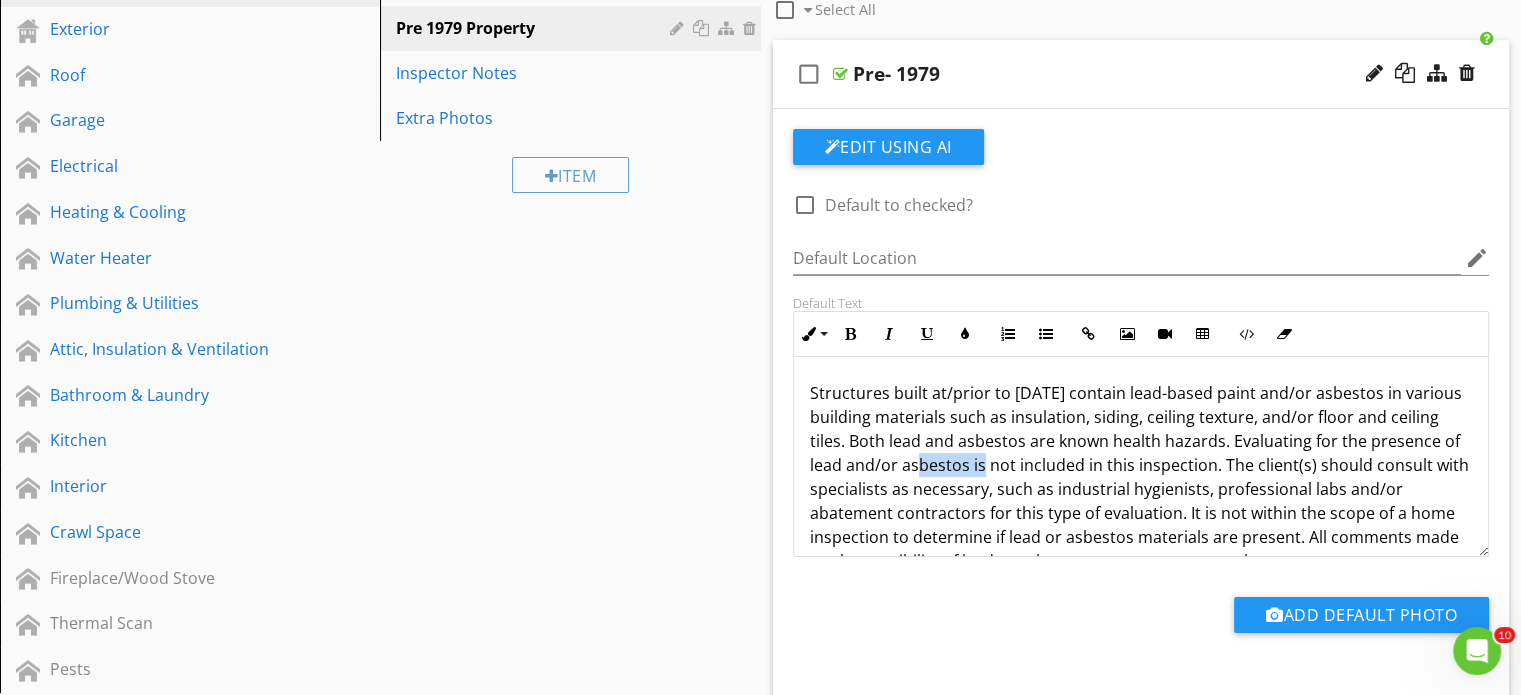 click on "Structures built at/prior to 1979 may contain lead-based paint and/or asbestos in various building materials such as insulation, siding, ceiling texture, and/or floor and ceiling tiles. Both lead and asbestos are known health hazards. Evaluating for the presence of lead and/or asbestos is not included in this inspection. The client(s) should consult with specialists as necessary, such as industrial hygienists, professional labs and/or abatement contractors for this type of evaluation. It is not within the scope of a home inspection to determine if lead or asbestos materials are present. All comments made on the possibility of lead or asbestos are as a courtesy only." at bounding box center [1141, 477] 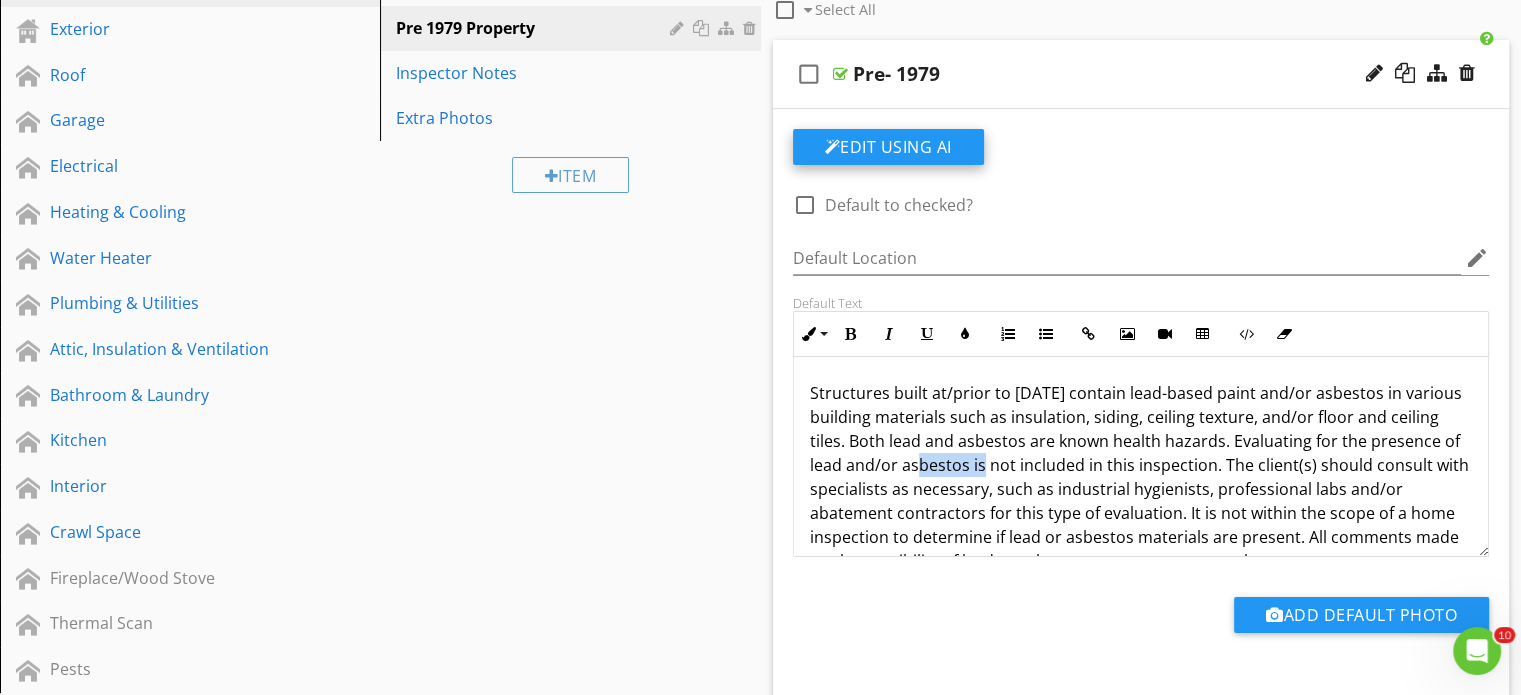 click on "Edit Using AI" at bounding box center (888, 147) 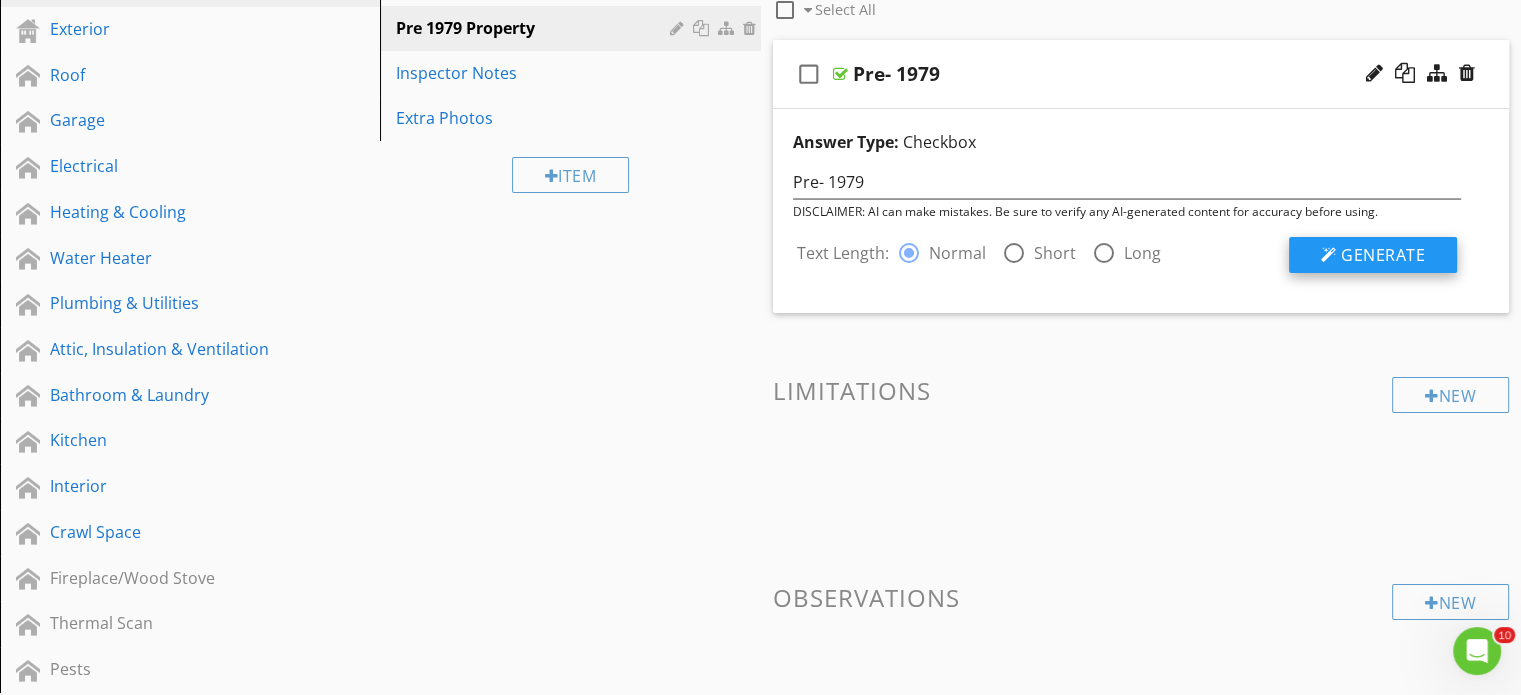 click at bounding box center [1329, 255] 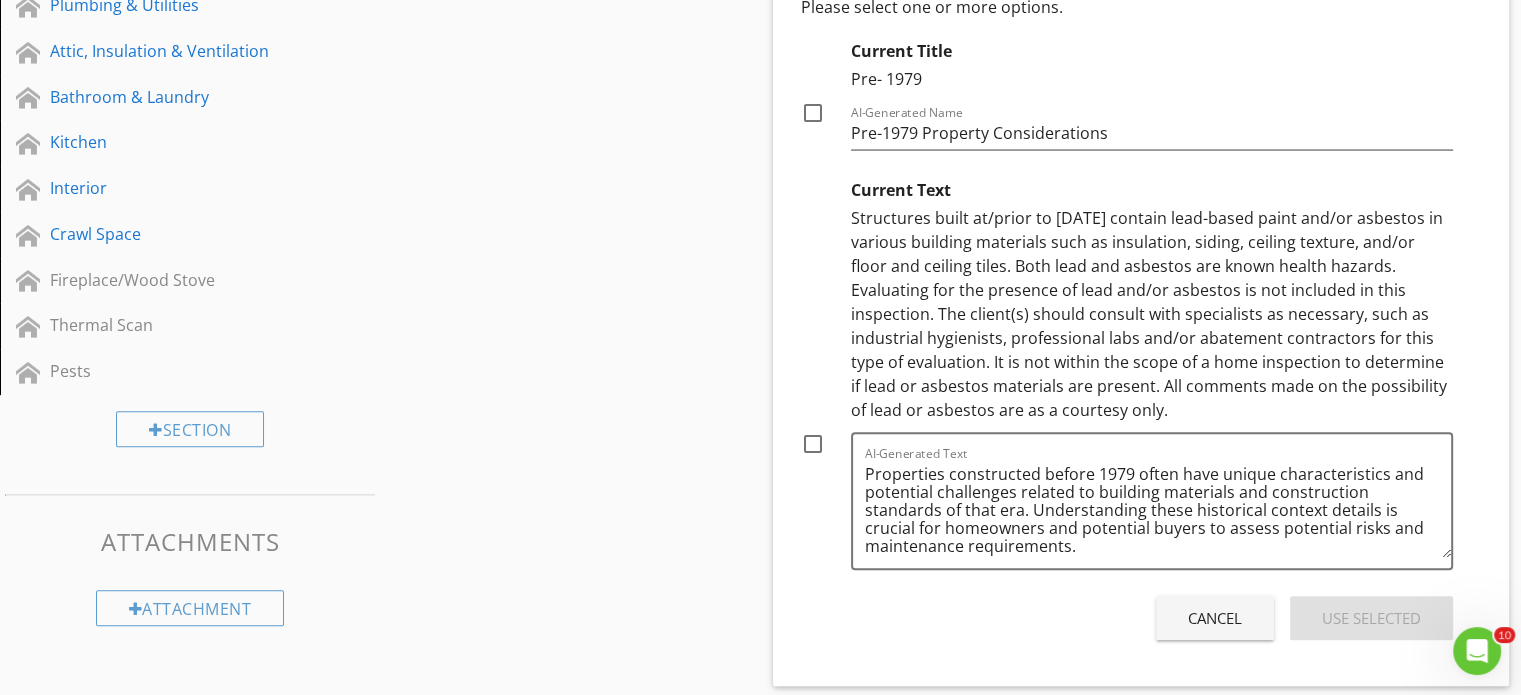 scroll, scrollTop: 600, scrollLeft: 0, axis: vertical 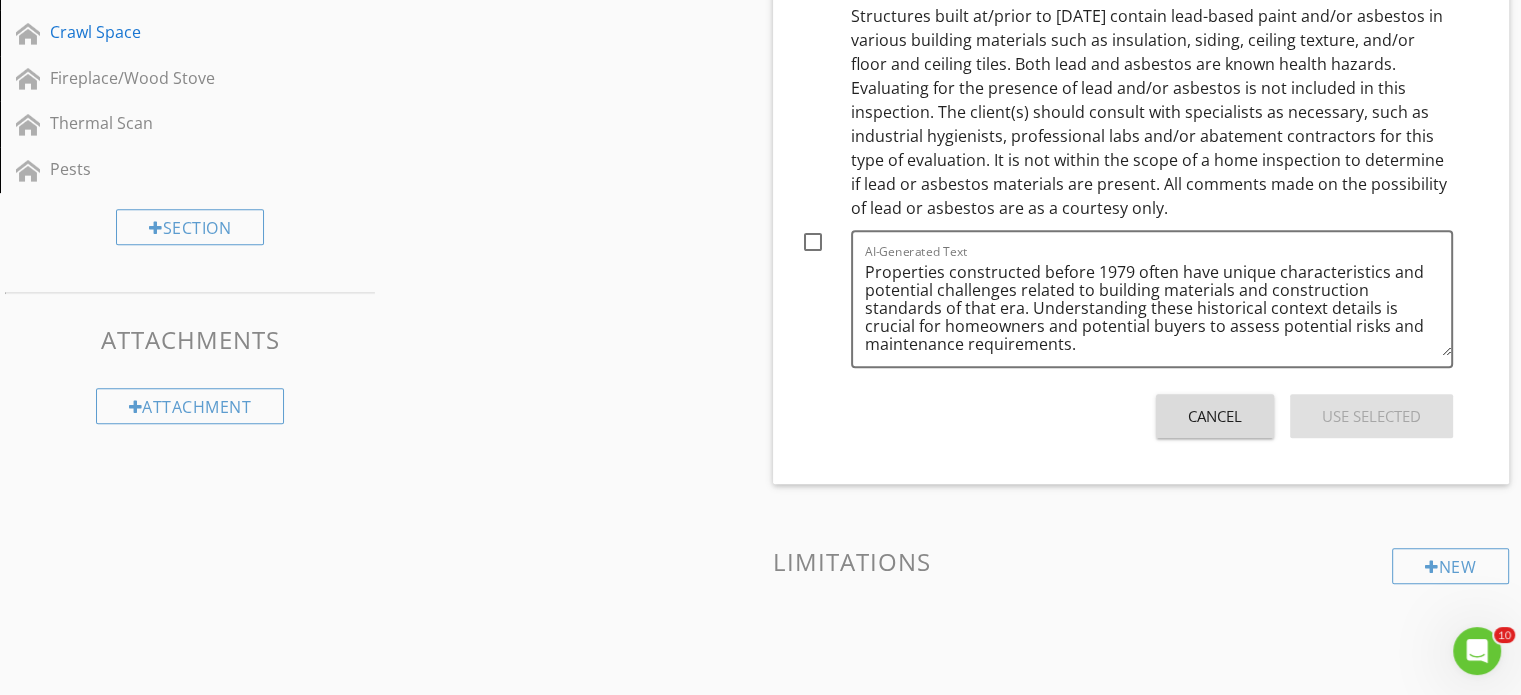 click on "Cancel" at bounding box center (1215, 416) 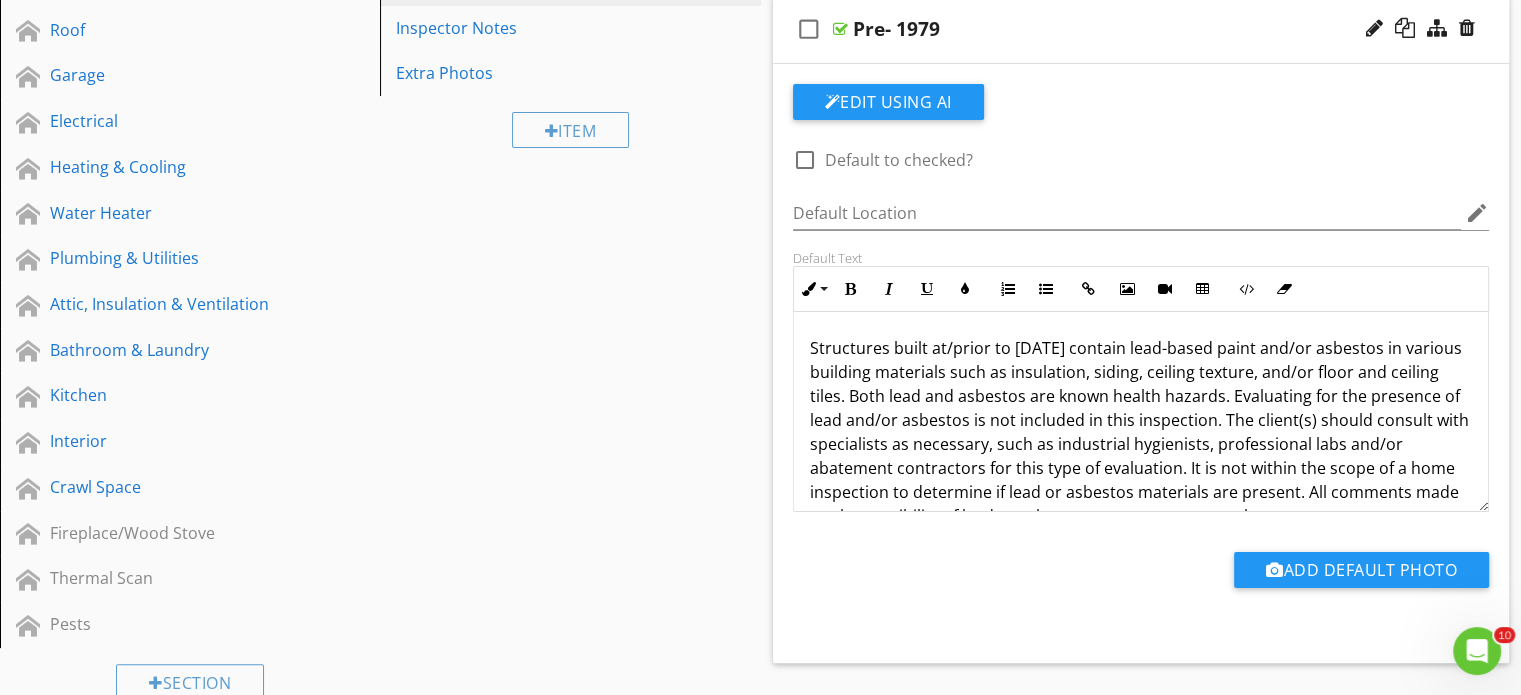 scroll, scrollTop: 291, scrollLeft: 0, axis: vertical 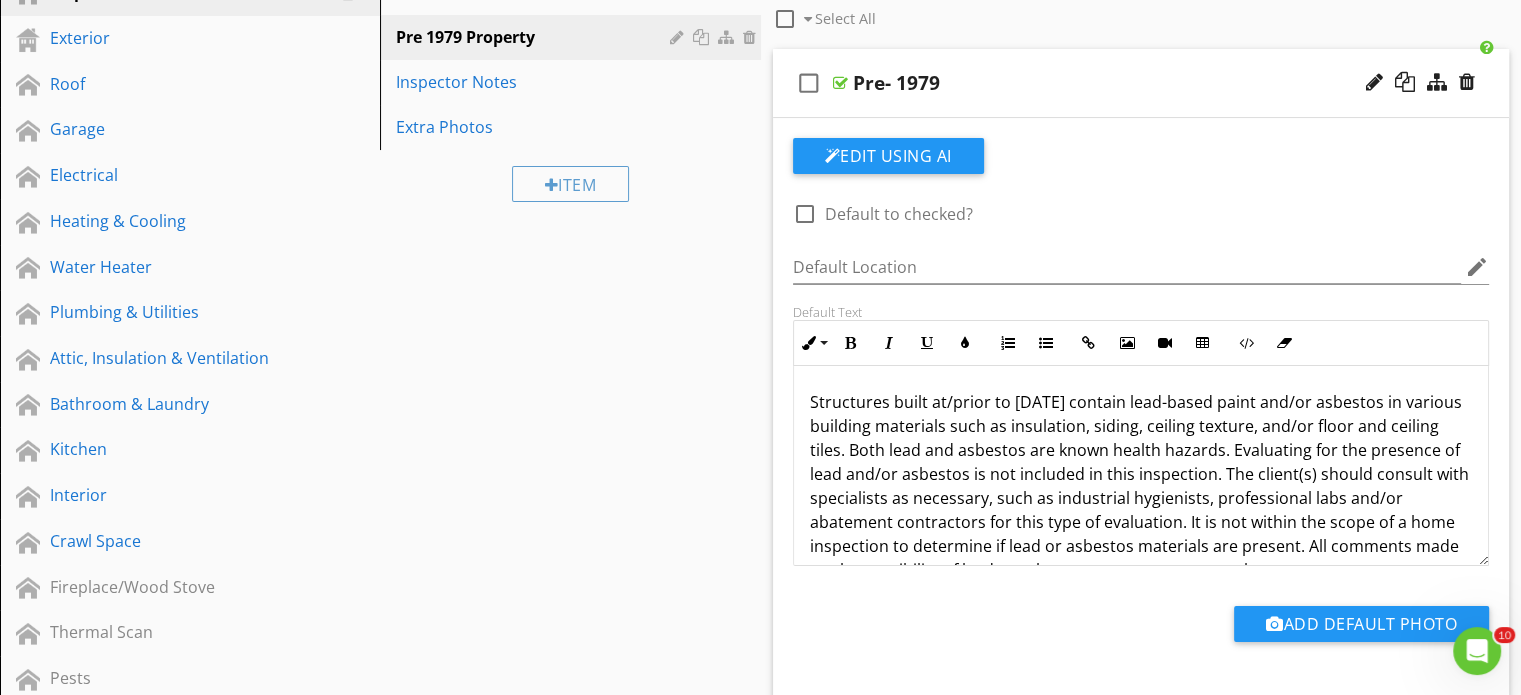 click on "Structures built at/prior to 1979 may contain lead-based paint and/or asbestos in various building materials such as insulation, siding, ceiling texture, and/or floor and ceiling tiles. Both lead and asbestos are known health hazards. Evaluating for the presence of lead and/or asbestos is not included in this inspection. The client(s) should consult with specialists as necessary, such as industrial hygienists, professional labs and/or abatement contractors for this type of evaluation. It is not within the scope of a home inspection to determine if lead or asbestos materials are present. All comments made on the possibility of lead or asbestos are as a courtesy only." at bounding box center (1141, 486) 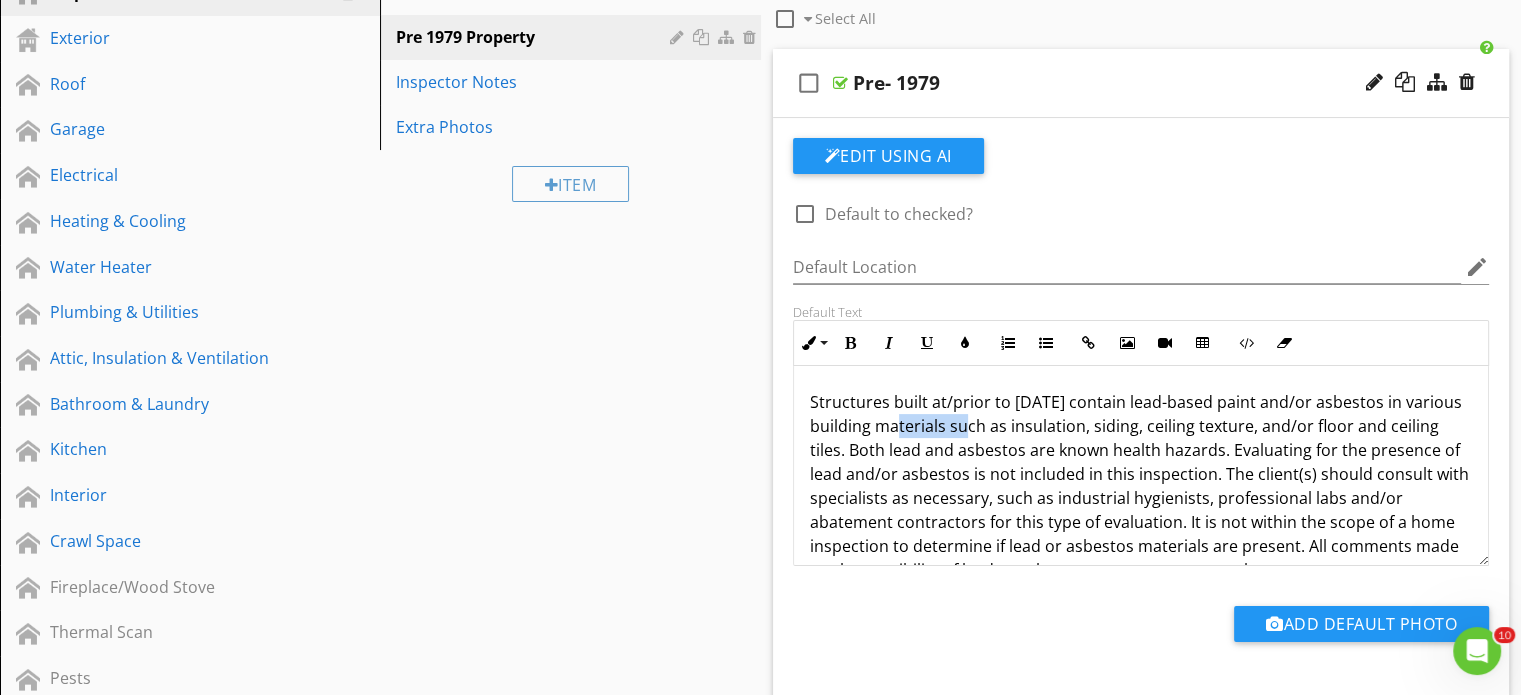click on "Structures built at/prior to 1979 may contain lead-based paint and/or asbestos in various building materials such as insulation, siding, ceiling texture, and/or floor and ceiling tiles. Both lead and asbestos are known health hazards. Evaluating for the presence of lead and/or asbestos is not included in this inspection. The client(s) should consult with specialists as necessary, such as industrial hygienists, professional labs and/or abatement contractors for this type of evaluation. It is not within the scope of a home inspection to determine if lead or asbestos materials are present. All comments made on the possibility of lead or asbestos are as a courtesy only." at bounding box center [1141, 486] 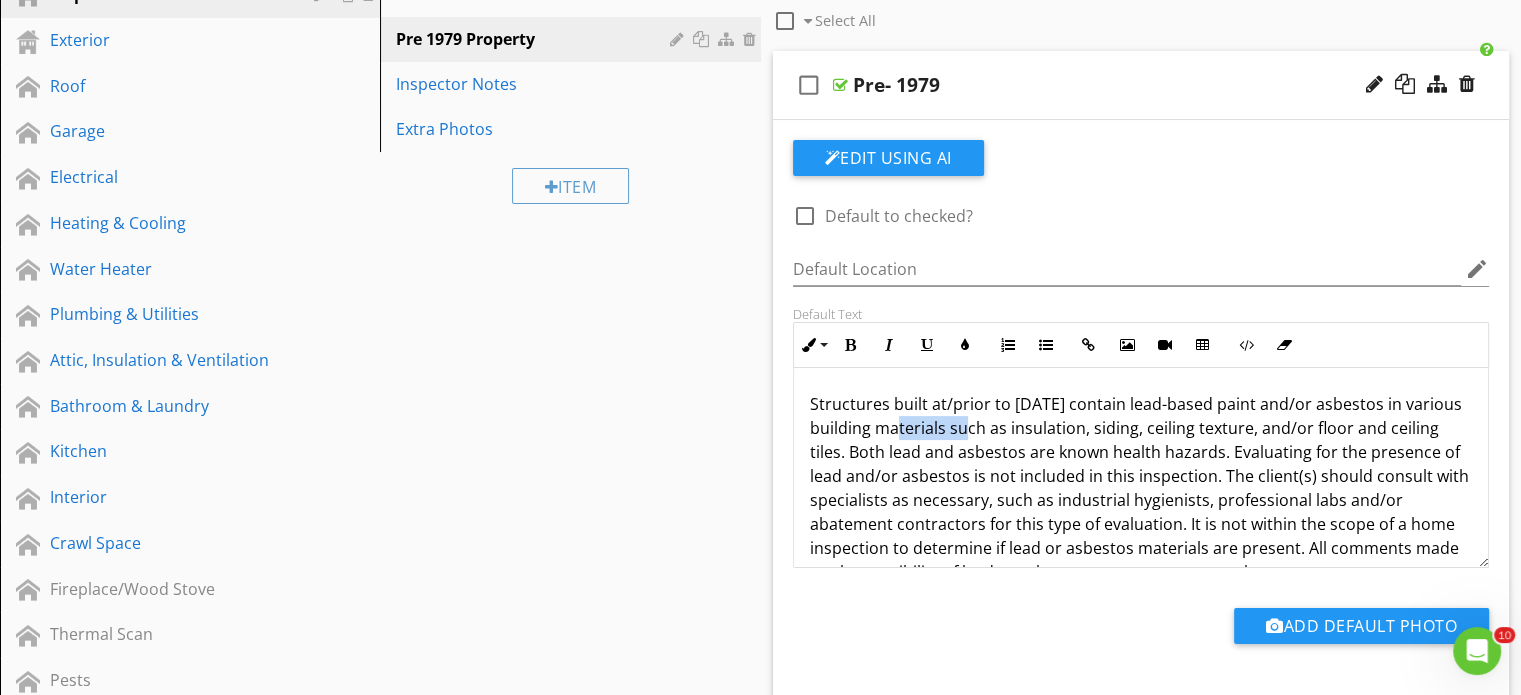 scroll, scrollTop: 91, scrollLeft: 0, axis: vertical 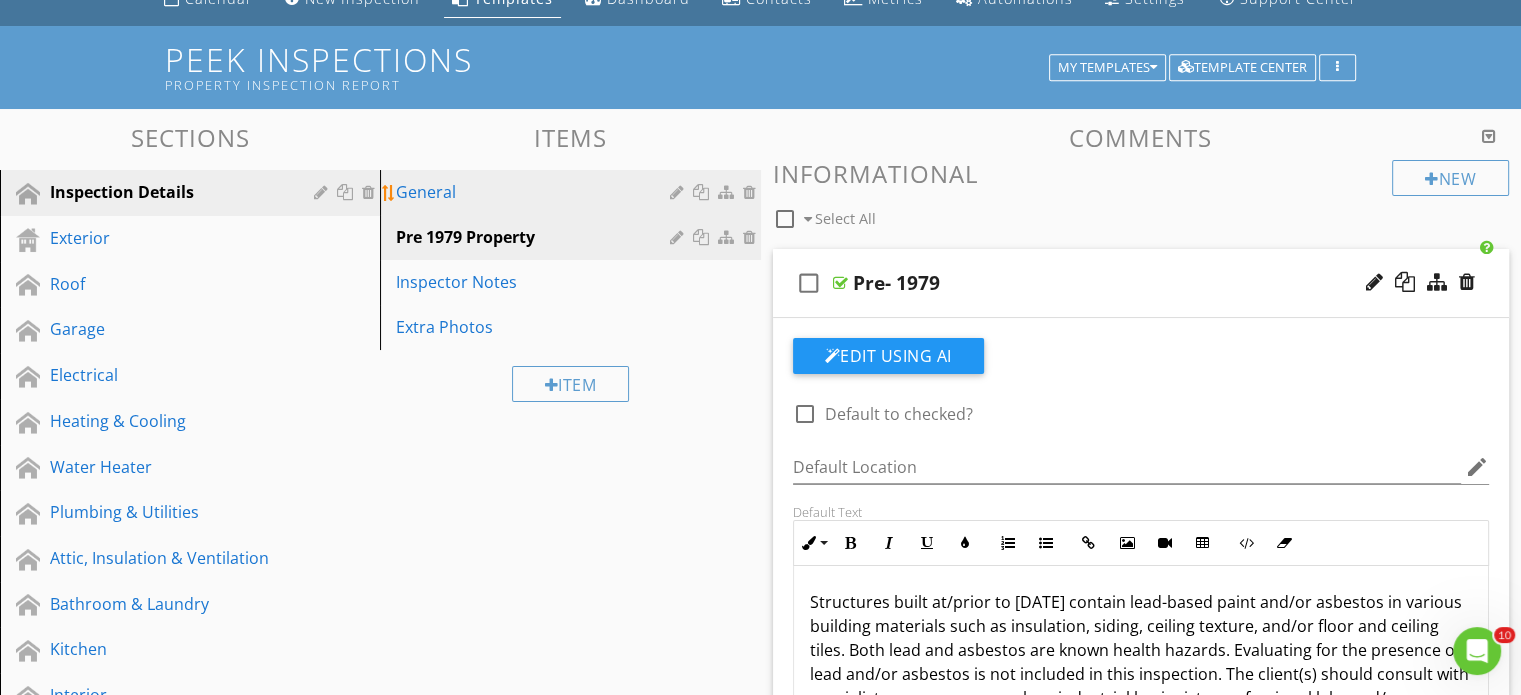 click on "General" at bounding box center [535, 192] 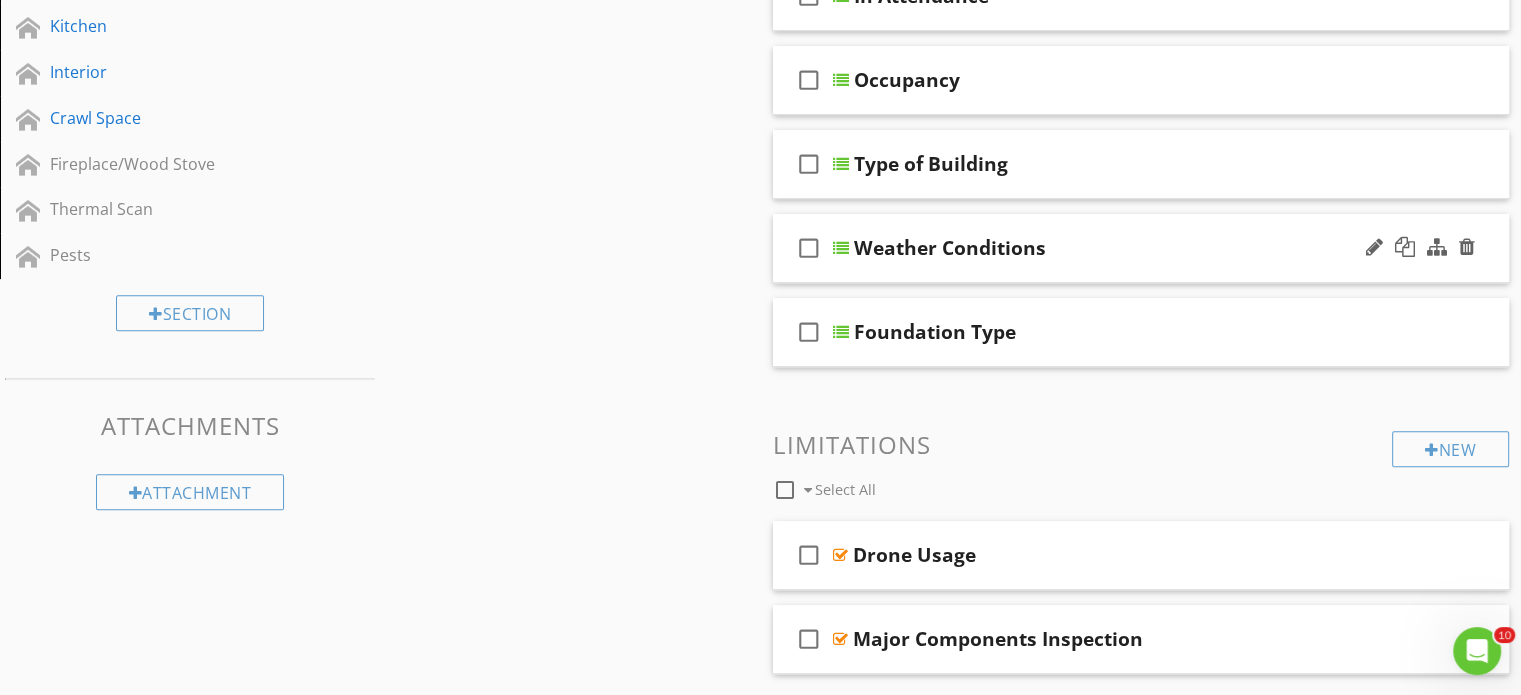 scroll, scrollTop: 891, scrollLeft: 0, axis: vertical 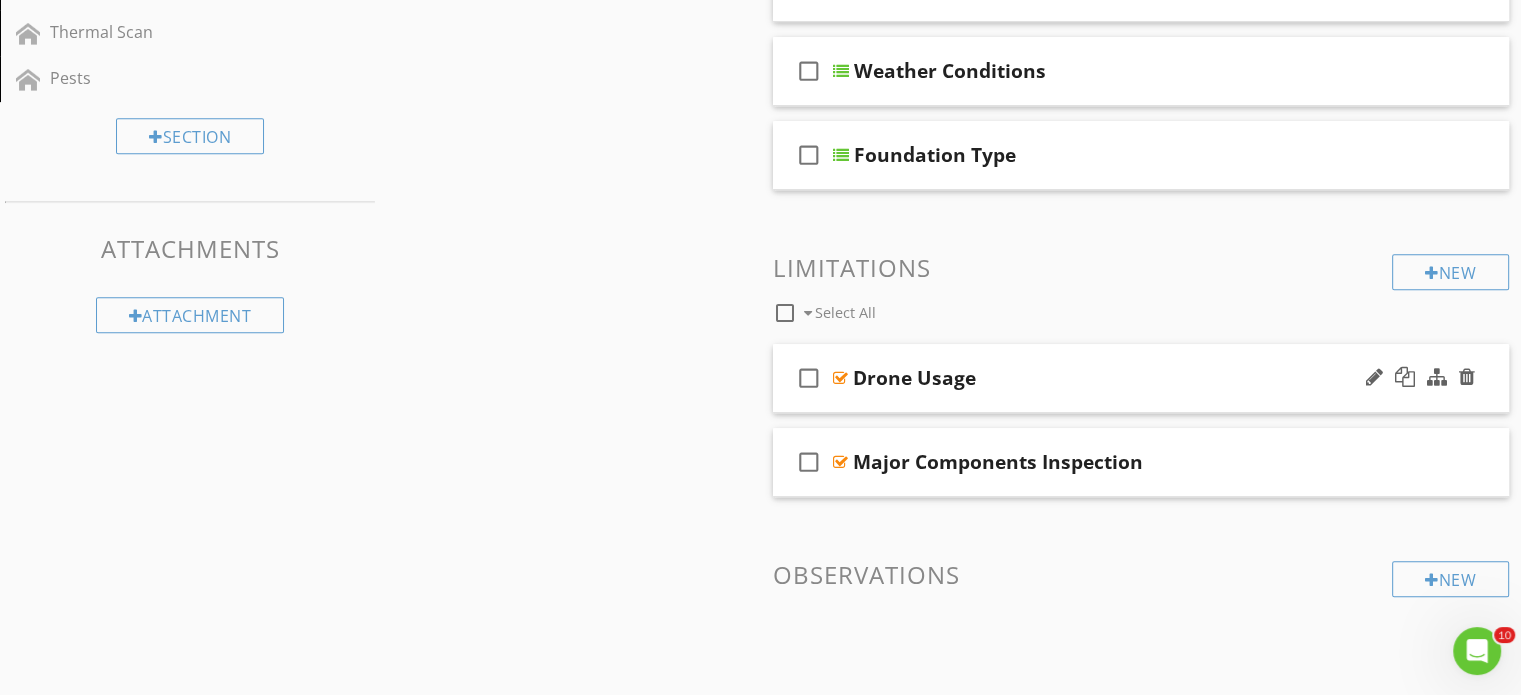 click on "check_box_outline_blank
Drone Usage" at bounding box center [1141, 378] 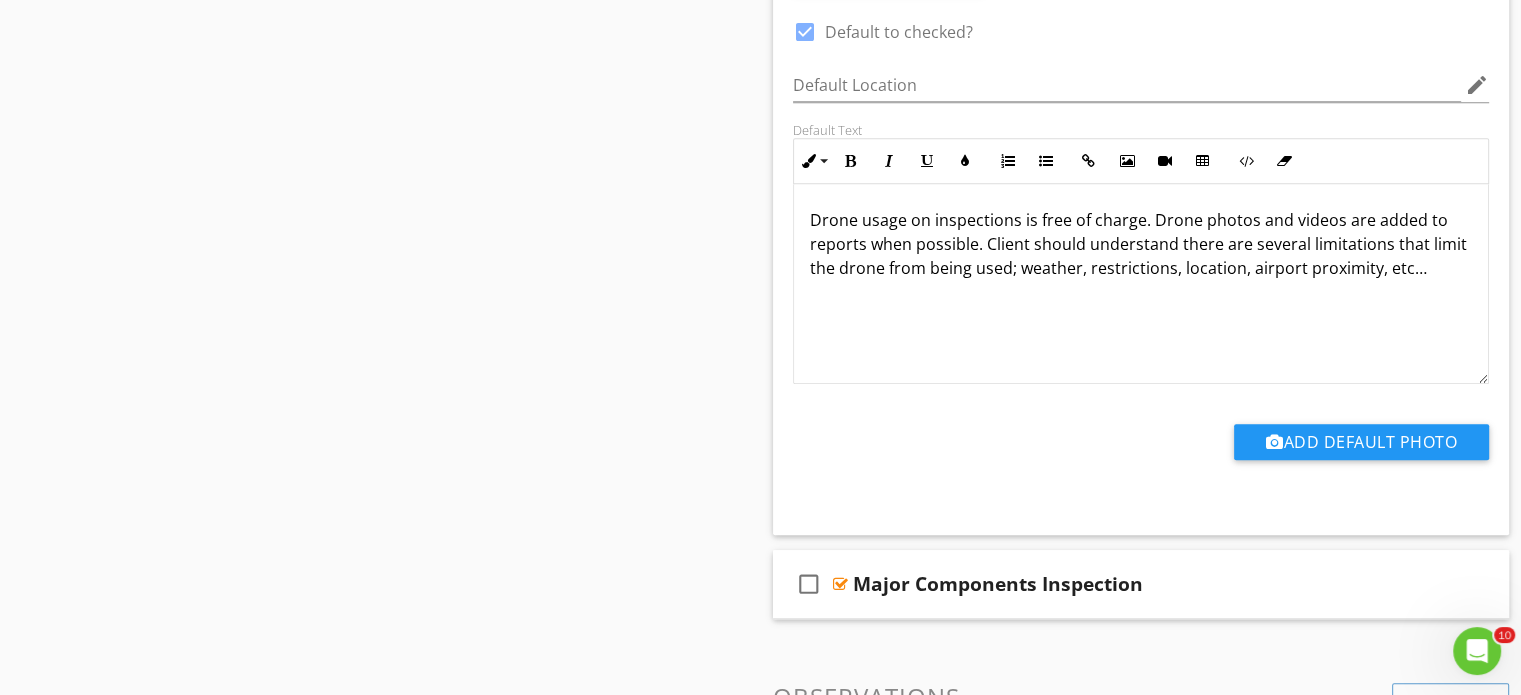 scroll, scrollTop: 1391, scrollLeft: 0, axis: vertical 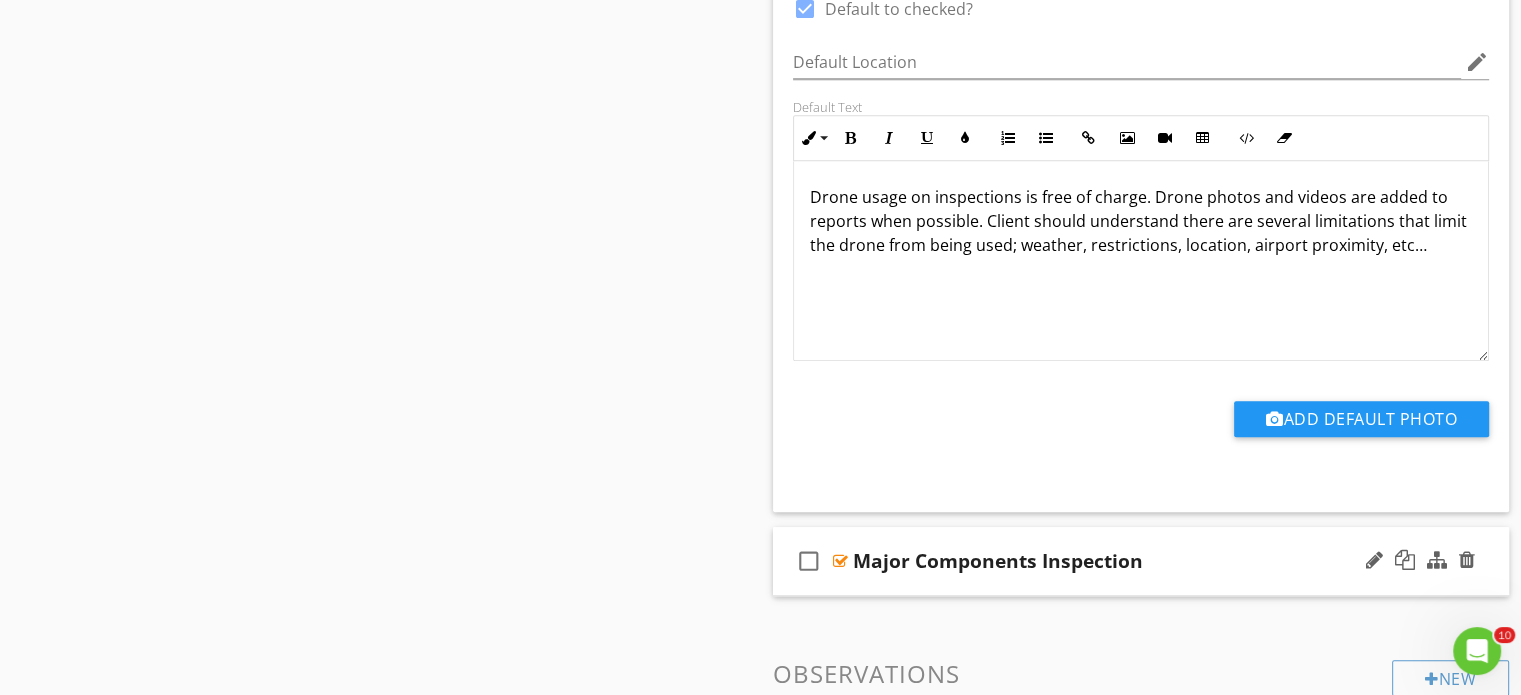 click on "check_box_outline_blank
Major Components Inspection" at bounding box center [1141, 561] 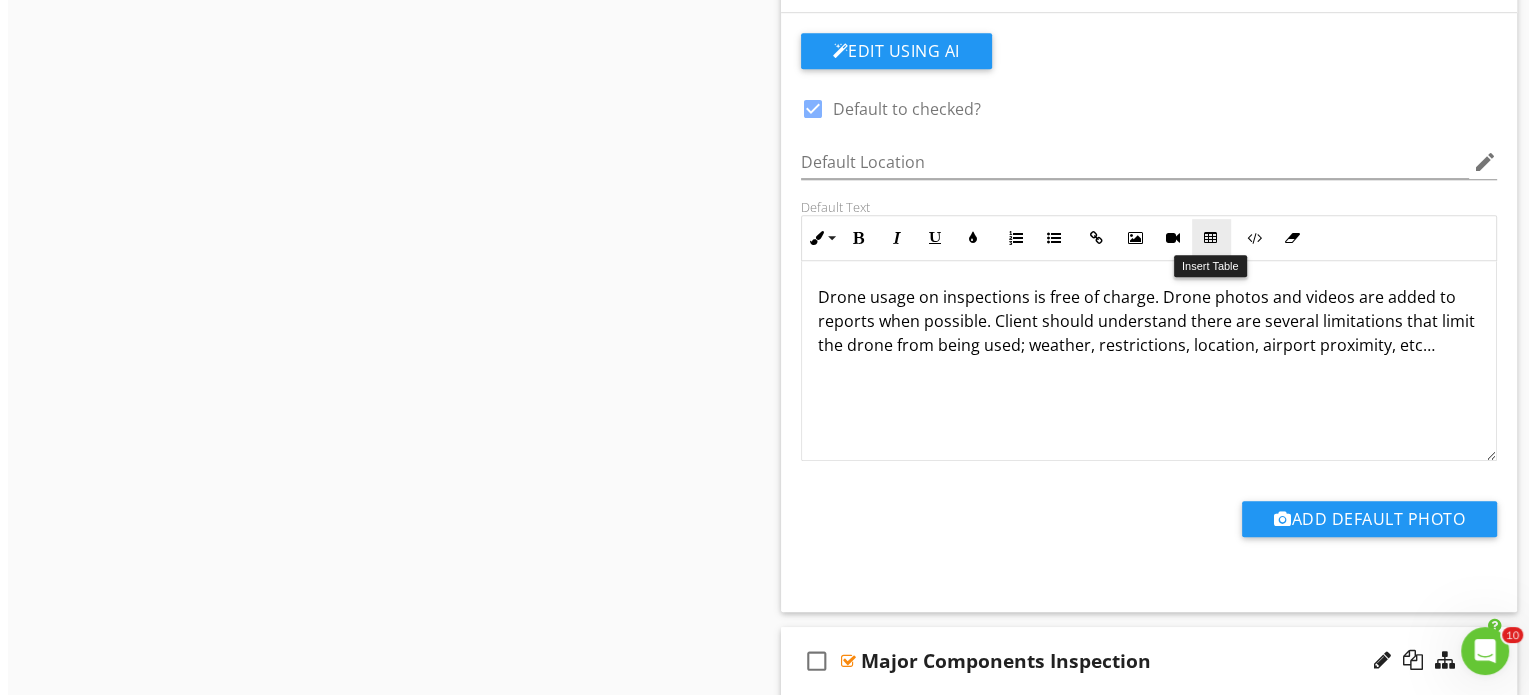 scroll, scrollTop: 1091, scrollLeft: 0, axis: vertical 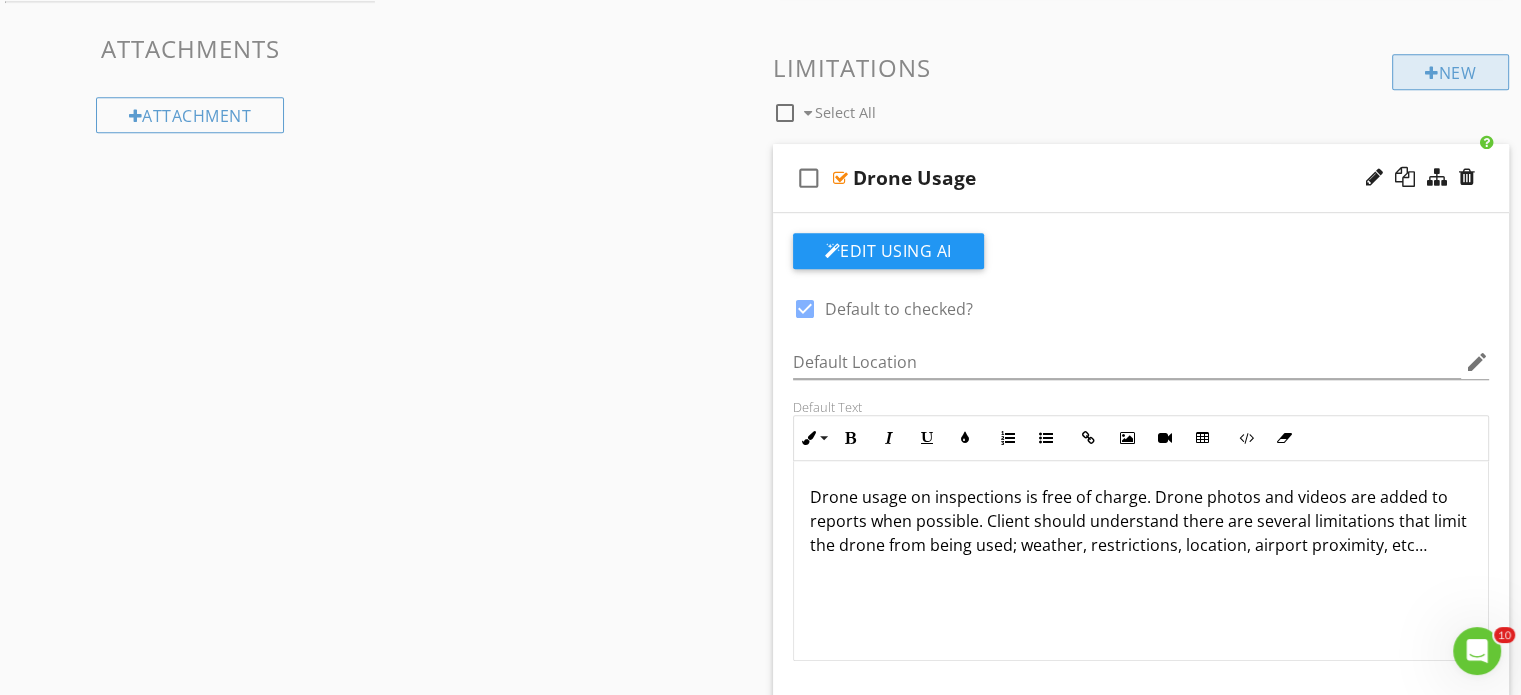 click on "New" at bounding box center [1450, 72] 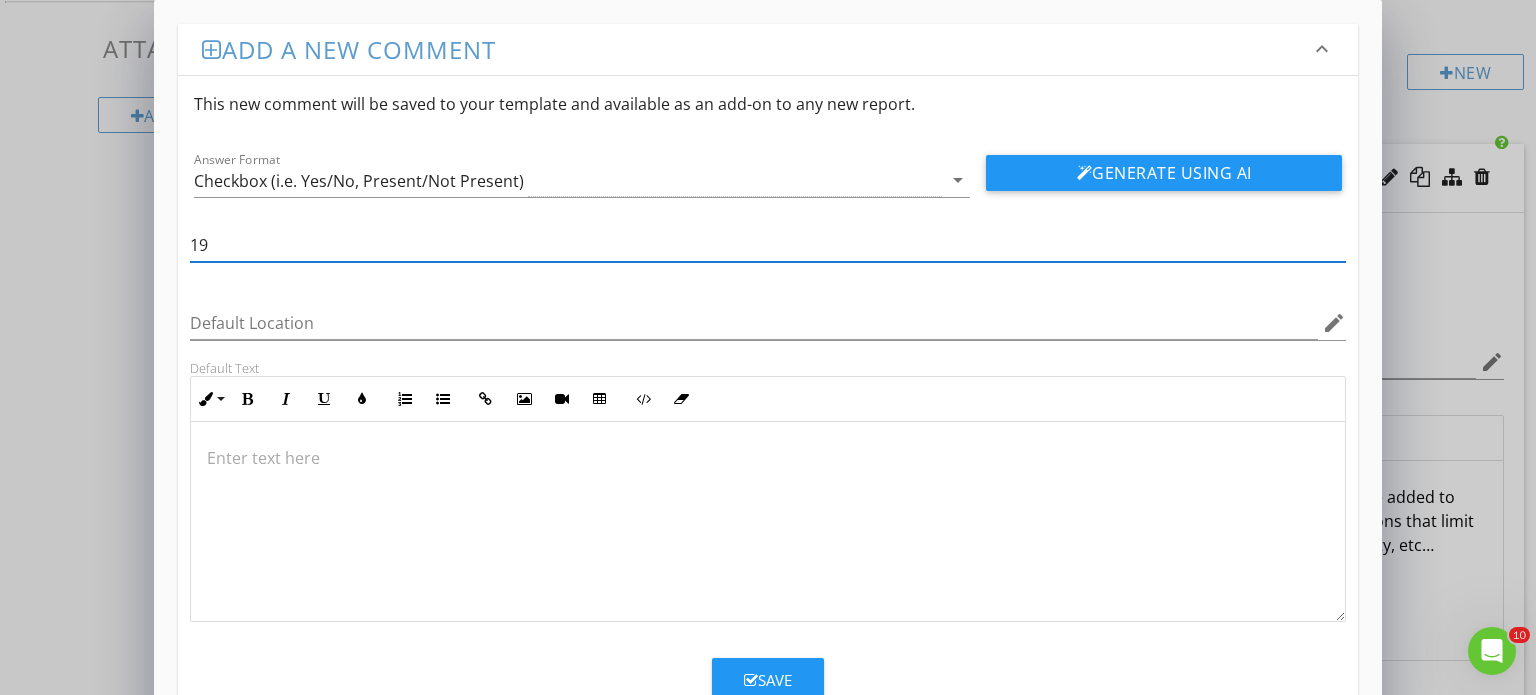 type on "1" 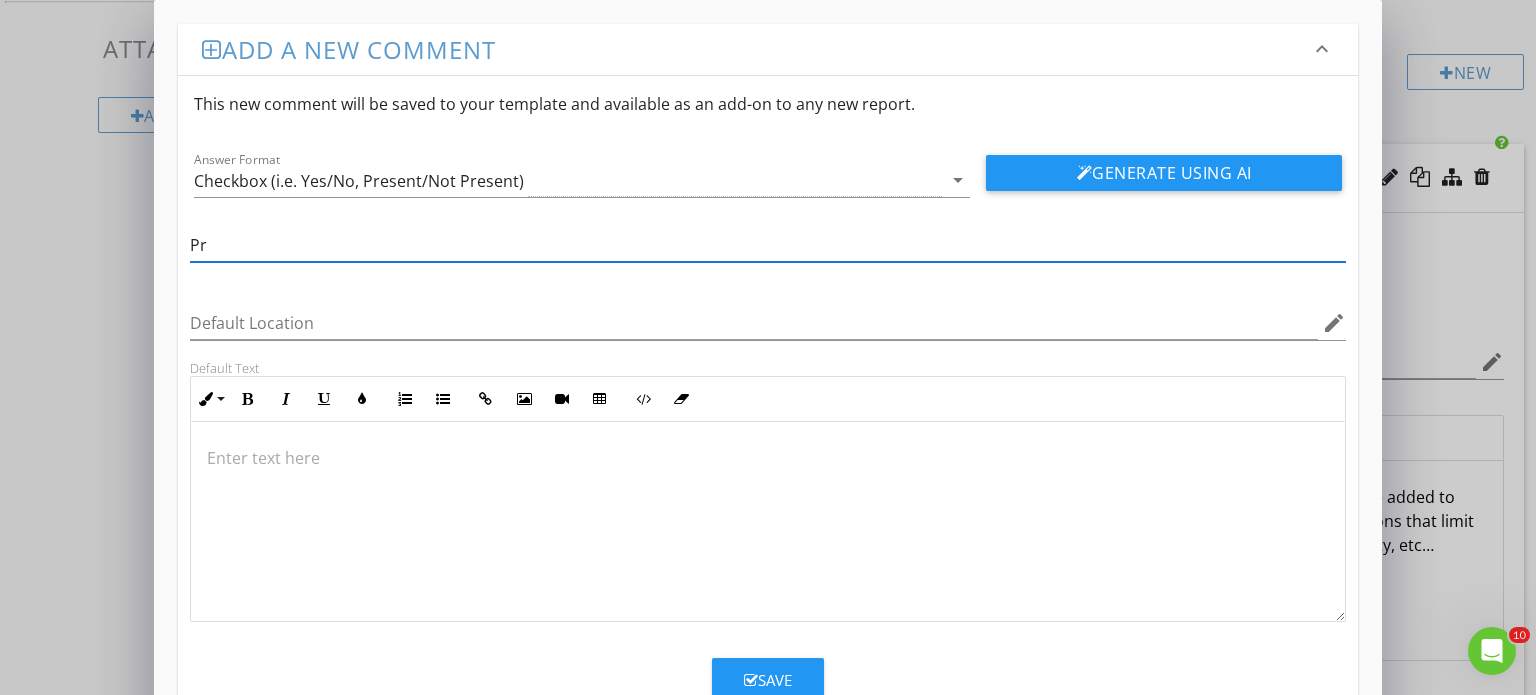 type on "P" 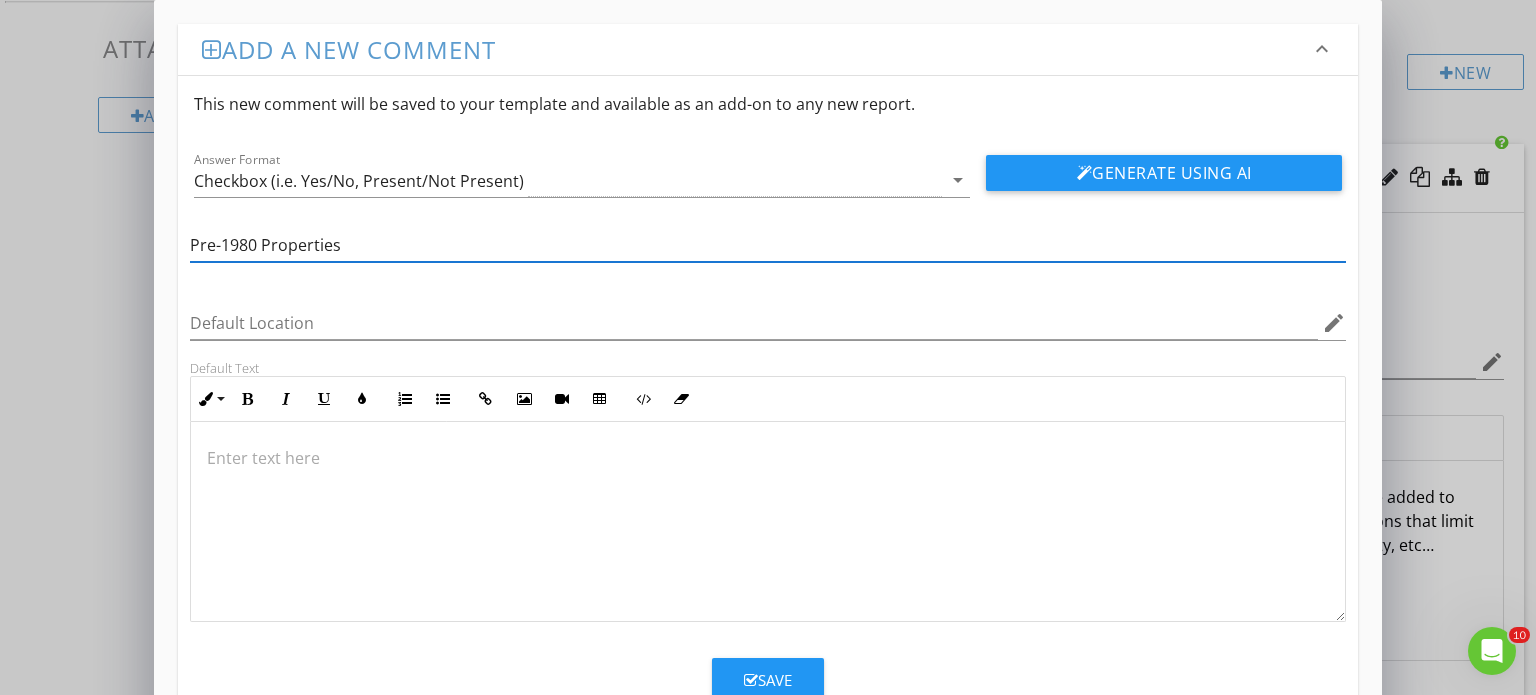 type on "Pre-1980 Properties" 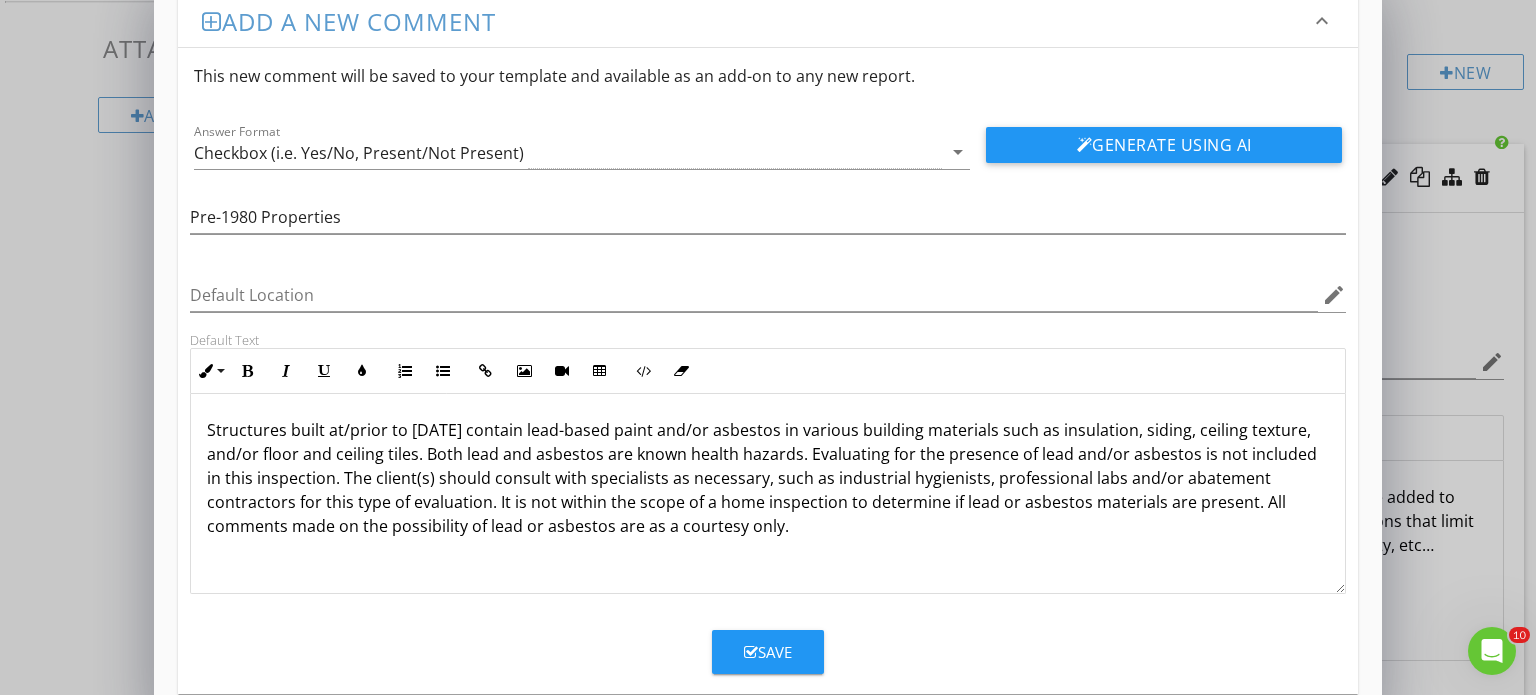 scroll, scrollTop: 0, scrollLeft: 0, axis: both 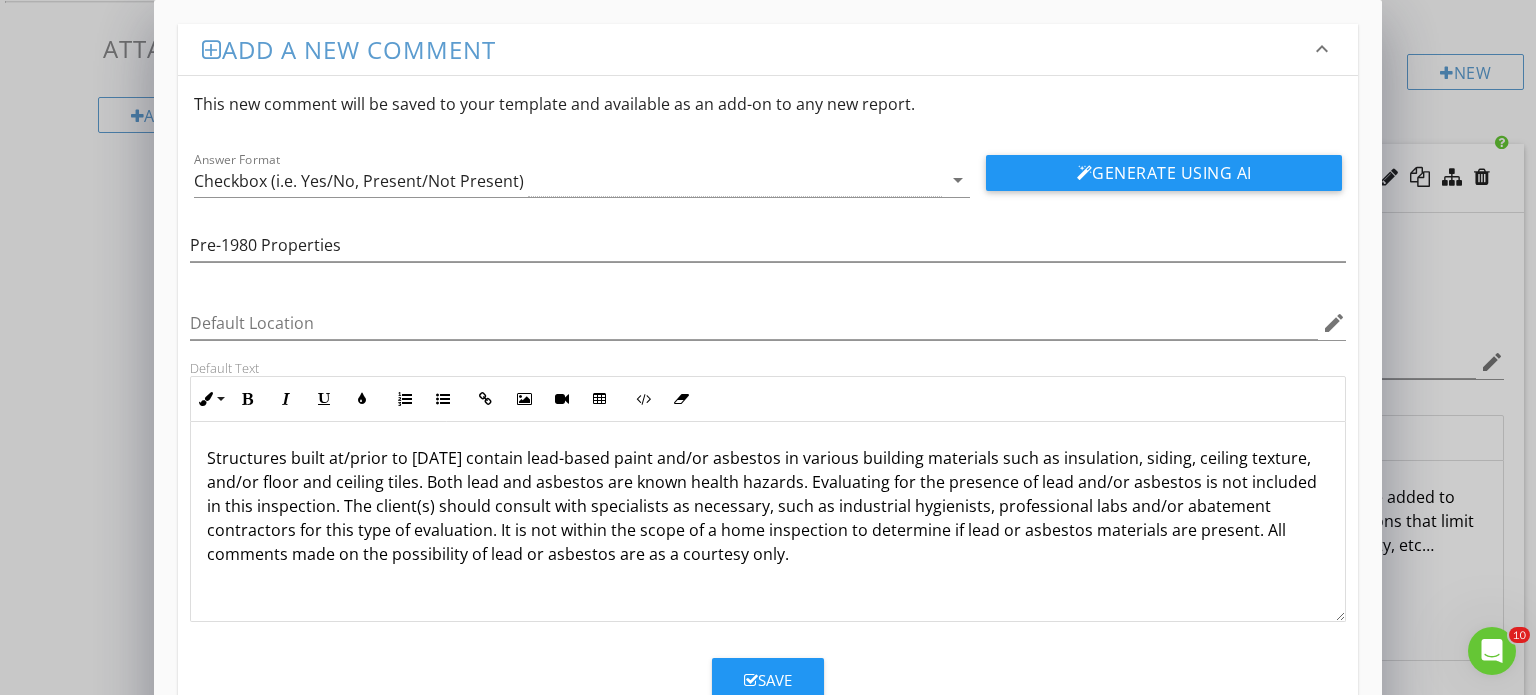 click on "Save" at bounding box center (768, 680) 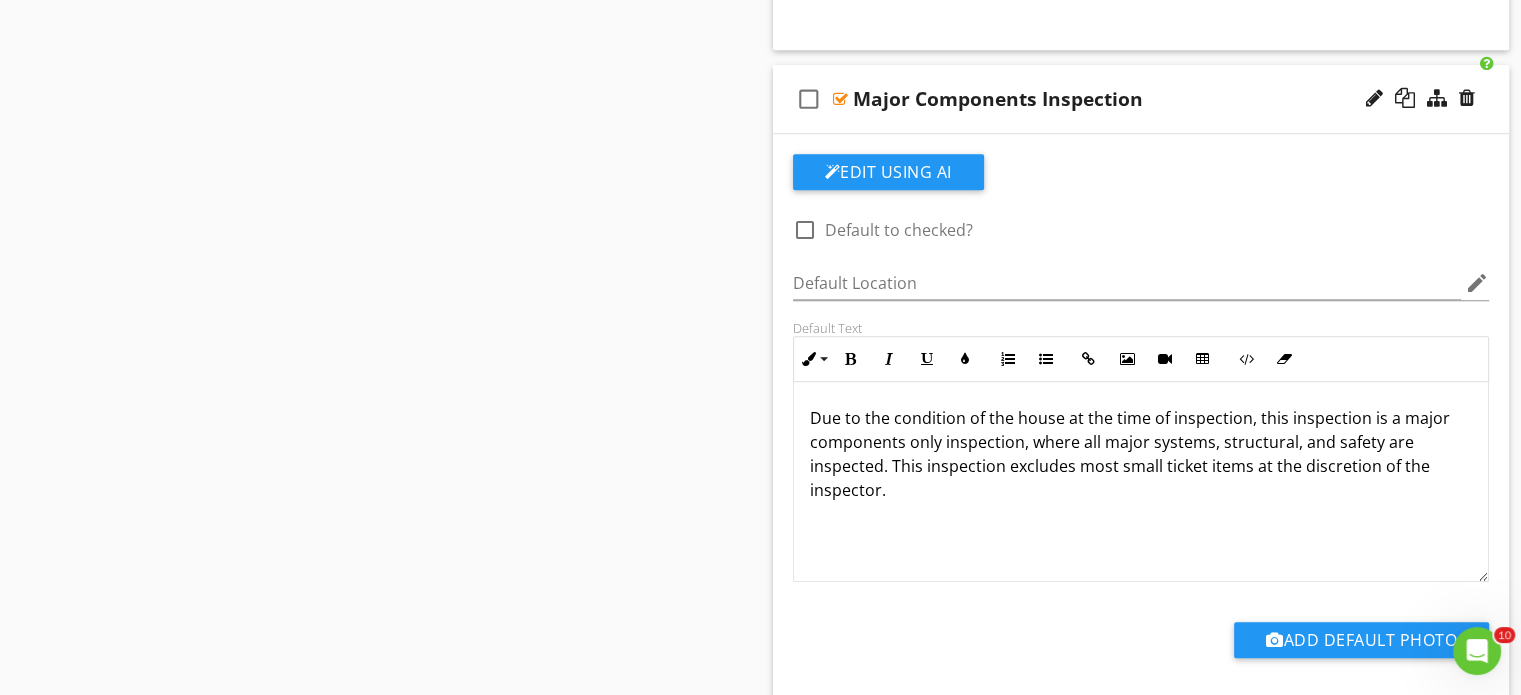 scroll, scrollTop: 2091, scrollLeft: 0, axis: vertical 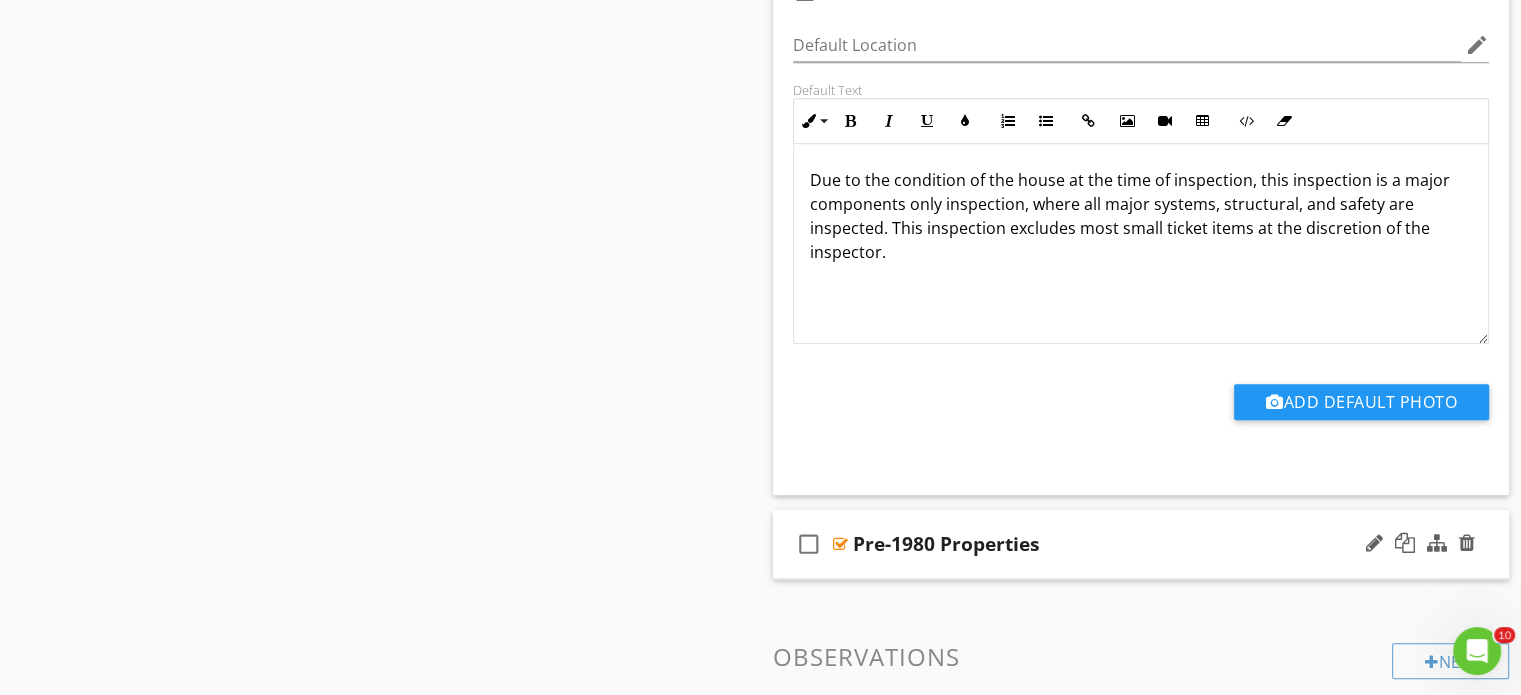click on "check_box_outline_blank
Pre-1980 Properties" at bounding box center (1141, 544) 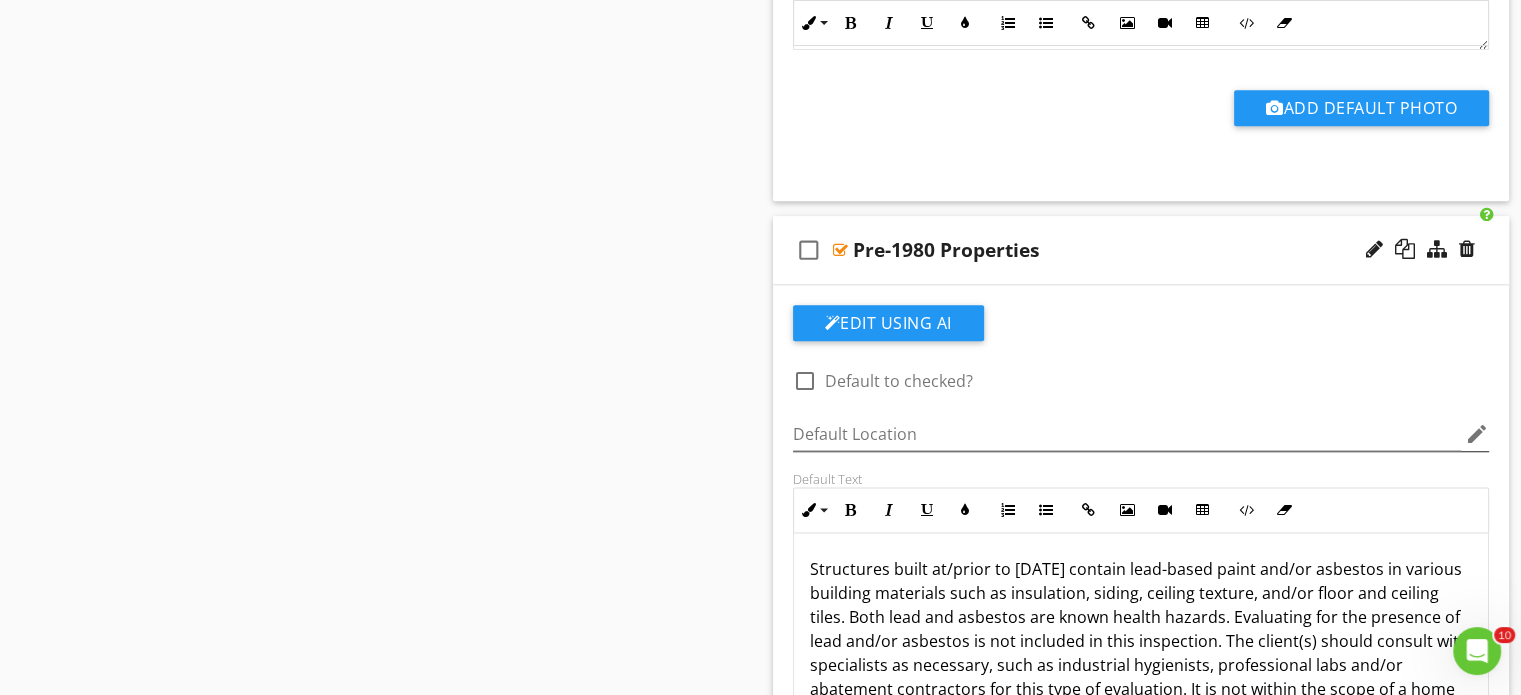 scroll, scrollTop: 2391, scrollLeft: 0, axis: vertical 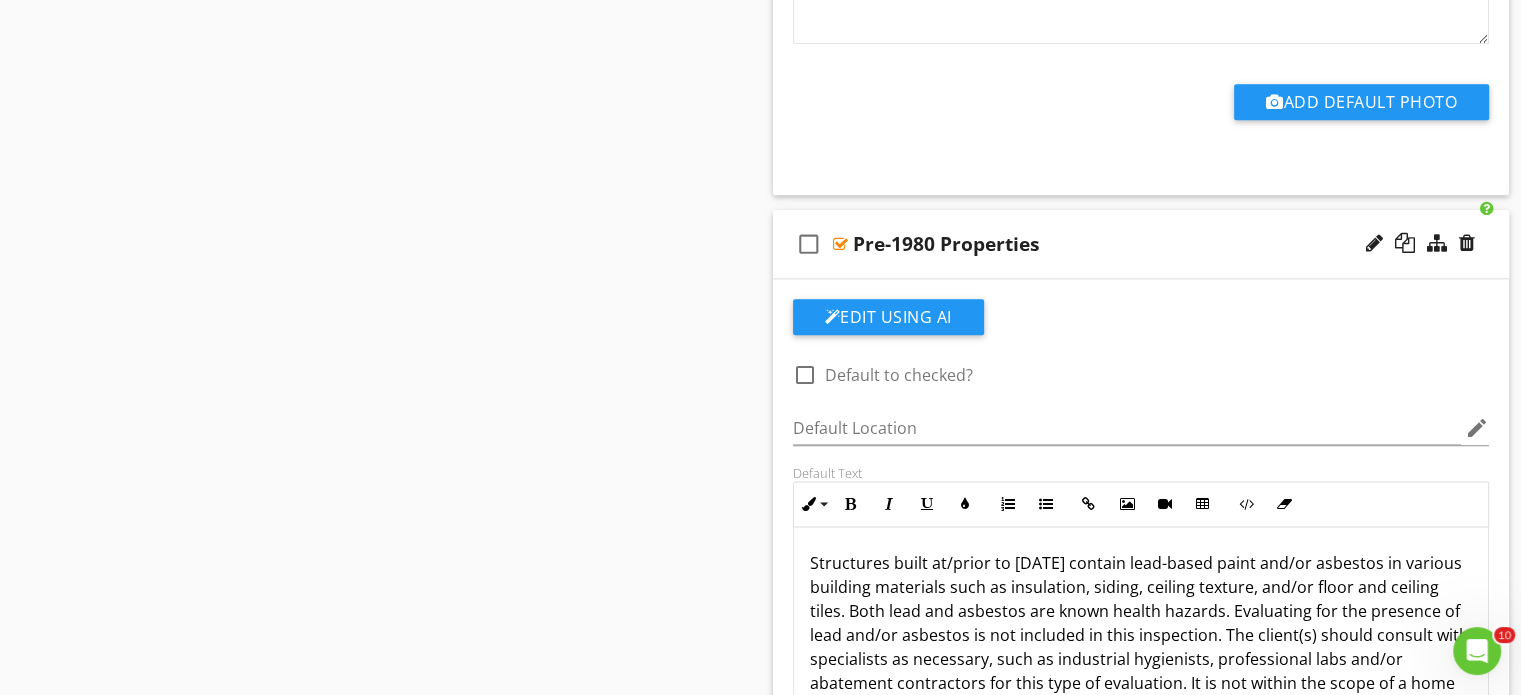 click at bounding box center [805, 375] 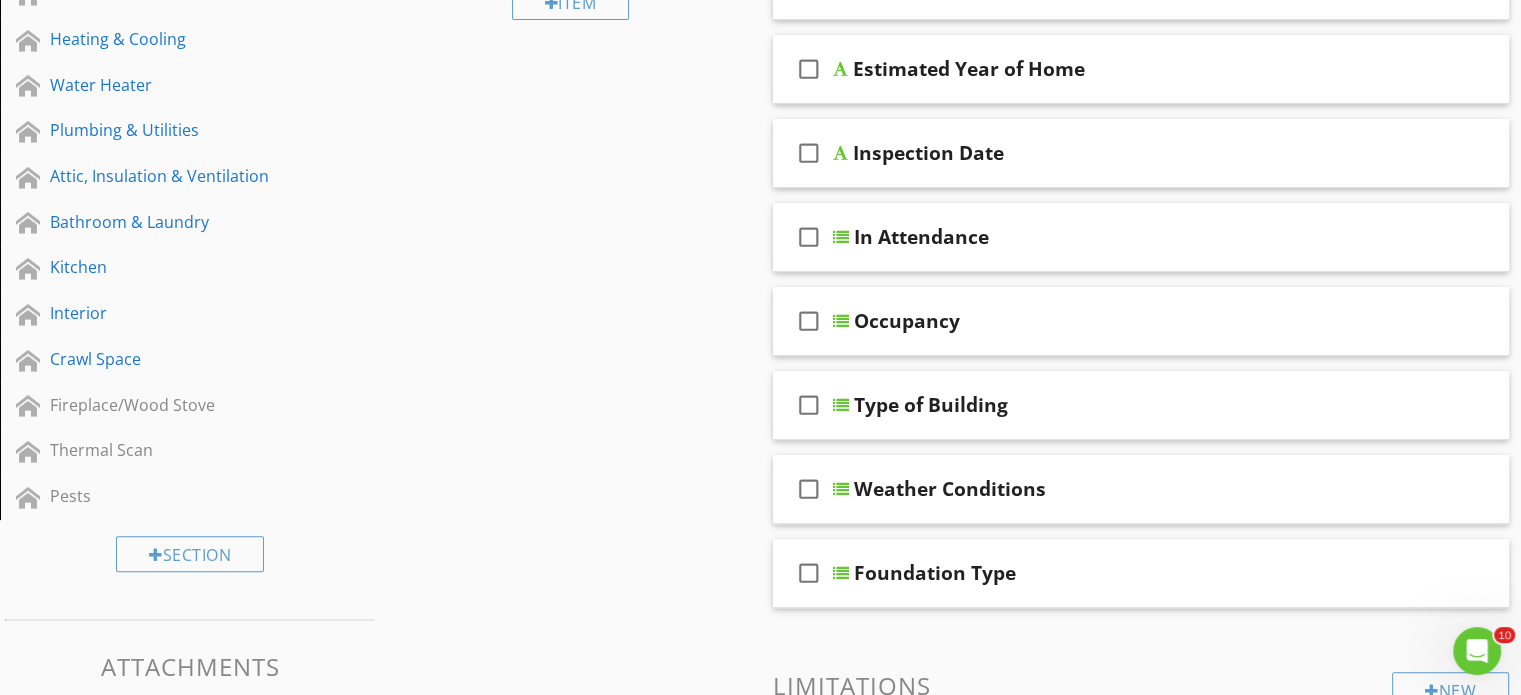 scroll, scrollTop: 0, scrollLeft: 0, axis: both 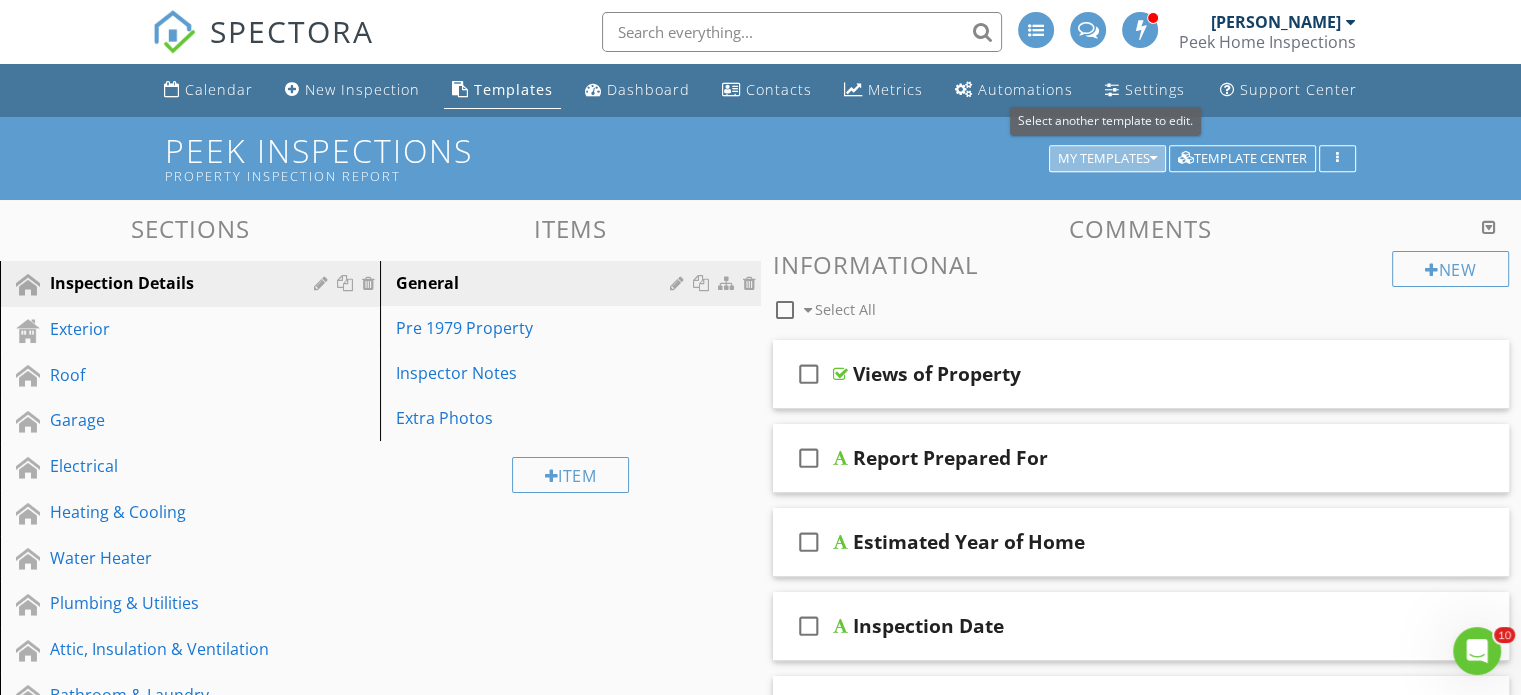 click on "My Templates" at bounding box center (1107, 159) 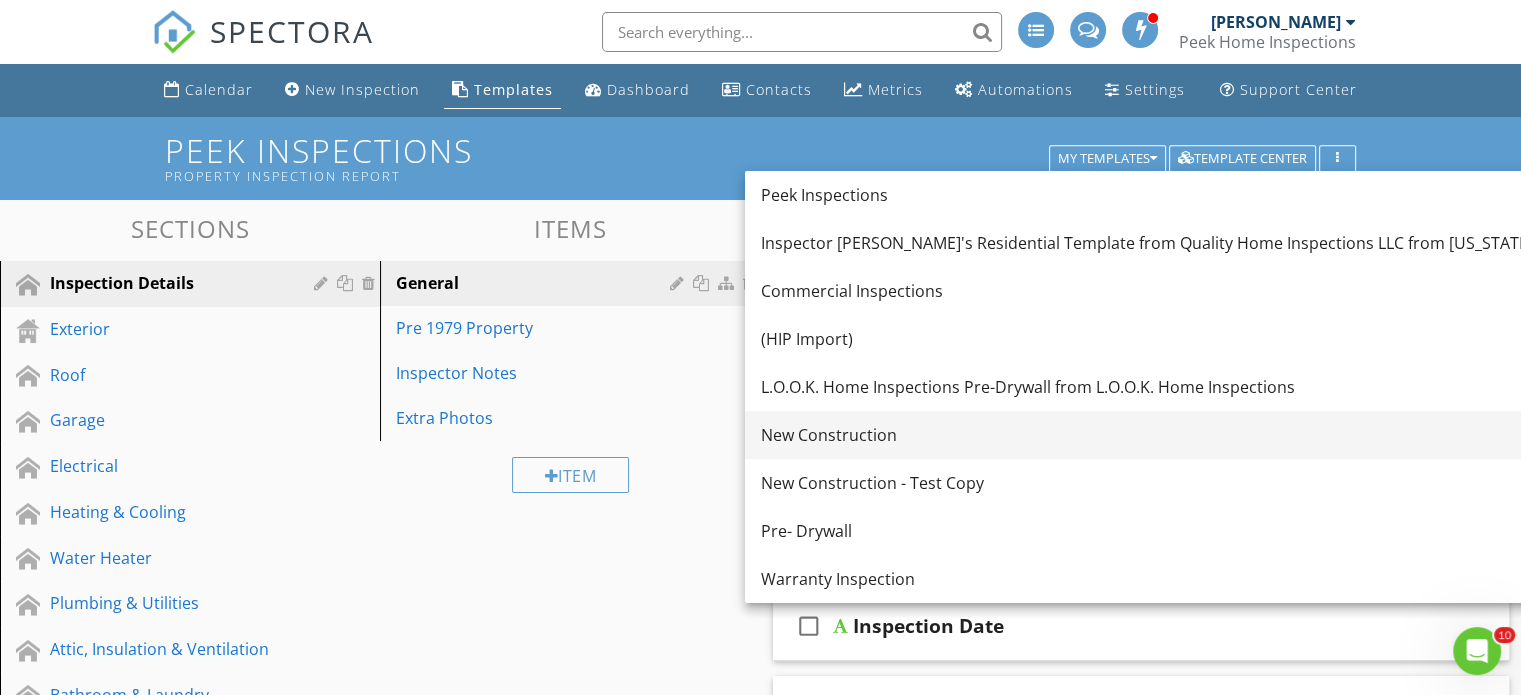 click on "New Construction" at bounding box center [1192, 435] 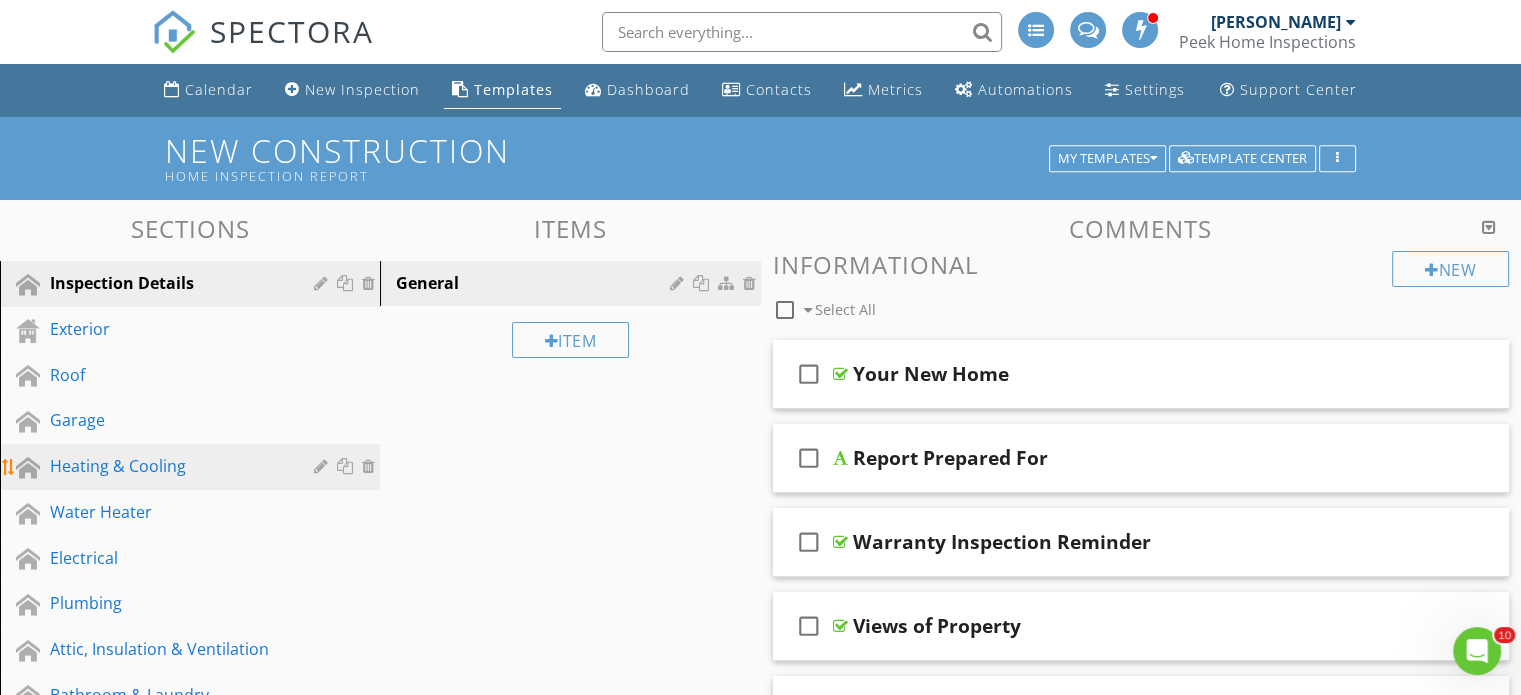 click on "Heating & Cooling" at bounding box center (167, 466) 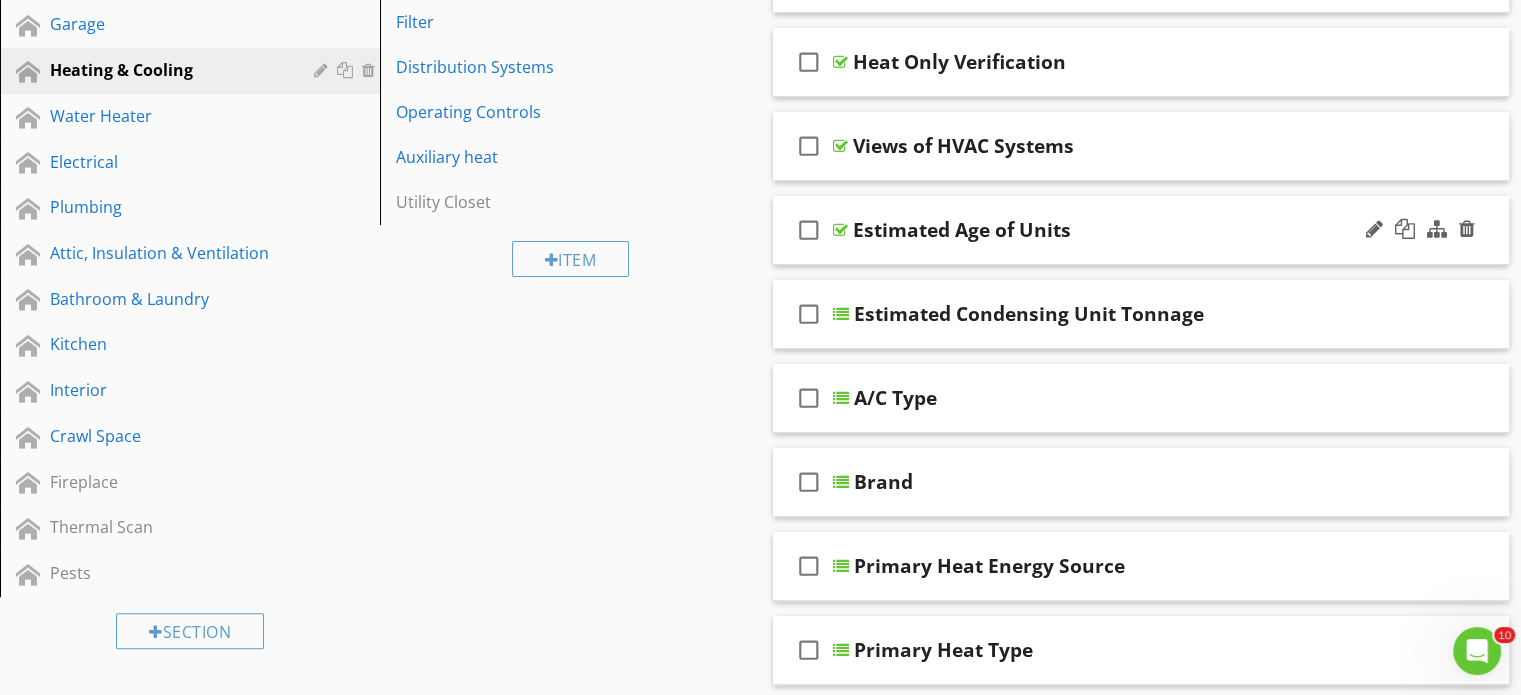 scroll, scrollTop: 400, scrollLeft: 0, axis: vertical 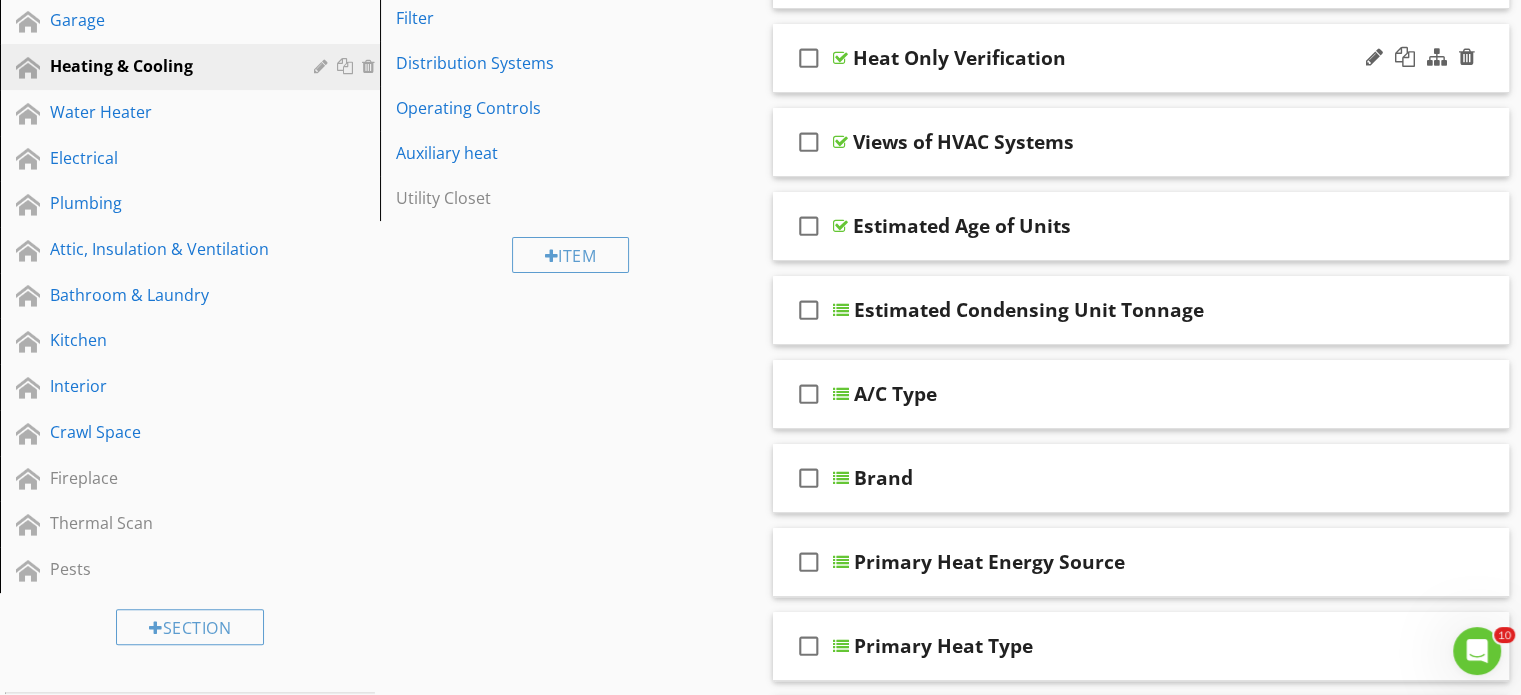 type 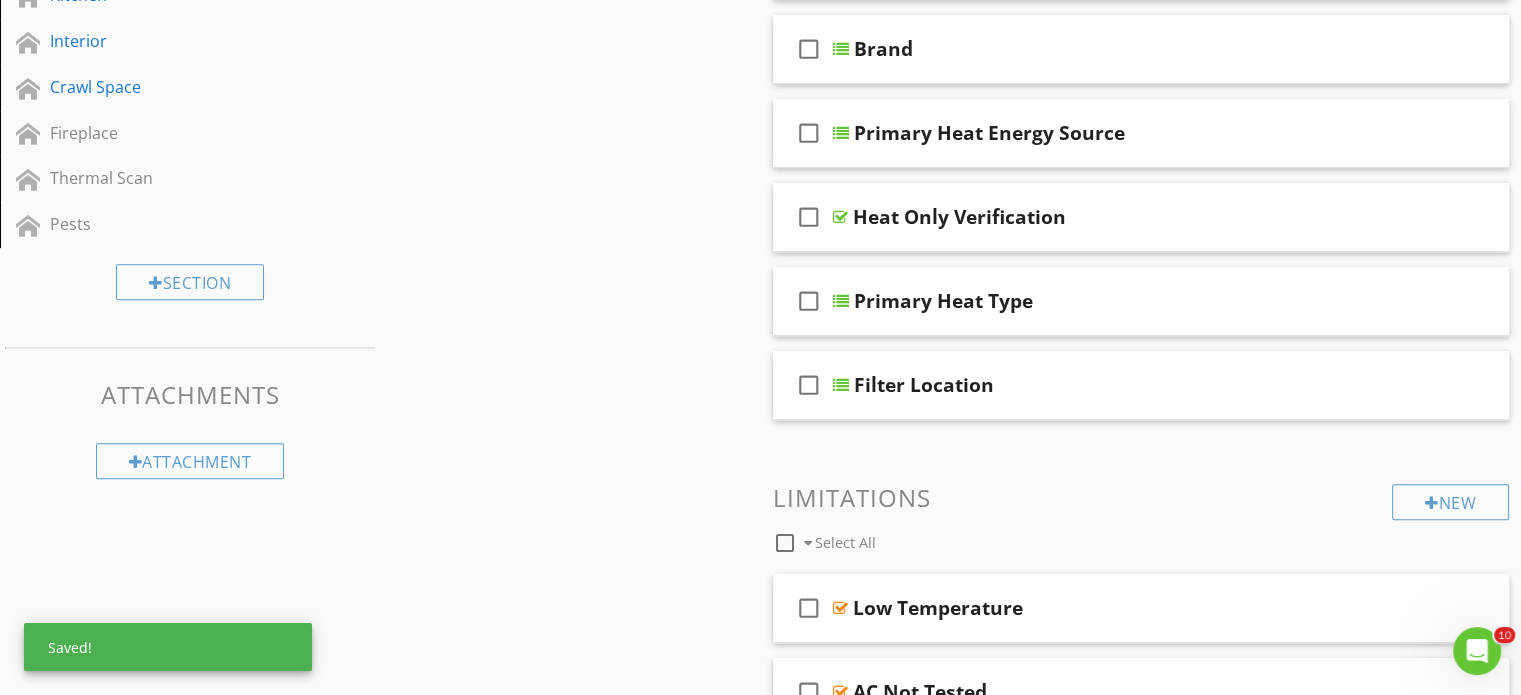 scroll, scrollTop: 800, scrollLeft: 0, axis: vertical 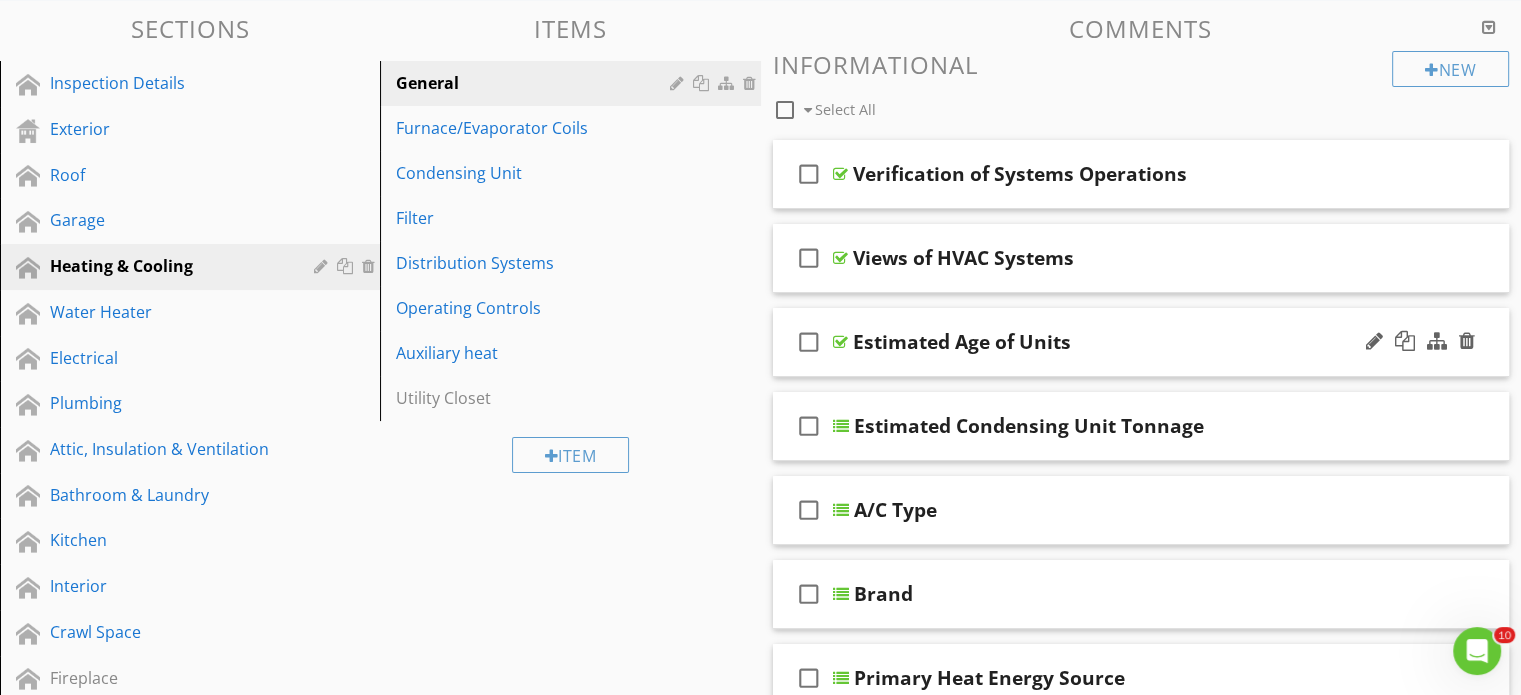 click on "check_box_outline_blank
Estimated Age of Units" at bounding box center [1141, 342] 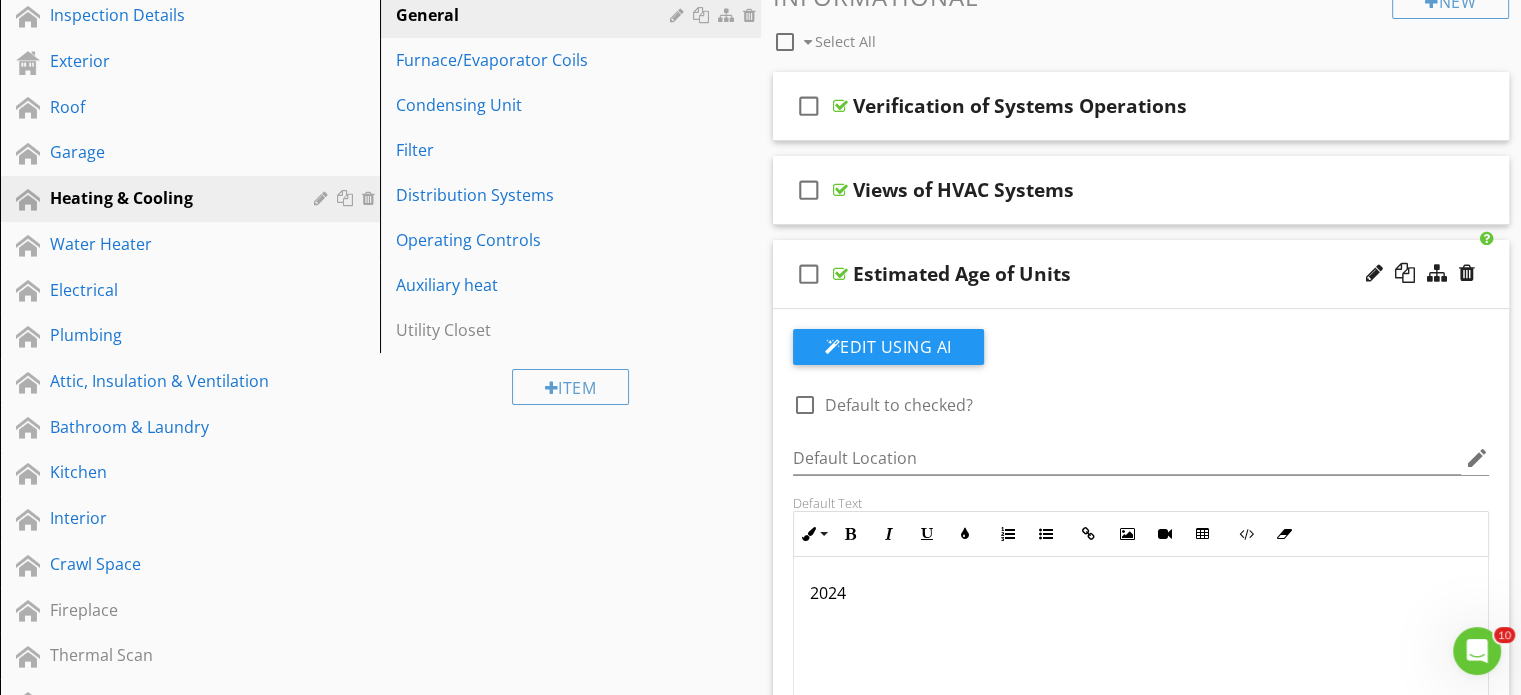 scroll, scrollTop: 400, scrollLeft: 0, axis: vertical 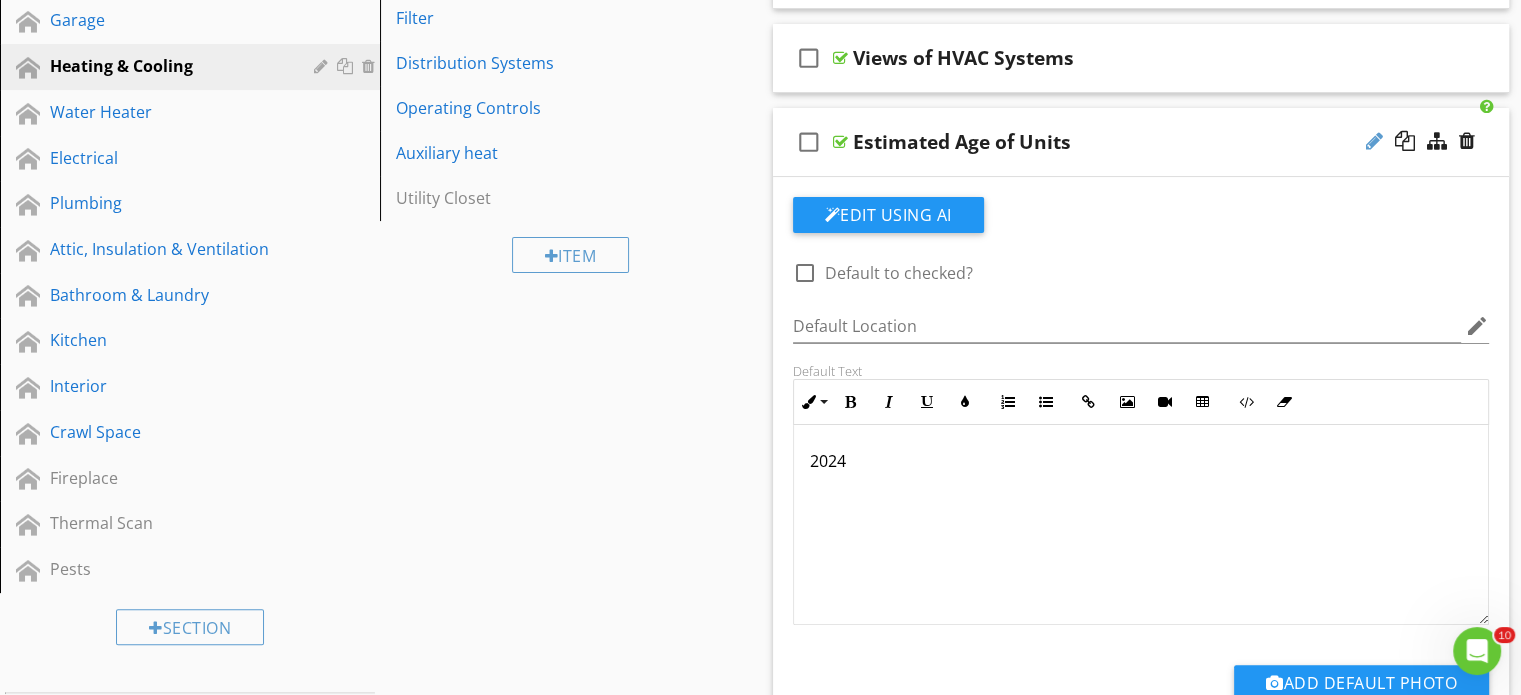 click at bounding box center (1374, 141) 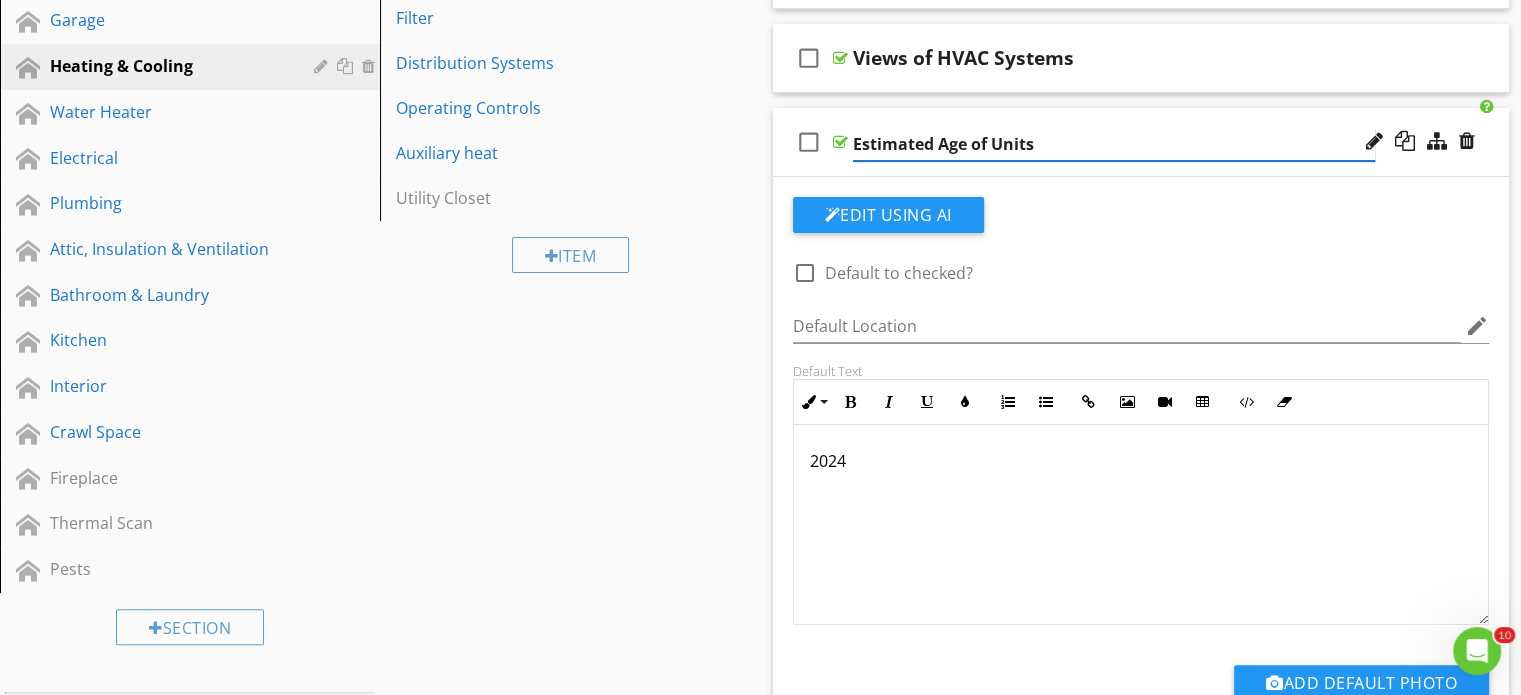 scroll, scrollTop: 0, scrollLeft: 0, axis: both 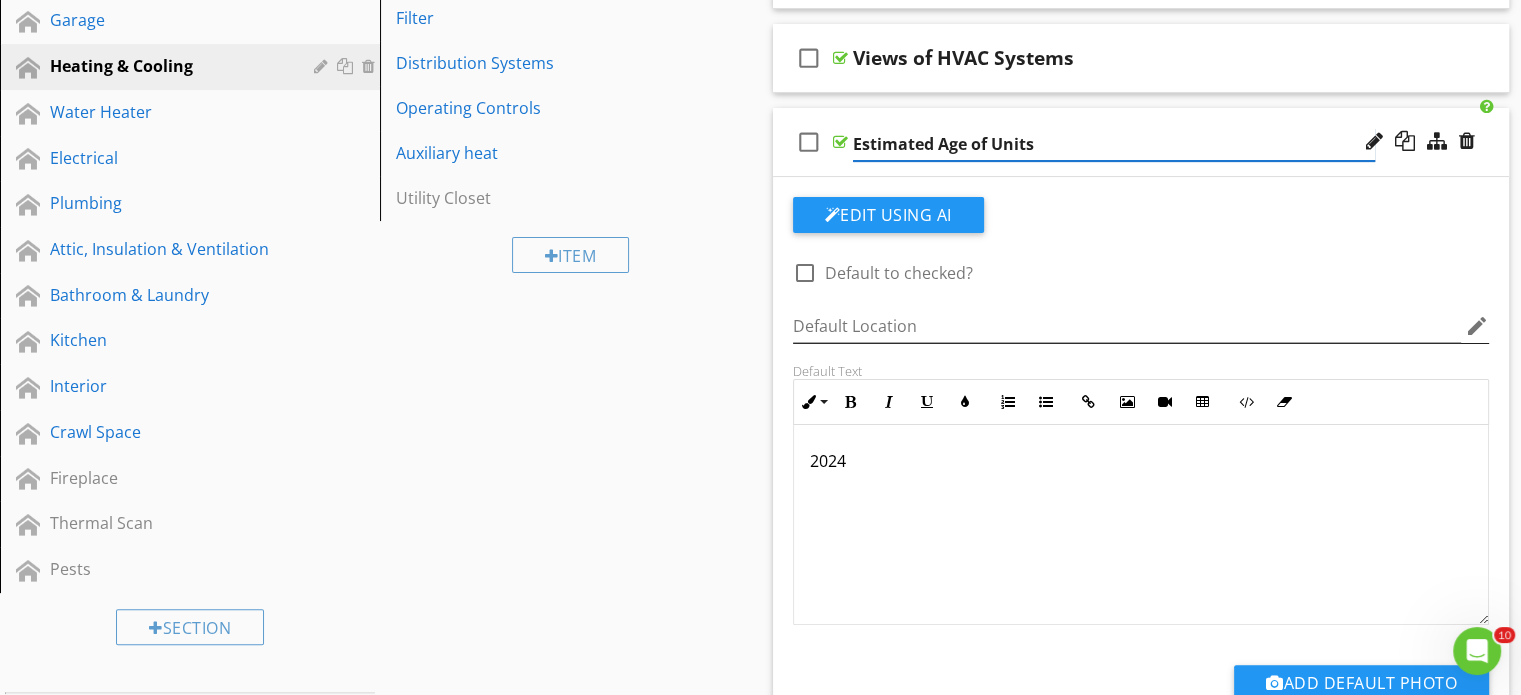 click on "edit" at bounding box center (1477, 326) 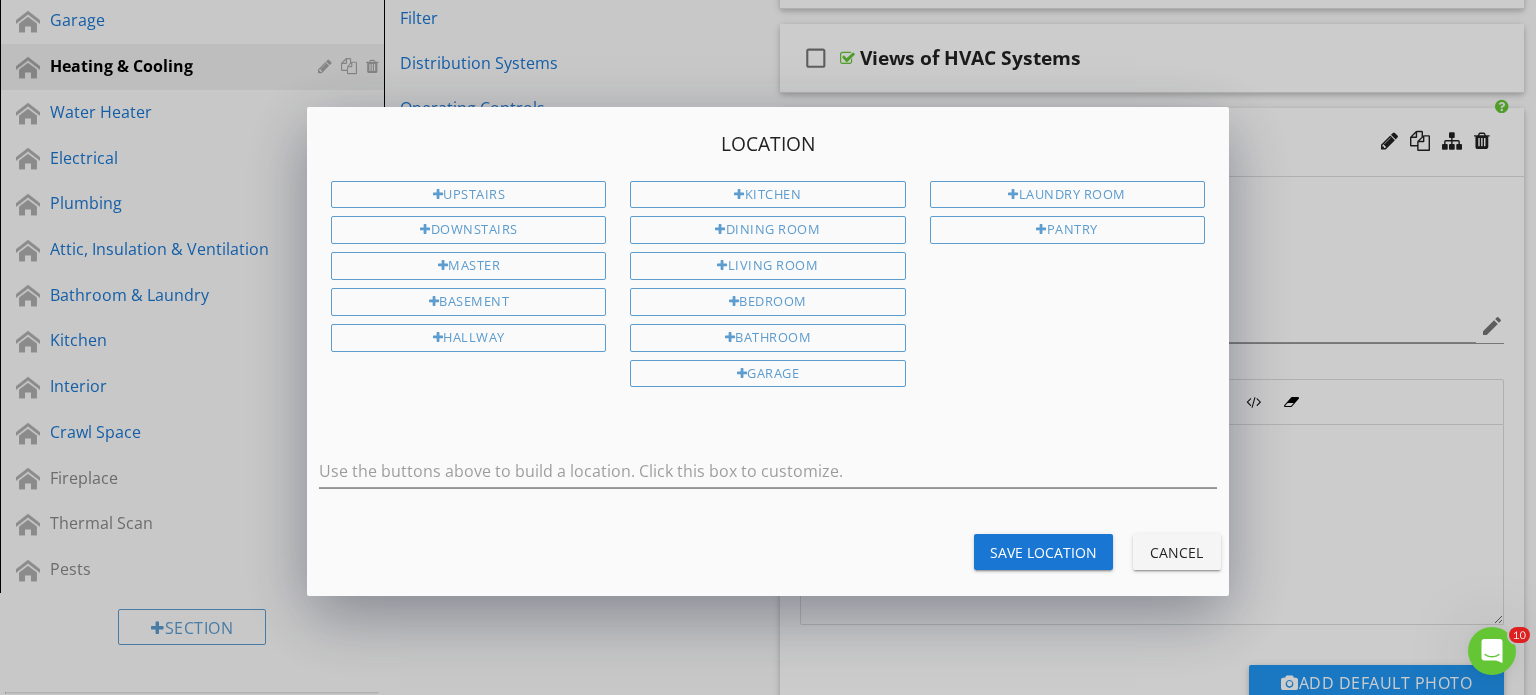 click on "Cancel" at bounding box center [1177, 552] 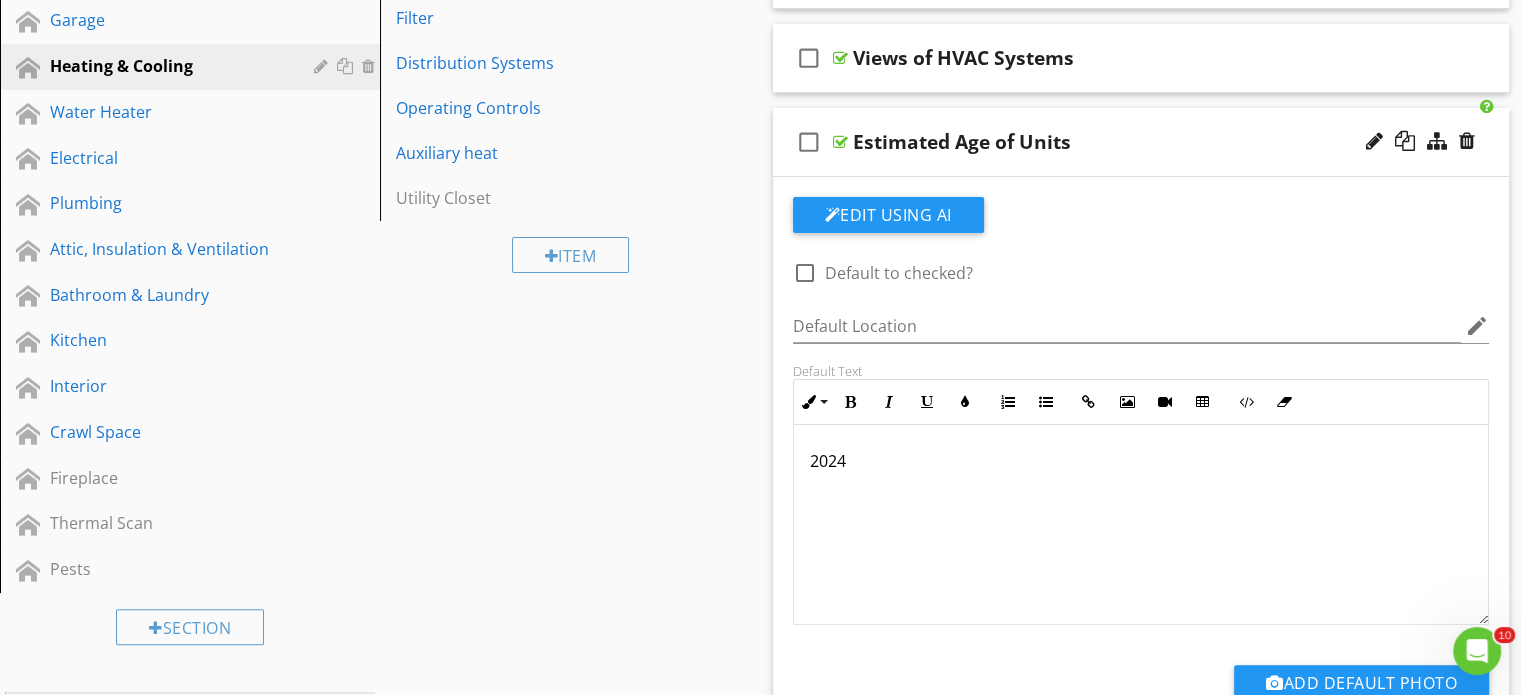 click on "Estimated Age of Units" at bounding box center (962, 142) 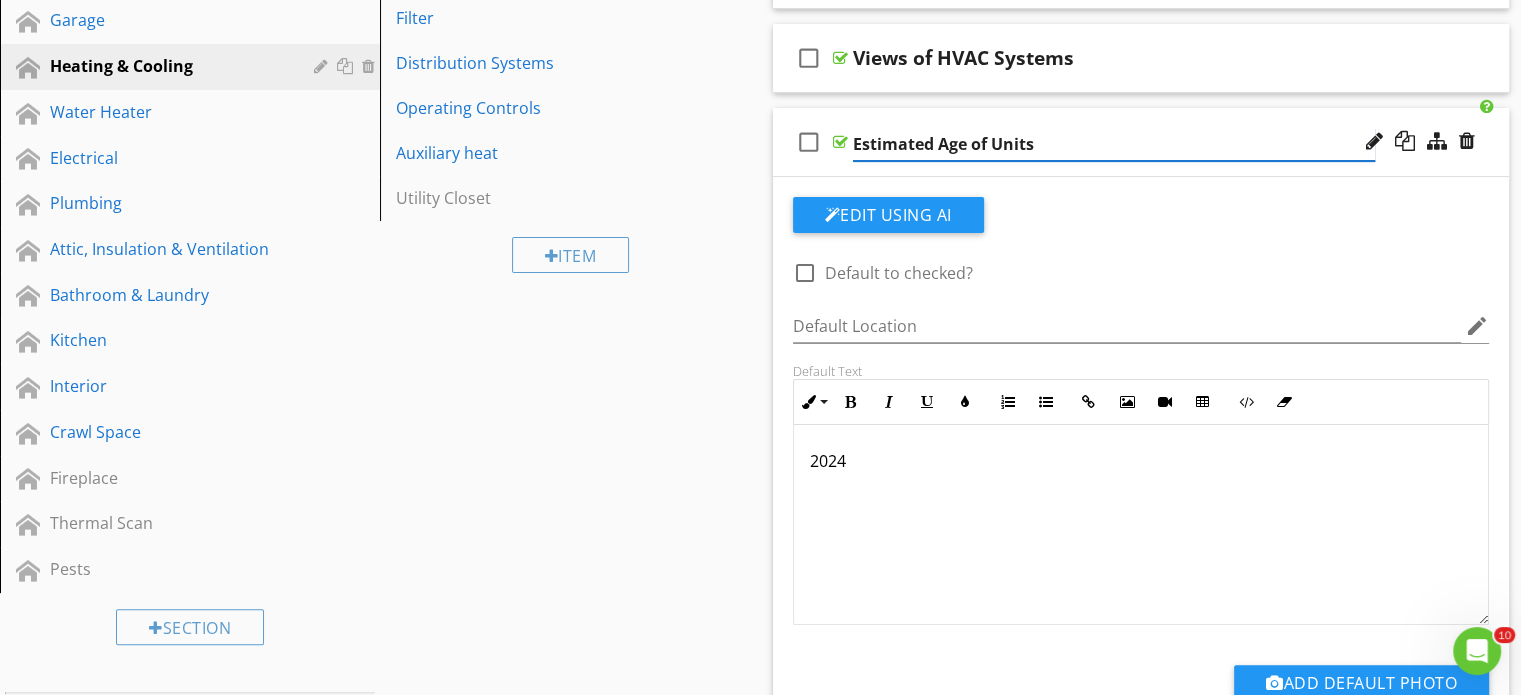 click on "Estimated Age of Units" at bounding box center [1114, 144] 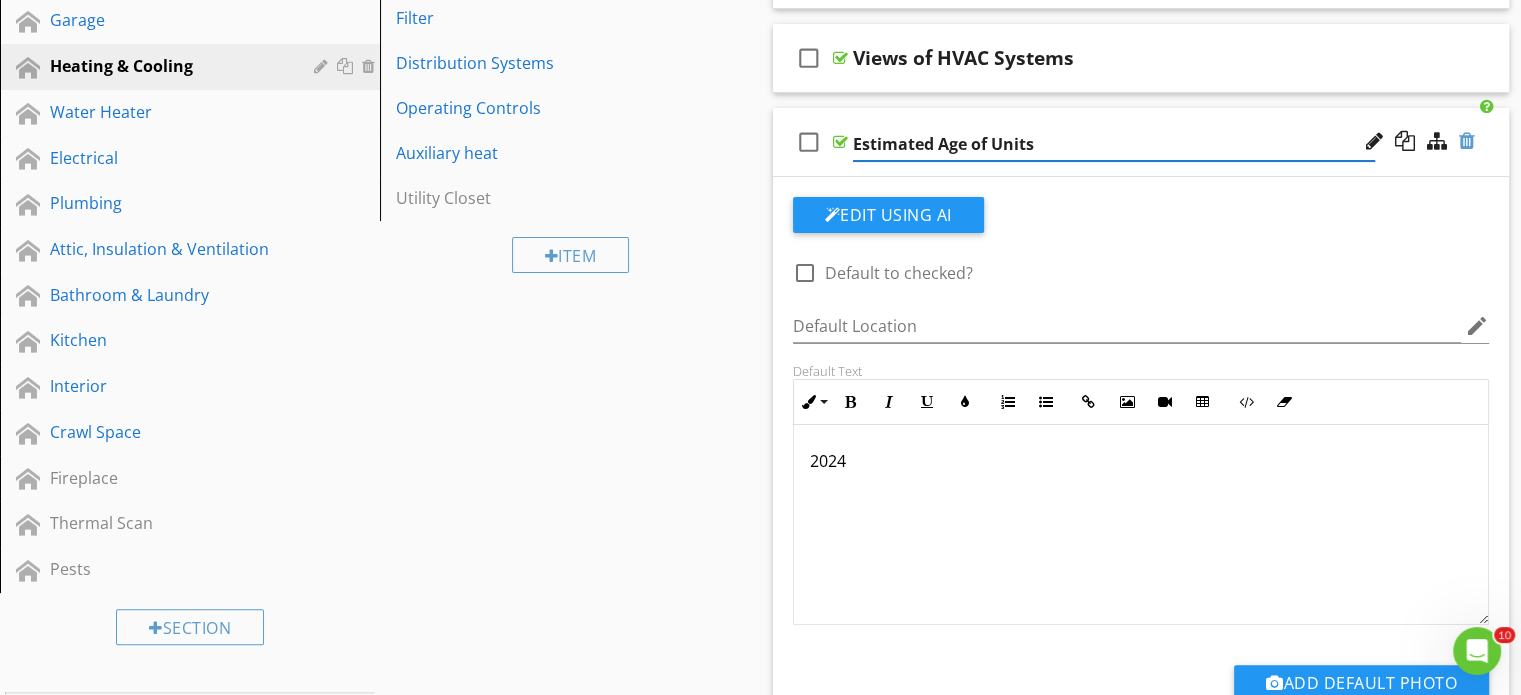 click at bounding box center [1467, 141] 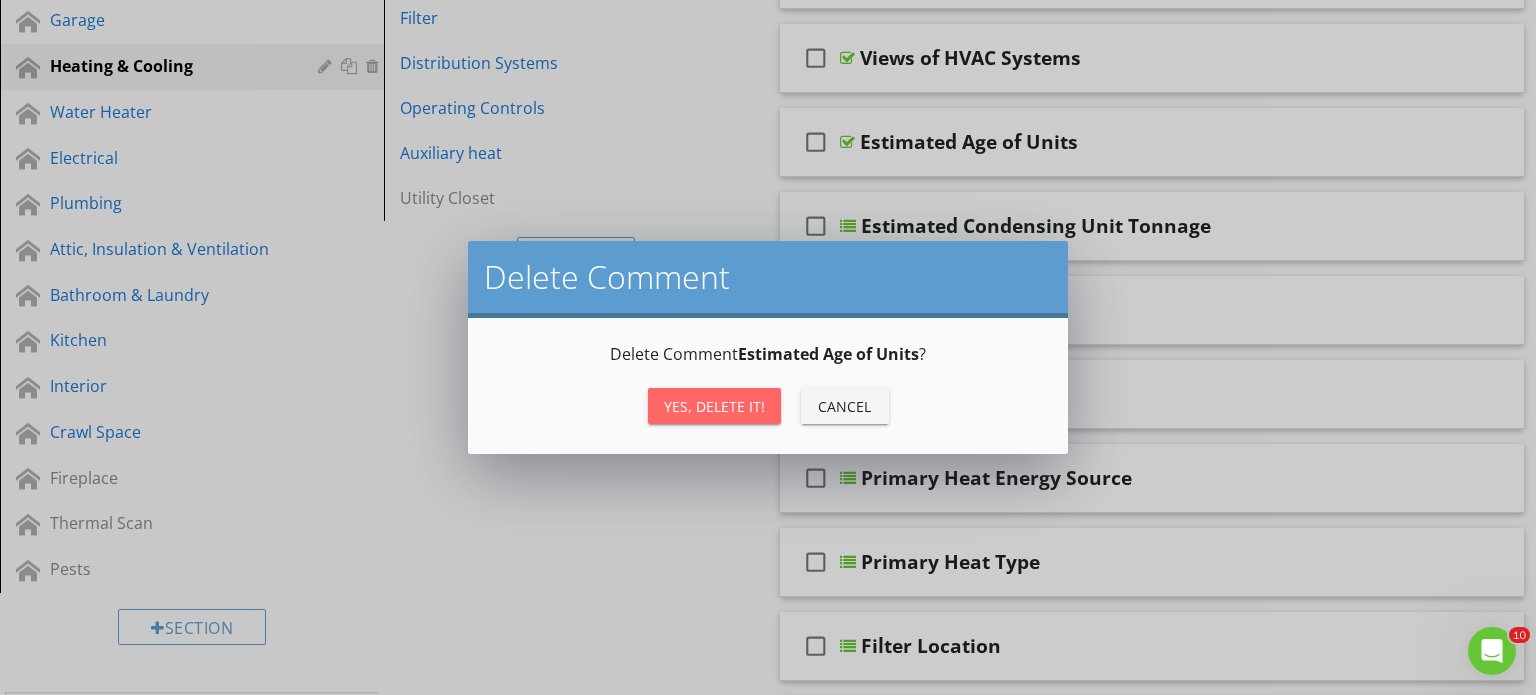 drag, startPoint x: 696, startPoint y: 400, endPoint x: 798, endPoint y: 405, distance: 102.122475 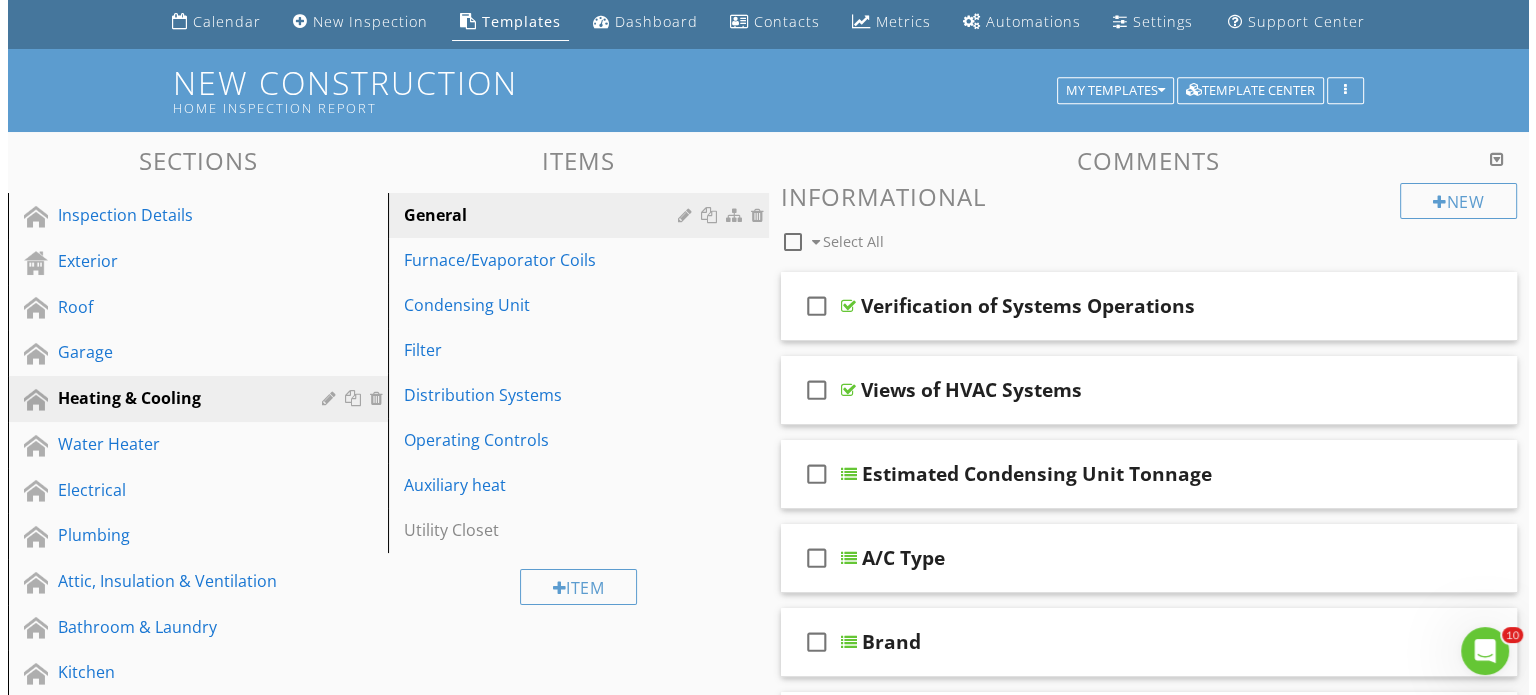 scroll, scrollTop: 0, scrollLeft: 0, axis: both 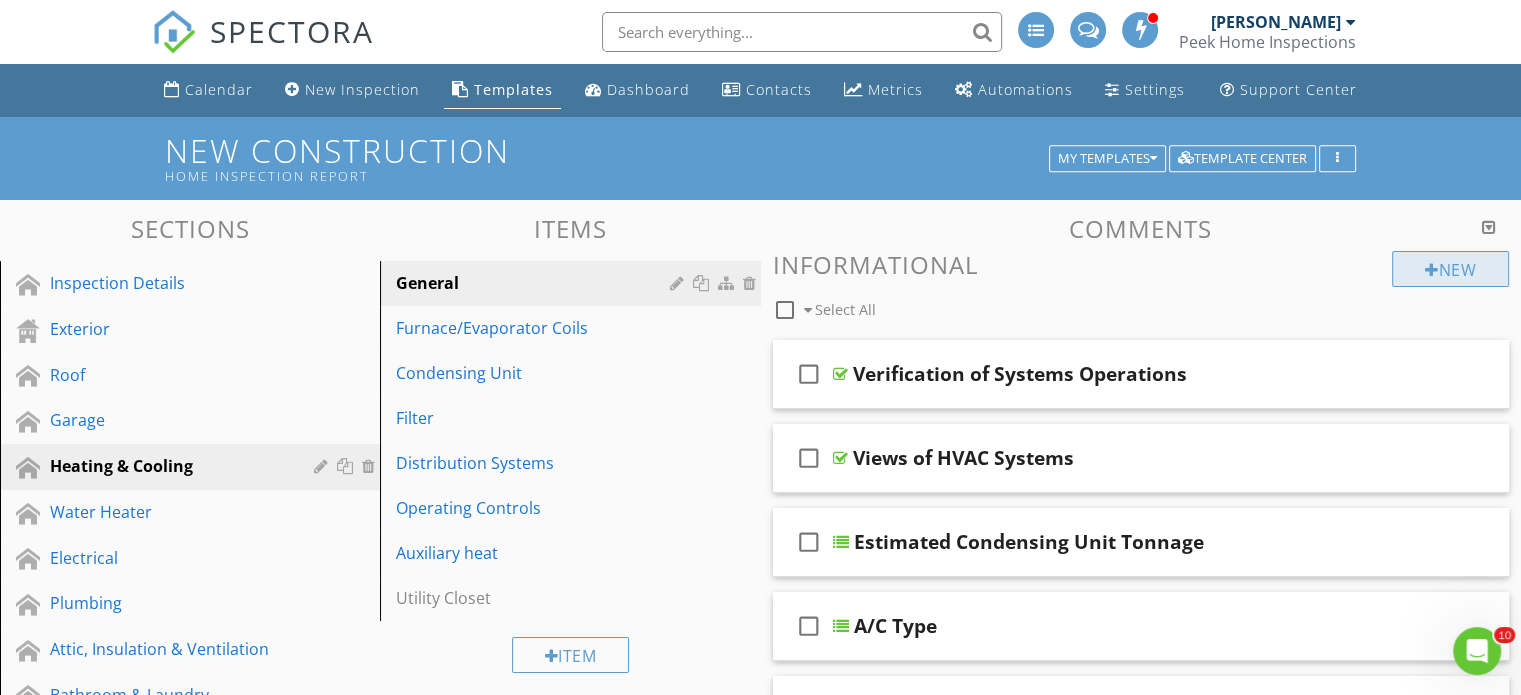 click on "New" at bounding box center (1450, 269) 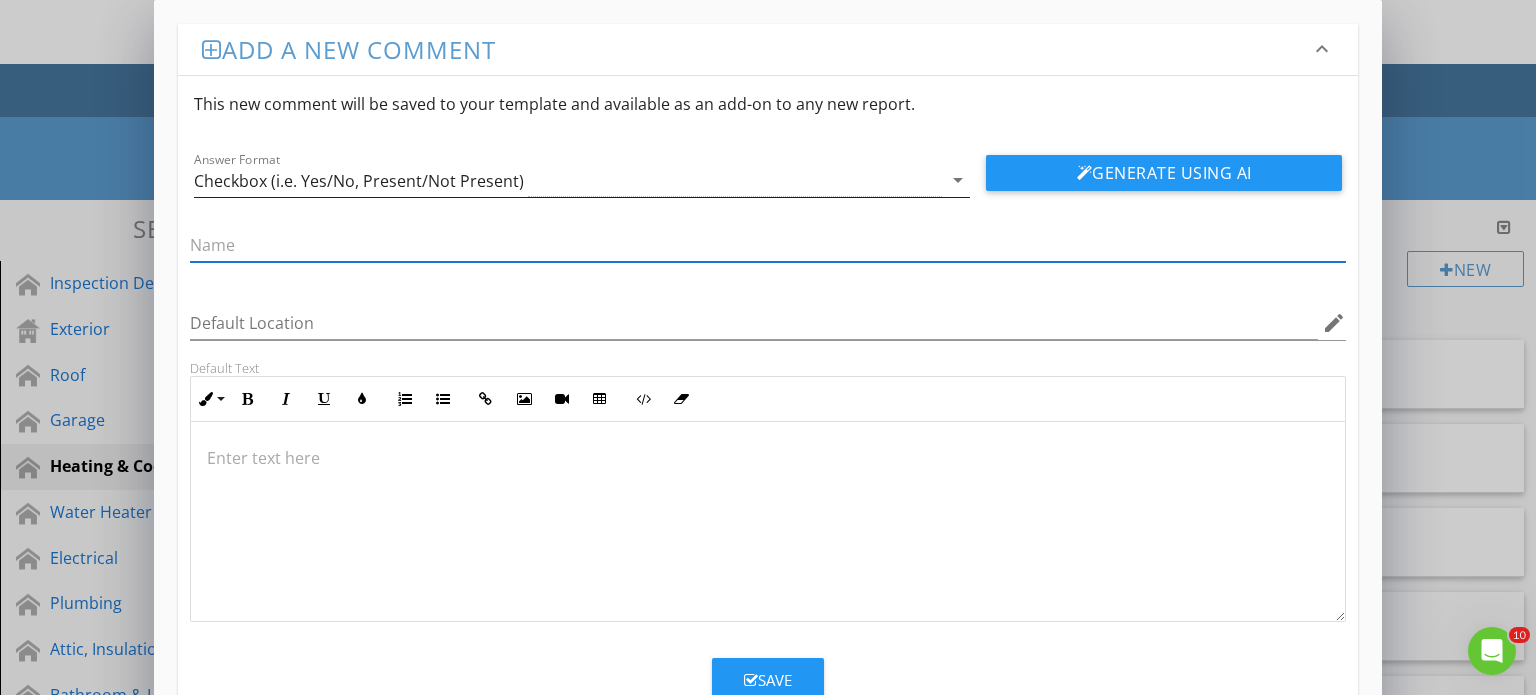 click on "Checkbox (i.e. Yes/No, Present/Not Present)" at bounding box center (568, 180) 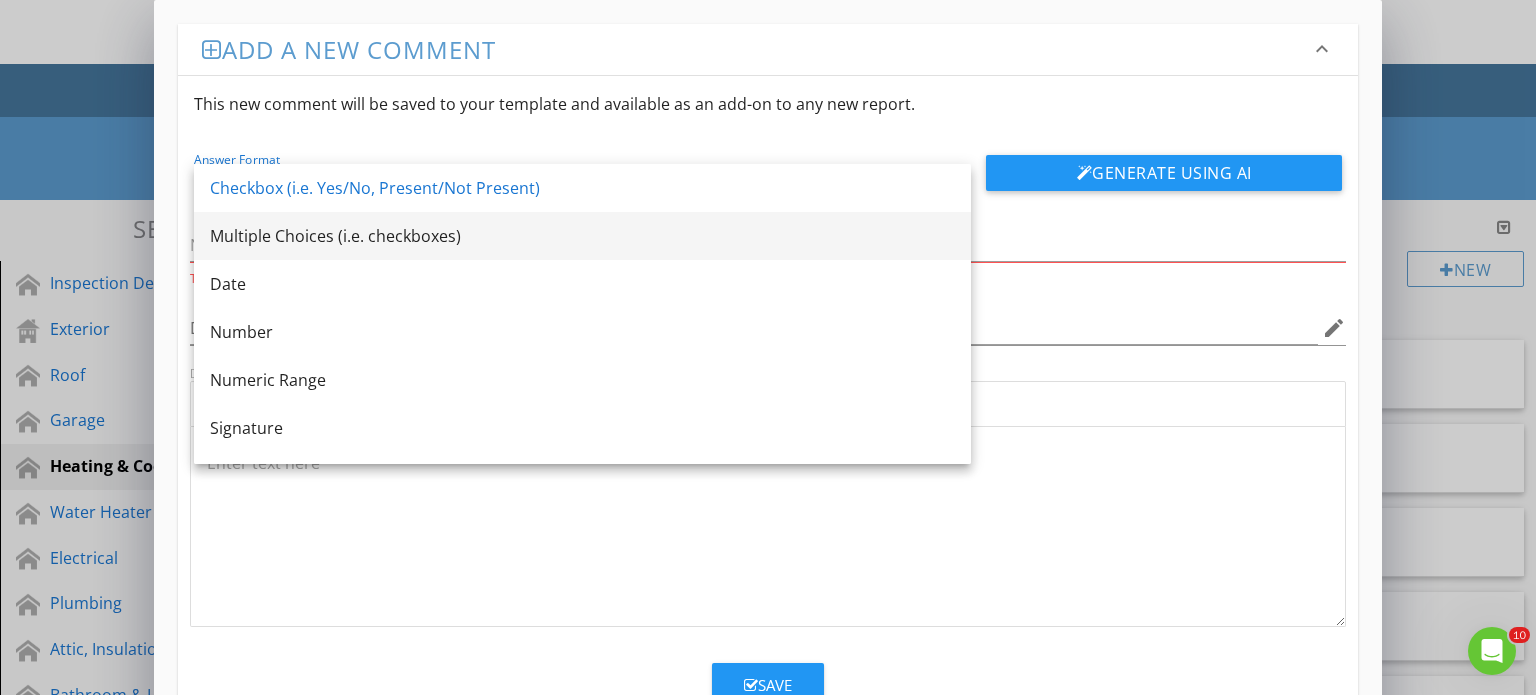 scroll, scrollTop: 0, scrollLeft: 0, axis: both 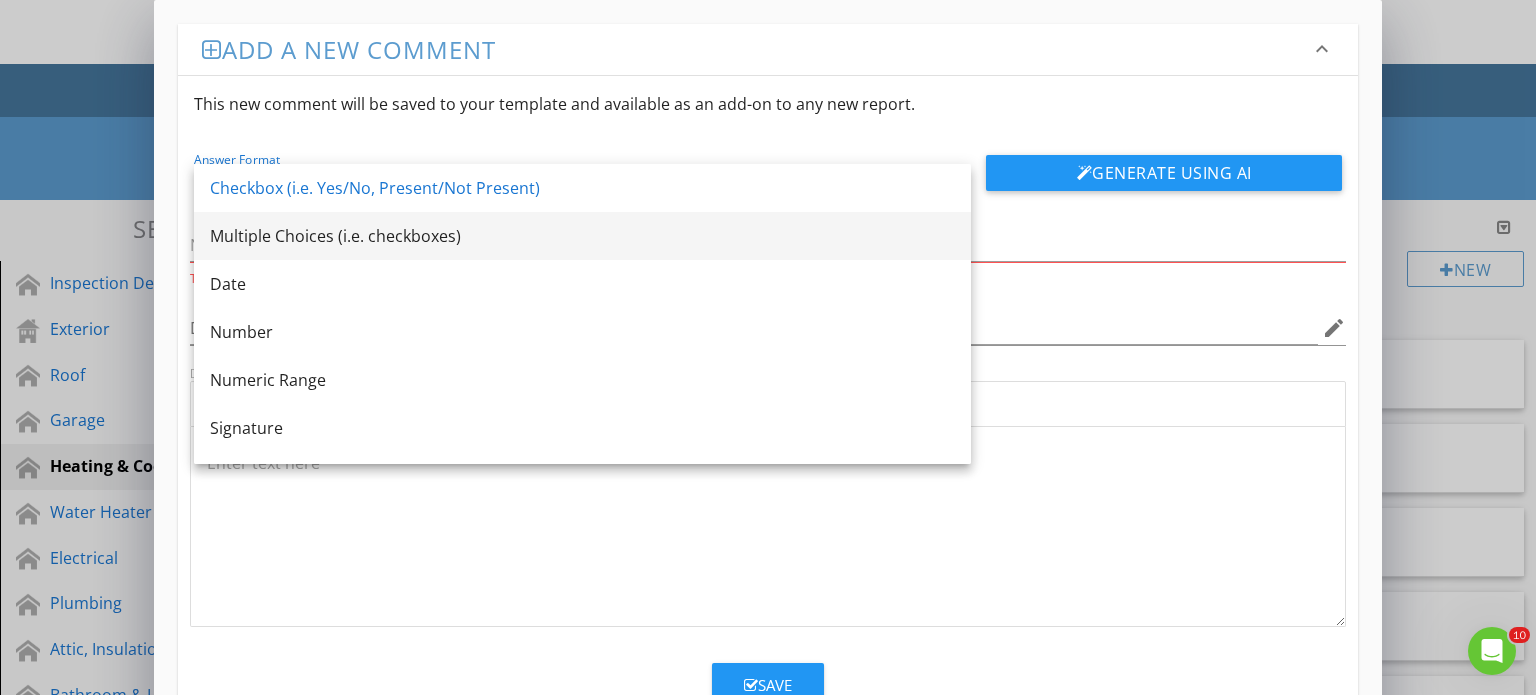 click on "Multiple Choices (i.e. checkboxes)" at bounding box center [582, 236] 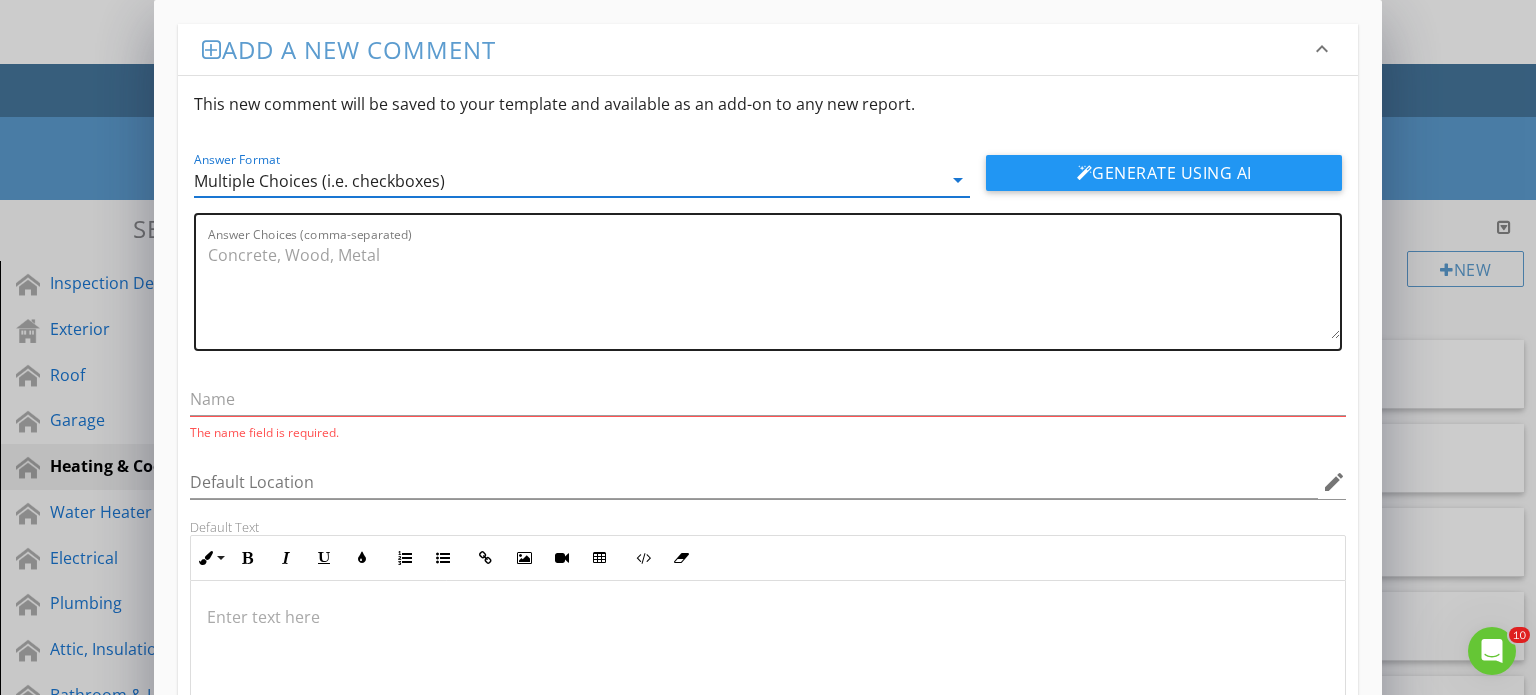 scroll, scrollTop: 100, scrollLeft: 0, axis: vertical 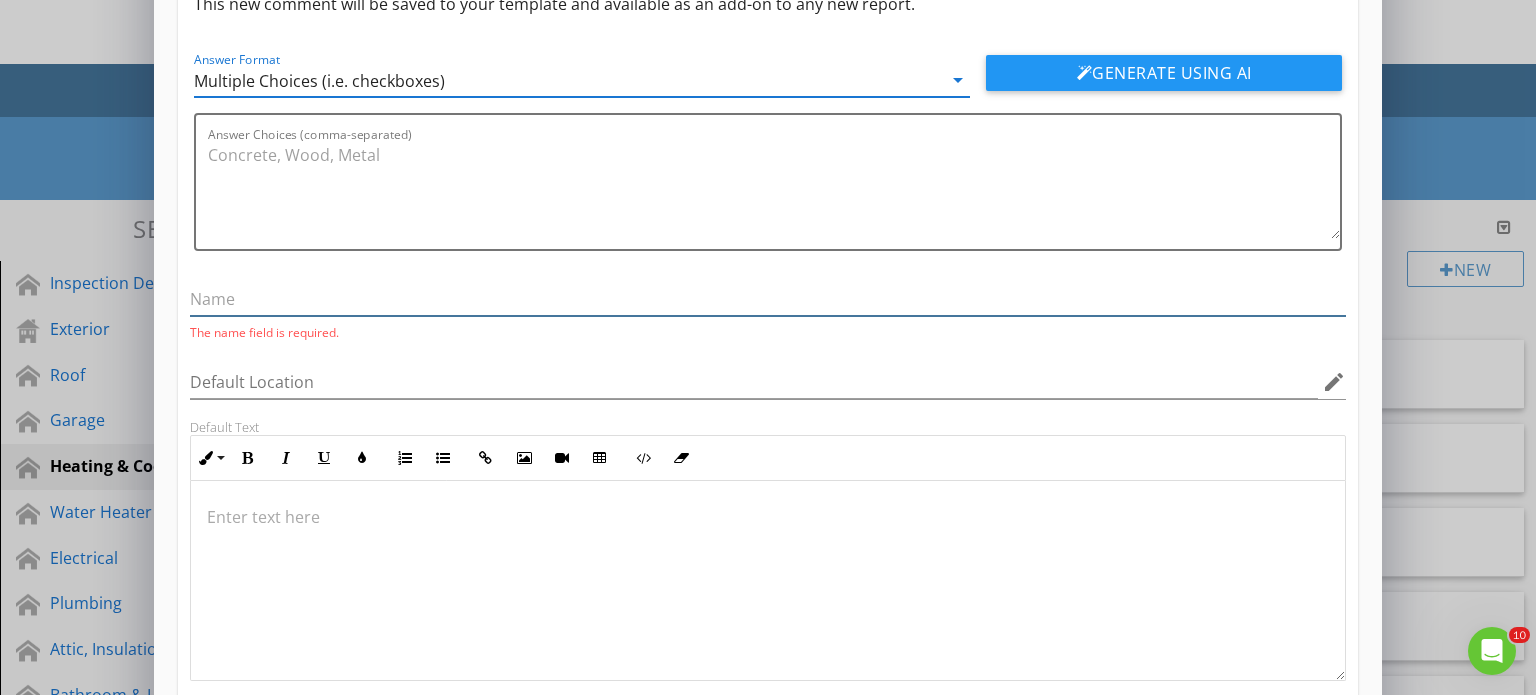 click at bounding box center [768, 299] 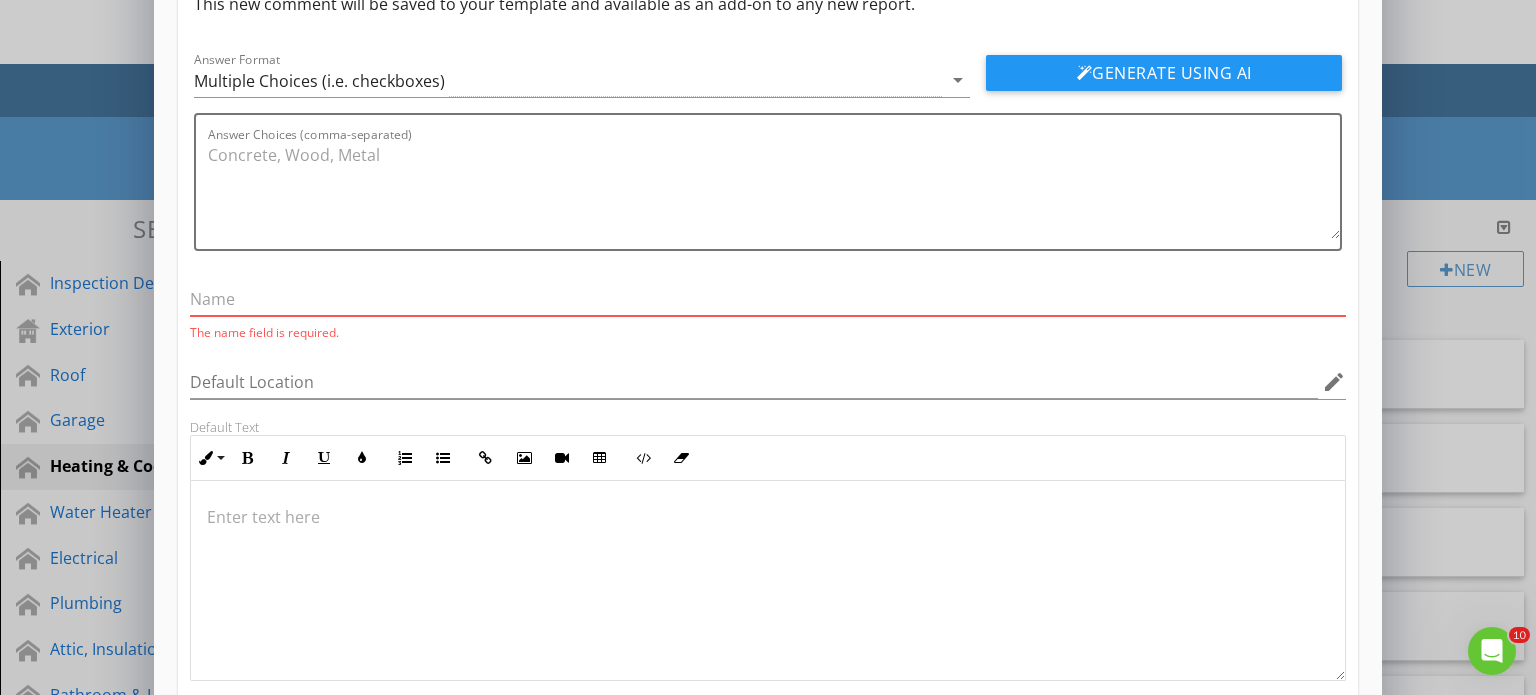 paste on "Estimated Age of Units" 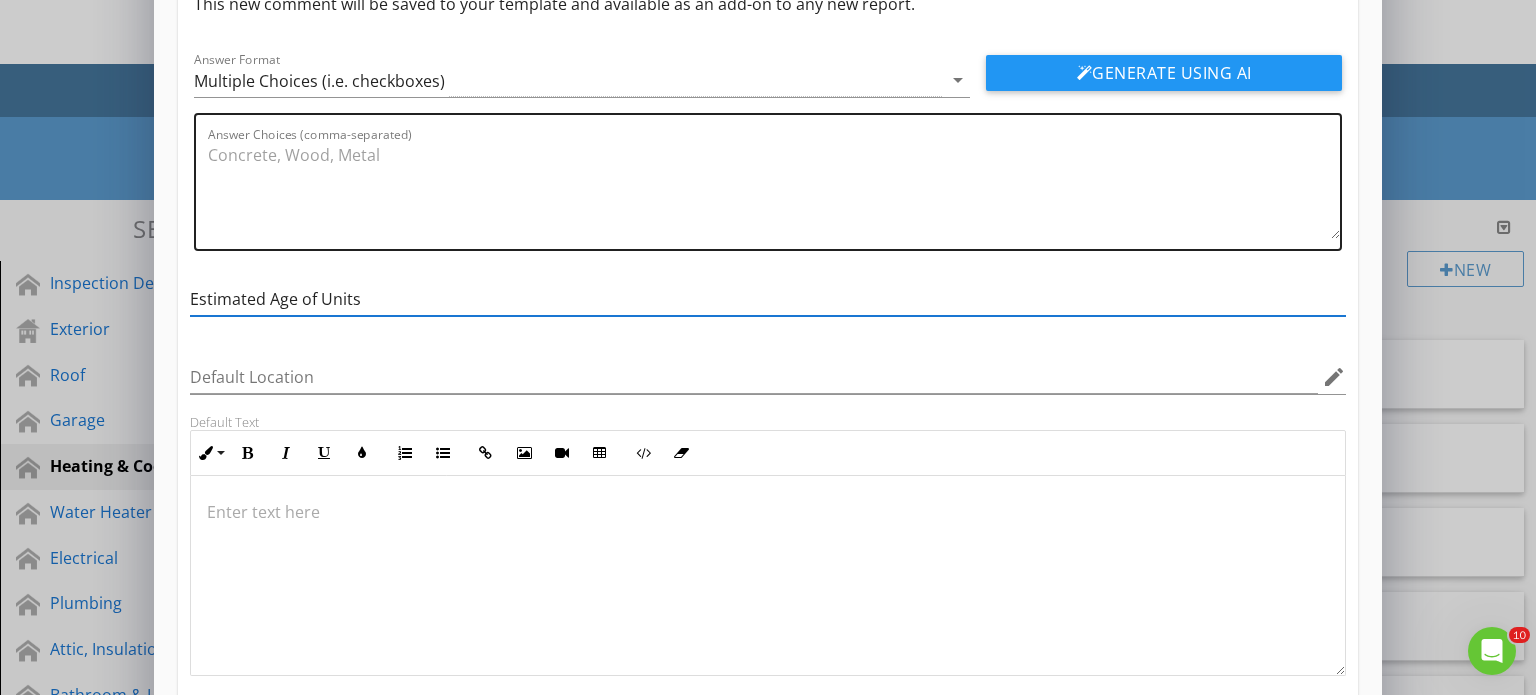 type on "Estimated Age of Units" 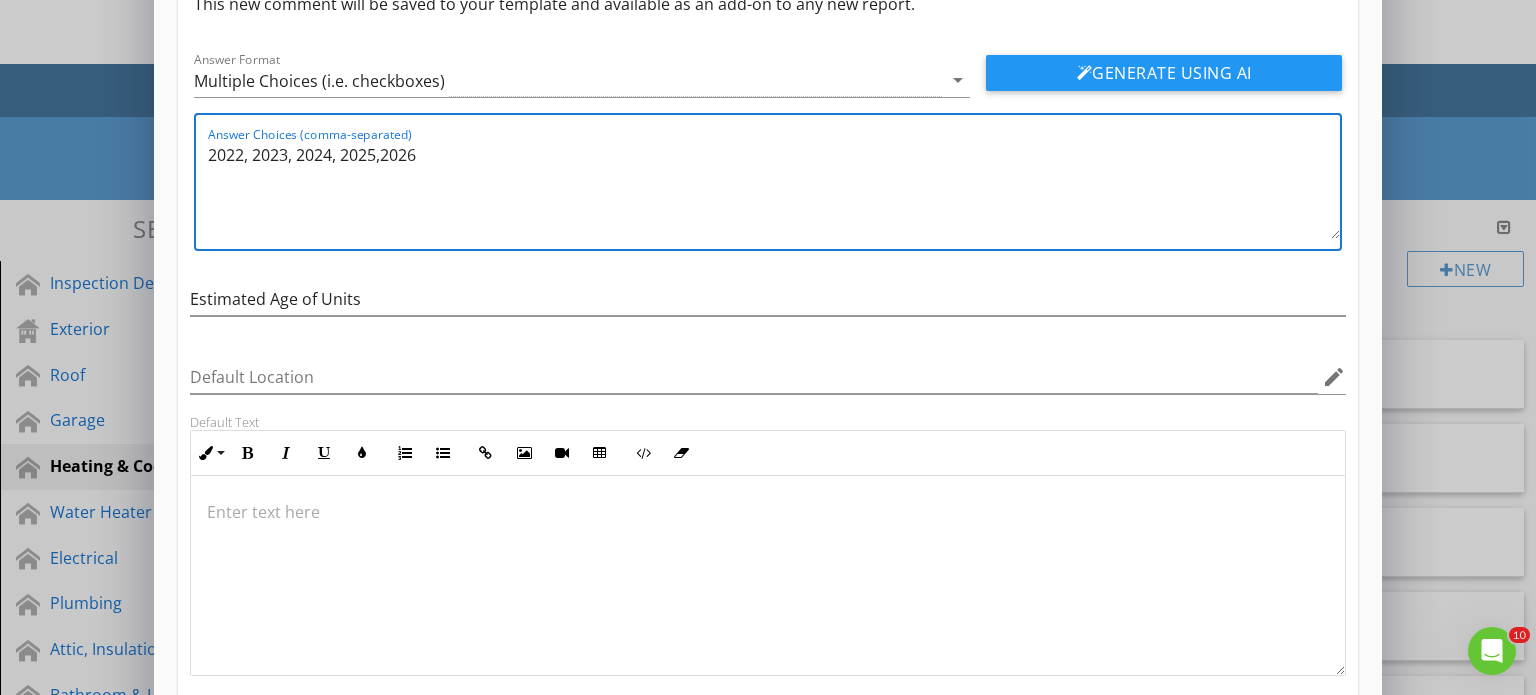click on "2022, 2023, 2024, 2025,2026" at bounding box center (774, 189) 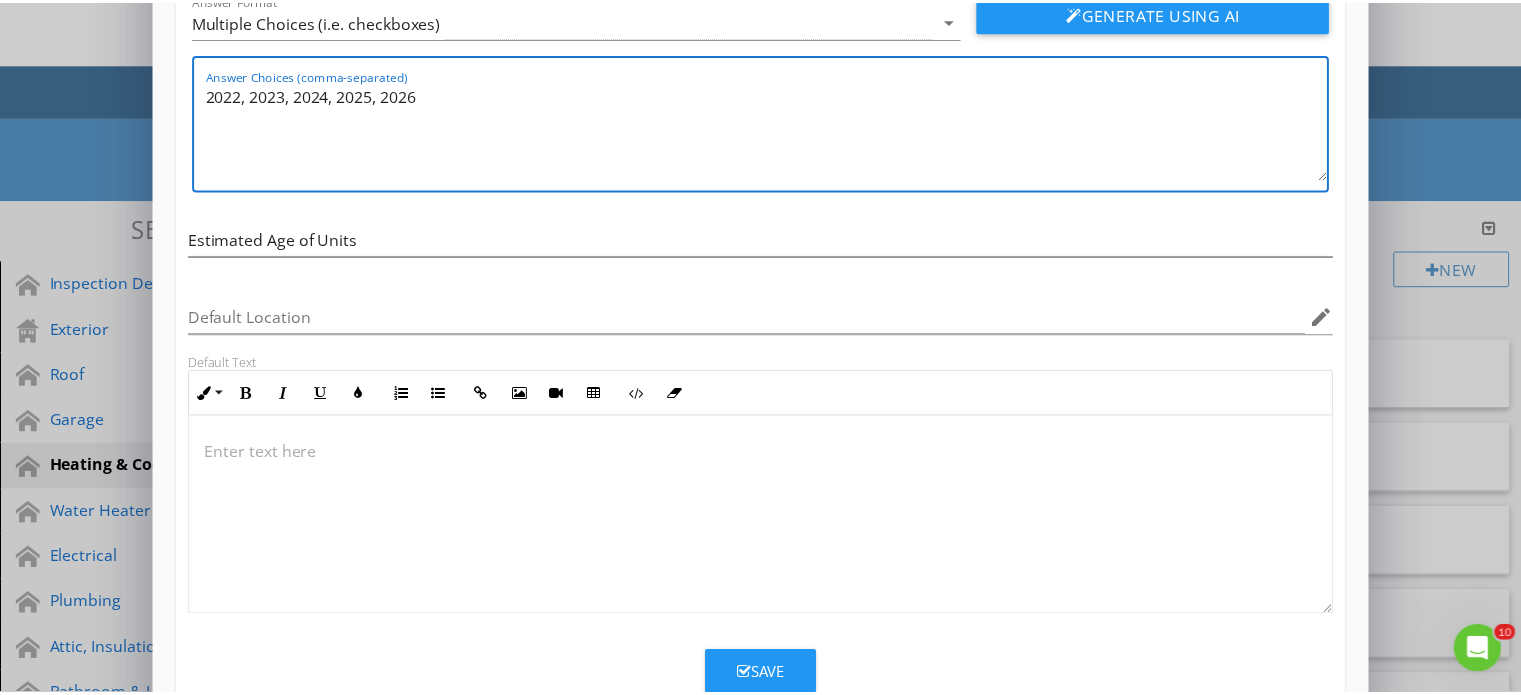 scroll, scrollTop: 215, scrollLeft: 0, axis: vertical 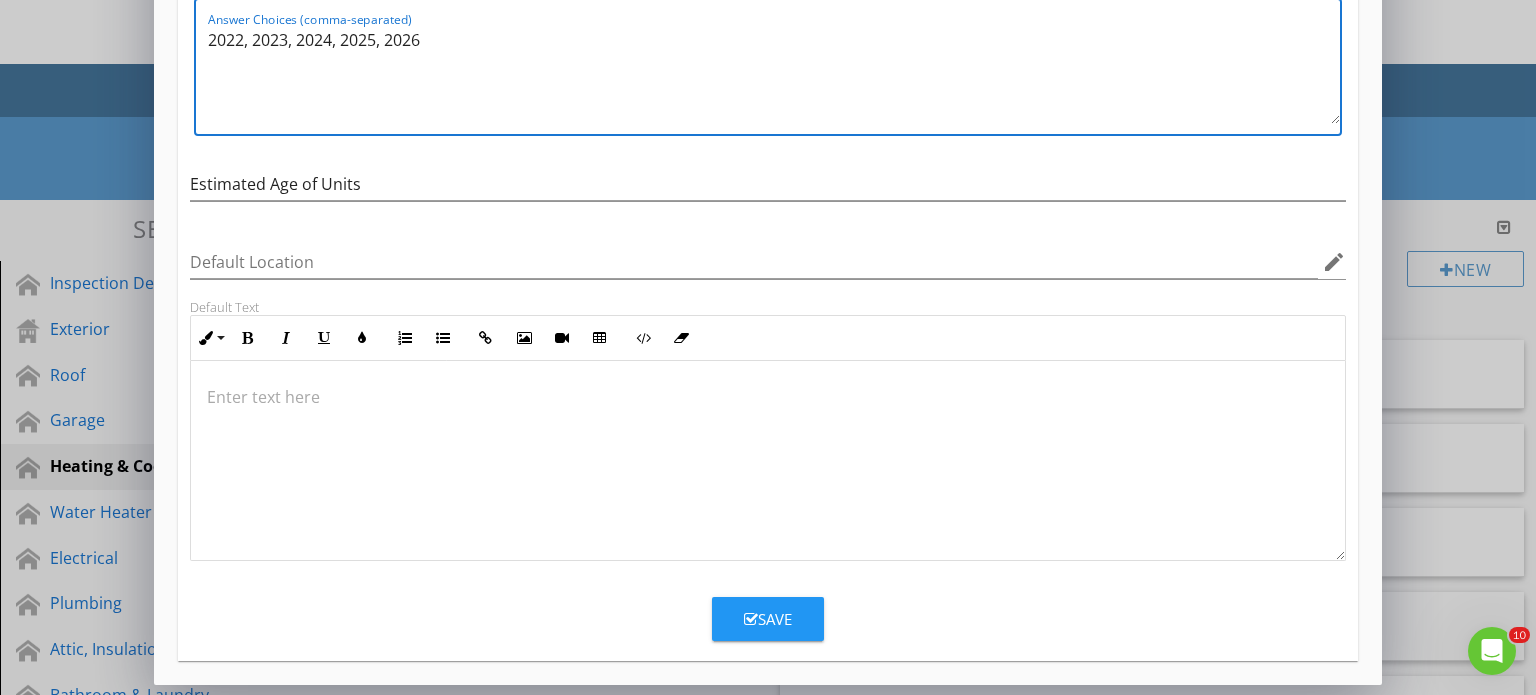 type on "2022, 2023, 2024, 2025, 2026" 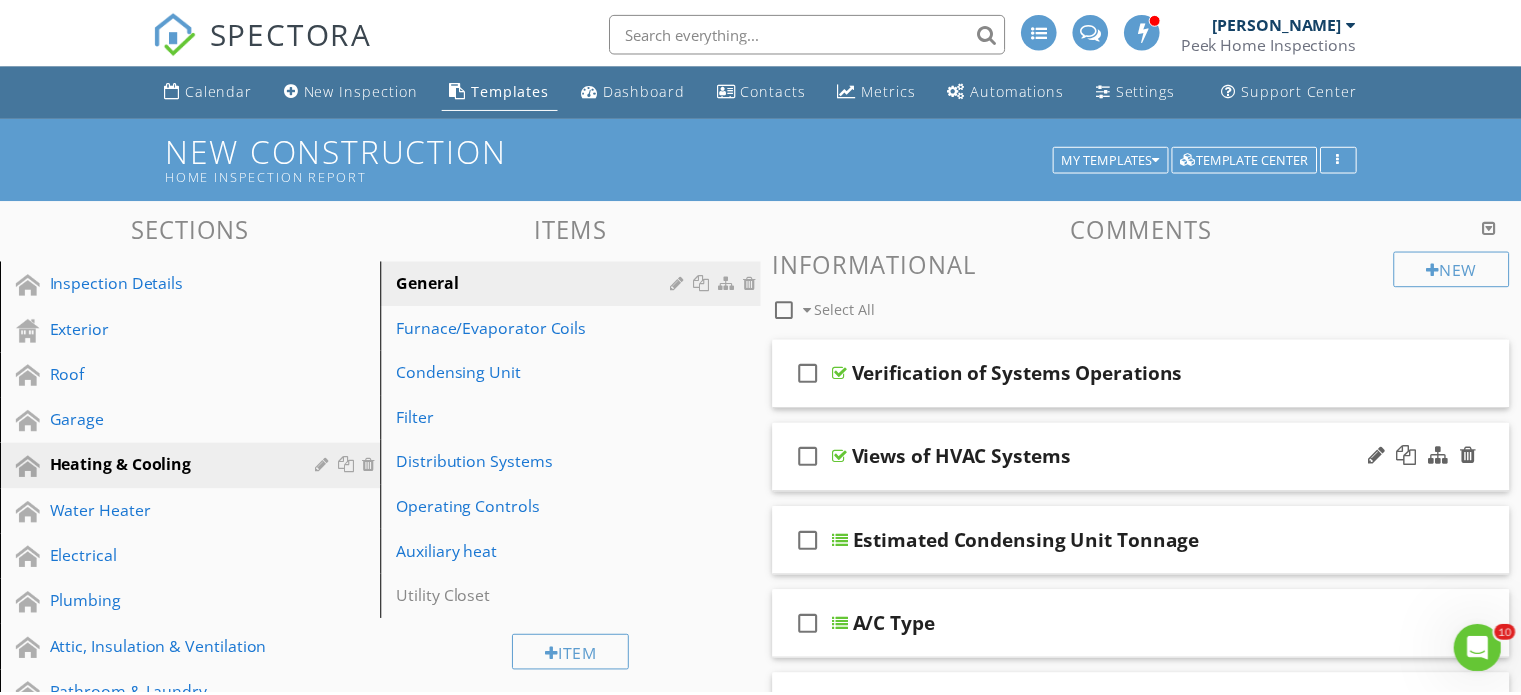 scroll, scrollTop: 119, scrollLeft: 0, axis: vertical 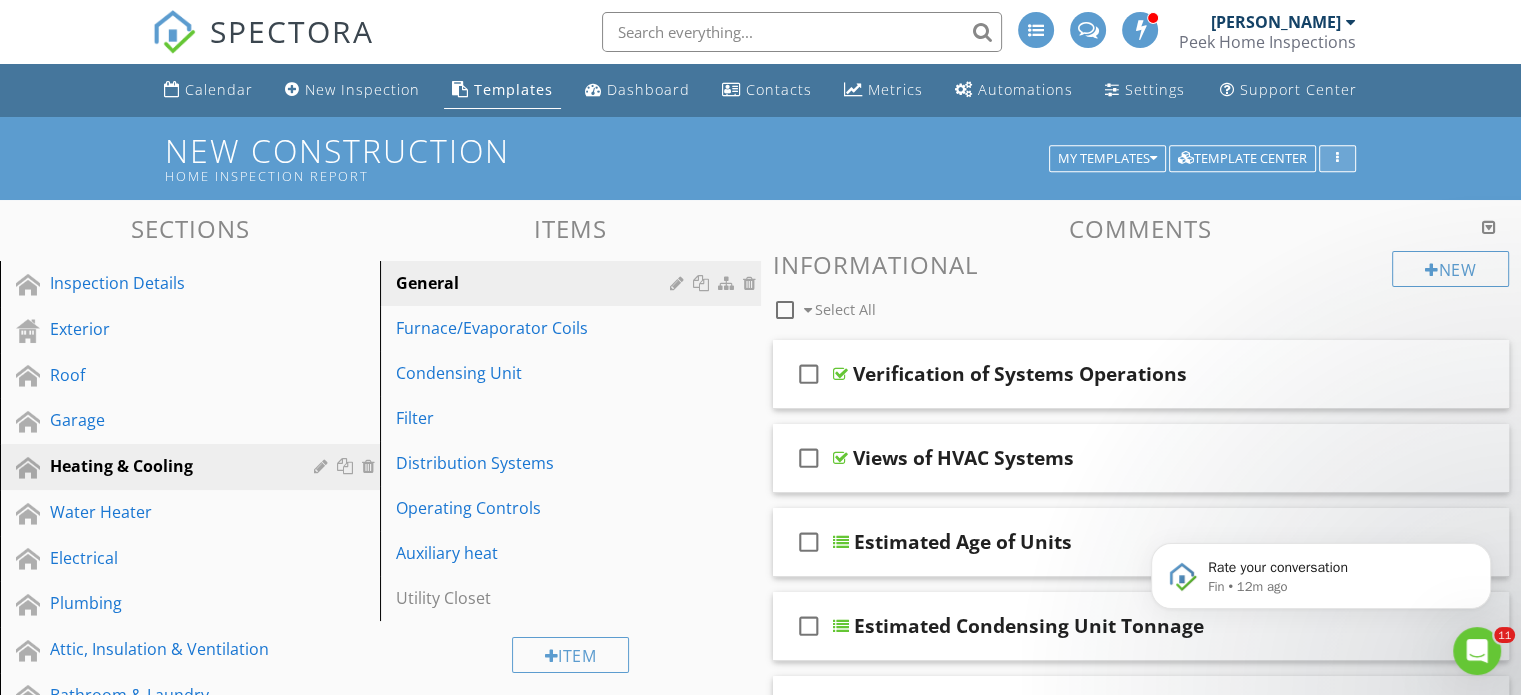 click at bounding box center [1337, 159] 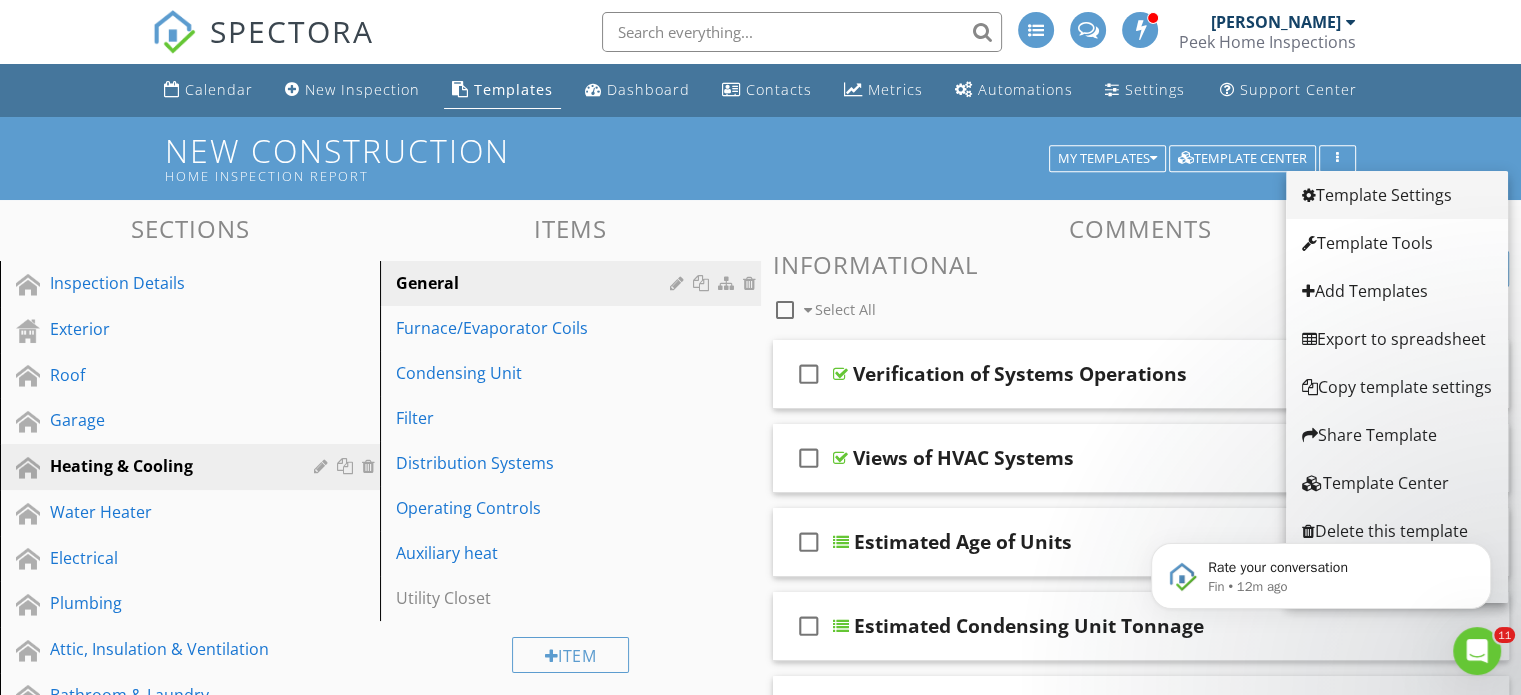 click on "Template Settings" at bounding box center [1397, 195] 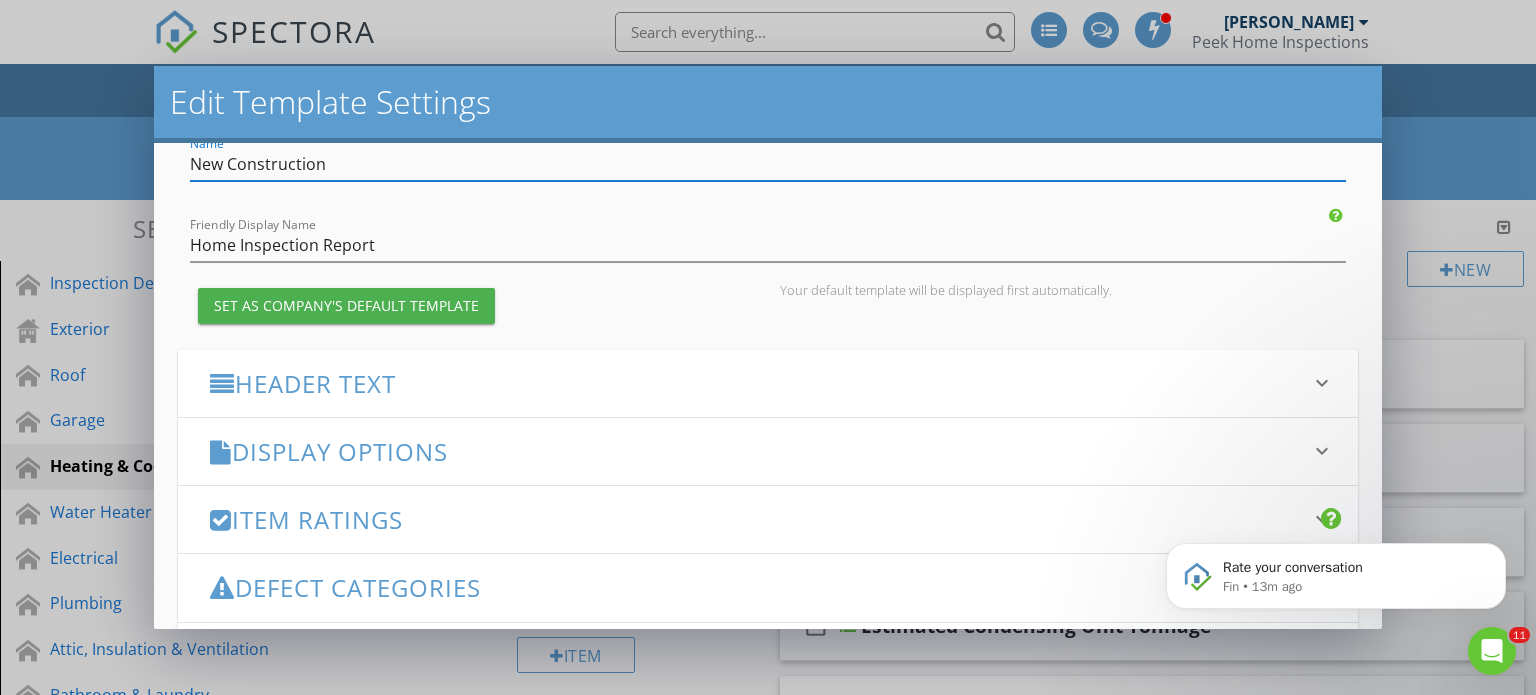 scroll, scrollTop: 0, scrollLeft: 0, axis: both 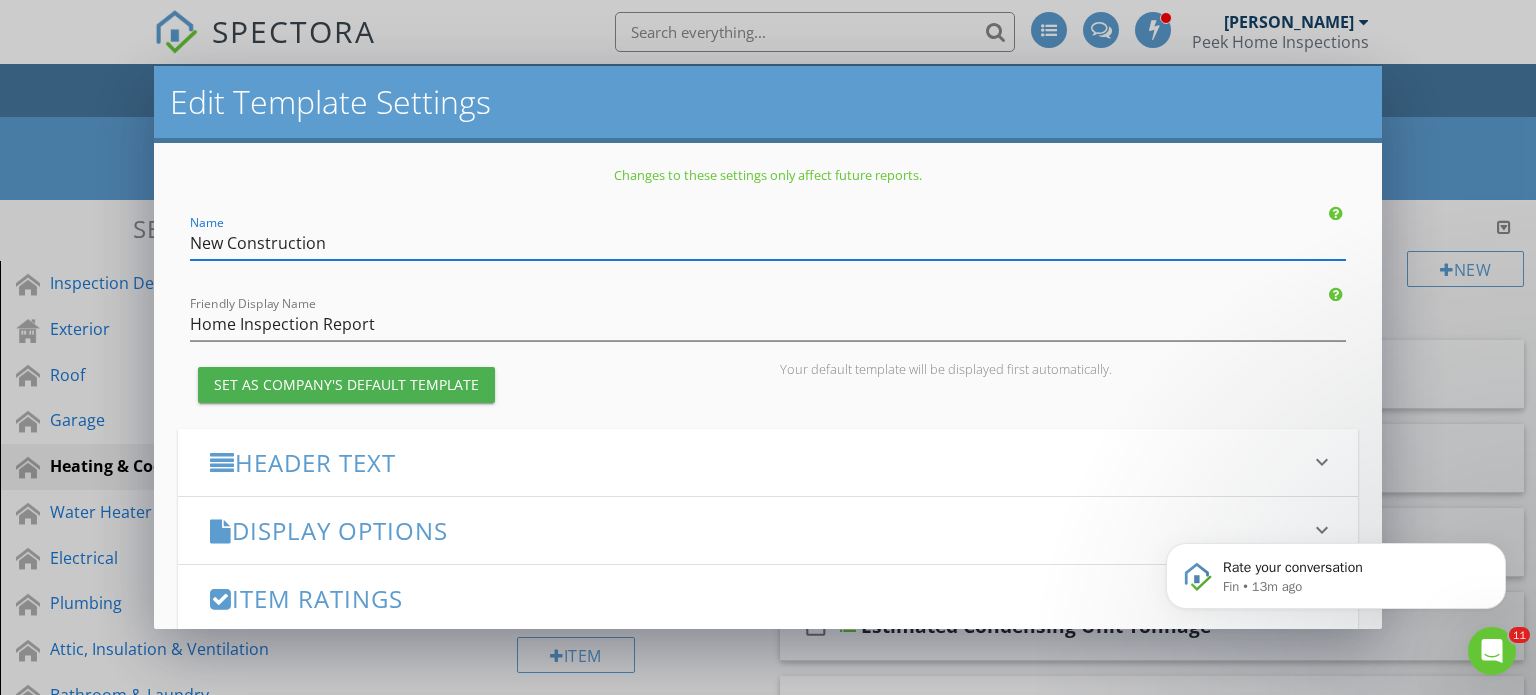 click on "Edit Template Settings   Changes to these settings only affect future reports.     Name New Construction     Friendly Display Name Home Inspection Report
Set as Company's Default Template
Your default template will be displayed first
automatically.
Header Text
keyboard_arrow_down   Full Report Header Text     Summary Header Text
Display Options
keyboard_arrow_down     check_box Display Category Counts Summary
What does this look like?
check_box_outline_blank Display 'Items Inspected' Count
With
vs
without
check_box_outline_blank Display Inspector Signature   Configure Signature
Where does this display?
check_box_outline_blank Display Standards of Practice
Set per-section by clicking the 'pencil' icon next to each
section.
What does this look like?" at bounding box center (768, 347) 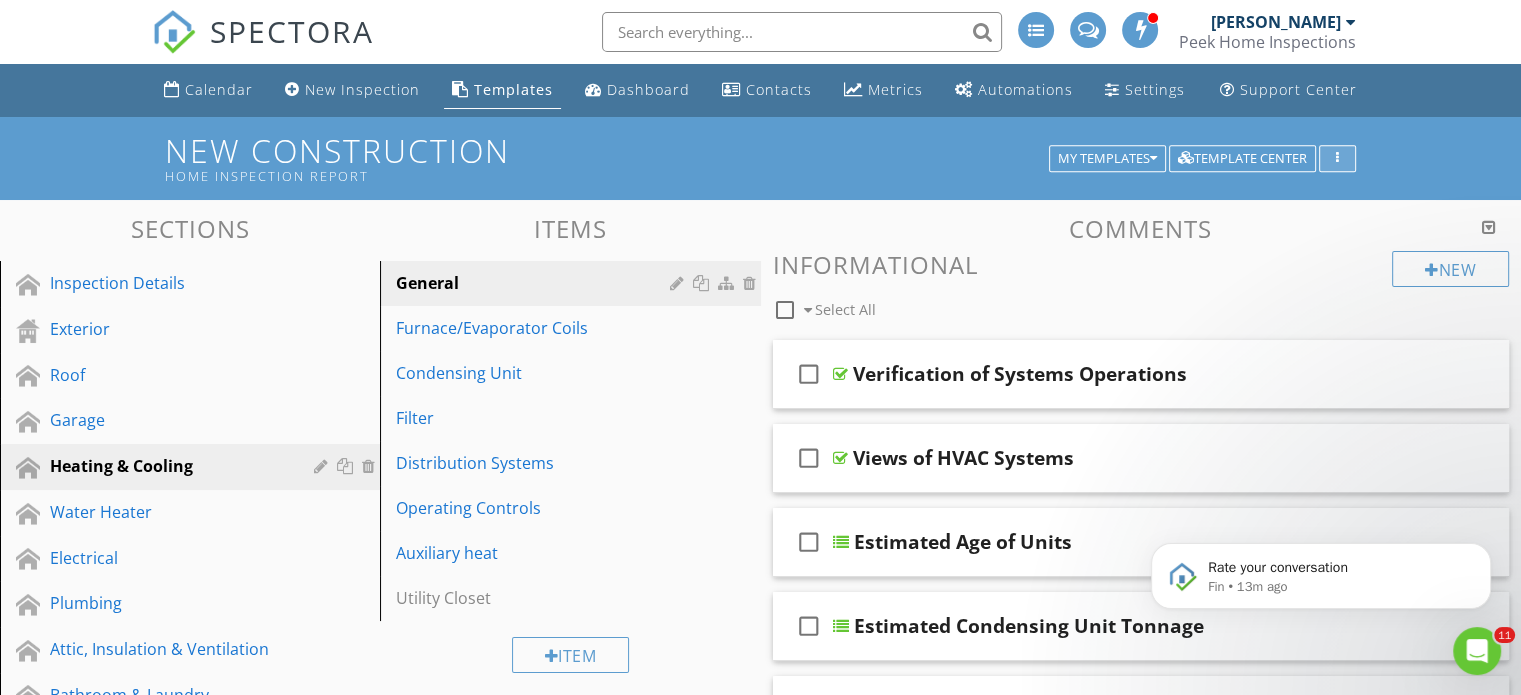 click at bounding box center [1337, 159] 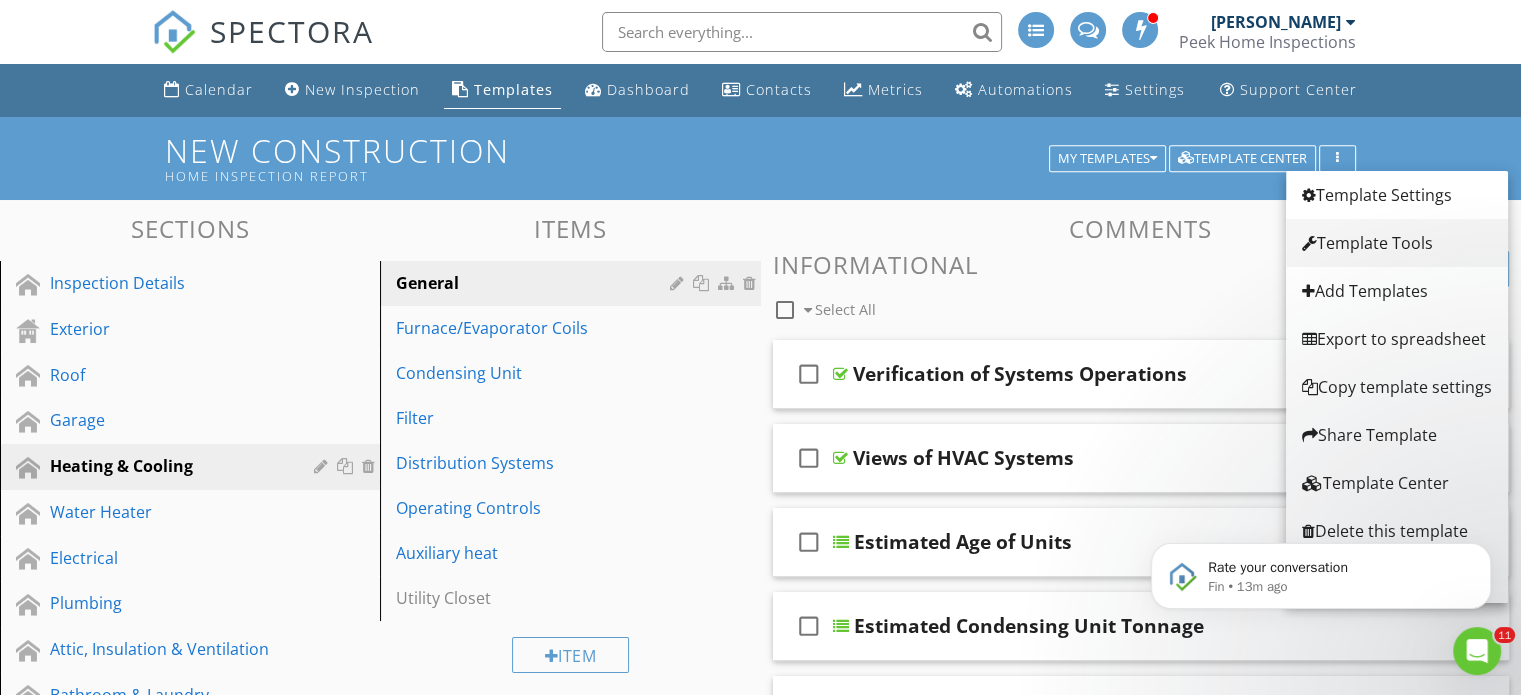 click on "Template Tools" at bounding box center [1397, 243] 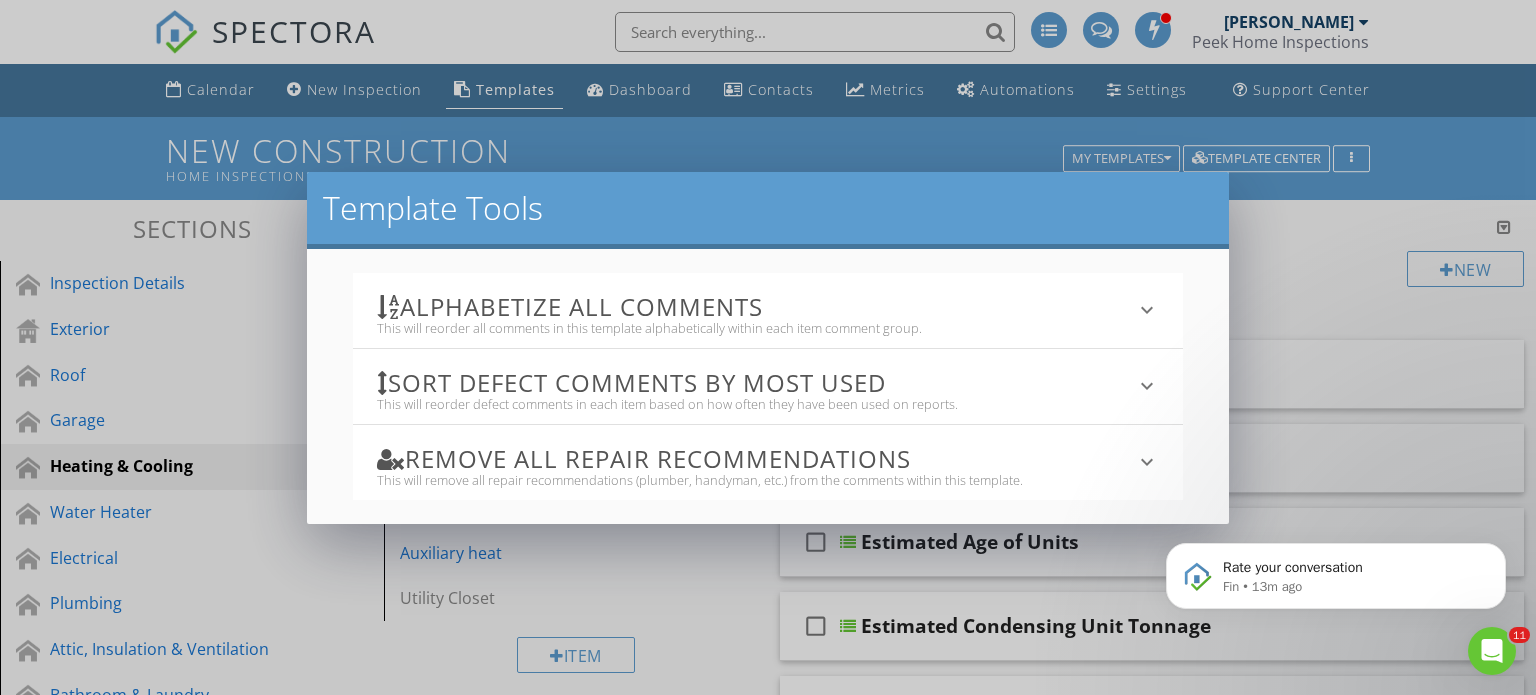 click on "Sort defect comments by most used" at bounding box center (756, 382) 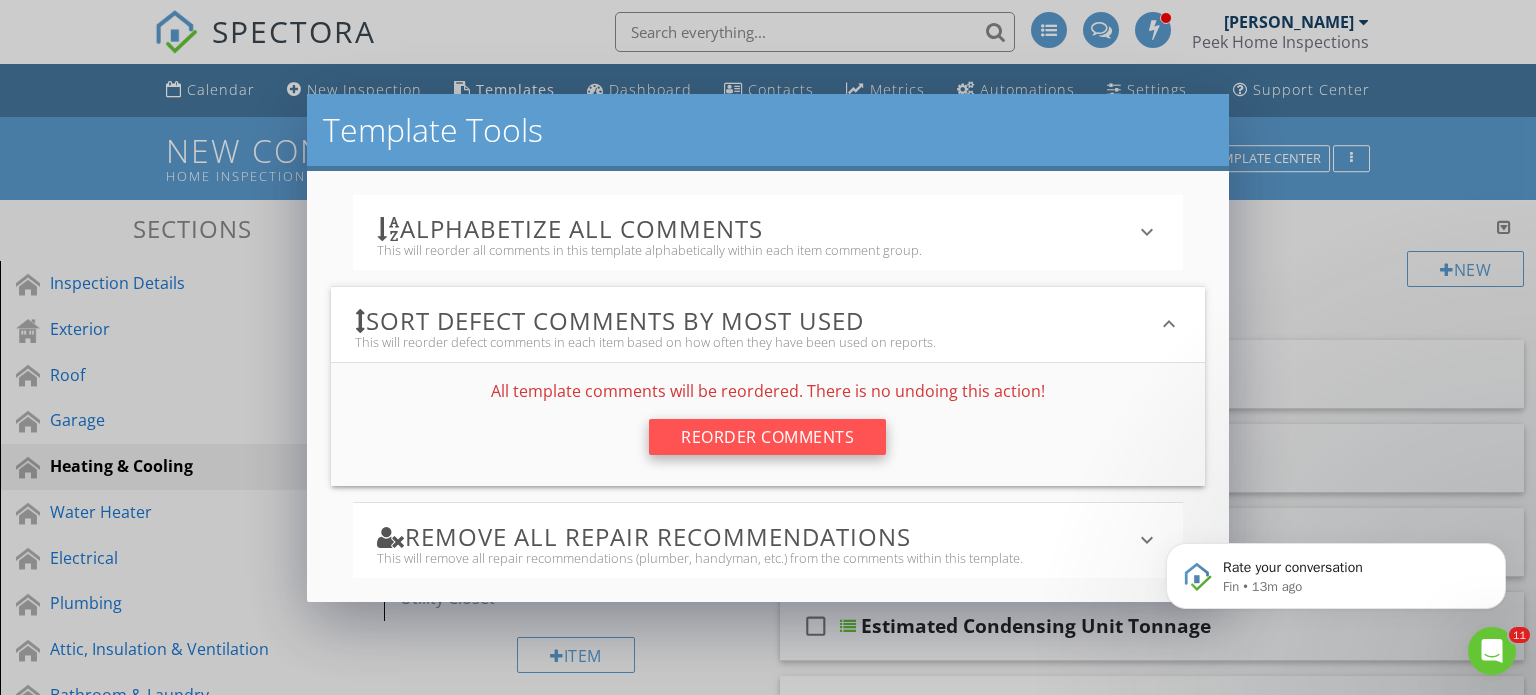click on "Reorder Comments" at bounding box center [767, 437] 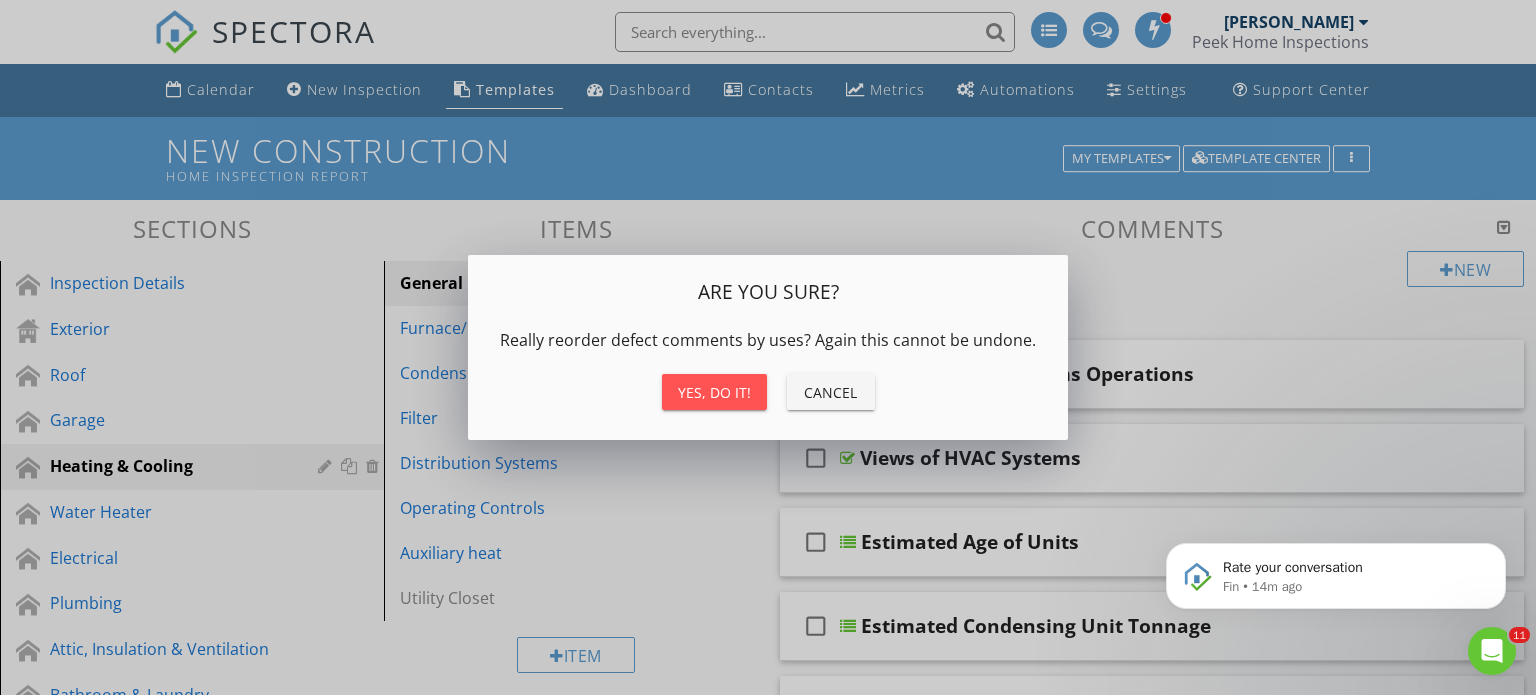 click on "Yes, do it!" at bounding box center (714, 392) 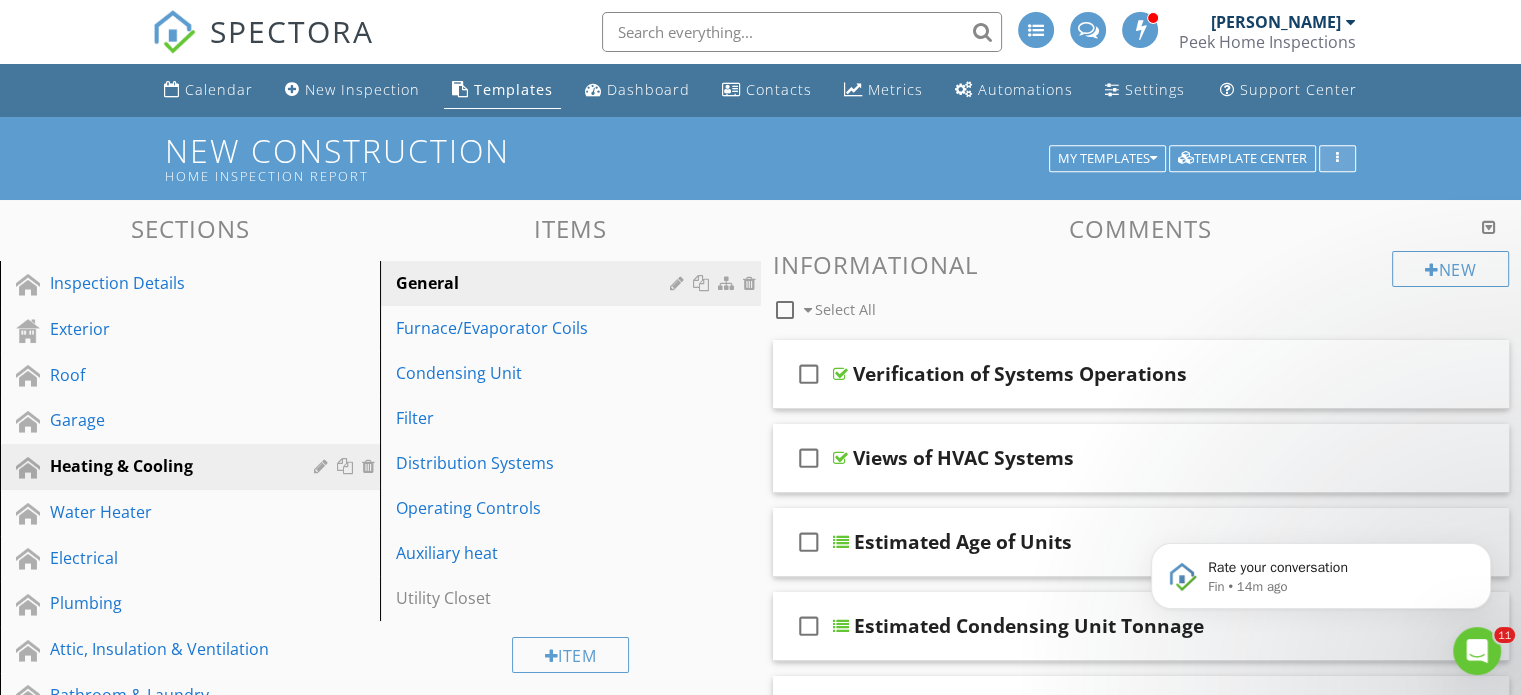 click at bounding box center [1337, 159] 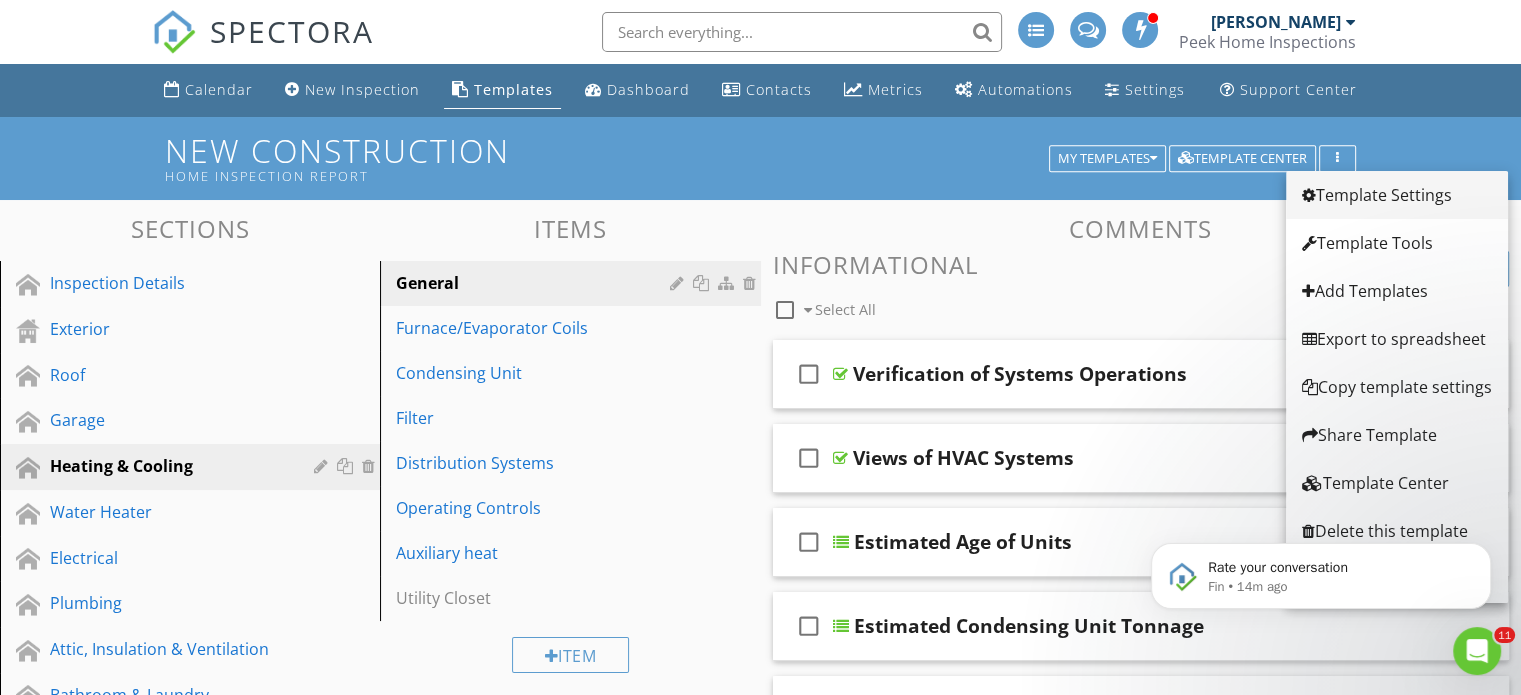 click on "Template Settings" at bounding box center (1397, 195) 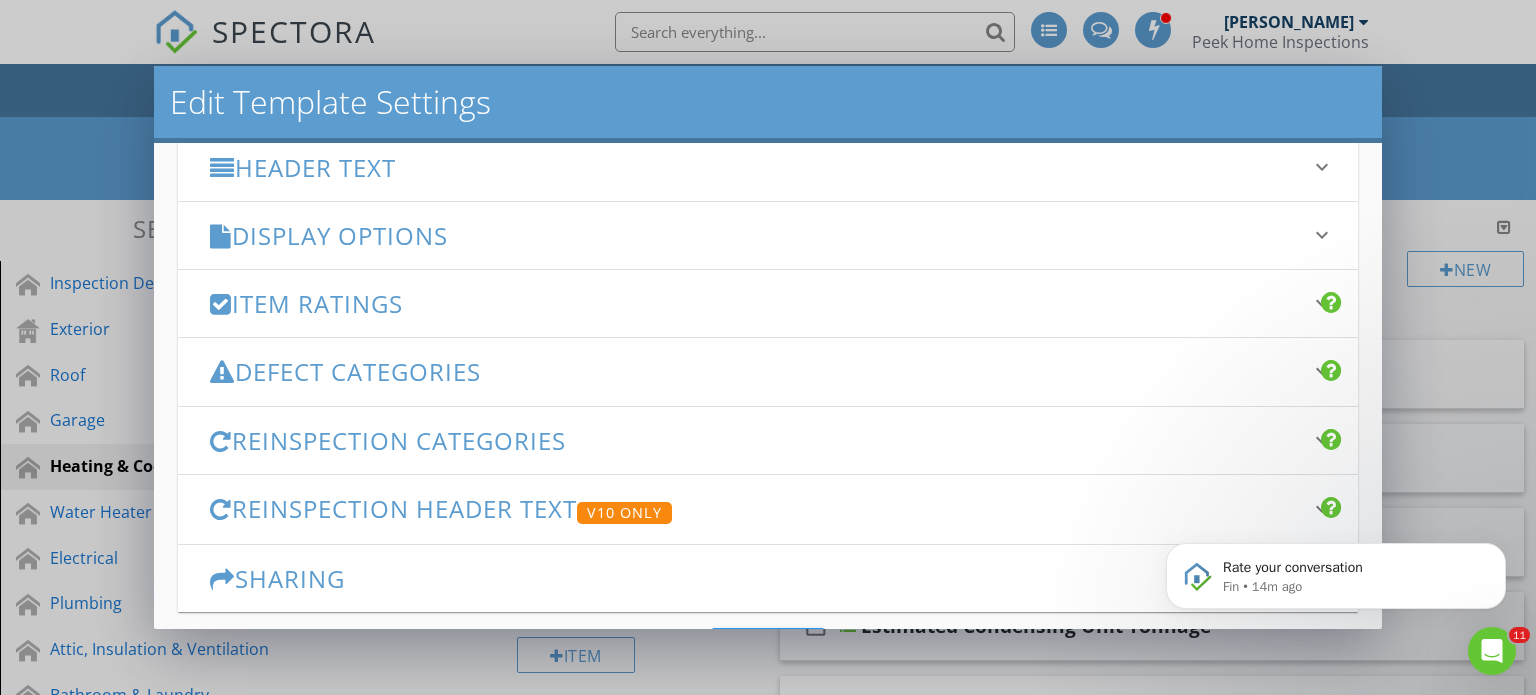 scroll, scrollTop: 300, scrollLeft: 0, axis: vertical 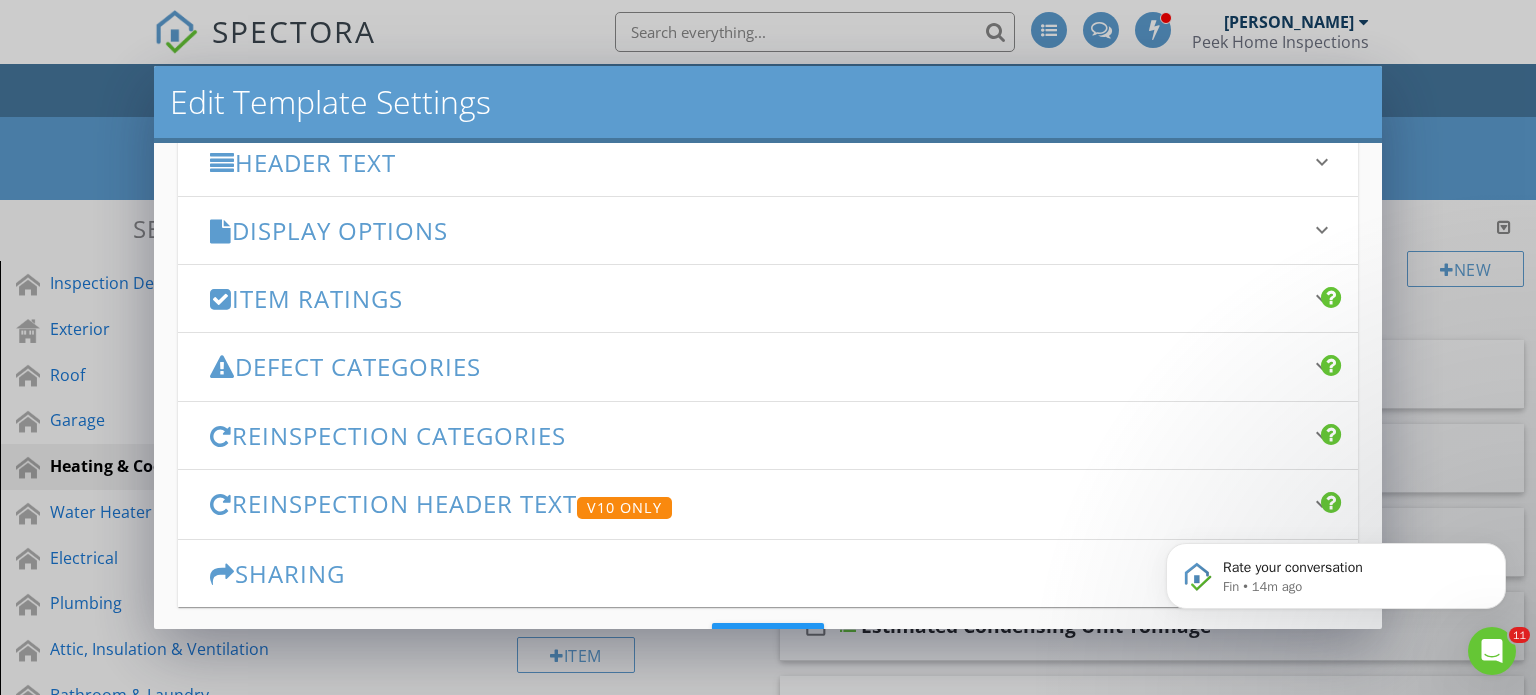 click on "Item Ratings" at bounding box center [756, 298] 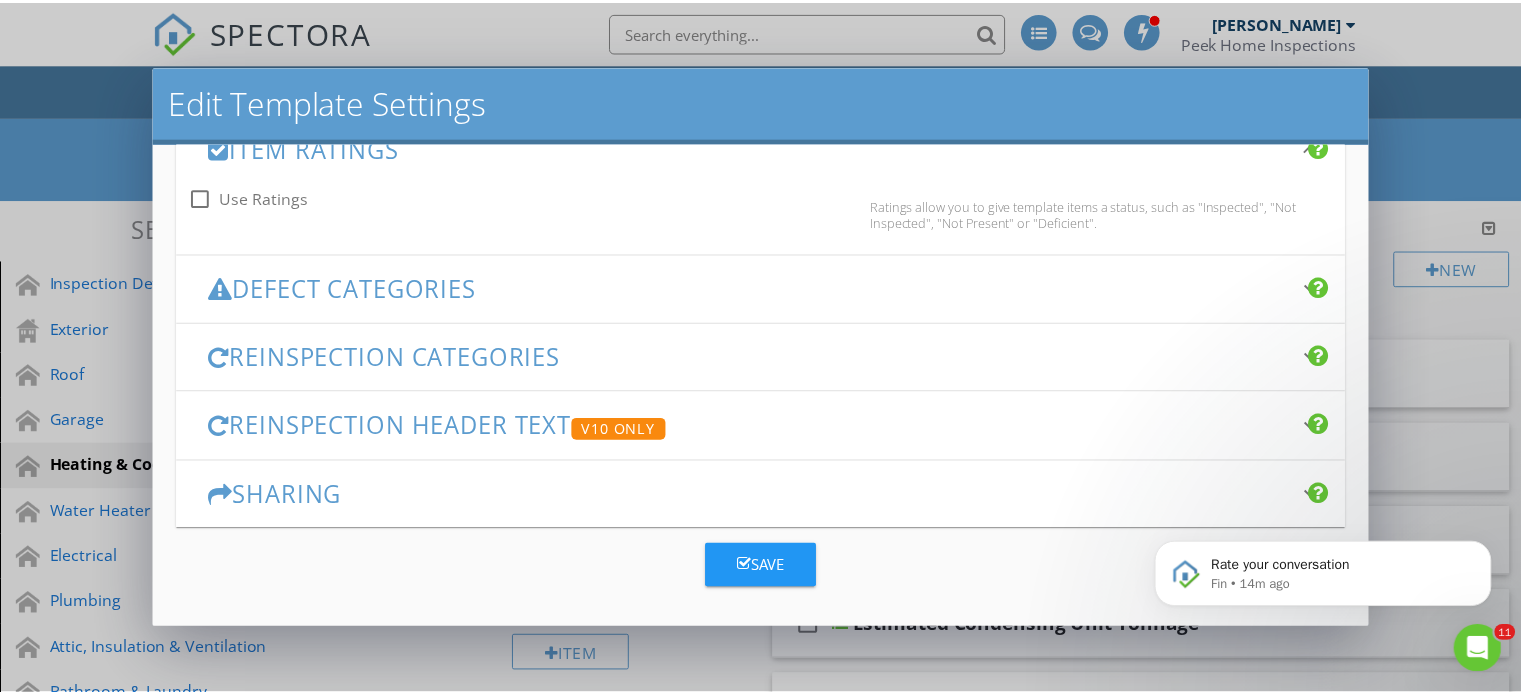 scroll, scrollTop: 50, scrollLeft: 0, axis: vertical 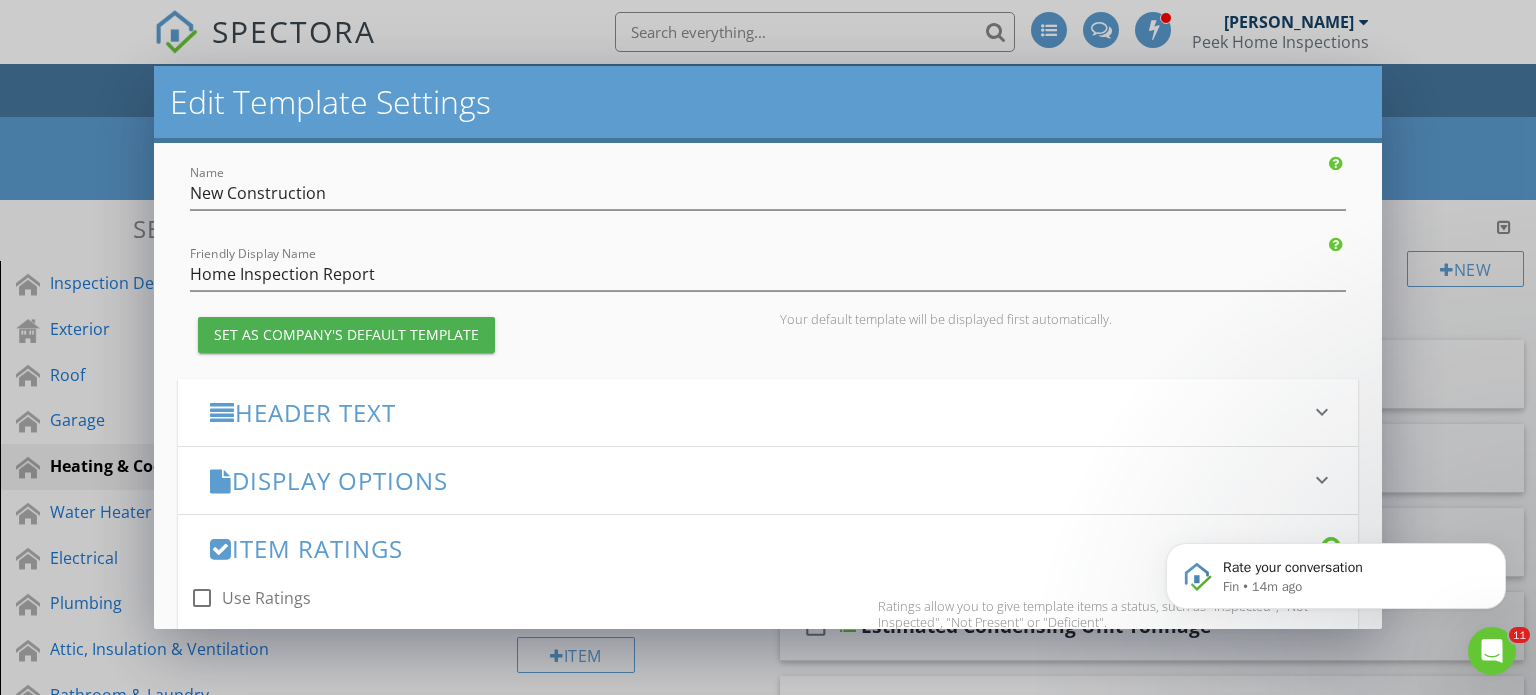 click on "Edit Template Settings   Changes to these settings only affect future reports.     Name New Construction     Friendly Display Name Home Inspection Report
Set as Company's Default Template
Your default template will be displayed first
automatically.
Header Text
keyboard_arrow_down   Full Report Header Text   Inline Style XLarge Large Normal Small Light Small/Light Bold Italic Underline Colors Ordered List Unordered List Align Align Left Align Center Align Right Align Justify Insert Link Insert Image Insert Video Insert Table Code View Clear Formatting All defects observed in this report should be brought to the attention of the builder for further evaluation and repair.  This text will be displayed at the top of every report, both in the PDF and HTML format.   Summary Header Text   Inline Style XLarge Large Normal Small Light Small/Light Bold Italic Underline Colors Ordered List Unordered List Align Align Left Align Center" at bounding box center (768, 347) 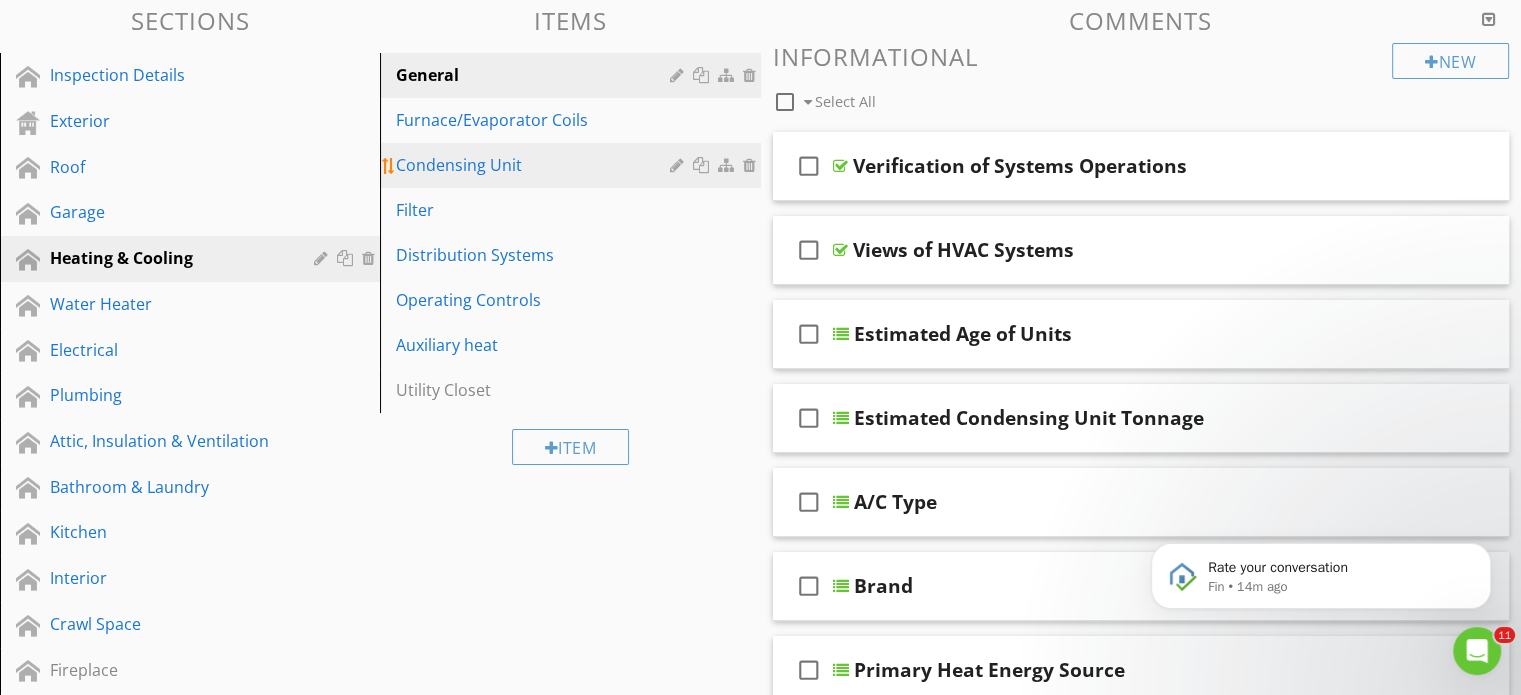 scroll, scrollTop: 0, scrollLeft: 0, axis: both 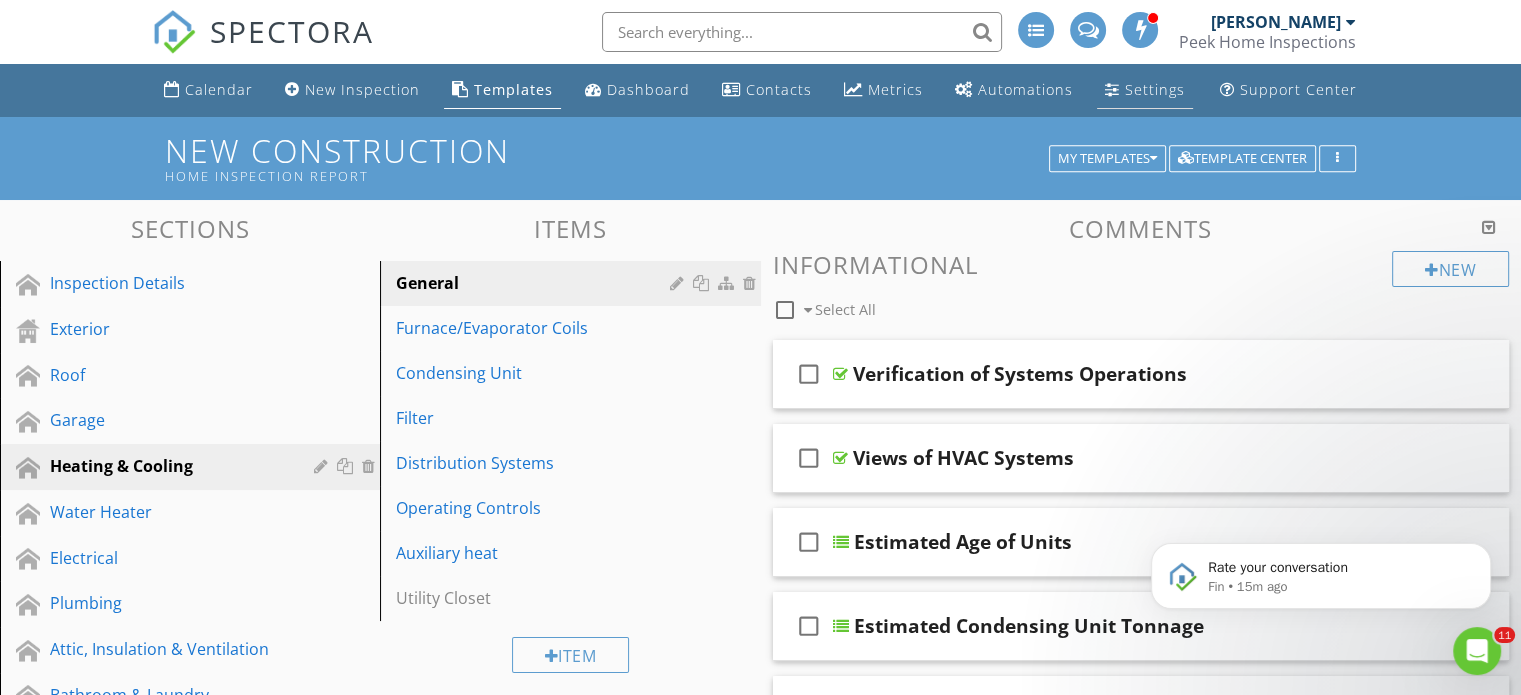 click on "Settings" at bounding box center [1155, 89] 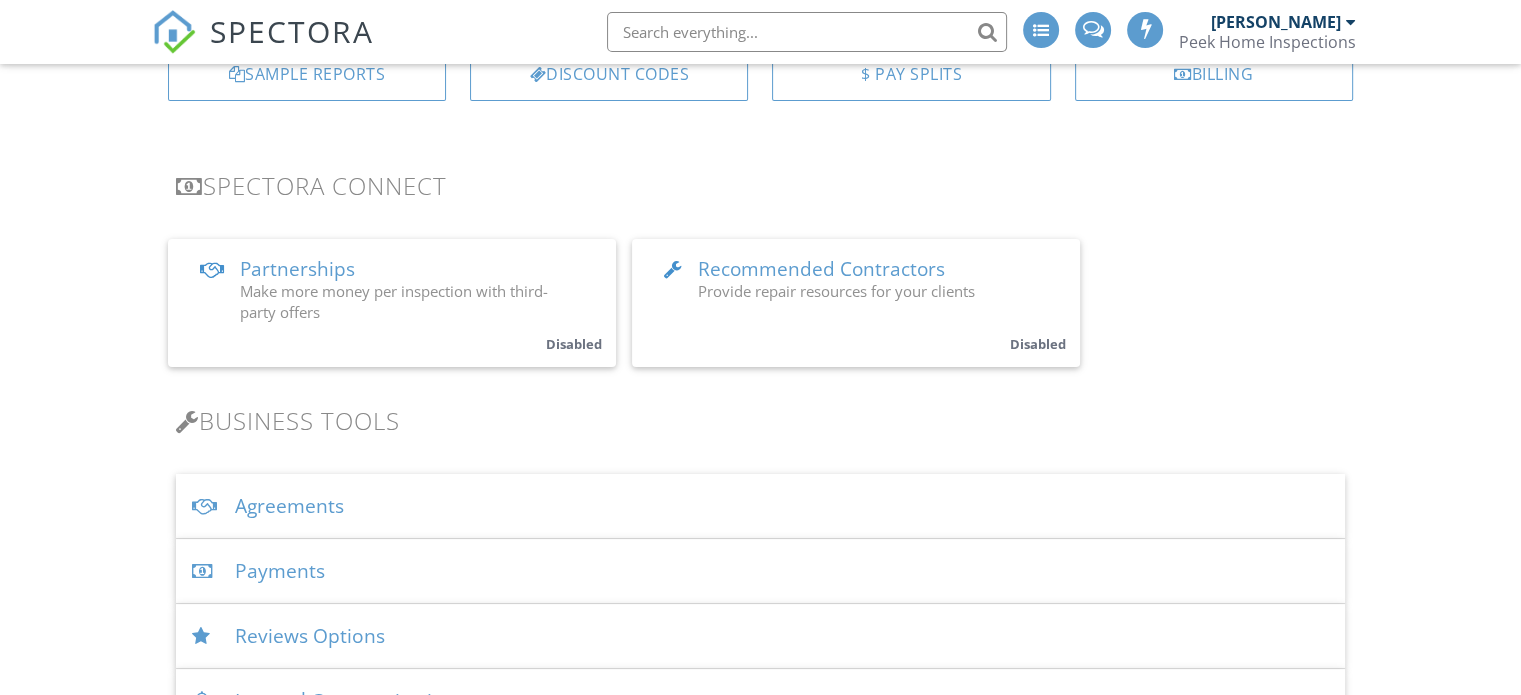 scroll, scrollTop: 400, scrollLeft: 0, axis: vertical 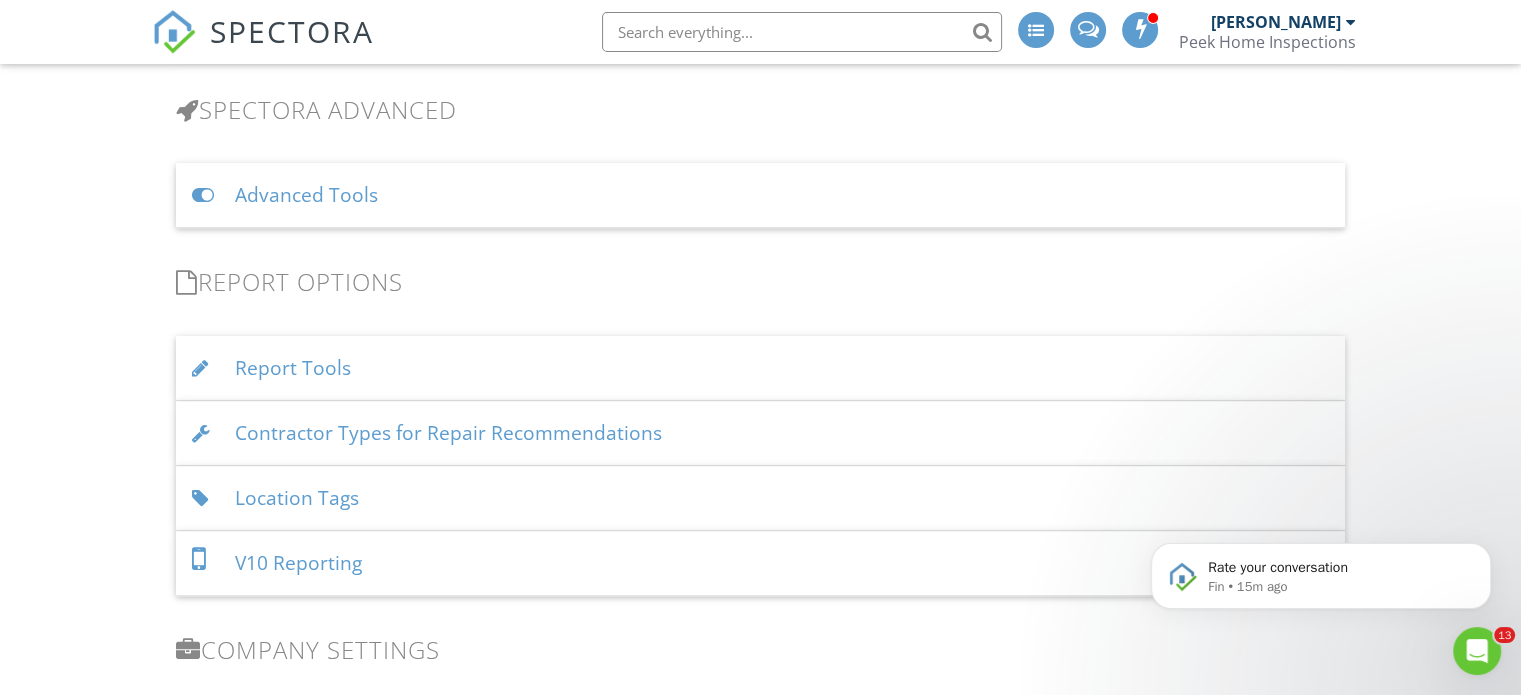 click on "Location Tags" at bounding box center [760, 498] 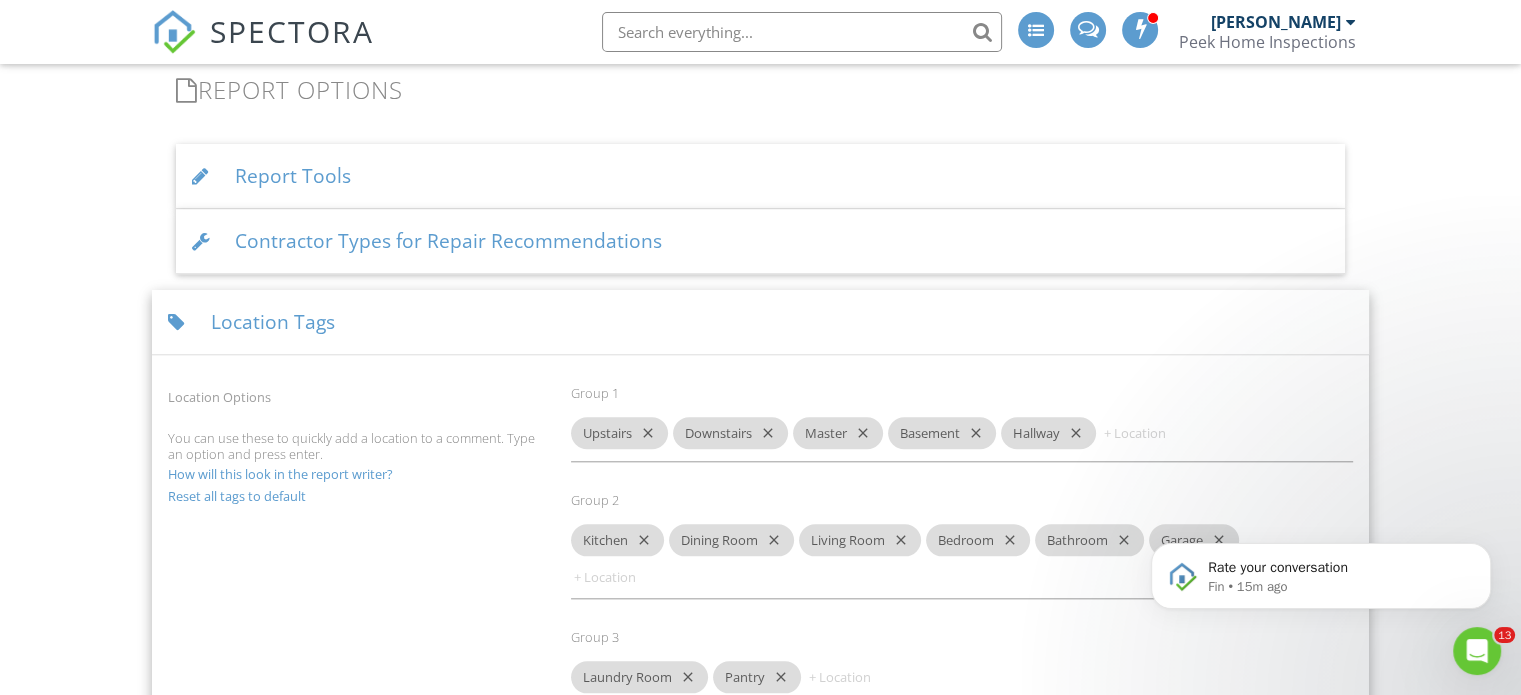 scroll, scrollTop: 2000, scrollLeft: 0, axis: vertical 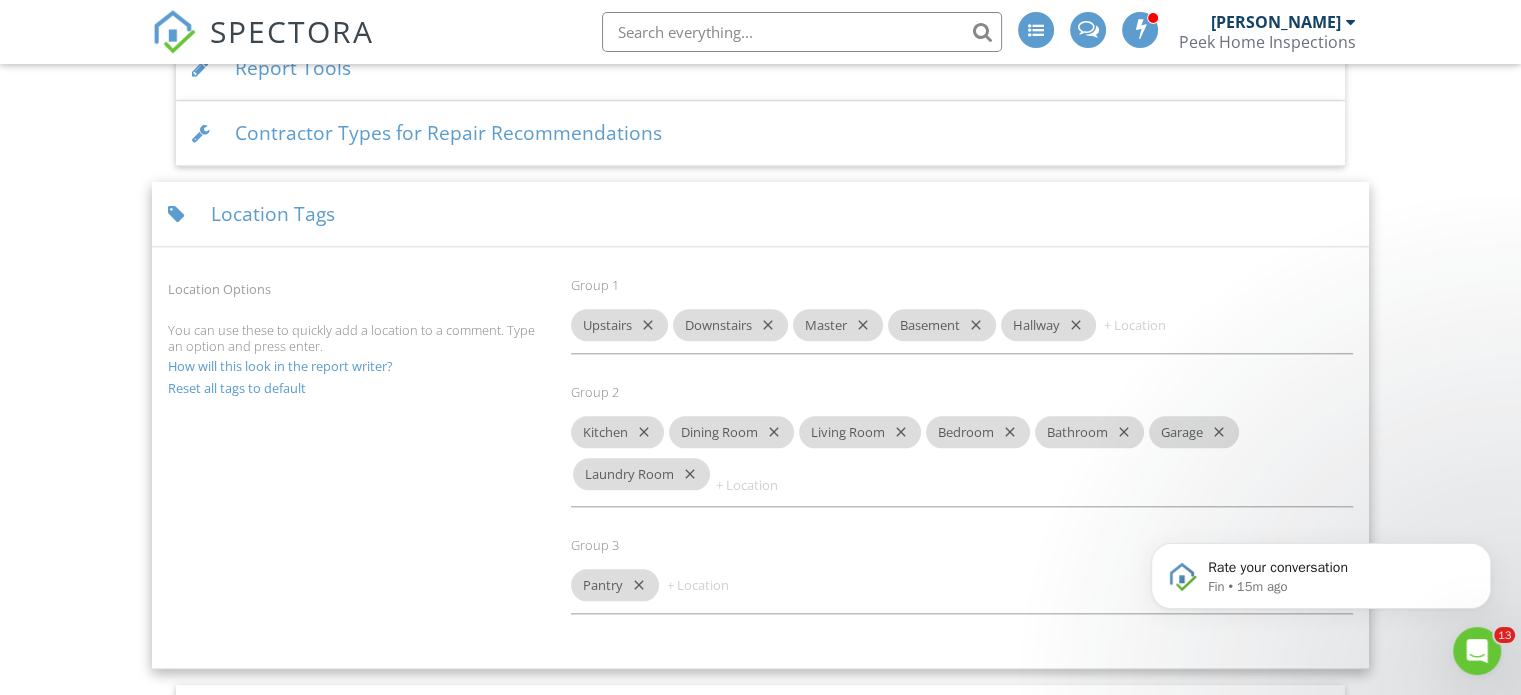 drag, startPoint x: 623, startPoint y: 570, endPoint x: 625, endPoint y: 479, distance: 91.02197 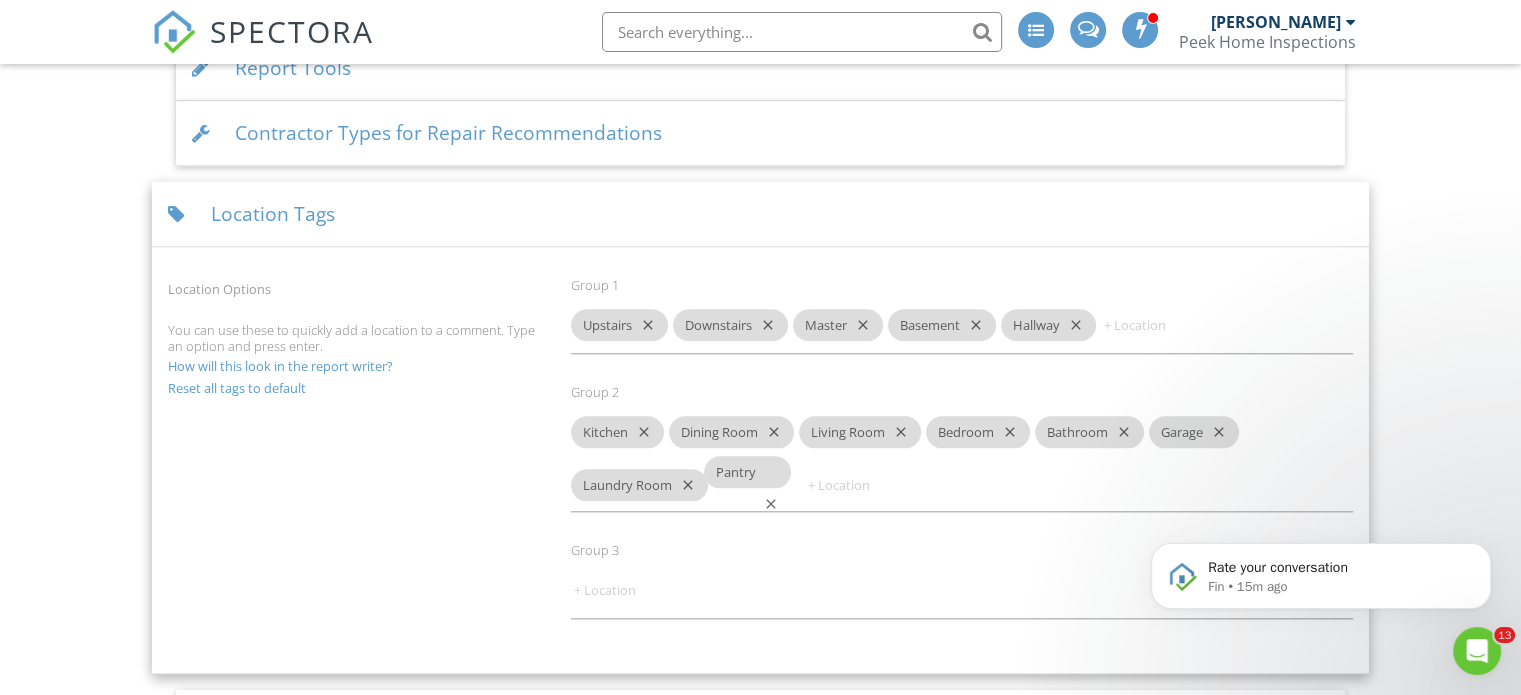 drag, startPoint x: 620, startPoint y: 569, endPoint x: 765, endPoint y: 471, distance: 175.01143 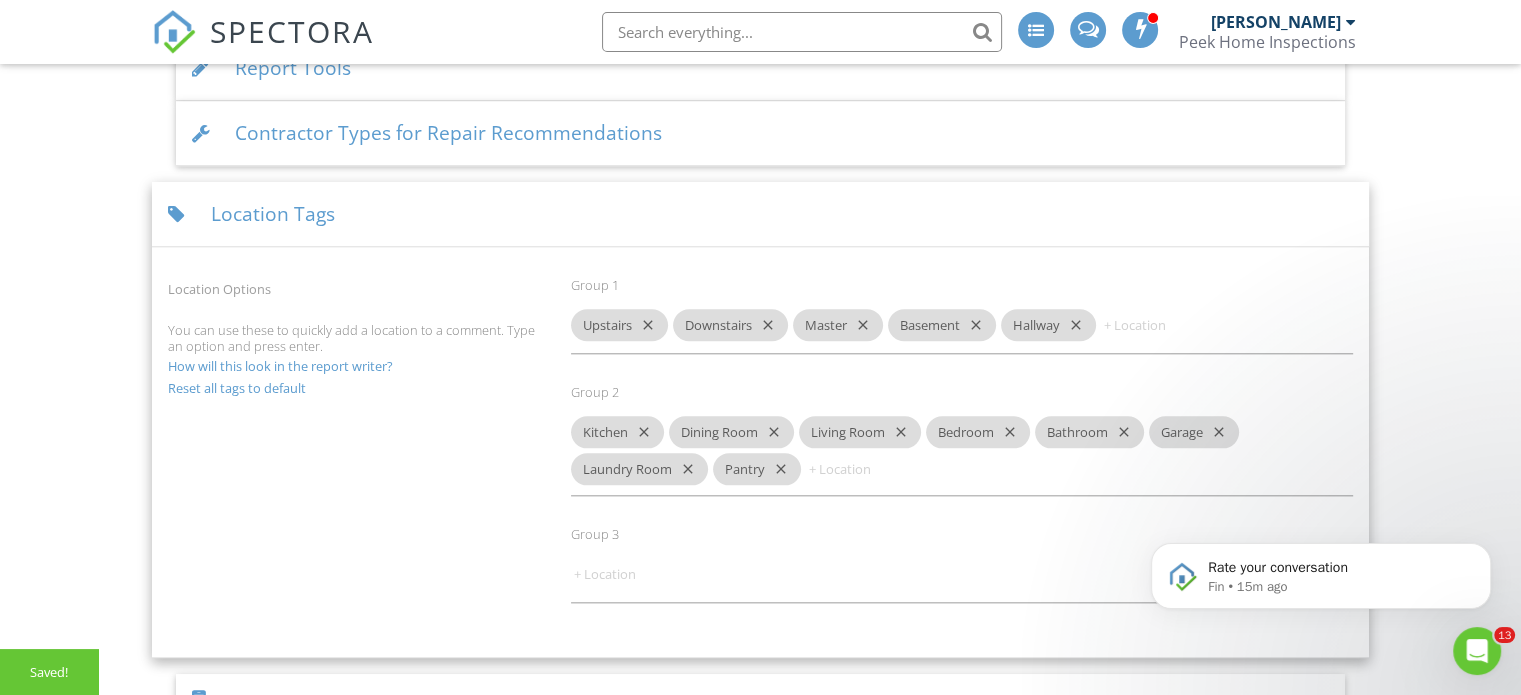 click at bounding box center [631, 574] 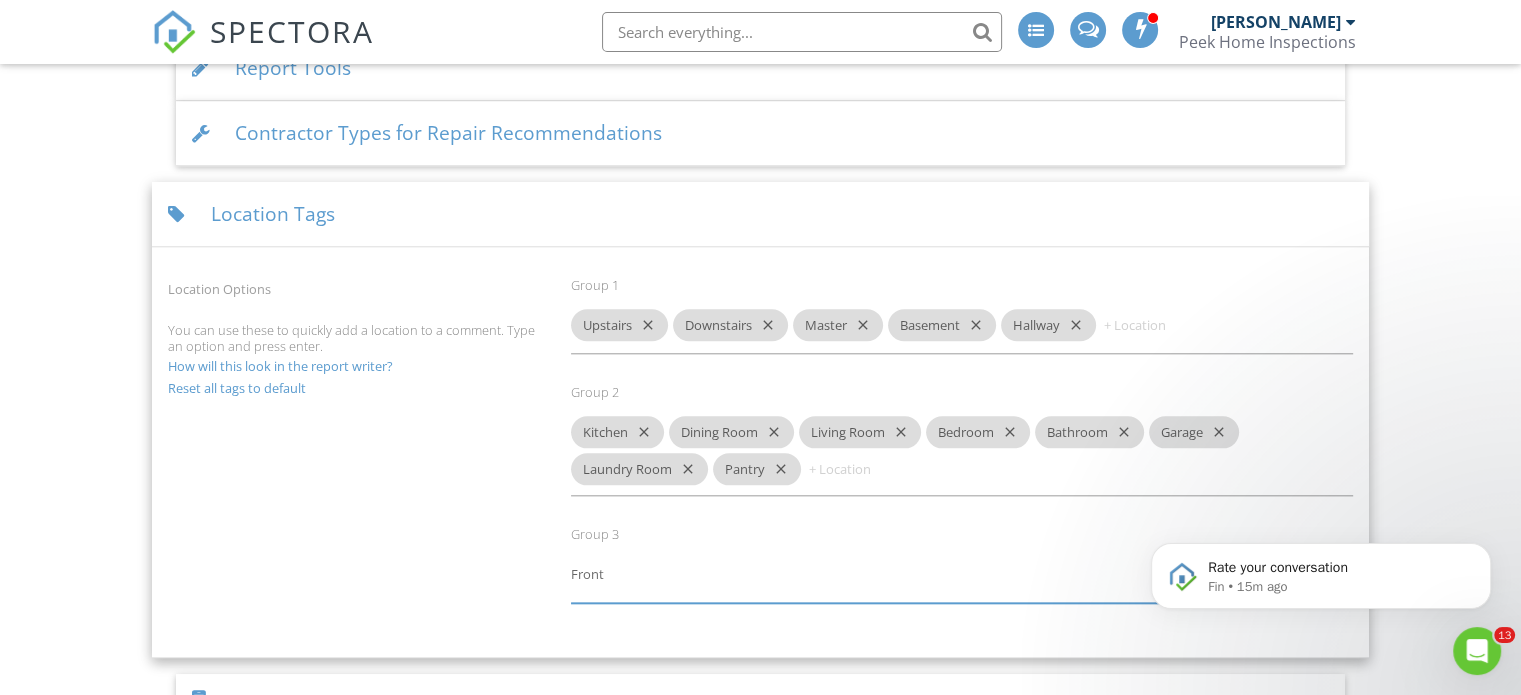 type on "Front" 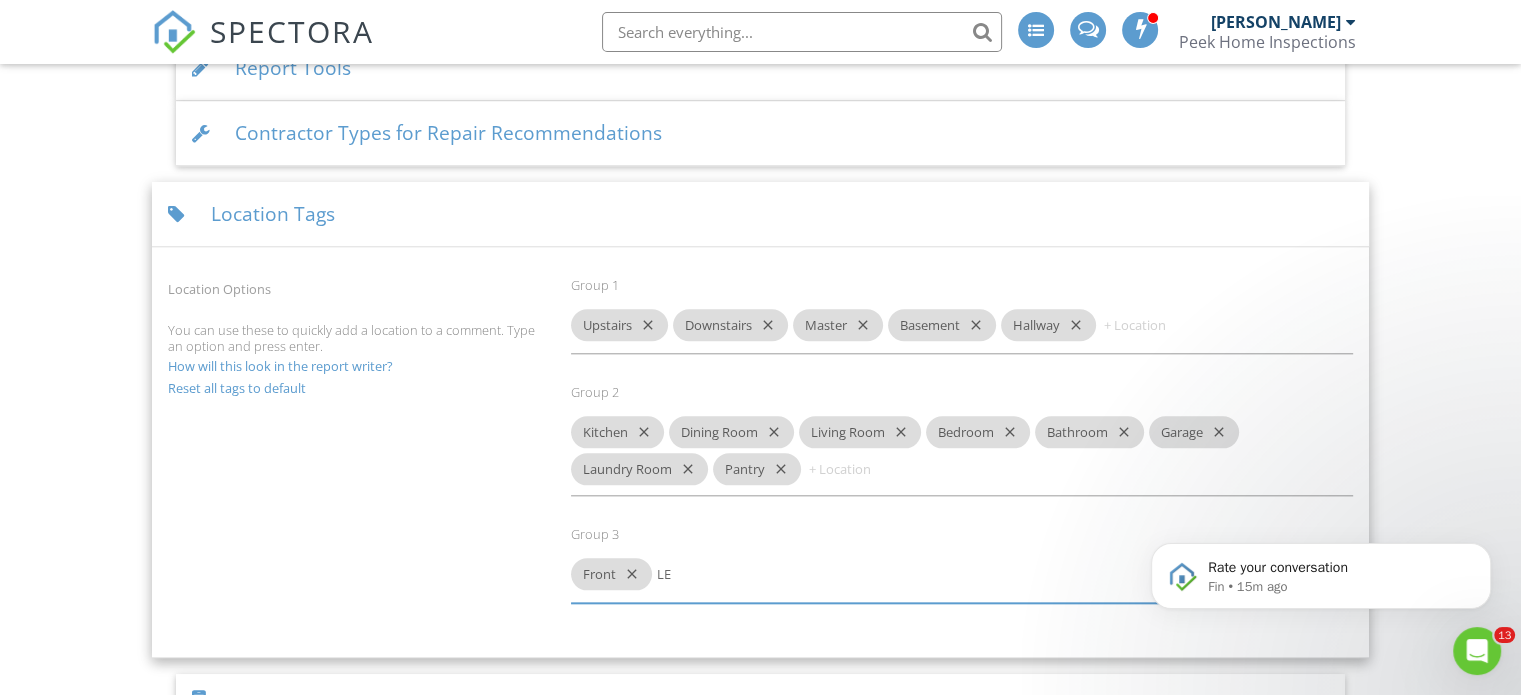 type on "L" 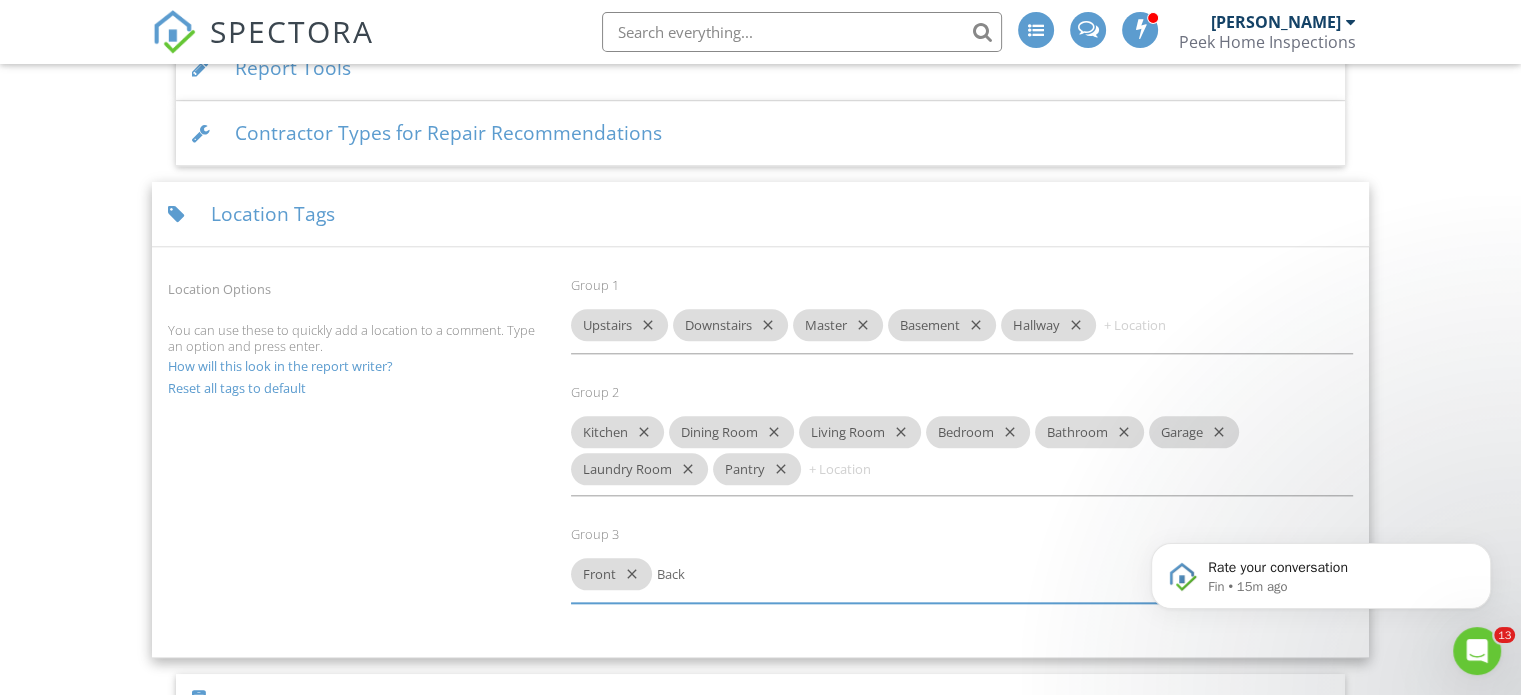 type on "Back" 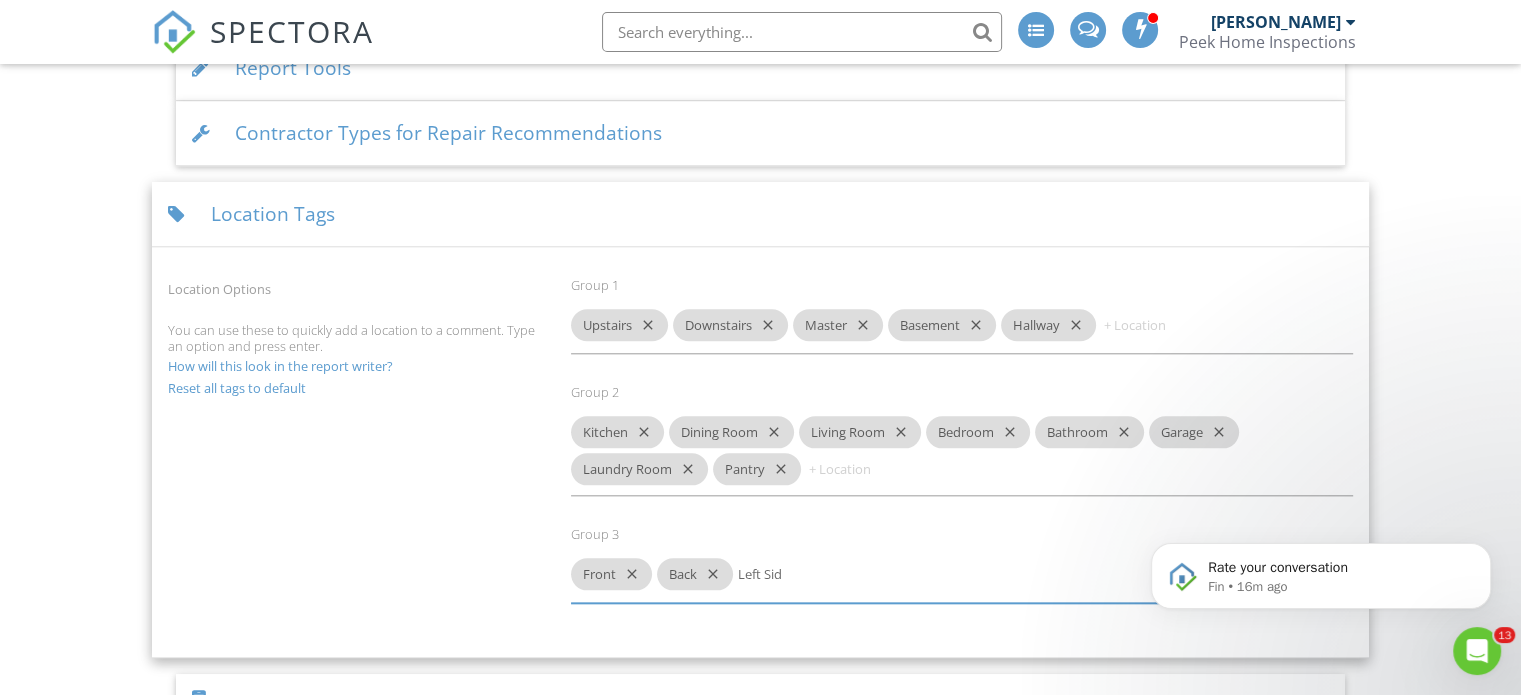 type on "Left Side" 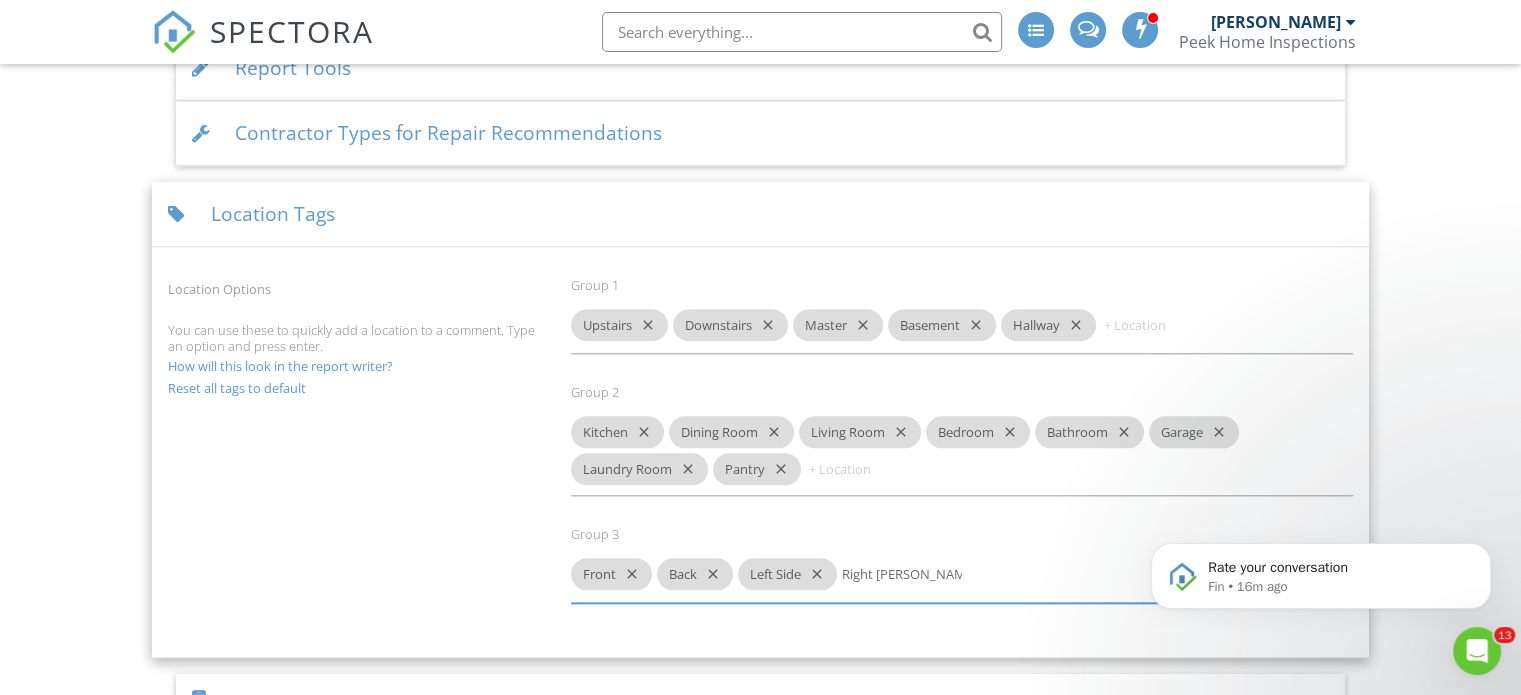 type on "Right Side" 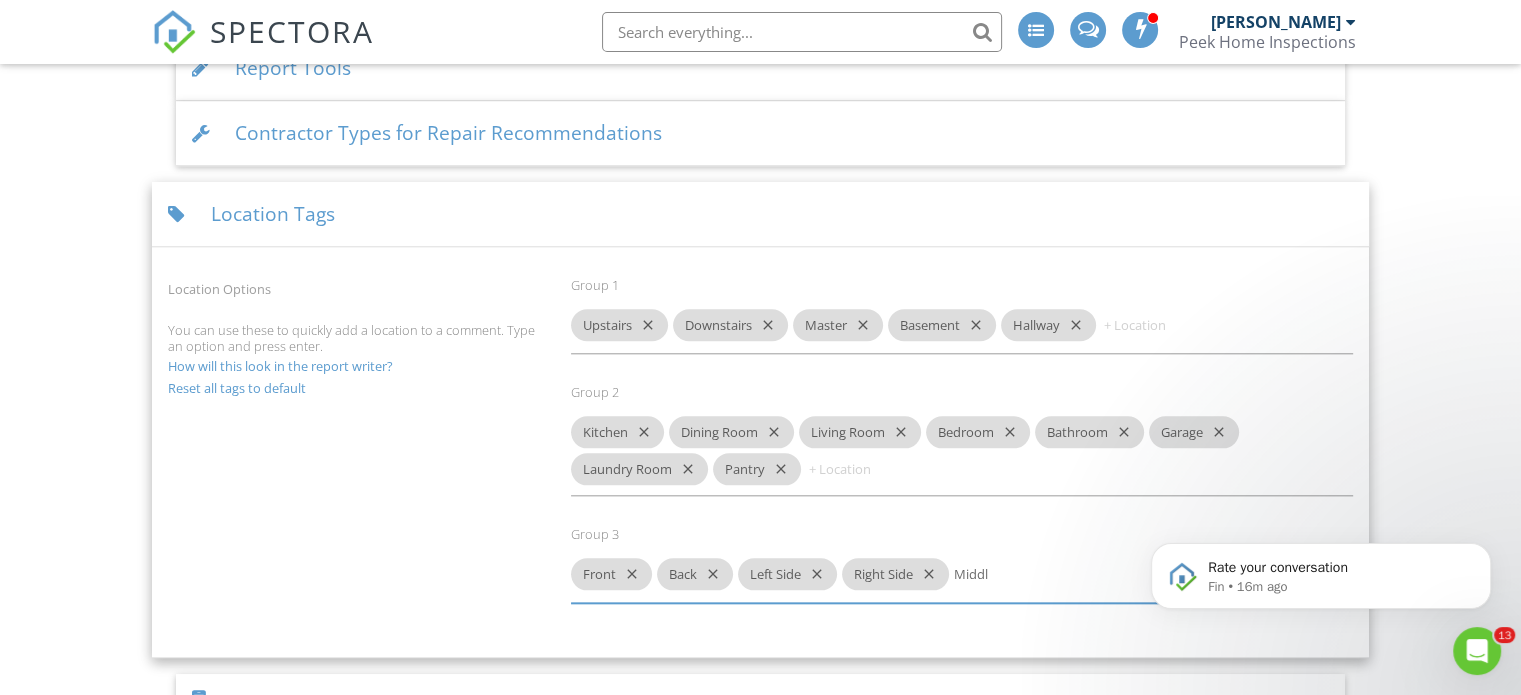 type on "Middle" 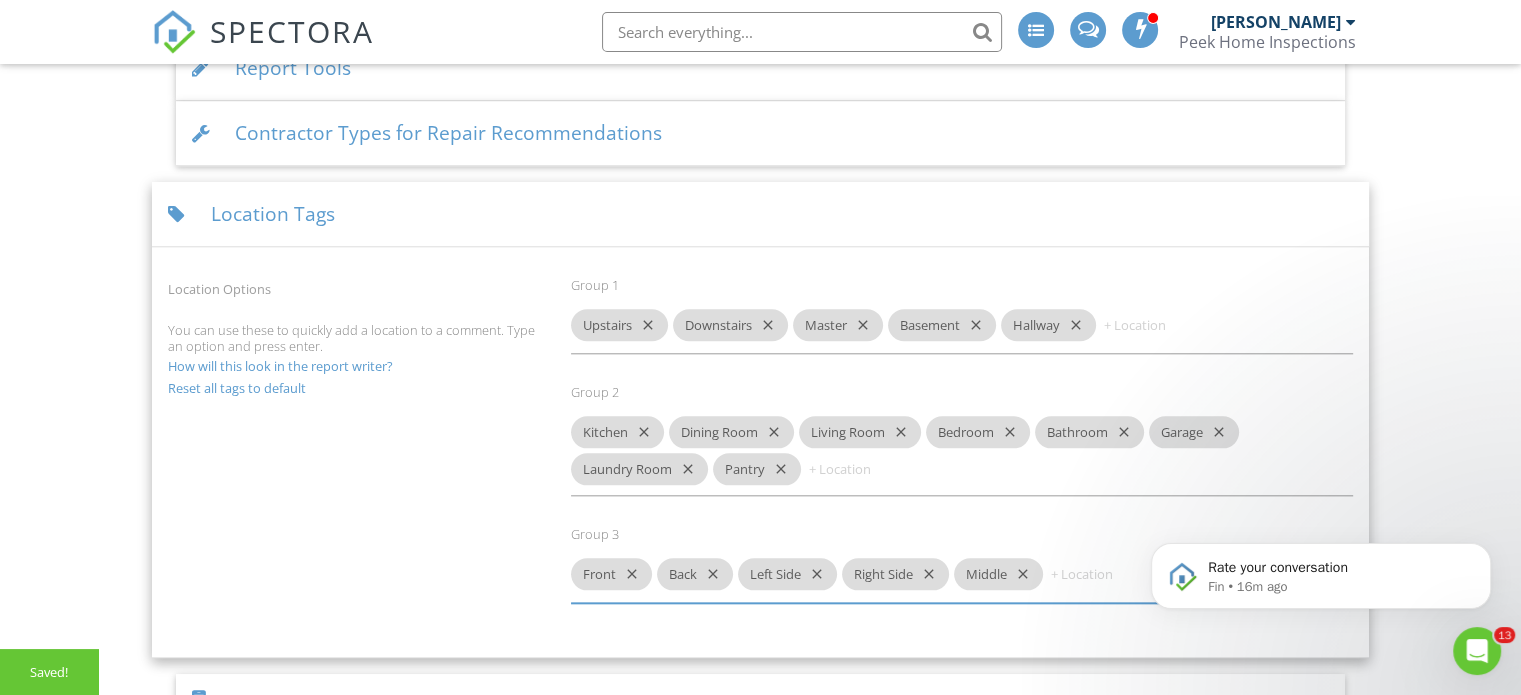 type 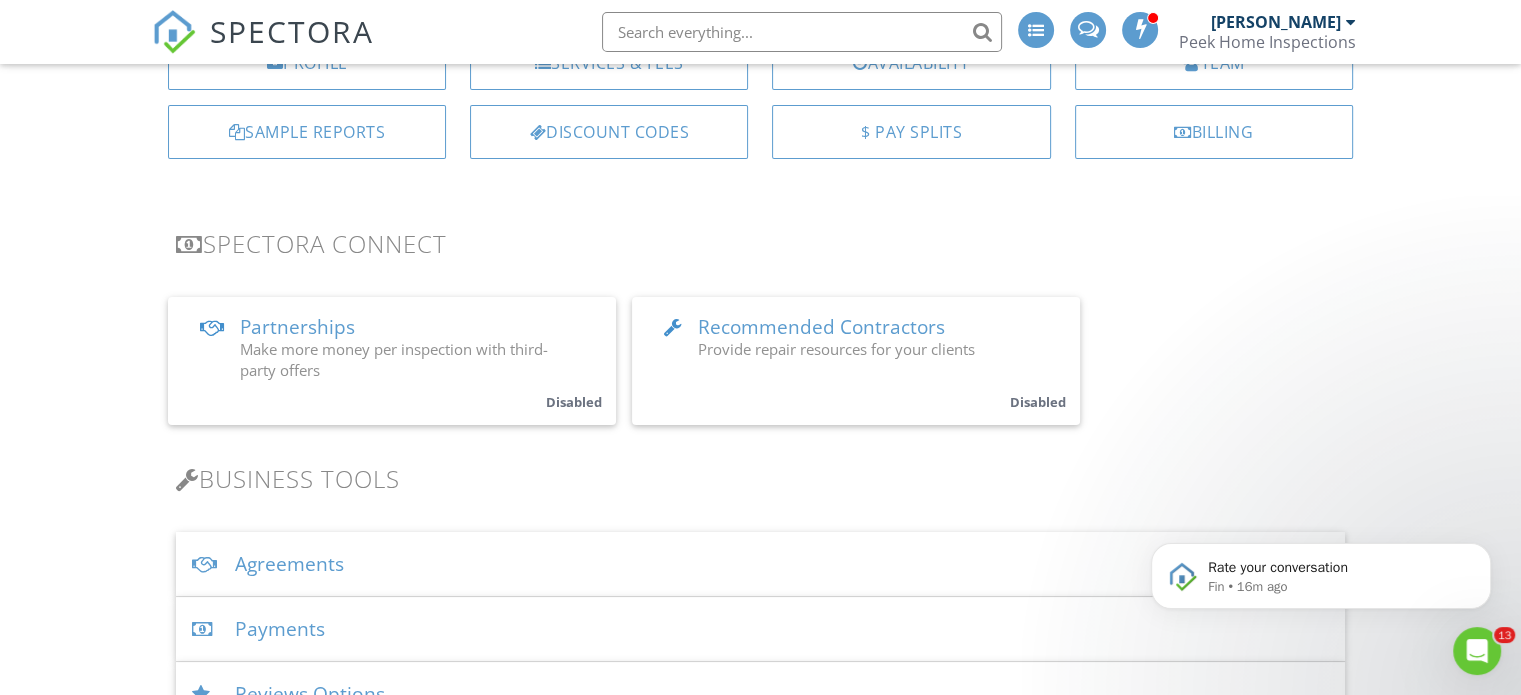 scroll, scrollTop: 0, scrollLeft: 0, axis: both 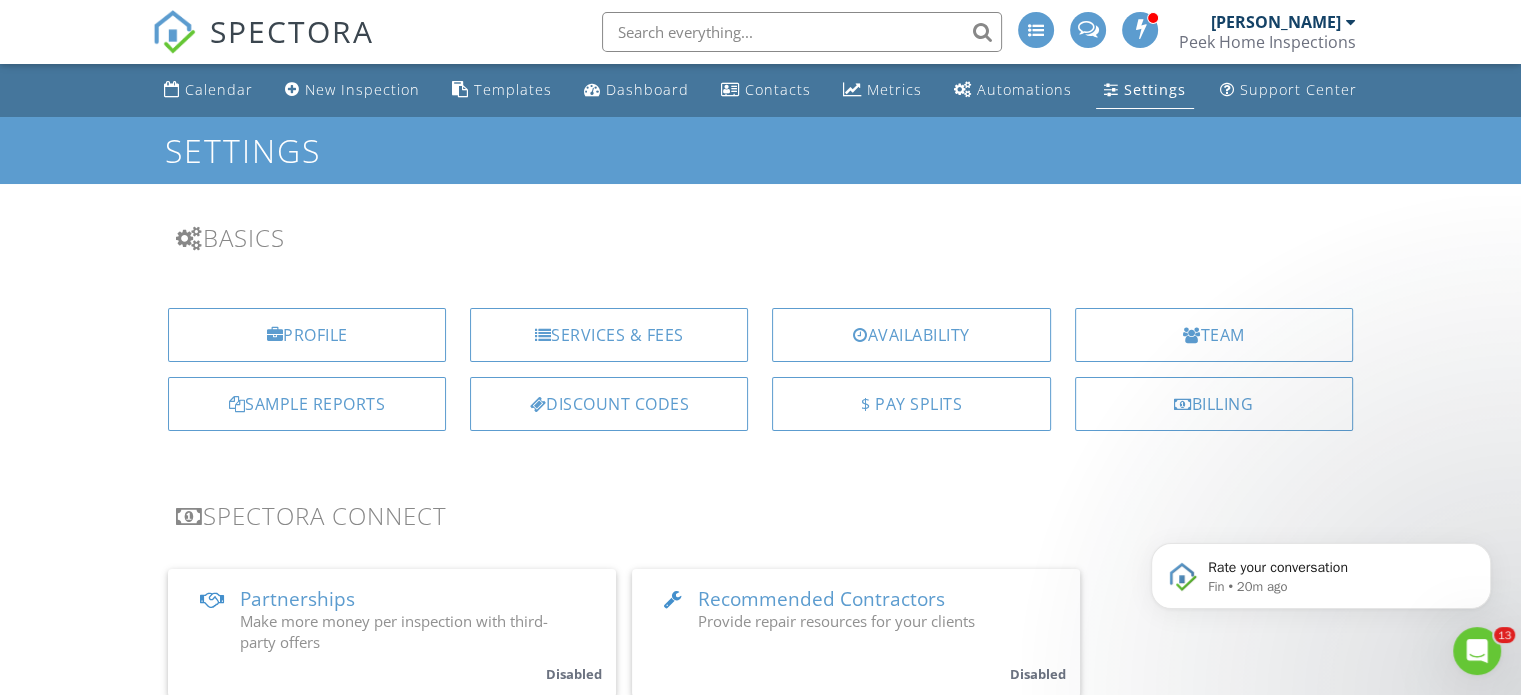 click on "Templates" at bounding box center (513, 89) 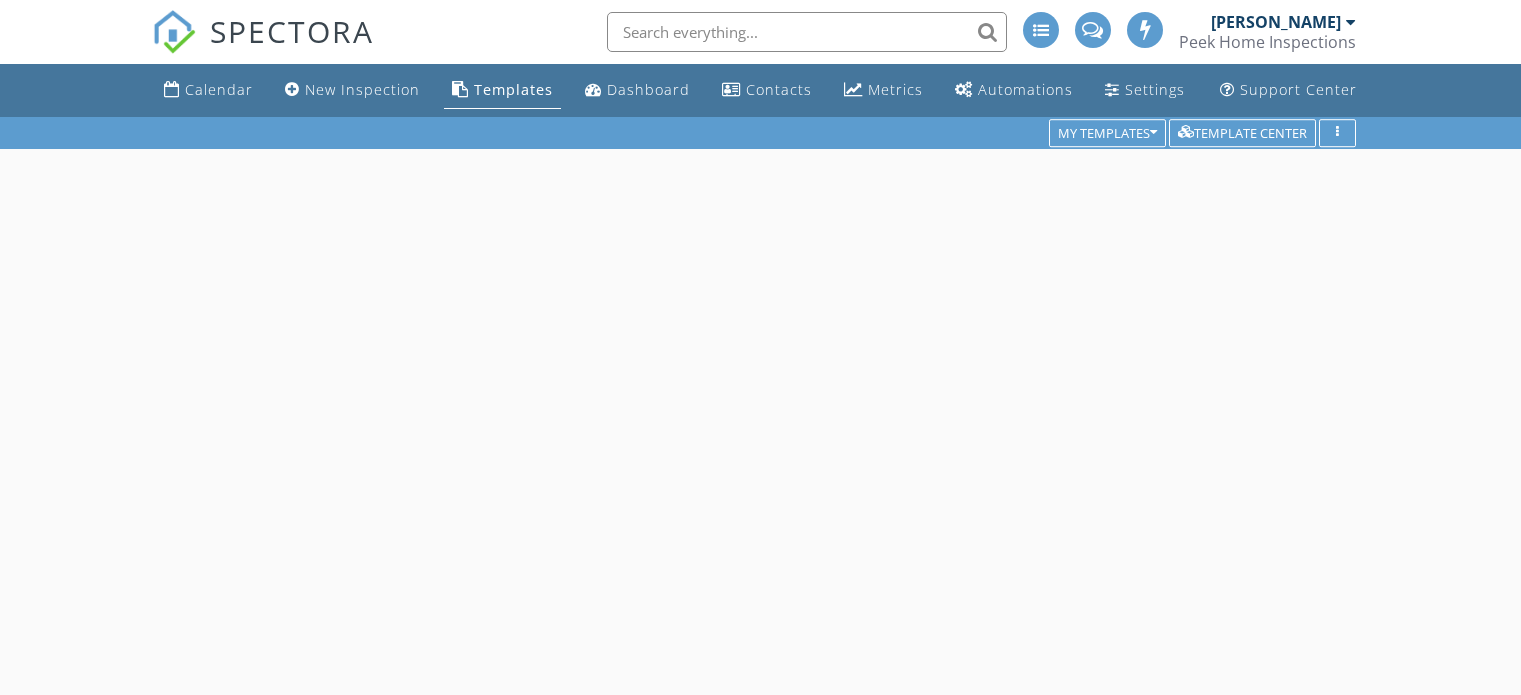 scroll, scrollTop: 0, scrollLeft: 0, axis: both 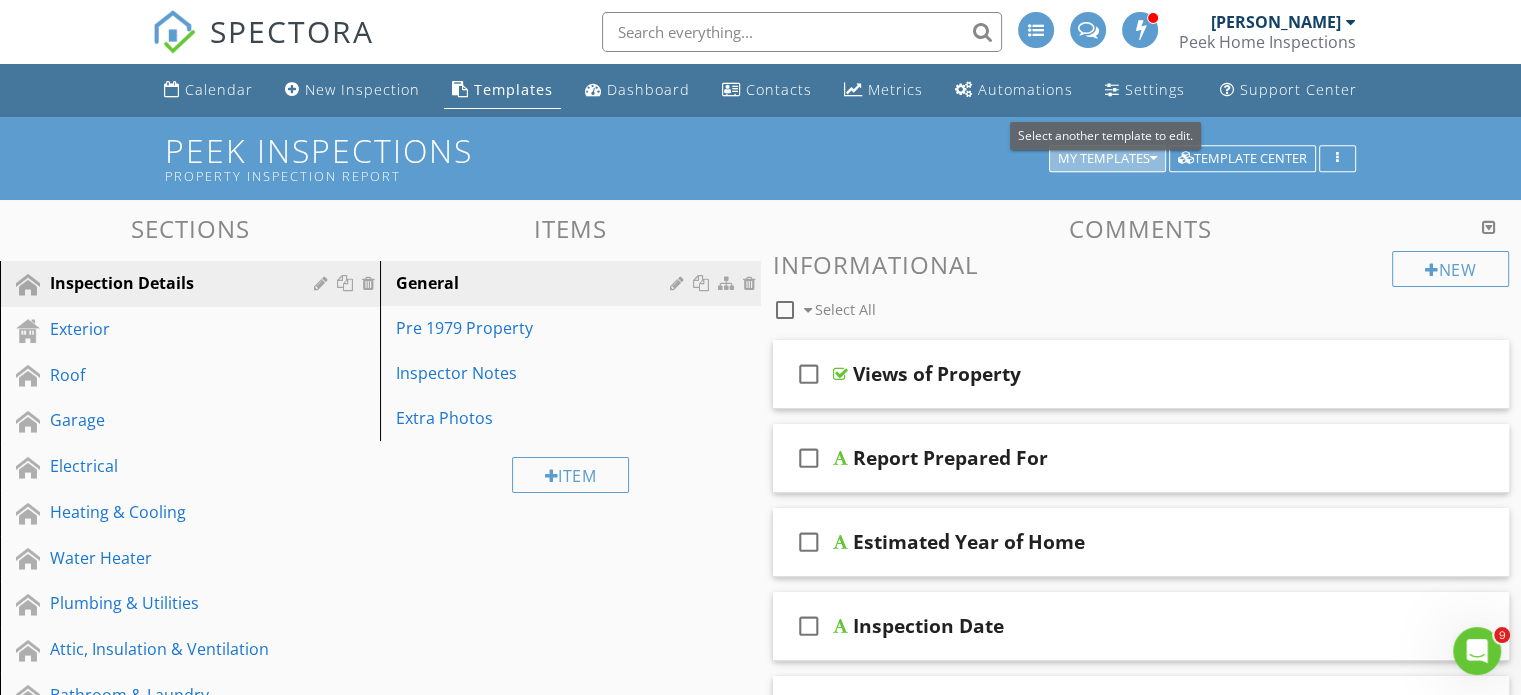 click on "My Templates" at bounding box center [1107, 159] 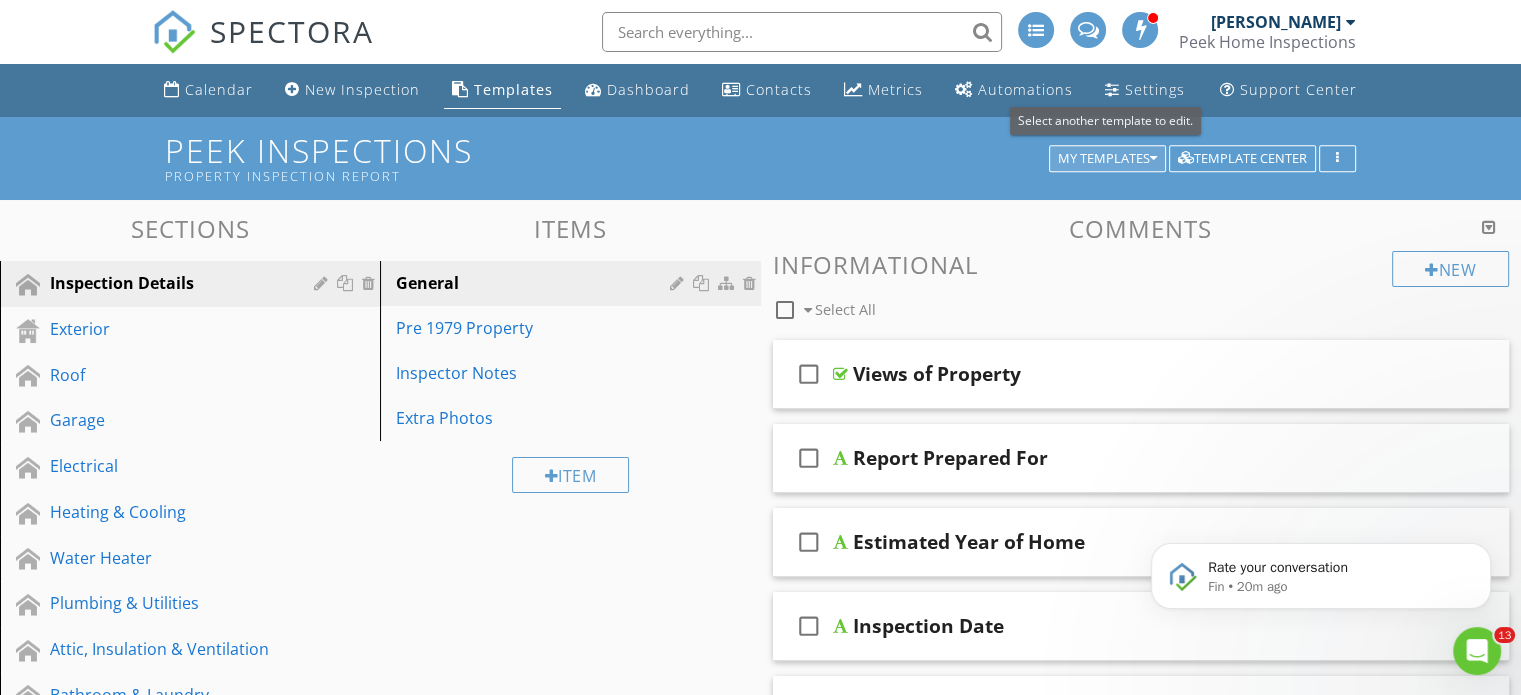 scroll, scrollTop: 0, scrollLeft: 0, axis: both 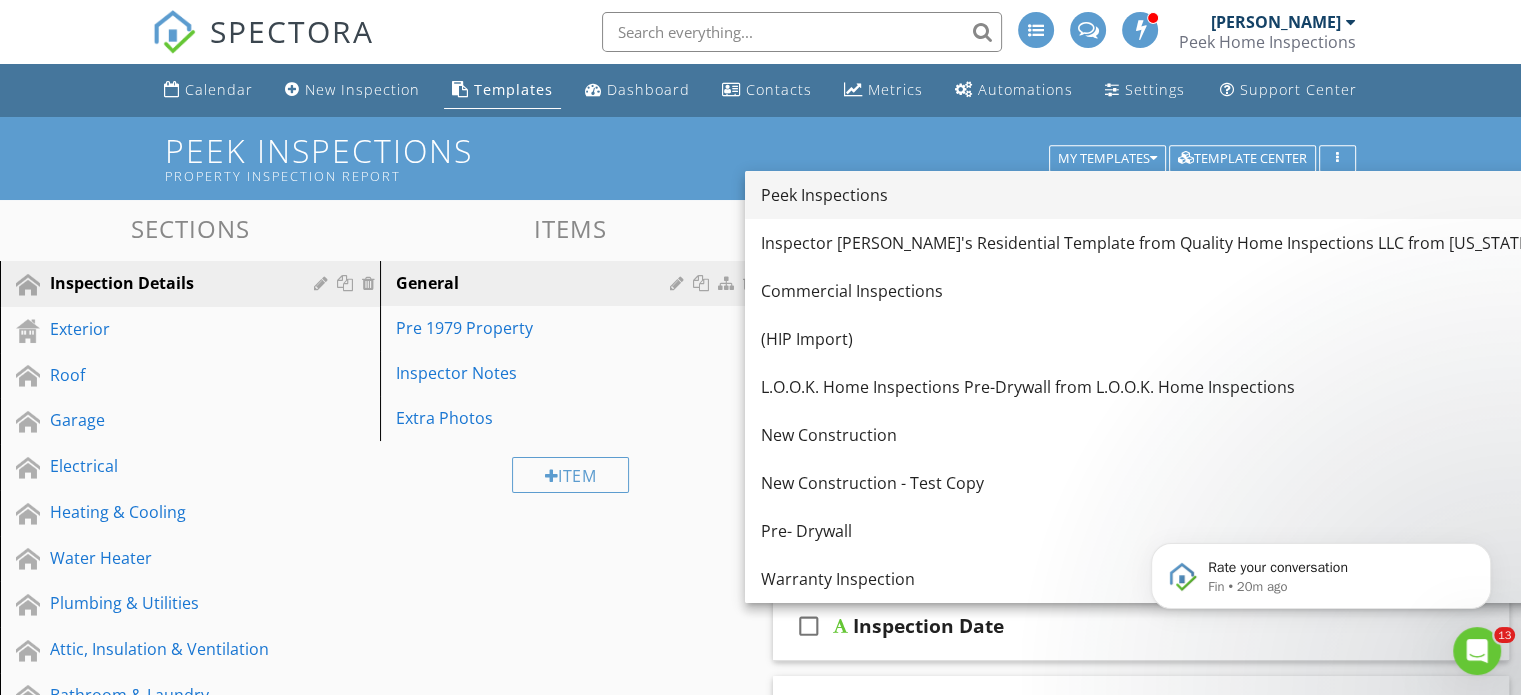 click on "Peek Inspections" at bounding box center (1192, 195) 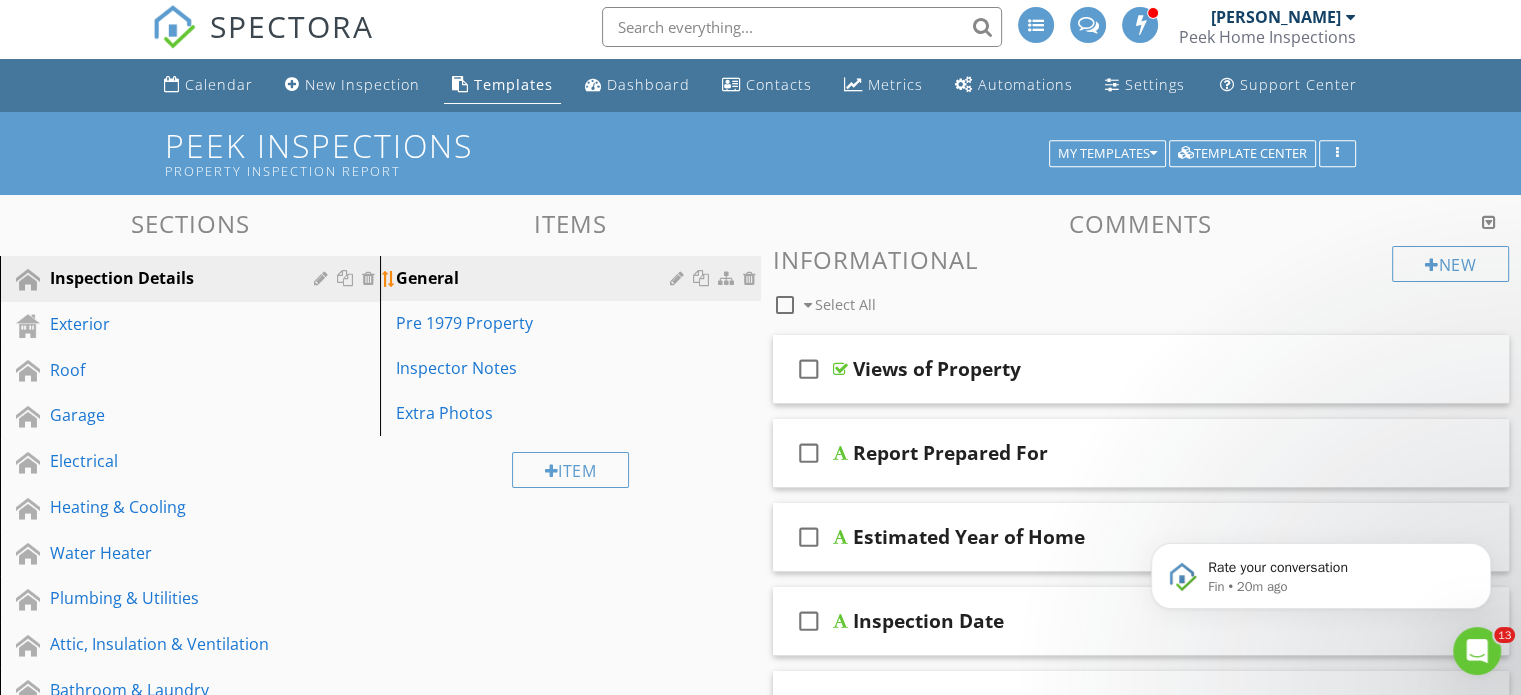 scroll, scrollTop: 0, scrollLeft: 0, axis: both 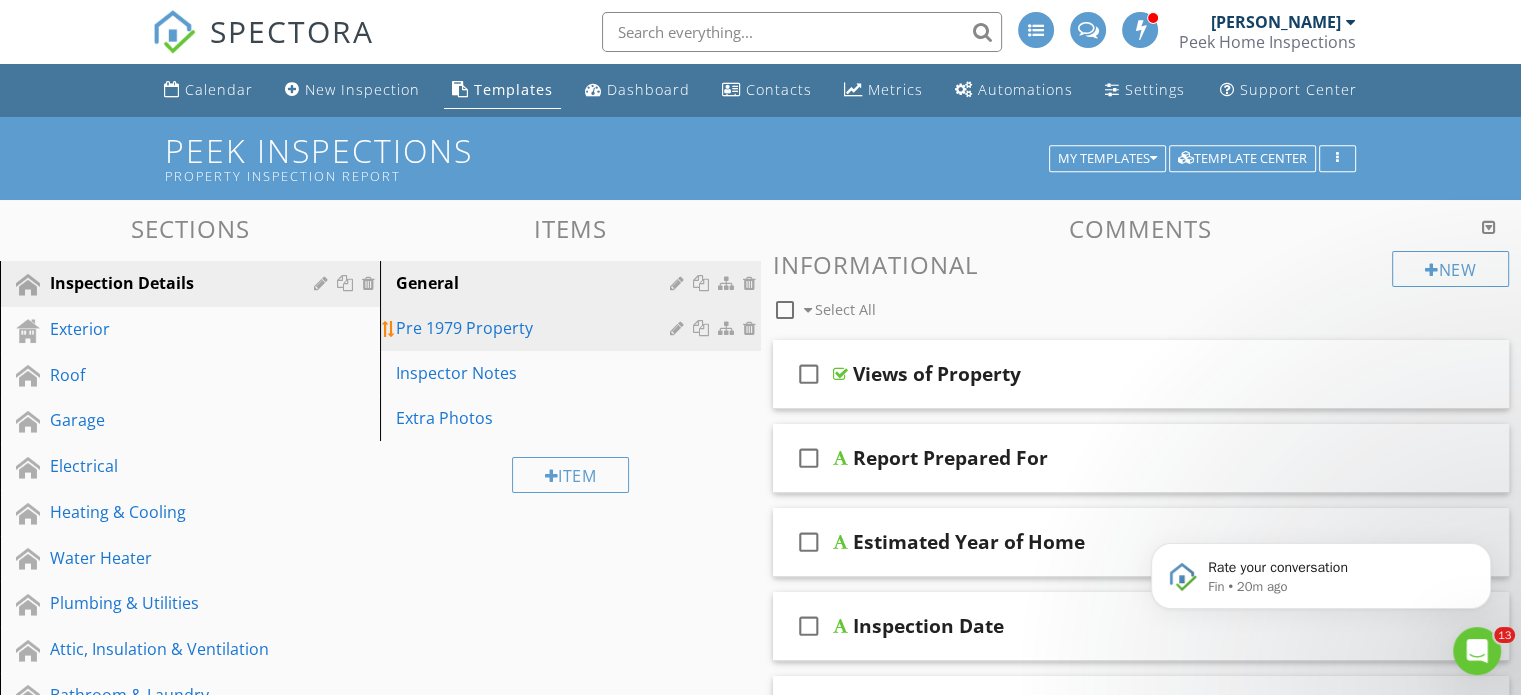 click at bounding box center [752, 328] 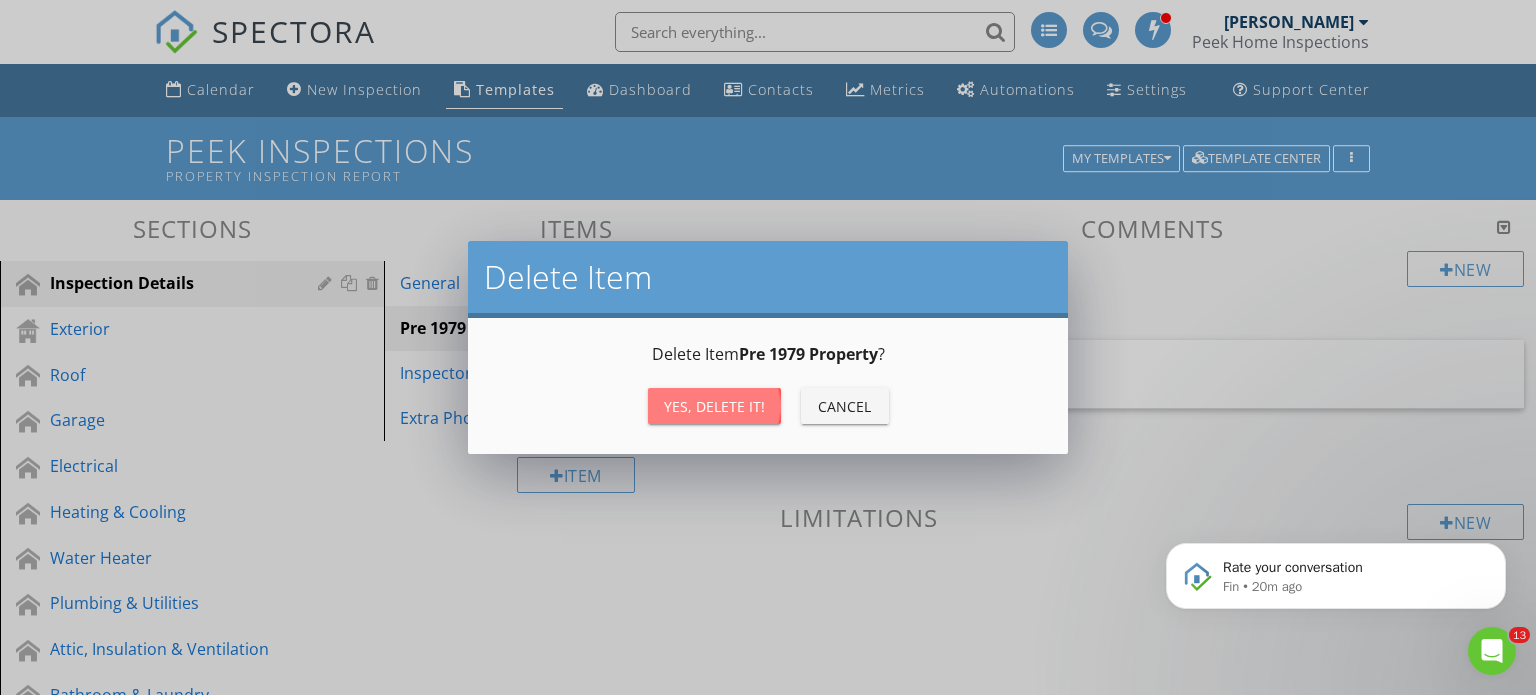 click on "Yes, Delete it!" at bounding box center (714, 406) 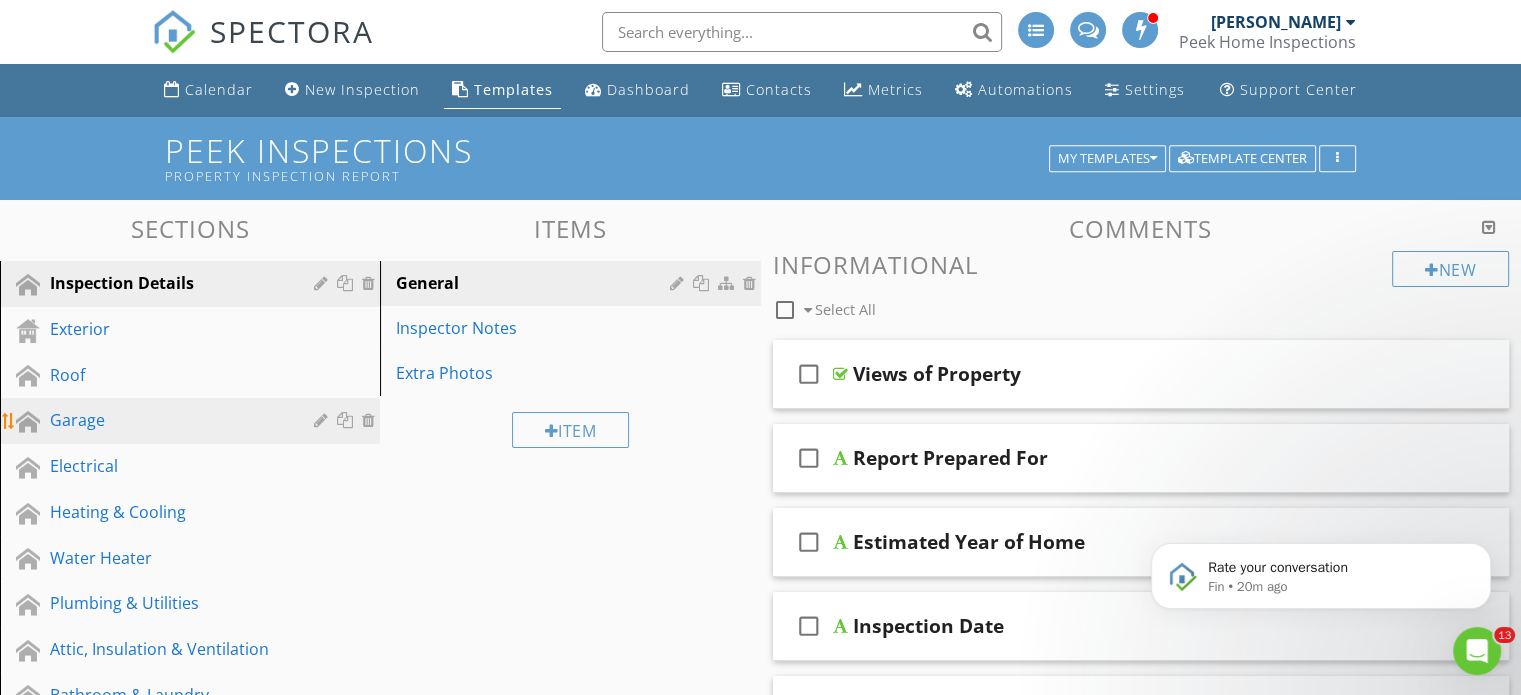 scroll, scrollTop: 100, scrollLeft: 0, axis: vertical 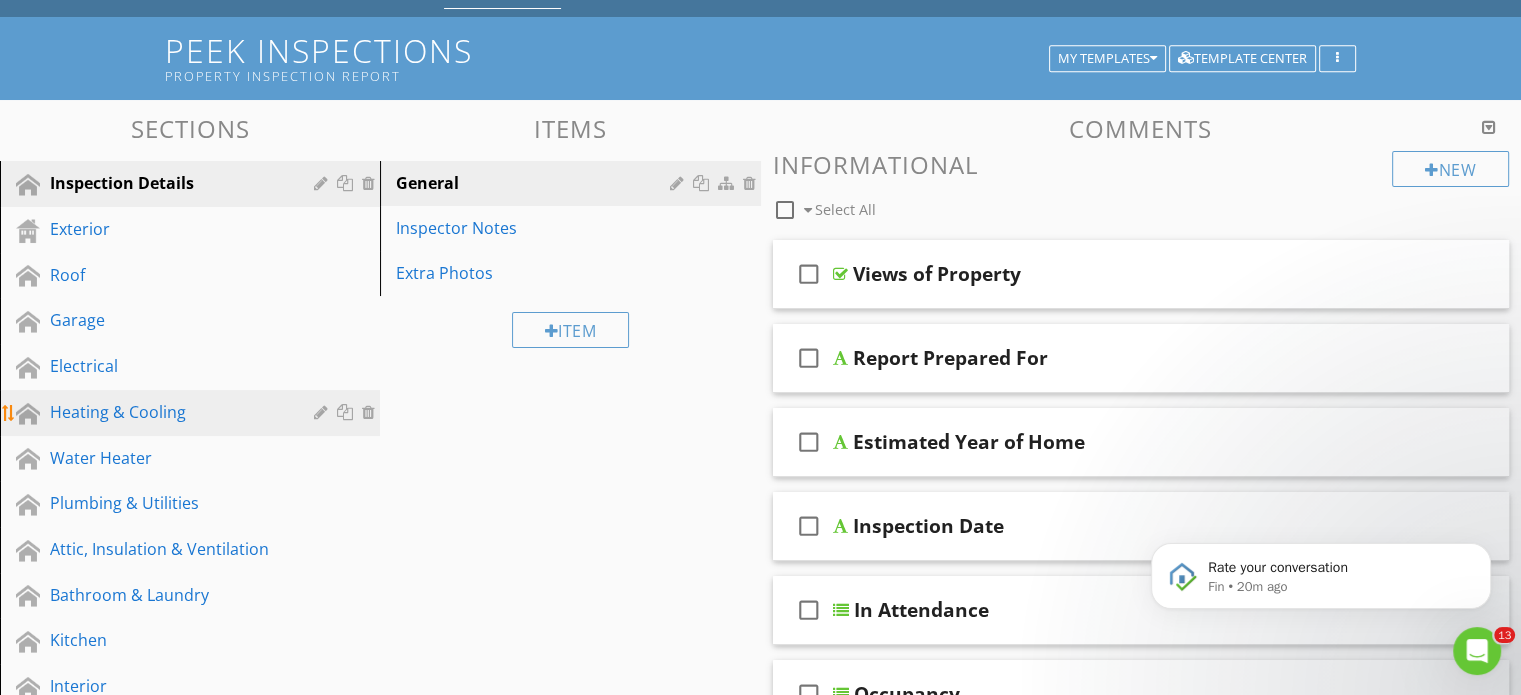 click on "Heating & Cooling" at bounding box center [167, 412] 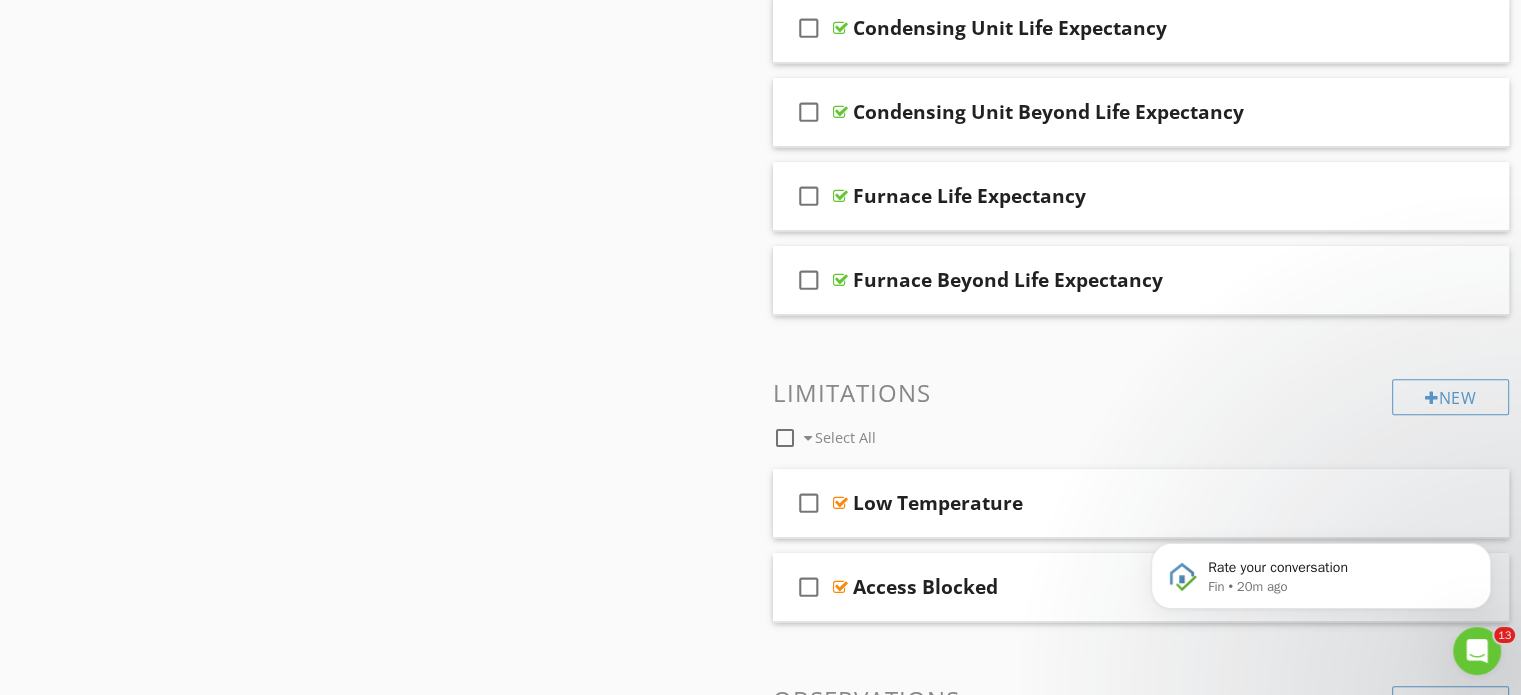scroll, scrollTop: 1300, scrollLeft: 0, axis: vertical 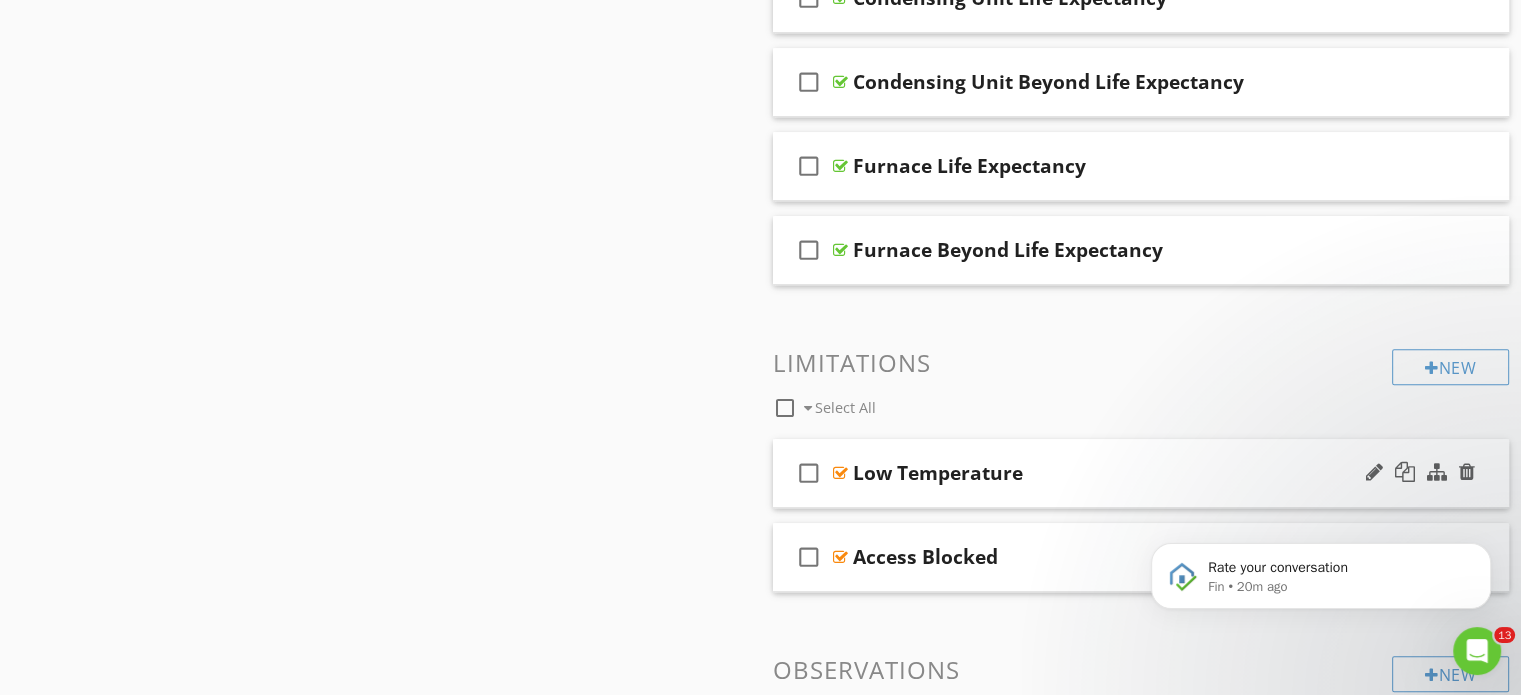 click on "check_box_outline_blank
Low Temperature" at bounding box center (1141, 473) 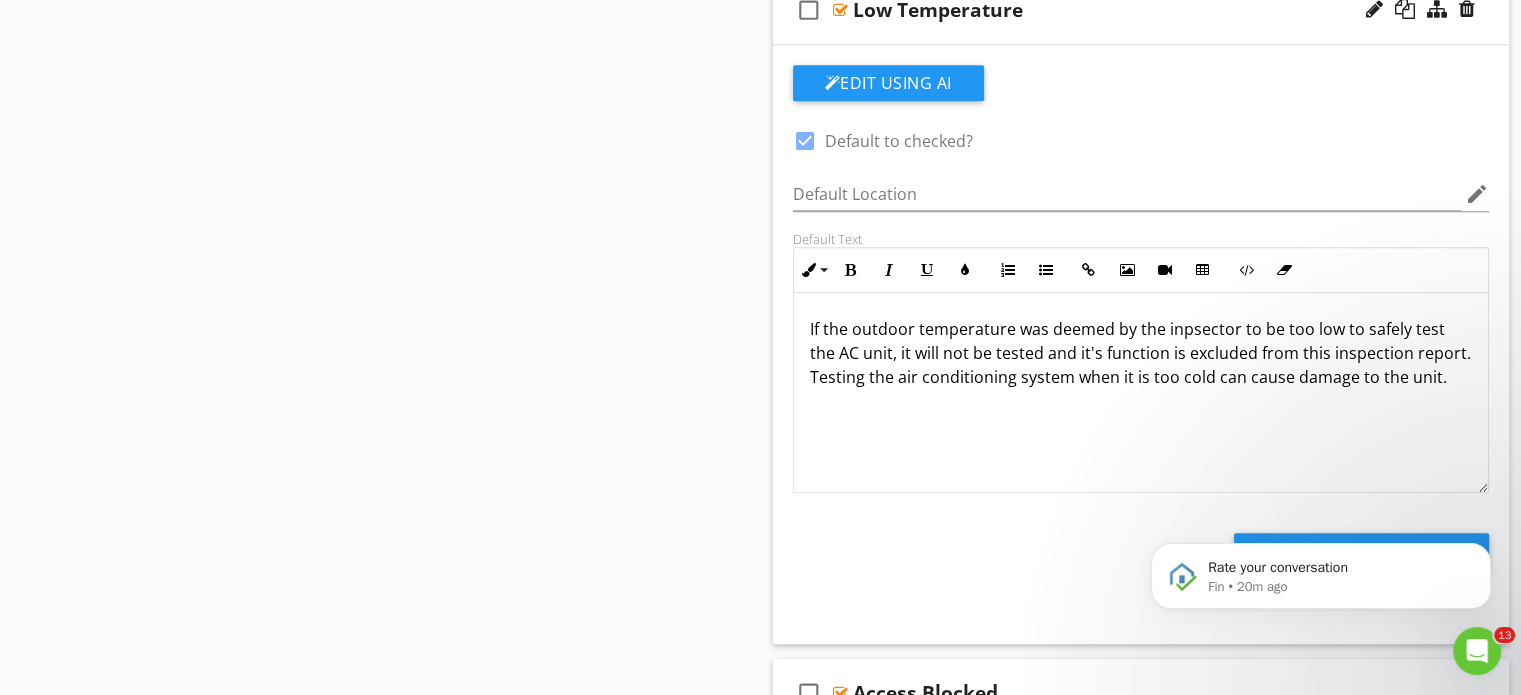 scroll, scrollTop: 1800, scrollLeft: 0, axis: vertical 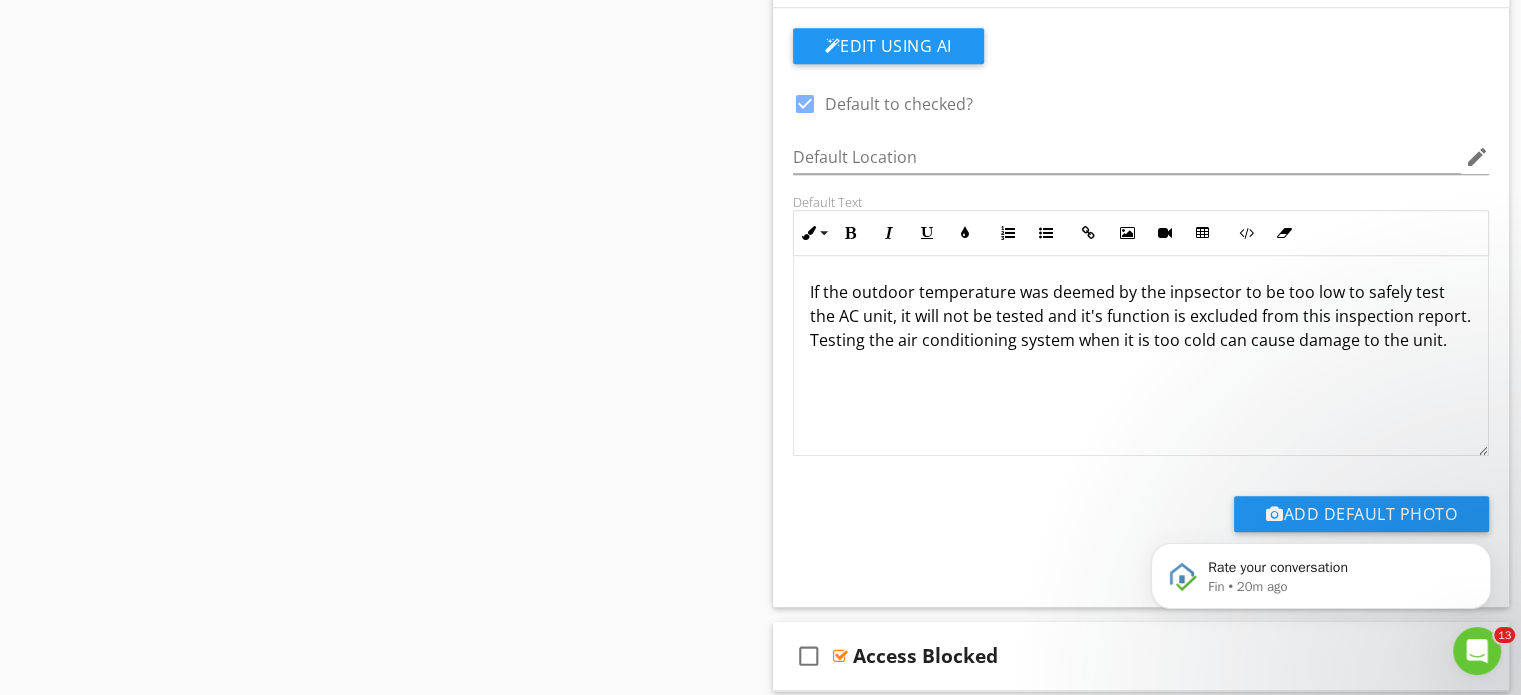 click on "If the outdoor temperature was deemed by the inpsector to be too low to safely test the AC unit, it will not be tested and it's function is excluded from this inspection report. Testing the air conditioning system when it is too cold can cause damage to the unit." at bounding box center [1141, 316] 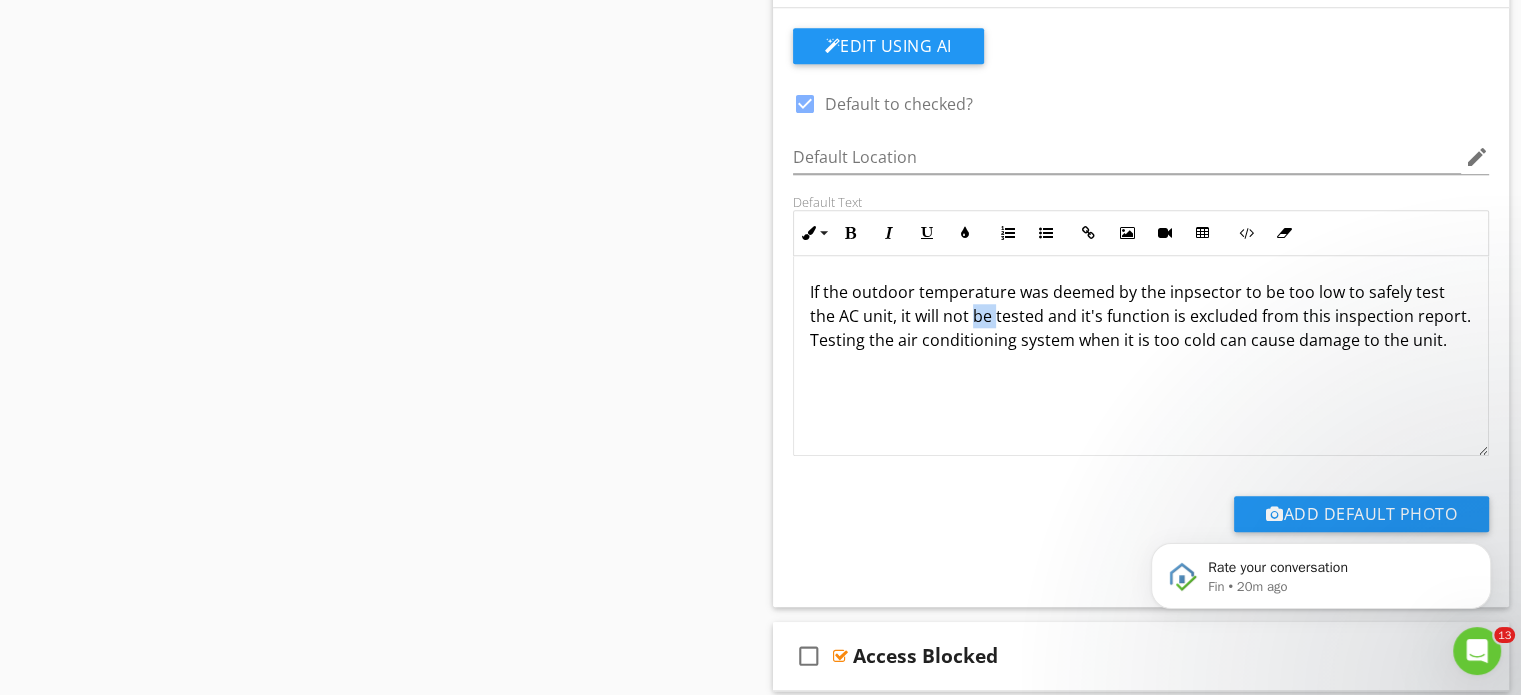 click on "If the outdoor temperature was deemed by the inpsector to be too low to safely test the AC unit, it will not be tested and it's function is excluded from this inspection report. Testing the air conditioning system when it is too cold can cause damage to the unit." at bounding box center (1141, 316) 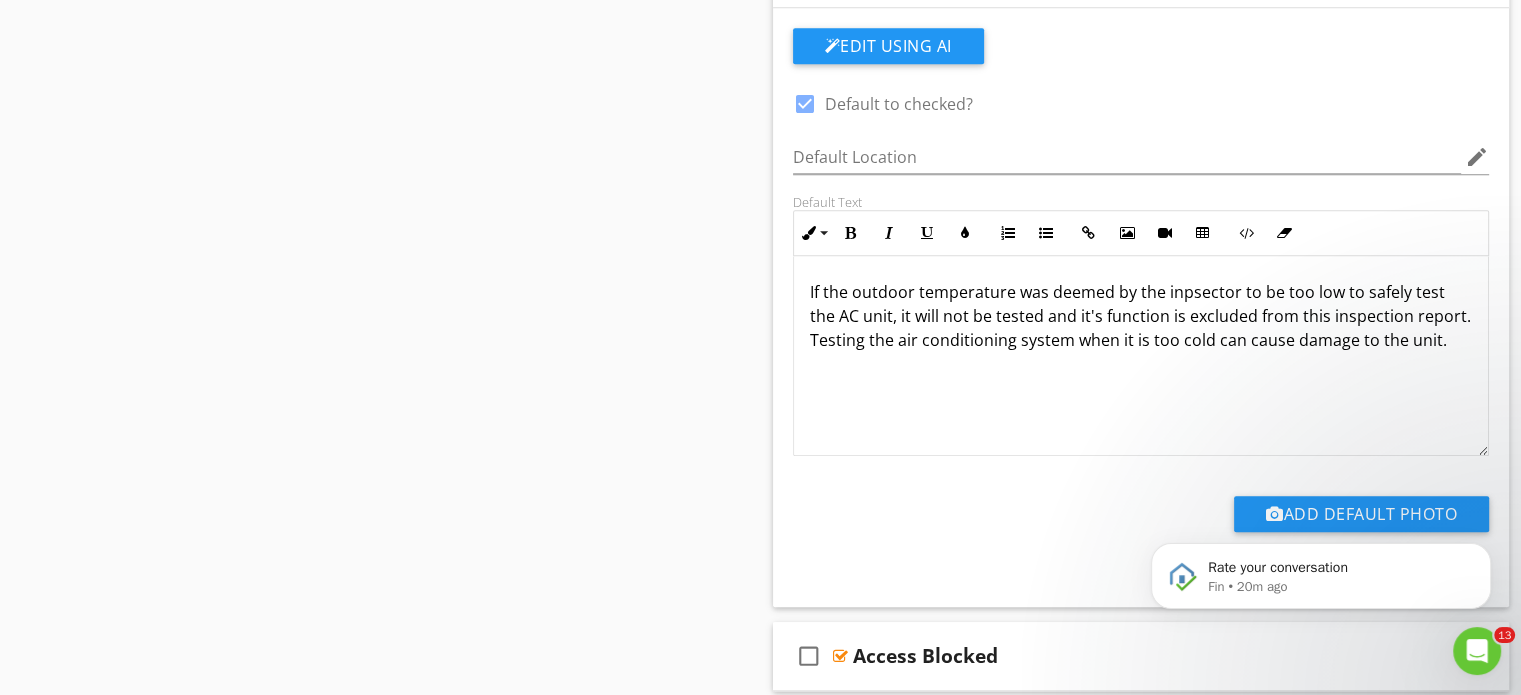click on "Sections
Inspection Details           Exterior            Roof           Garage           Electrical           Heating & Cooling           Water Heater           Plumbing & Utilities           Attic, Insulation & Ventilation           Bathroom & Laundry           Kitchen           Interior           Crawl Space           Fireplace/Wood Stove           Thermal Scan           Pests
Section
Attachments
Attachment
Items
General           Furnace/Evaporator Coils           Condensing Unit           Filter           Service           Distribution Systems           Operating Controls           Auxiliary heat           Utility Closet
Item
Comments
New
Informational   check_box_outline_blank     Select All       check_box_outline_blank
Verification of Systems Operations" at bounding box center (760, -319) 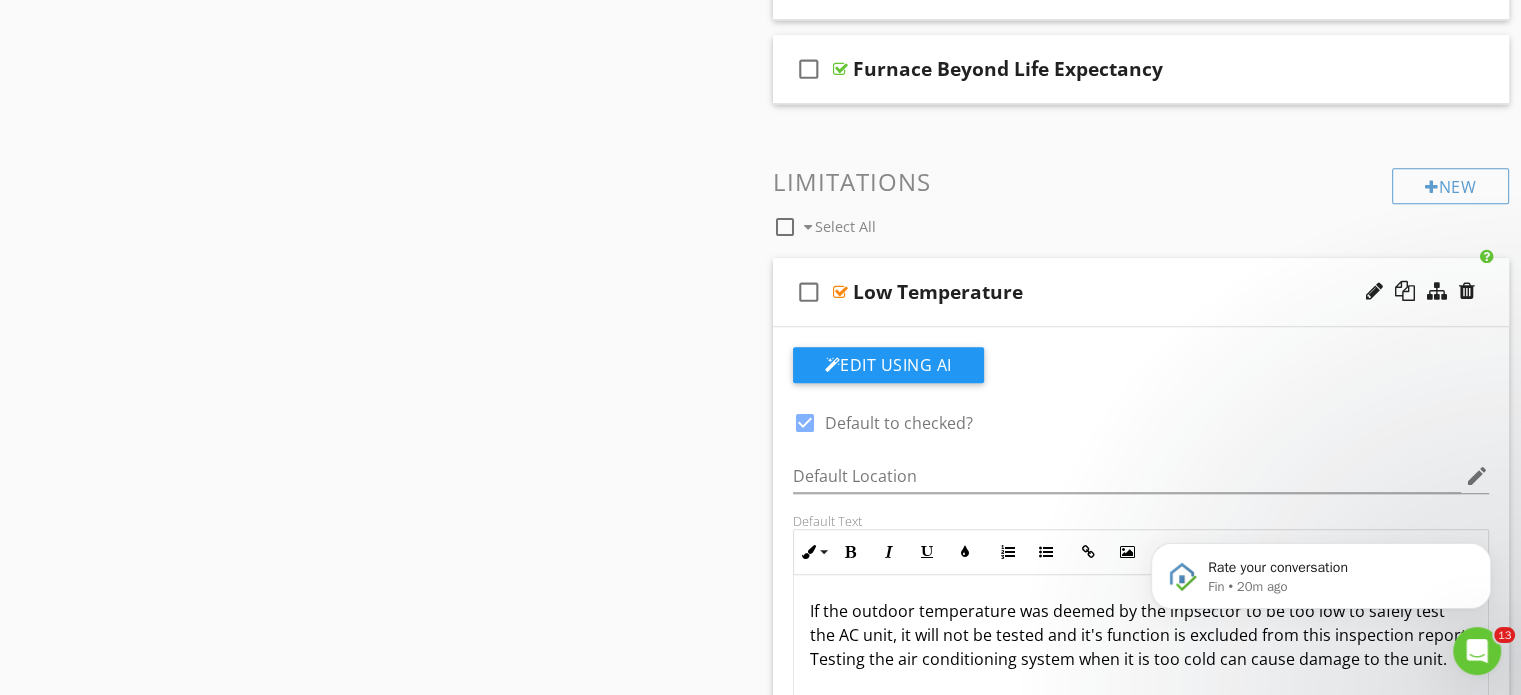 scroll, scrollTop: 1300, scrollLeft: 0, axis: vertical 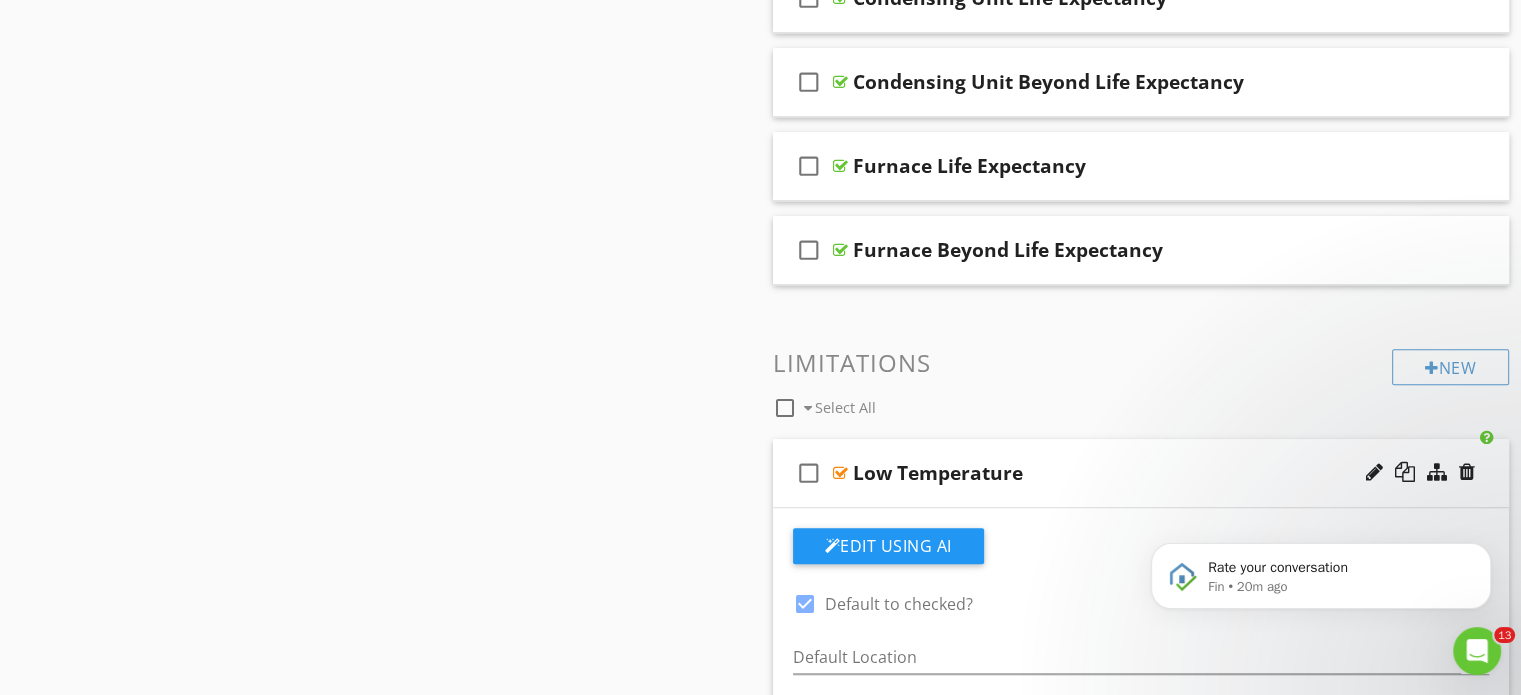 click on "check_box_outline_blank
Low Temperature" at bounding box center [1141, 473] 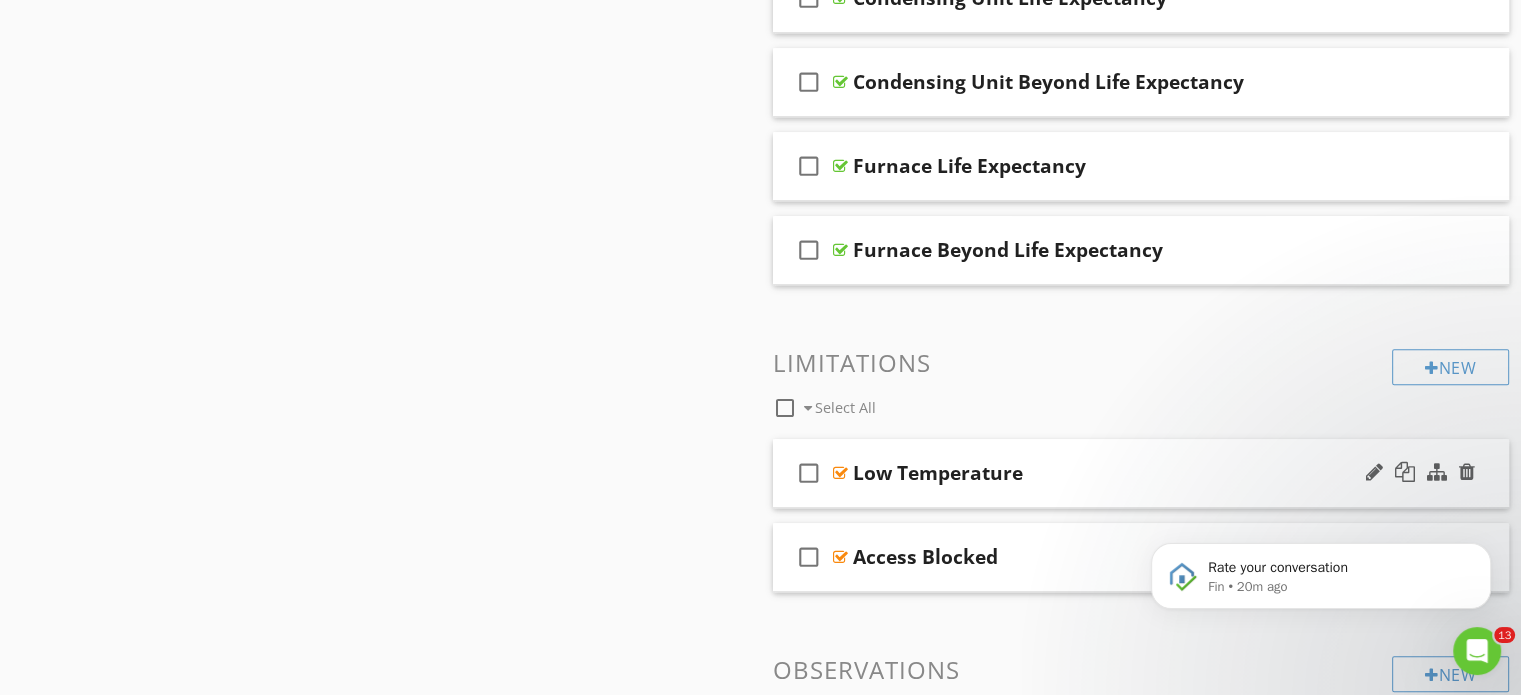click on "check_box_outline_blank
Low Temperature" at bounding box center (1141, 473) 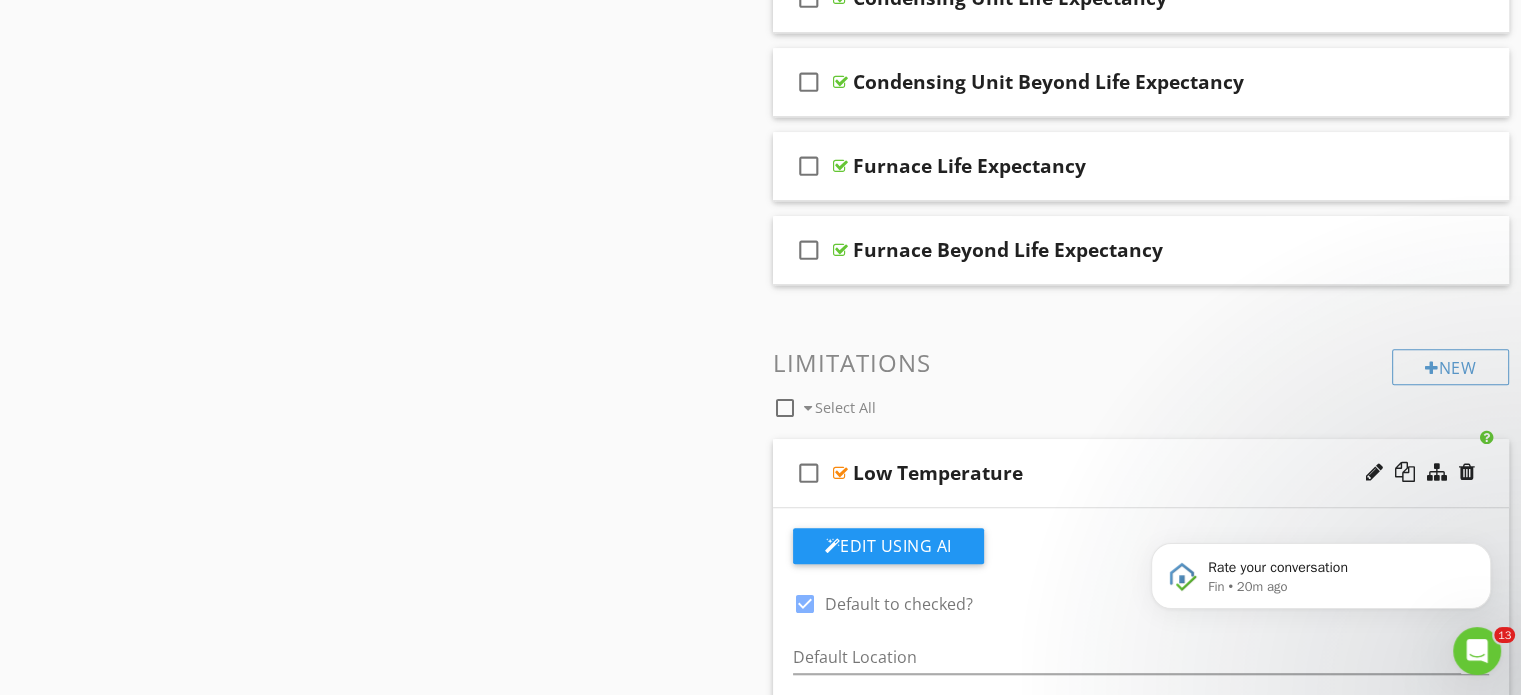 click on "check_box_outline_blank
Low Temperature" at bounding box center [1141, 473] 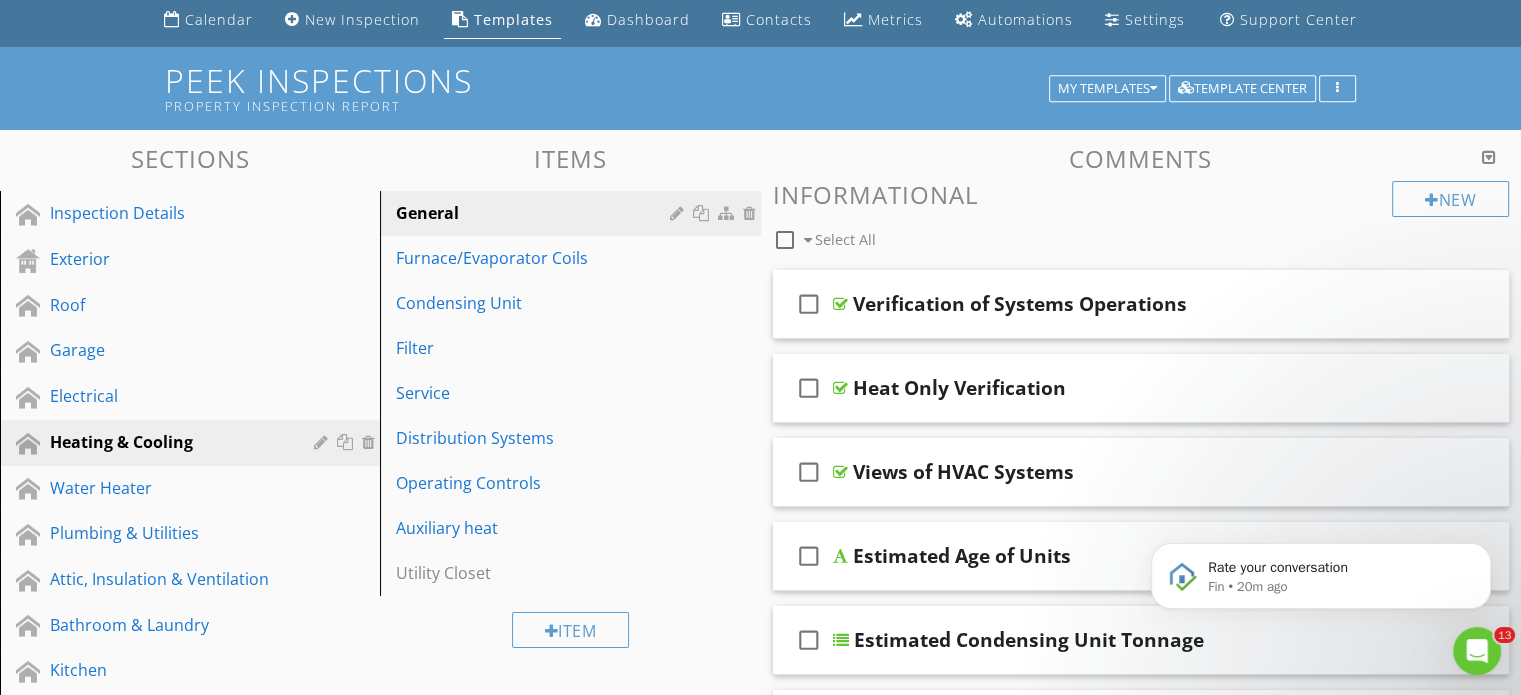 scroll, scrollTop: 0, scrollLeft: 0, axis: both 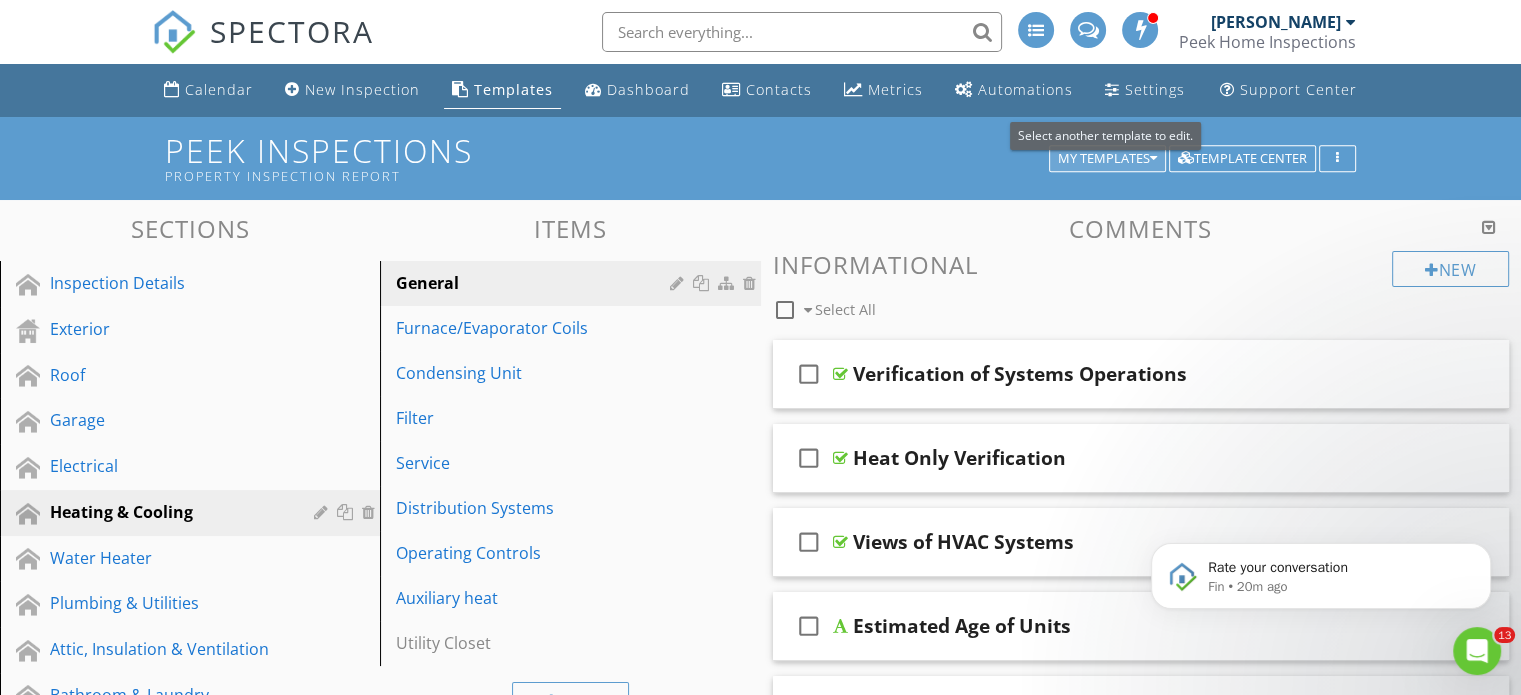 click on "My Templates" at bounding box center (1107, 159) 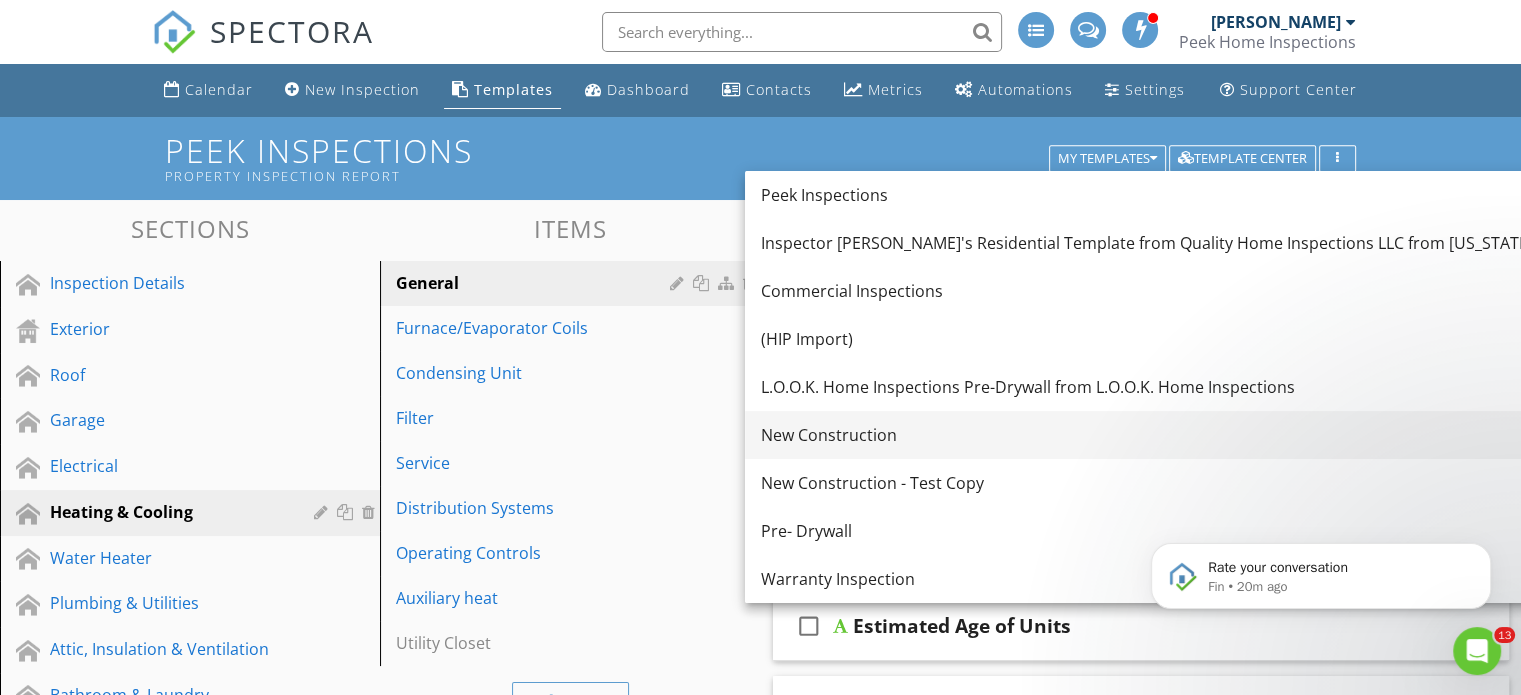 click on "New Construction" at bounding box center (1192, 435) 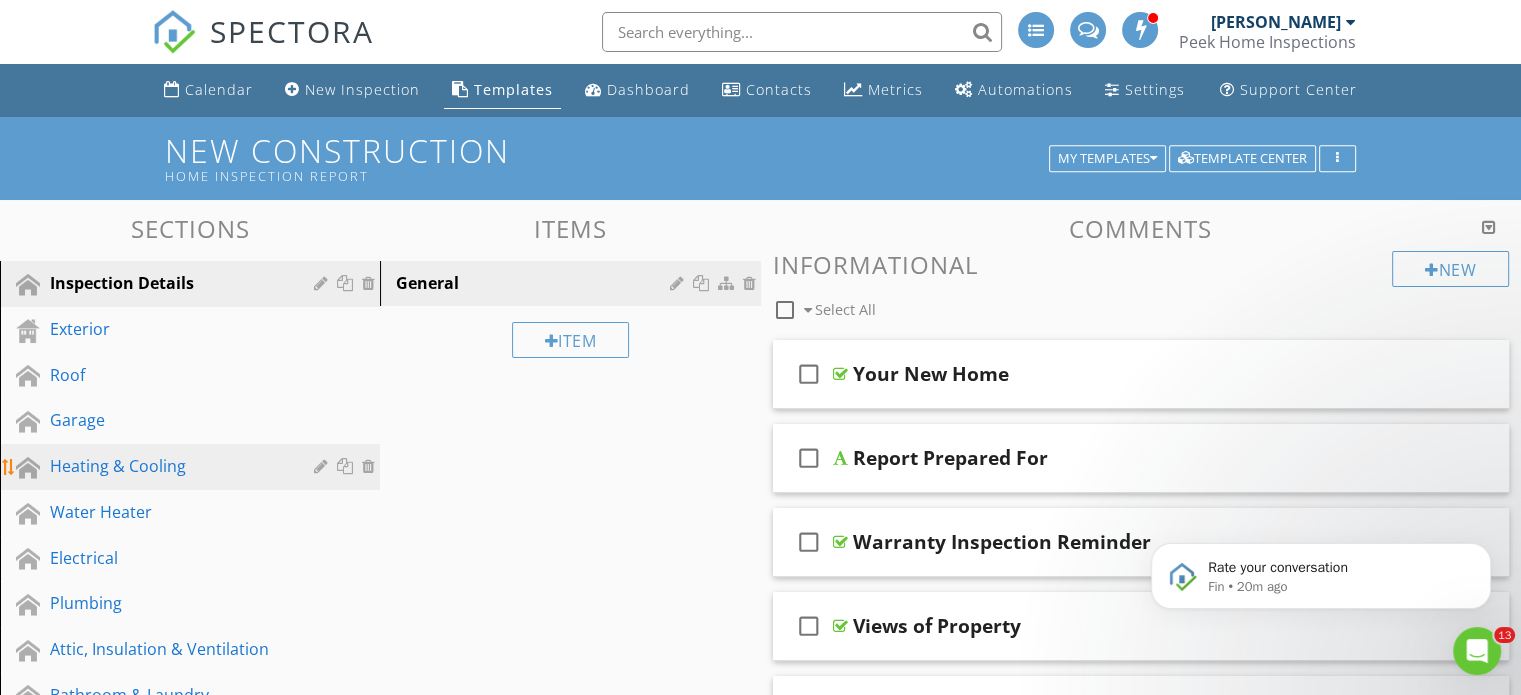 click on "Heating & Cooling" at bounding box center [167, 466] 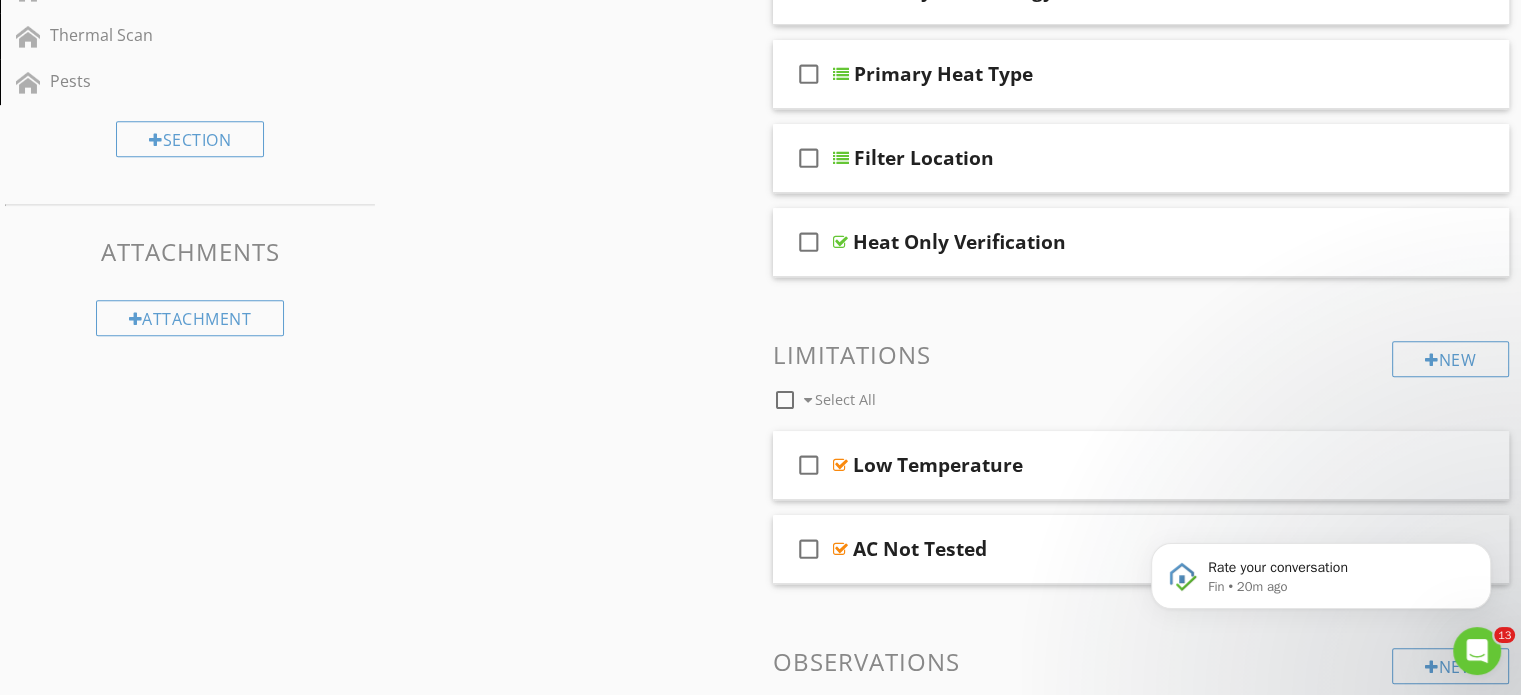 scroll, scrollTop: 900, scrollLeft: 0, axis: vertical 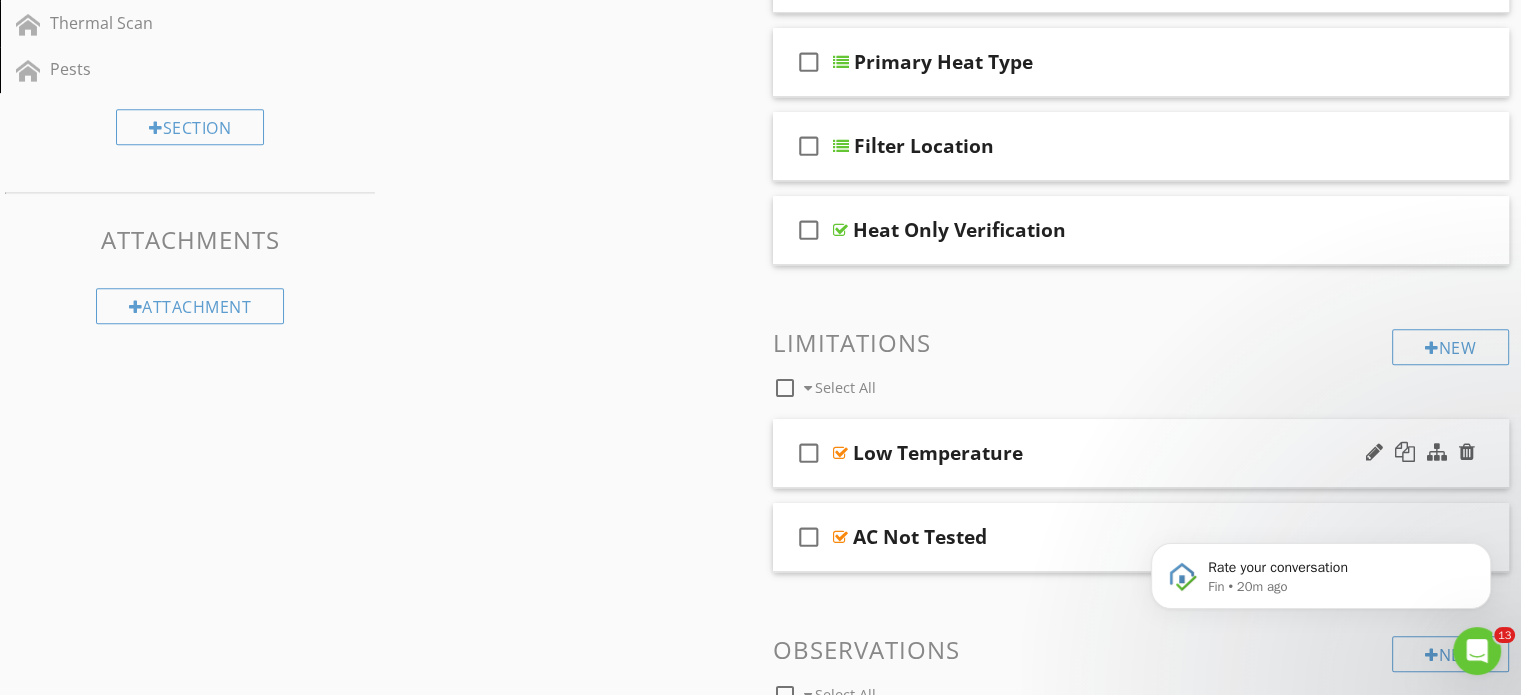 click on "check_box_outline_blank
Low Temperature" at bounding box center (1141, 453) 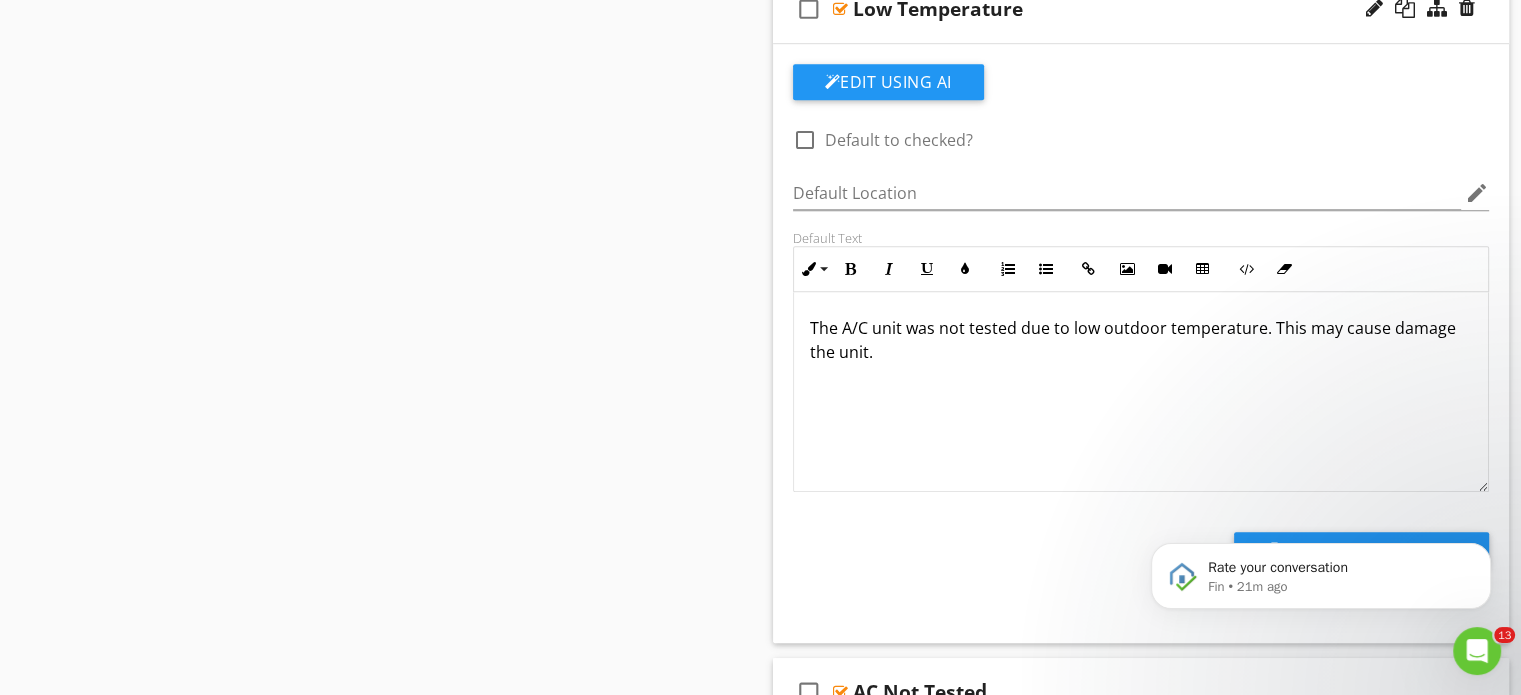 scroll, scrollTop: 1400, scrollLeft: 0, axis: vertical 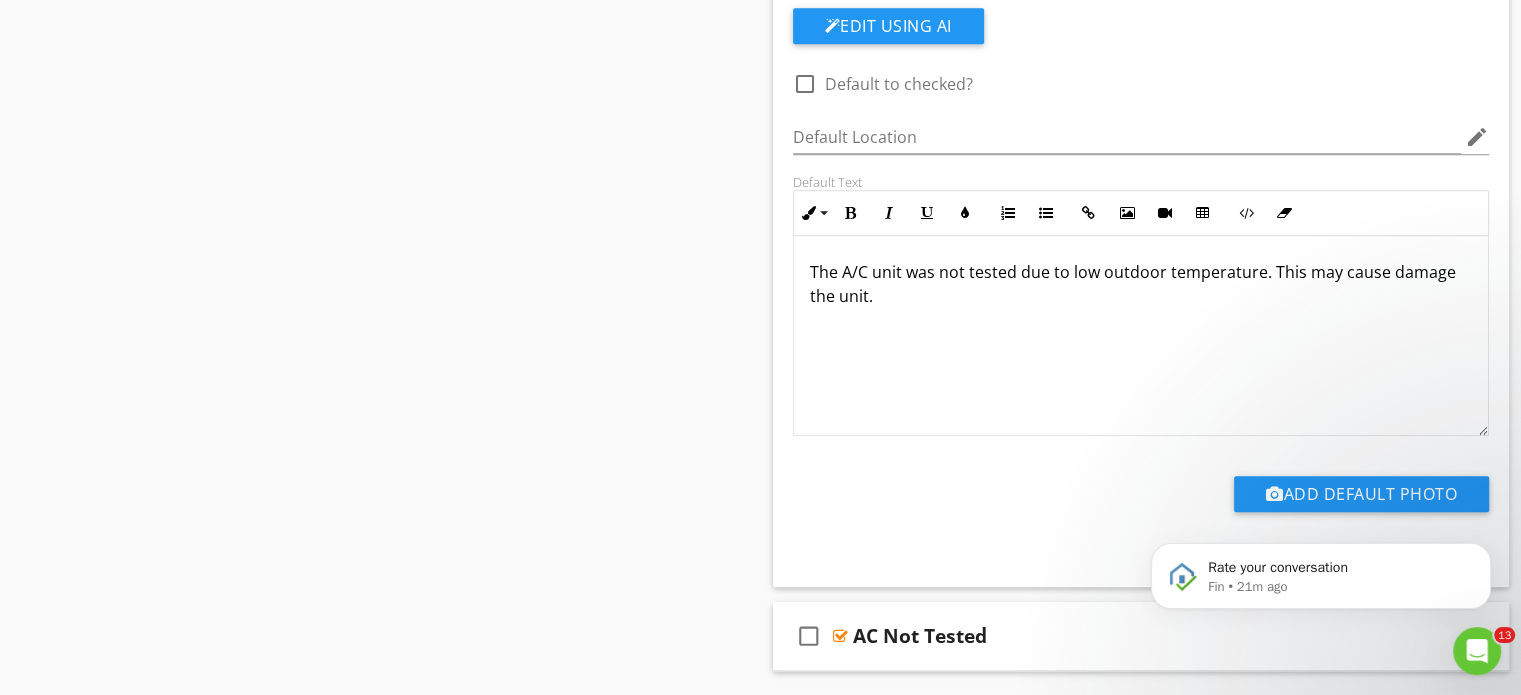 click on "The A/C unit was not tested due to low outdoor temperature. This may cause damage the unit." at bounding box center [1141, 336] 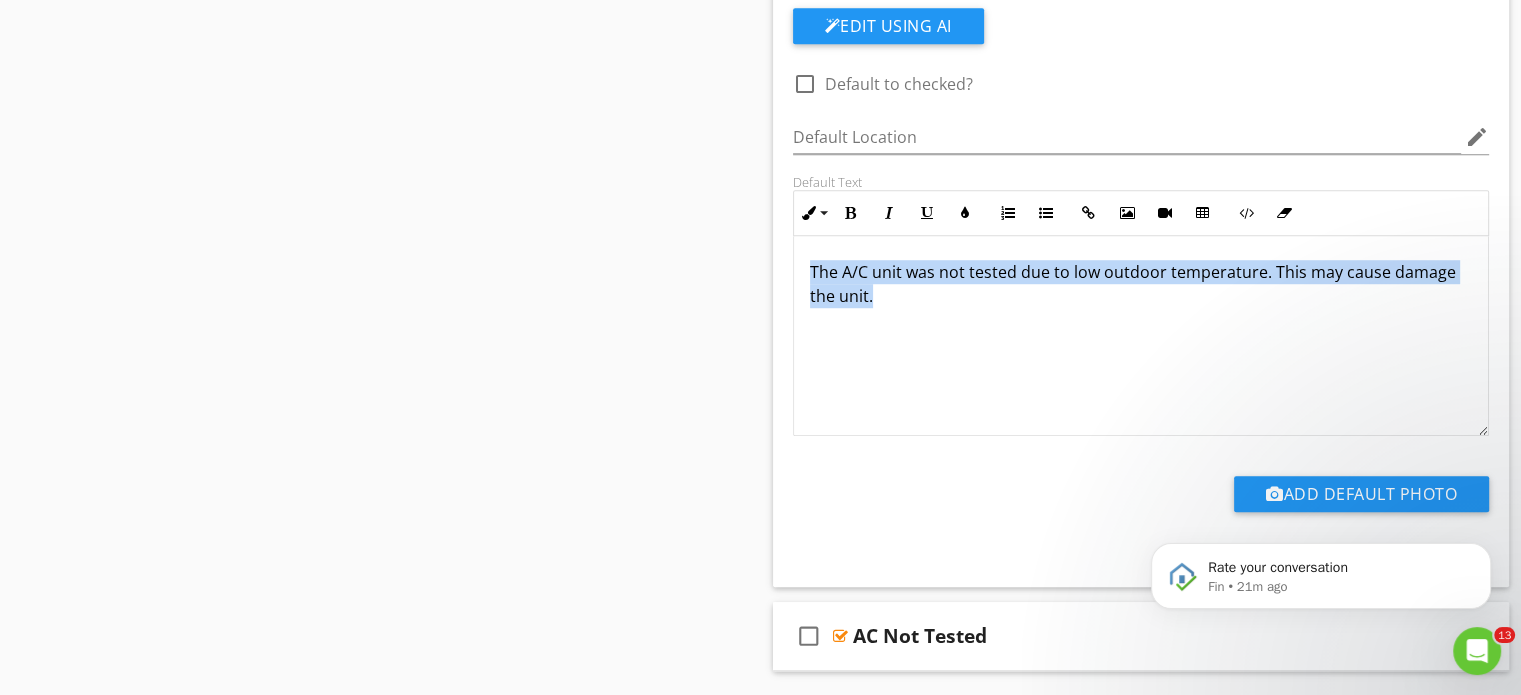 click on "The A/C unit was not tested due to low outdoor temperature. This may cause damage the unit." at bounding box center [1141, 336] 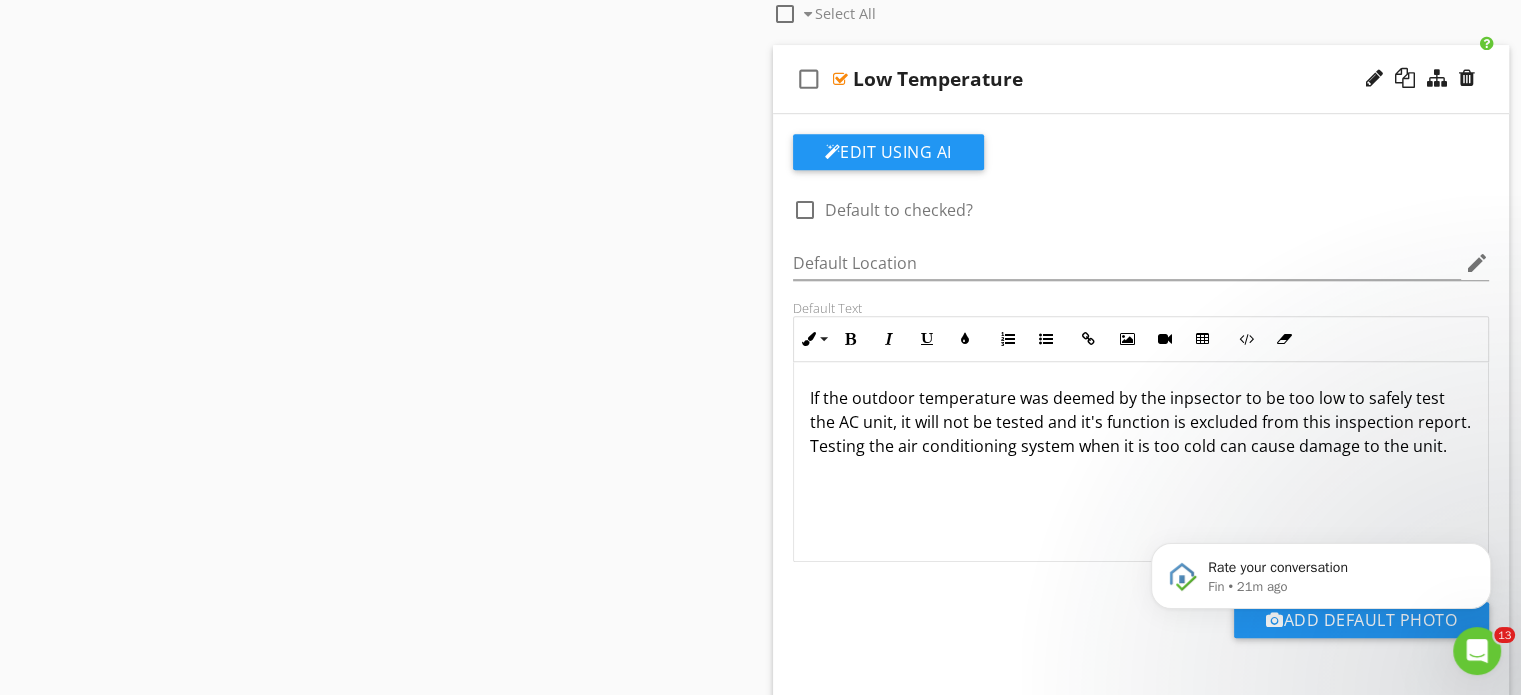 scroll, scrollTop: 1100, scrollLeft: 0, axis: vertical 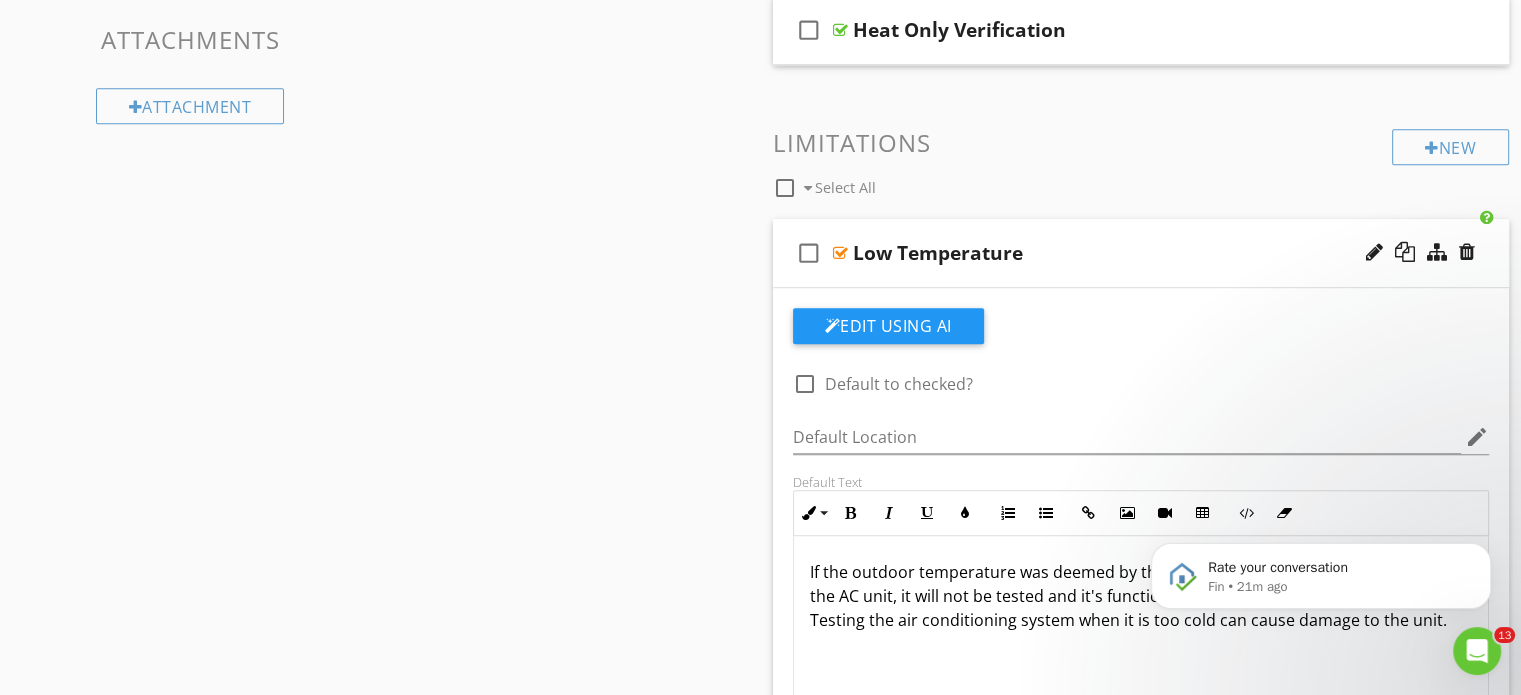 click on "check_box_outline_blank" at bounding box center [809, 253] 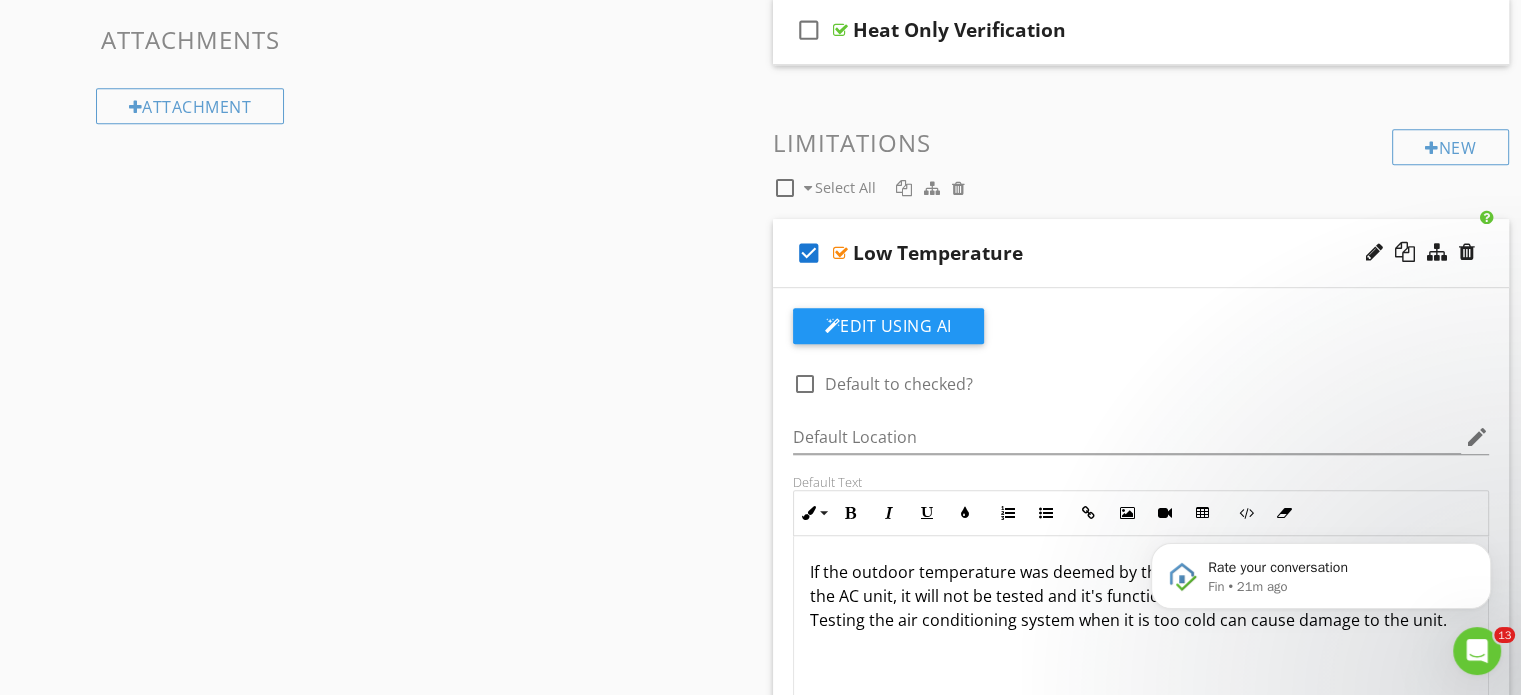 click on "check_box" at bounding box center [809, 253] 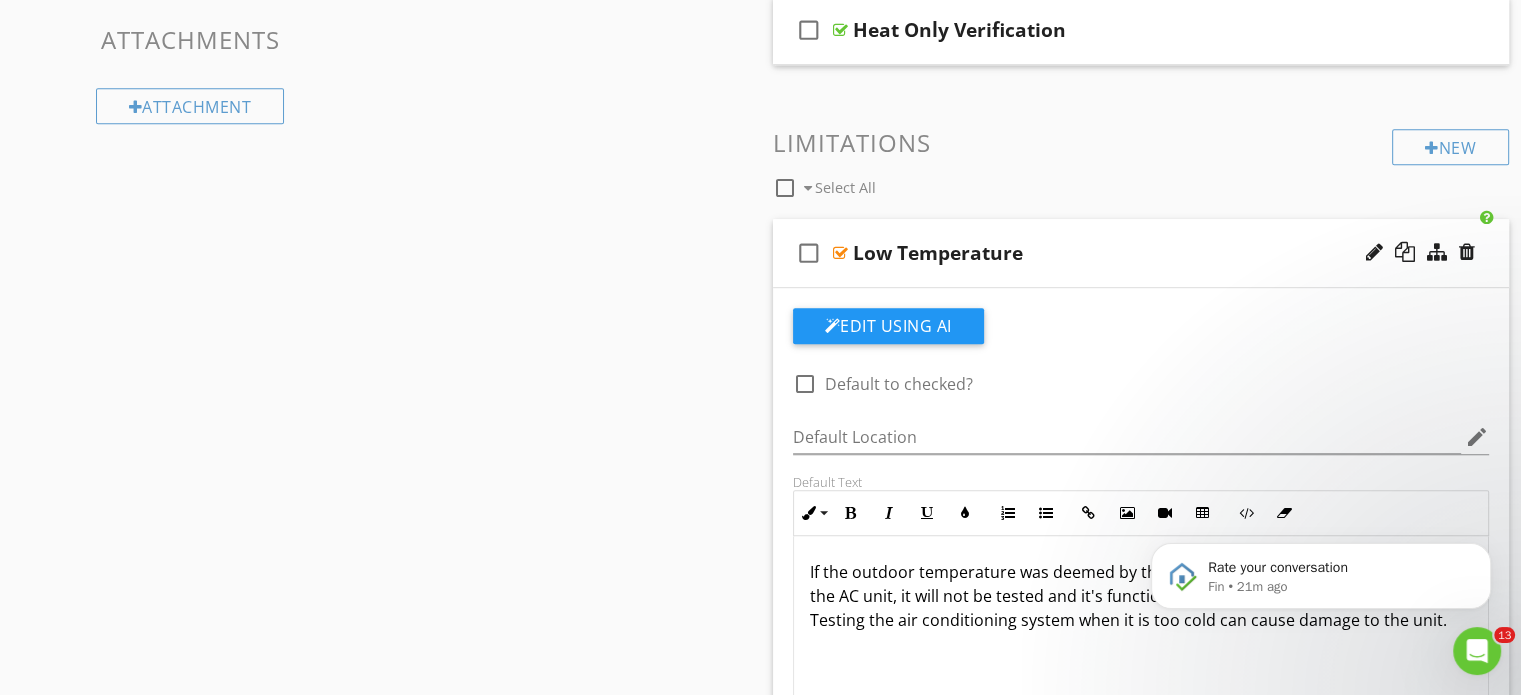 click on "check_box_outline_blank" at bounding box center (809, 253) 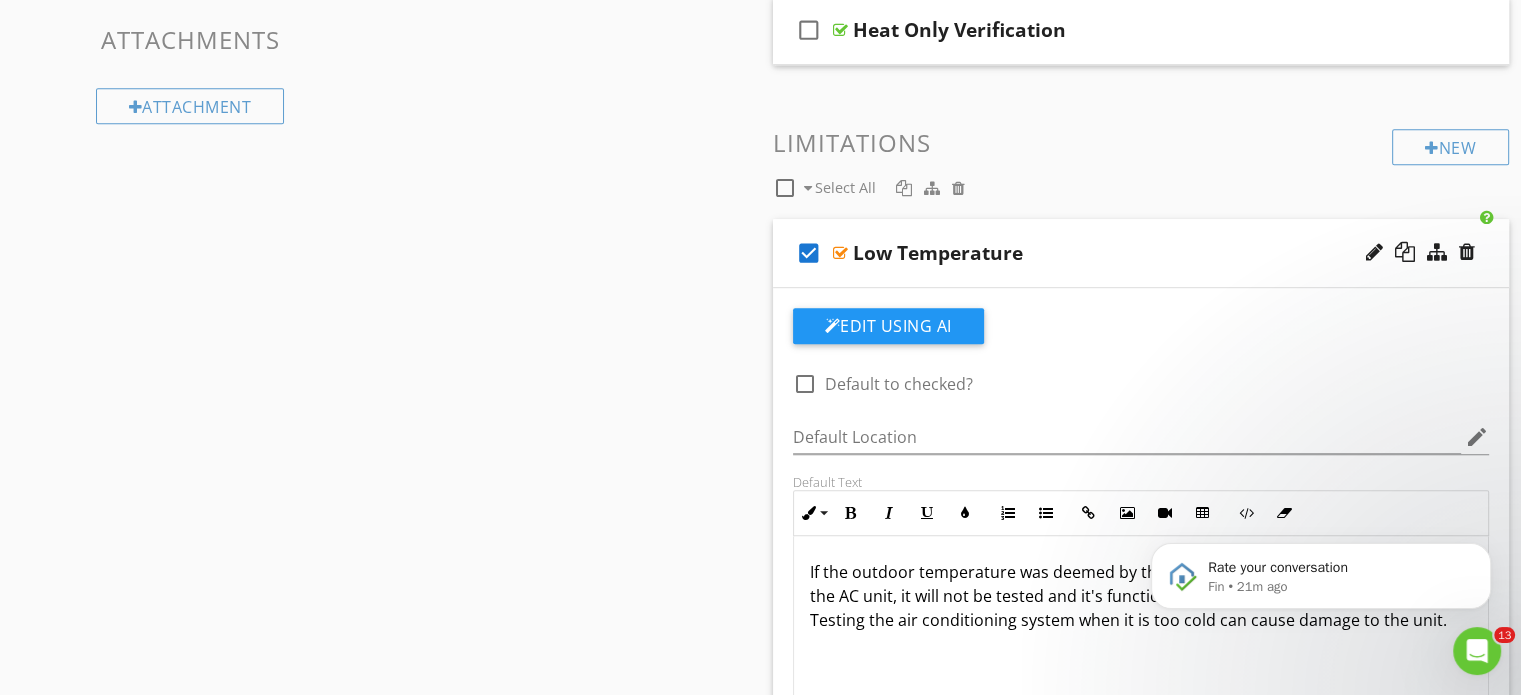 click on "check_box" at bounding box center [809, 253] 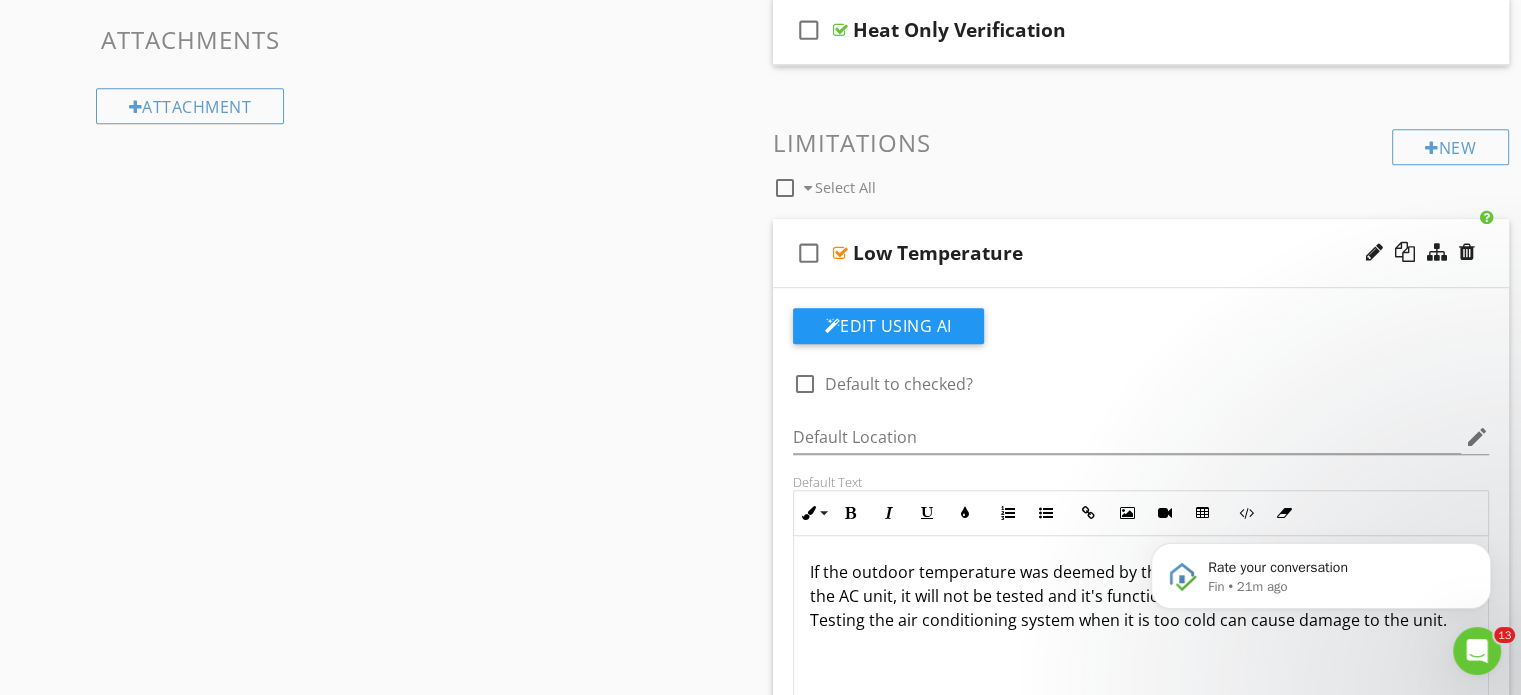 click at bounding box center [805, 384] 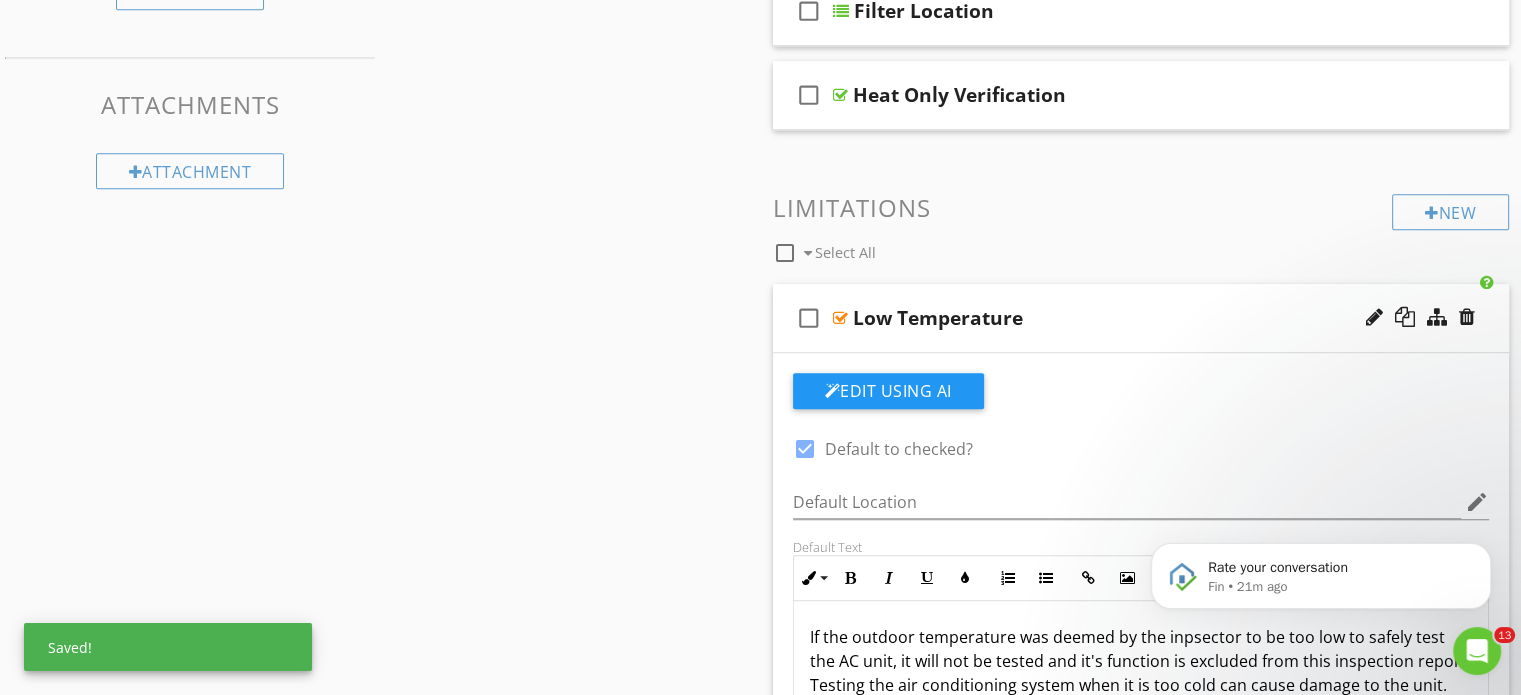 scroll, scrollTop: 1000, scrollLeft: 0, axis: vertical 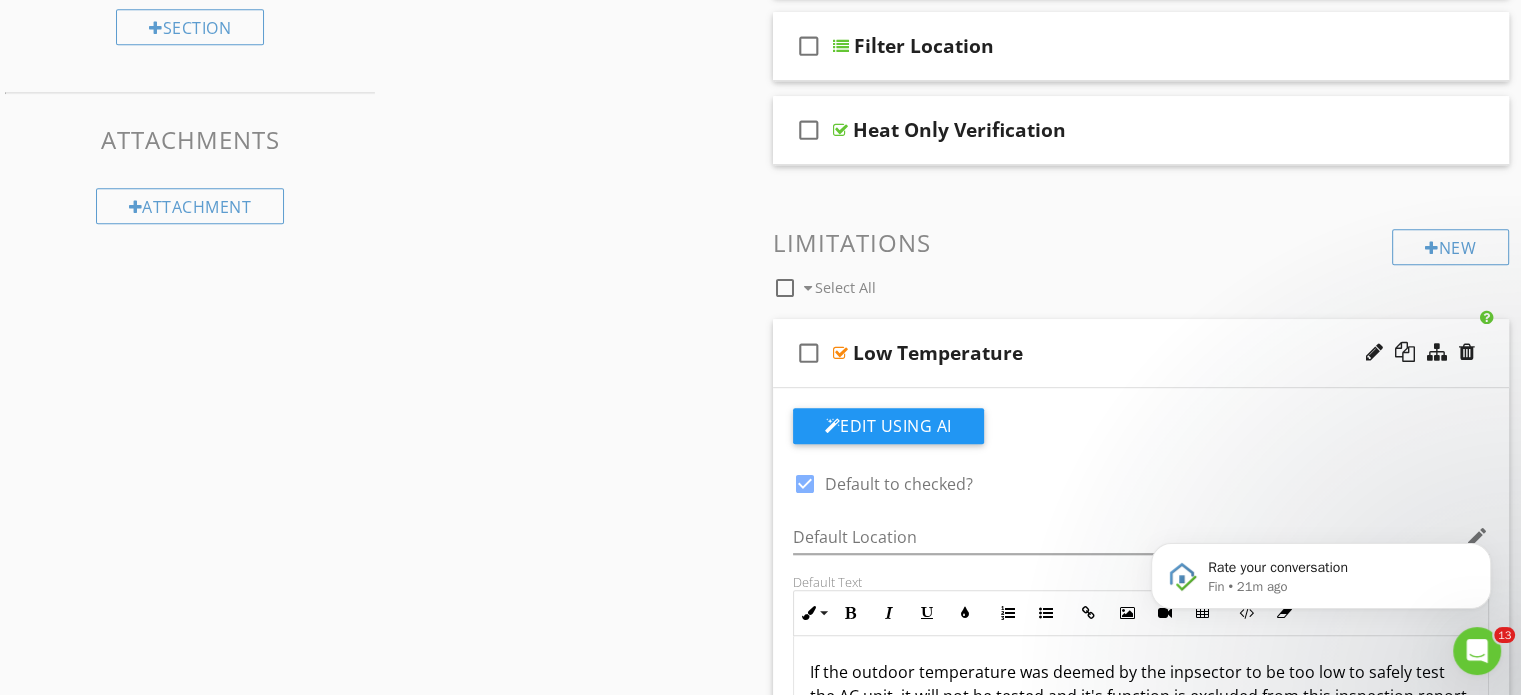 click on "Sections
Inspection Details           Exterior            Roof           Garage           Heating & Cooling           Water Heater           Electrical           Plumbing           Attic, Insulation & Ventilation           Bathroom & Laundry           Kitchen           Interior           Crawl Space           Fireplace           Thermal Scan           Pests
Section
Attachments
Attachment
Items
General           Furnace/Evaporator Coils           Condensing Unit           Filter           Distribution Systems           Operating Controls           Auxiliary heat           Utility Closet
Item
Comments
New
Informational   check_box_outline_blank     Select All       check_box_outline_blank
Verification of Systems Operations
check_box_outline_blank" at bounding box center (760, 294) 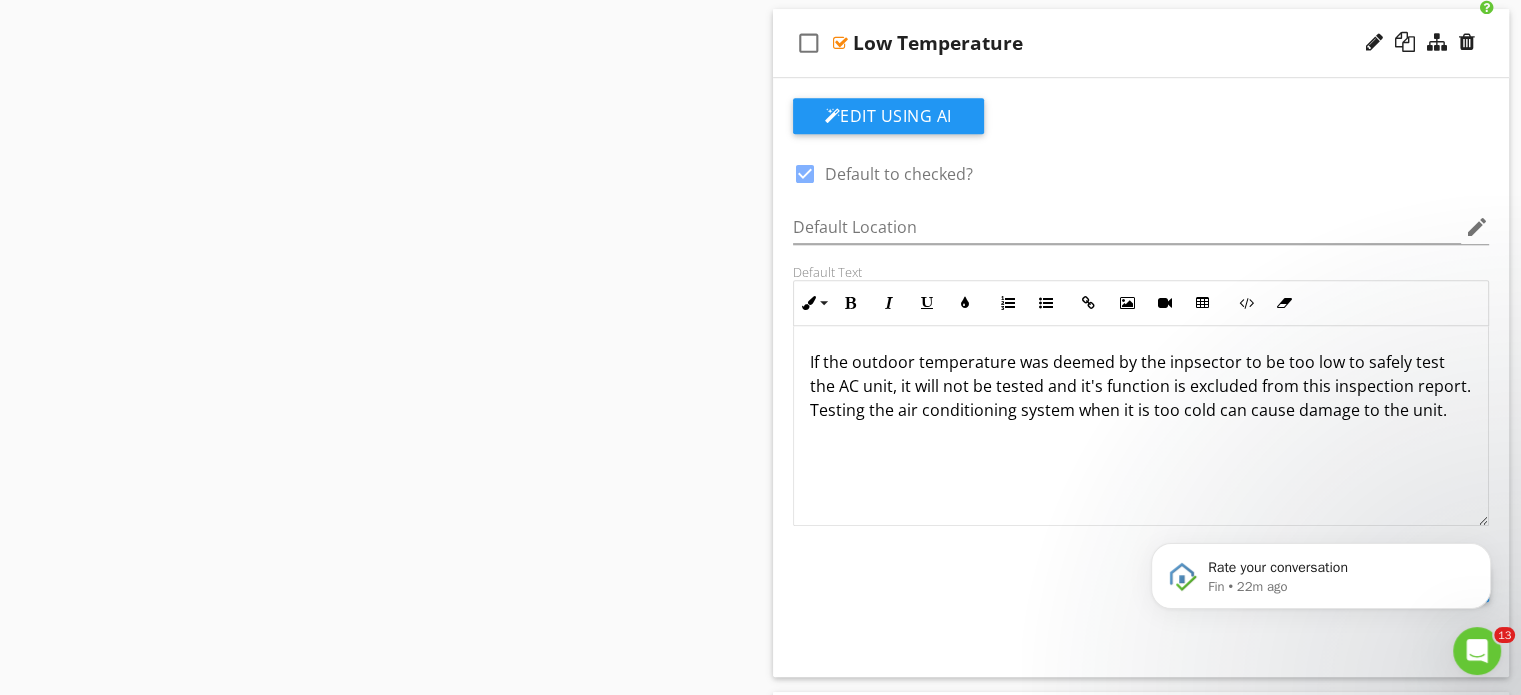 scroll, scrollTop: 1309, scrollLeft: 0, axis: vertical 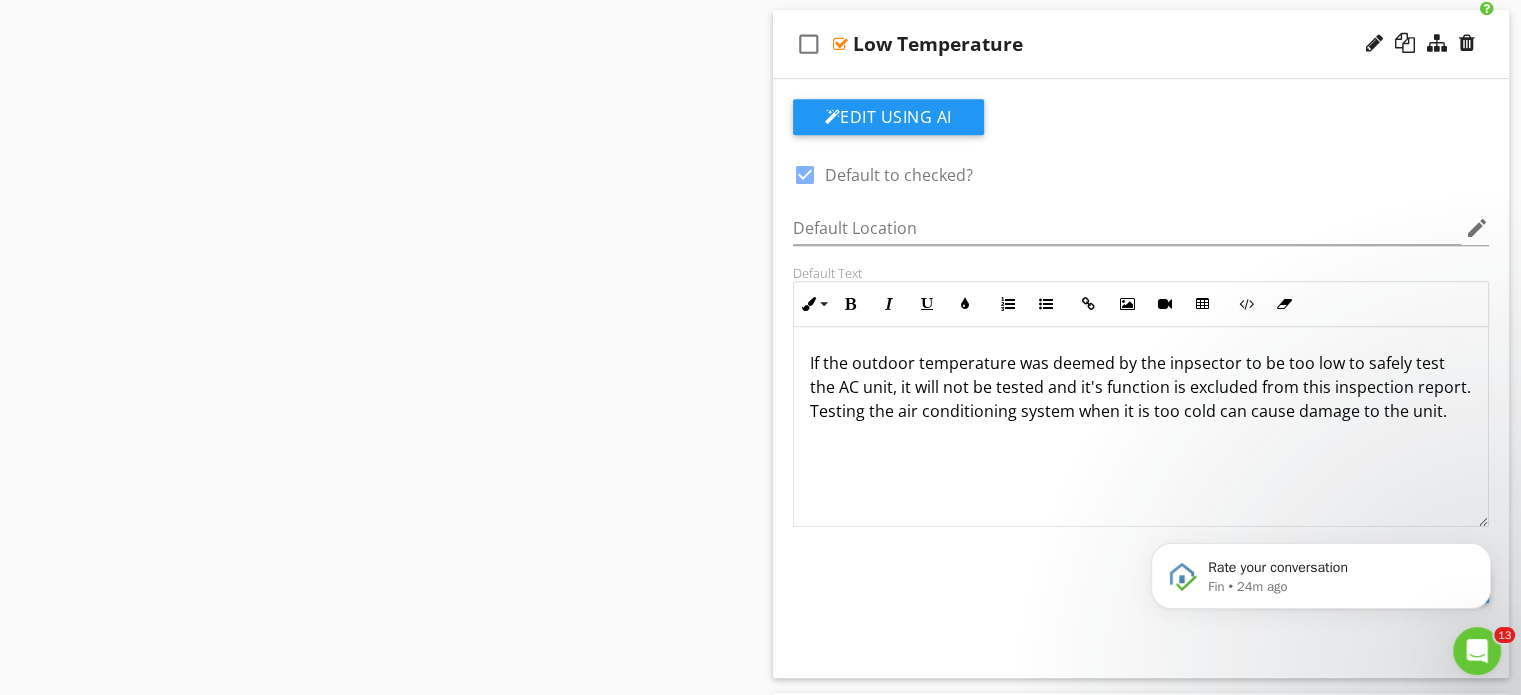 click on "Sections
Inspection Details           Exterior            Roof           Garage           Heating & Cooling           Water Heater           Electrical           Plumbing           Attic, Insulation & Ventilation           Bathroom & Laundry           Kitchen           Interior           Crawl Space           Fireplace           Thermal Scan           Pests
Section
Attachments
Attachment
Items
General           Furnace/Evaporator Coils           Condensing Unit           Filter           Distribution Systems           Operating Controls           Auxiliary heat           Utility Closet
Item
Comments
New
Informational   check_box_outline_blank     Select All       check_box_outline_blank
Verification of Systems Operations
check_box_outline_blank" at bounding box center (760, -15) 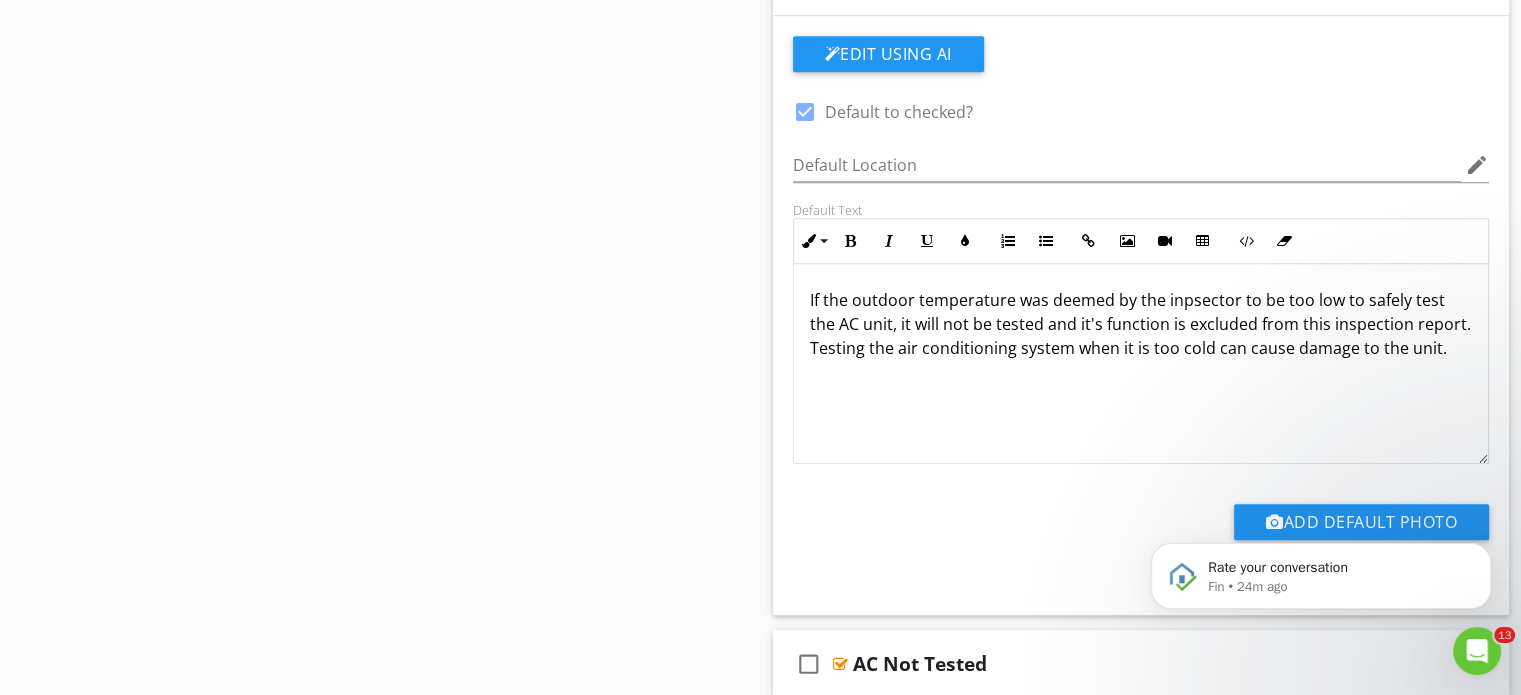 scroll, scrollTop: 1509, scrollLeft: 0, axis: vertical 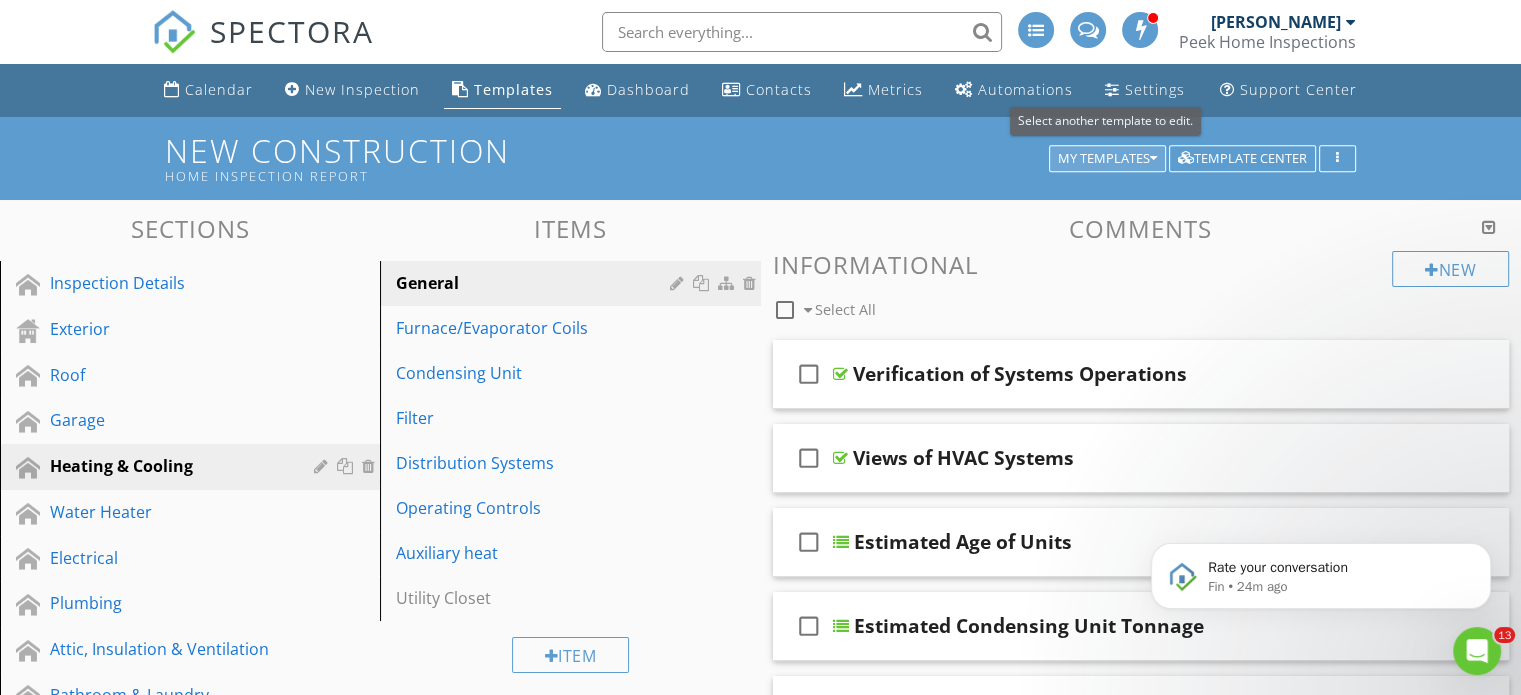 click on "My Templates" at bounding box center (1107, 159) 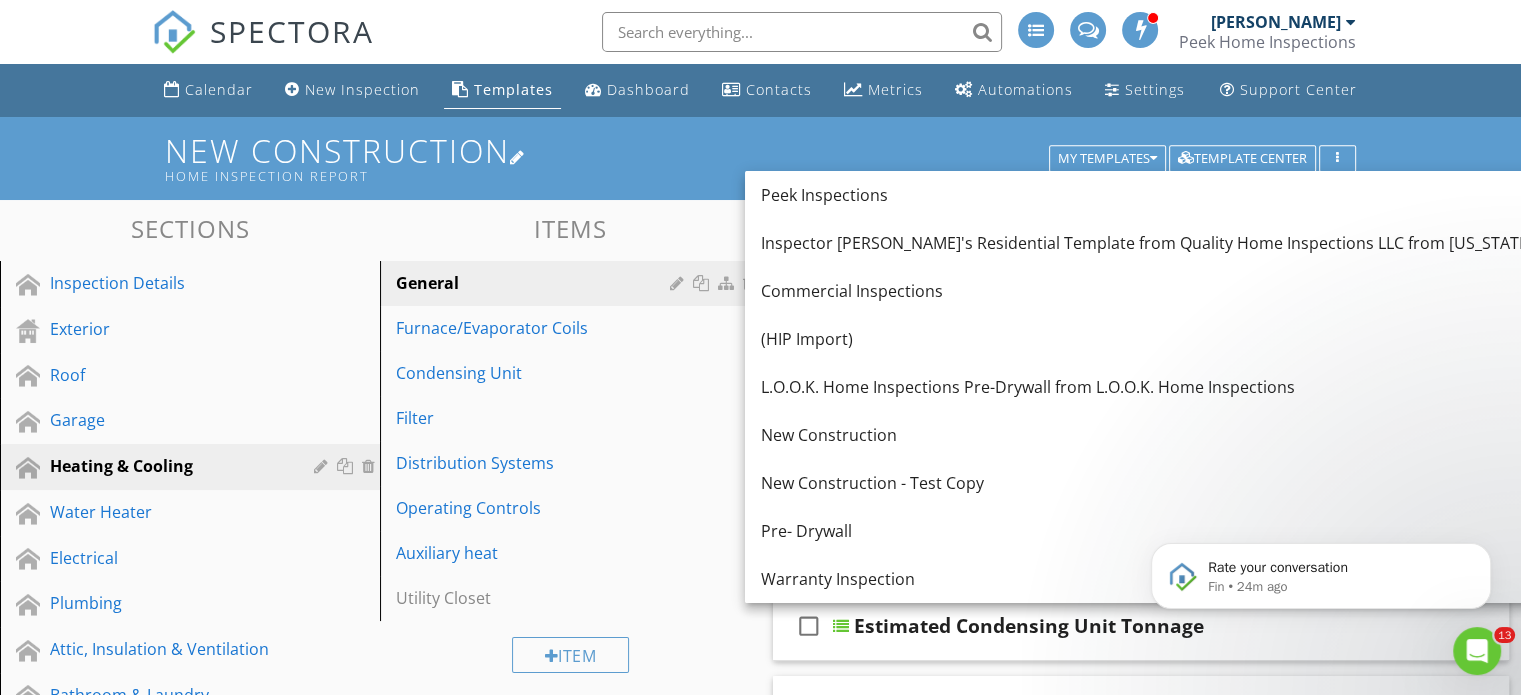 click on "New Construction
Home Inspection Report" at bounding box center [760, 158] 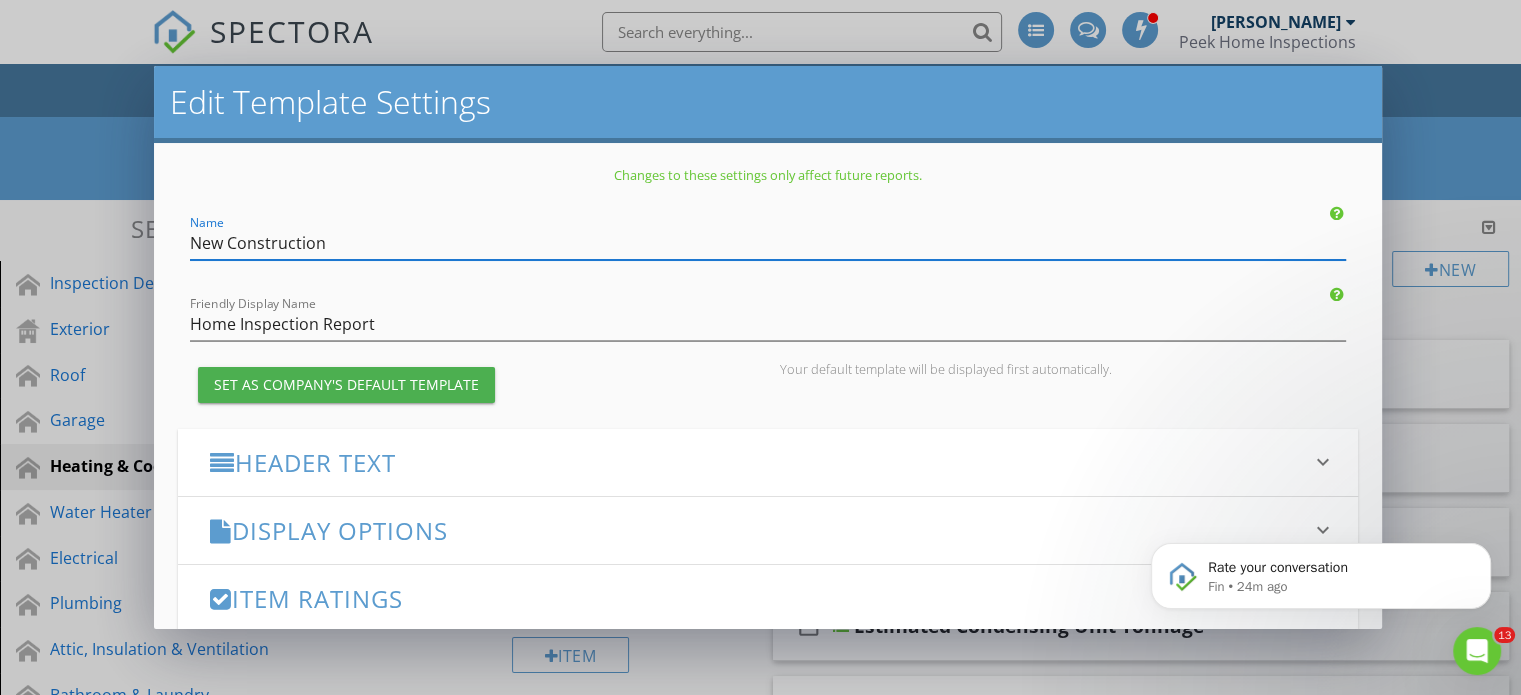 click on "Edit Template Settings   Changes to these settings only affect future reports.     Name New Construction     Friendly Display Name Home Inspection Report
Set as Company's Default Template
Your default template will be displayed first
automatically.
Header Text
keyboard_arrow_down   Full Report Header Text     Summary Header Text
Display Options
keyboard_arrow_down     check_box Display Category Counts Summary
What does this look like?
check_box_outline_blank Display 'Items Inspected' Count
With
vs
without
check_box_outline_blank Display Inspector Signature   Configure Signature
Where does this display?
check_box_outline_blank Display Standards of Practice
Set per-section by clicking the 'pencil' icon next to each
section.
What does this look like?" at bounding box center [760, 347] 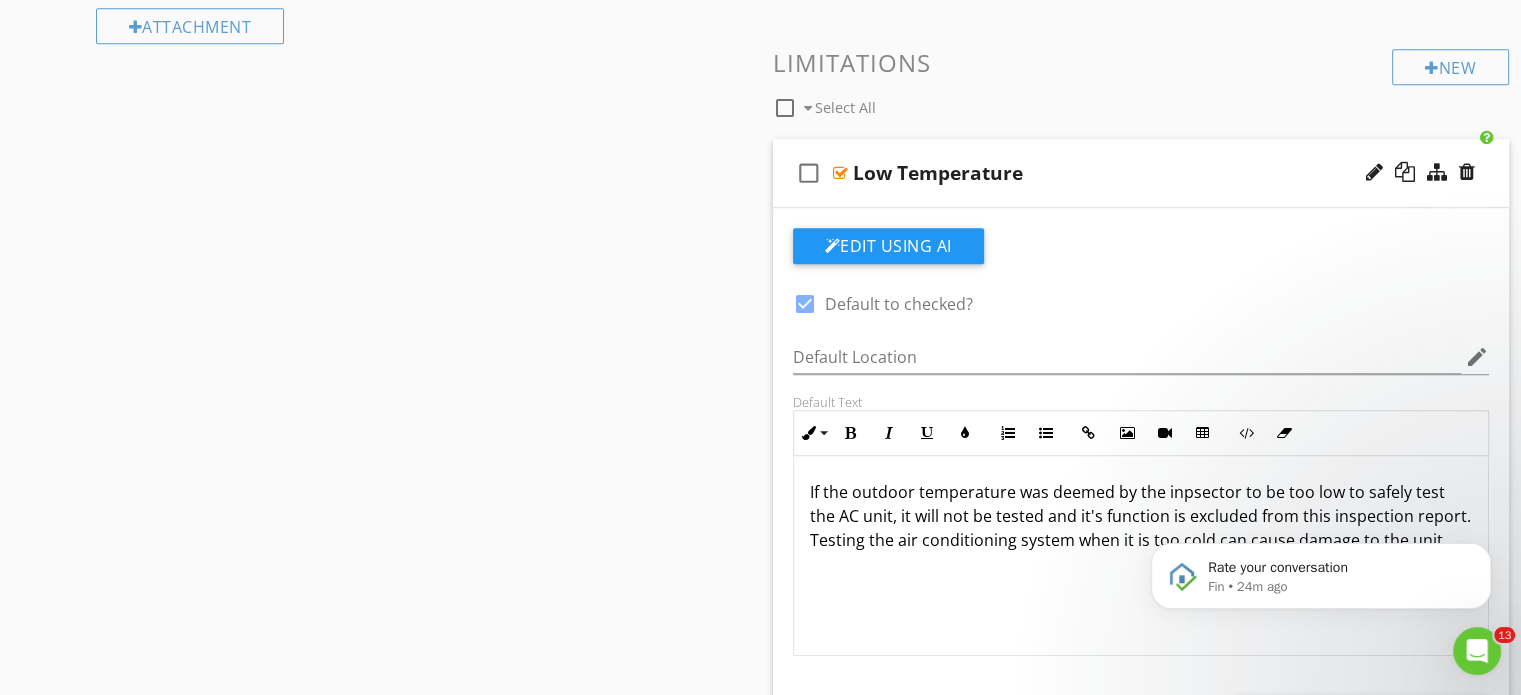 scroll, scrollTop: 1400, scrollLeft: 0, axis: vertical 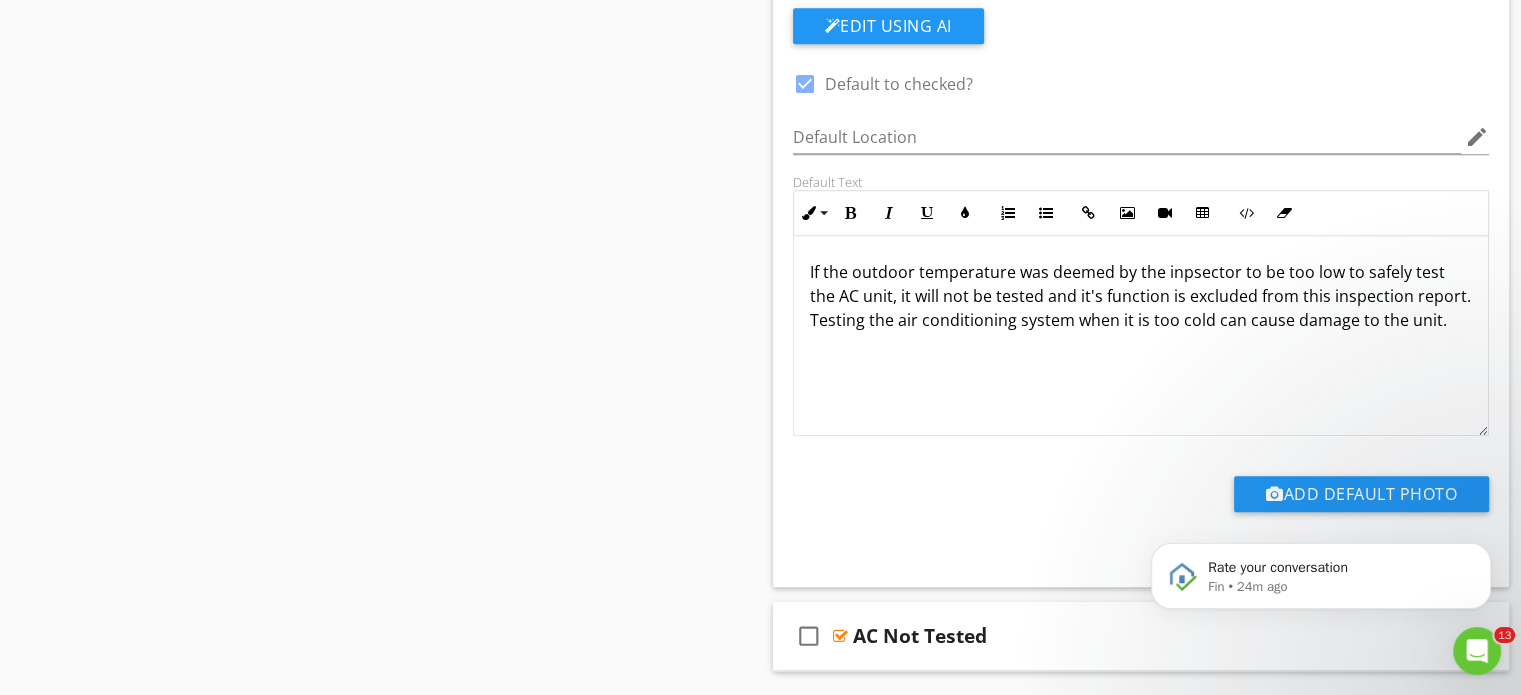 click on "If the outdoor temperature was deemed by the inpsector to be too low to safely test the AC unit, it will not be tested and it's function is excluded from this inspection report. Testing the air conditioning system when it is too cold can cause damage to the unit." at bounding box center (1141, 296) 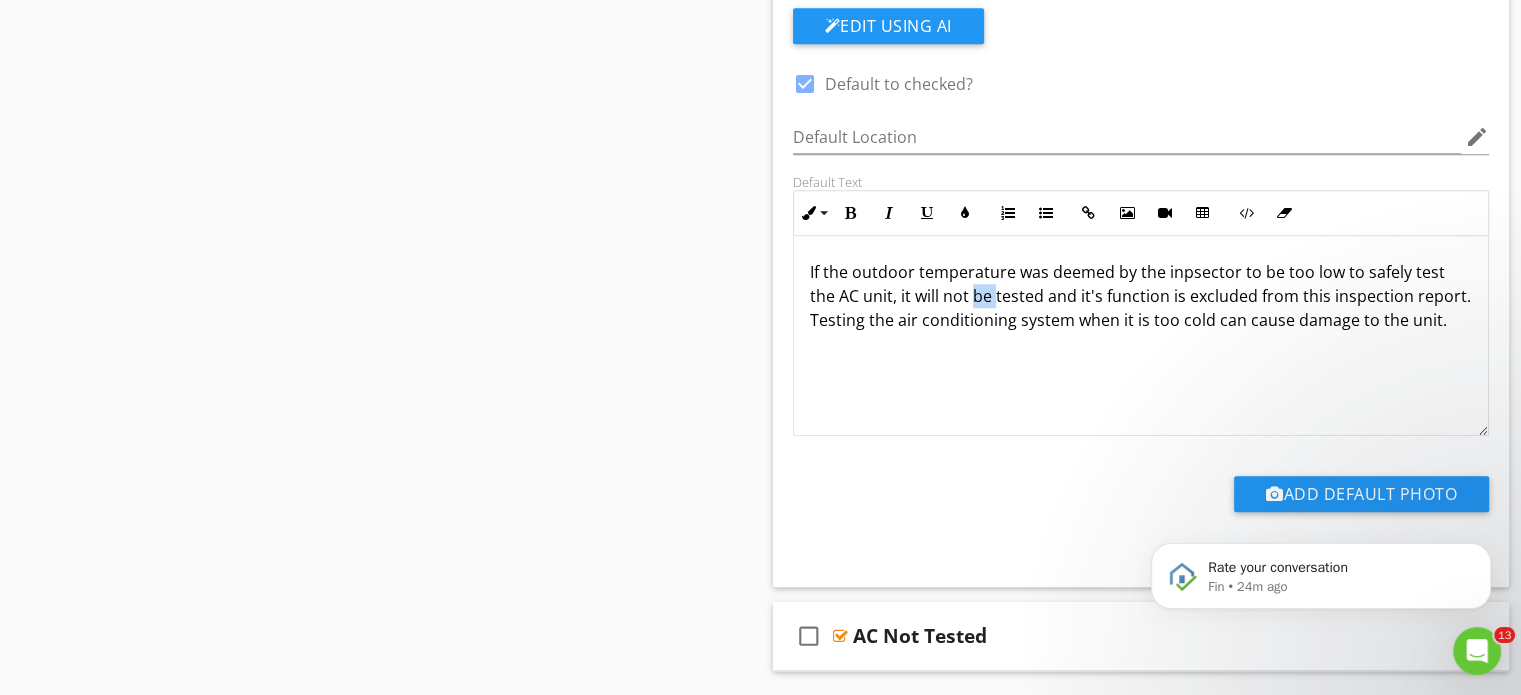 click on "If the outdoor temperature was deemed by the inpsector to be too low to safely test the AC unit, it will not be tested and it's function is excluded from this inspection report. Testing the air conditioning system when it is too cold can cause damage to the unit." at bounding box center (1141, 296) 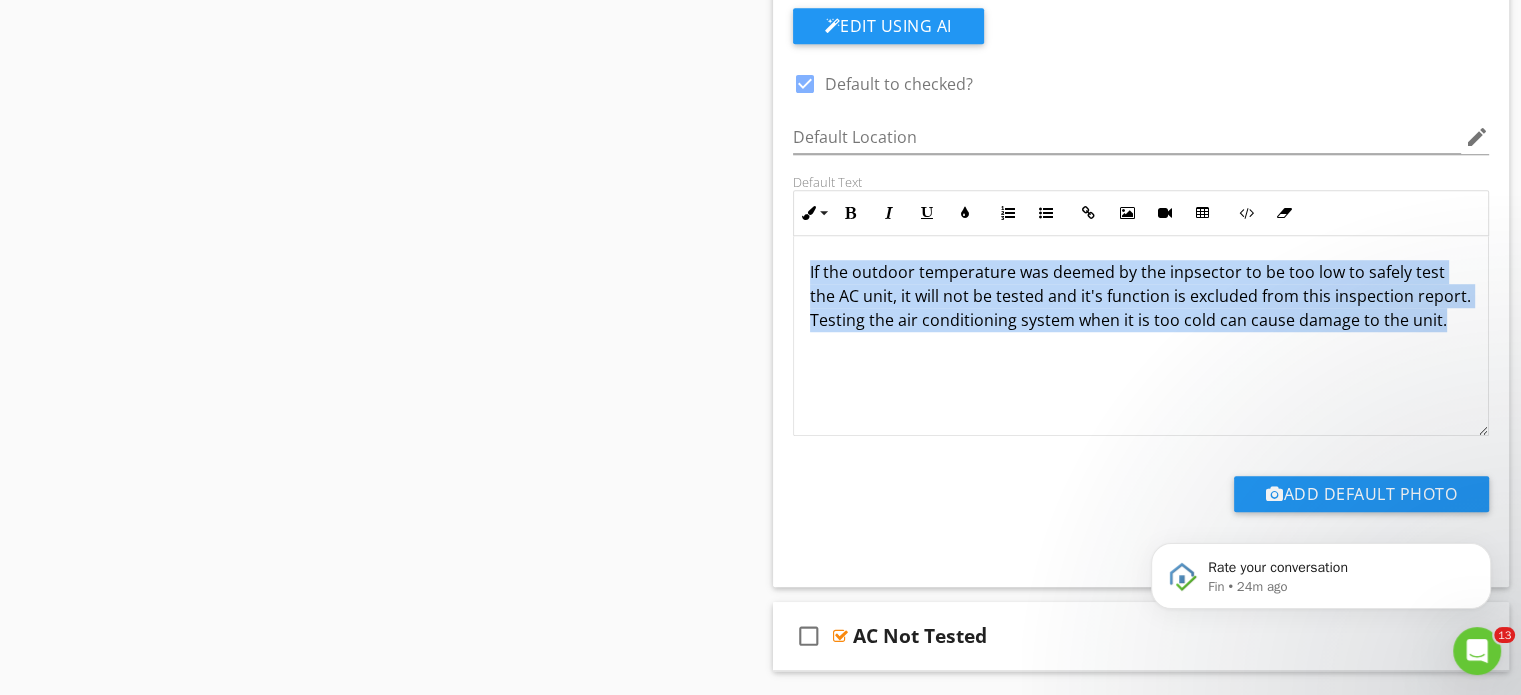 click on "If the outdoor temperature was deemed by the inpsector to be too low to safely test the AC unit, it will not be tested and it's function is excluded from this inspection report. Testing the air conditioning system when it is too cold can cause damage to the unit." at bounding box center [1141, 296] 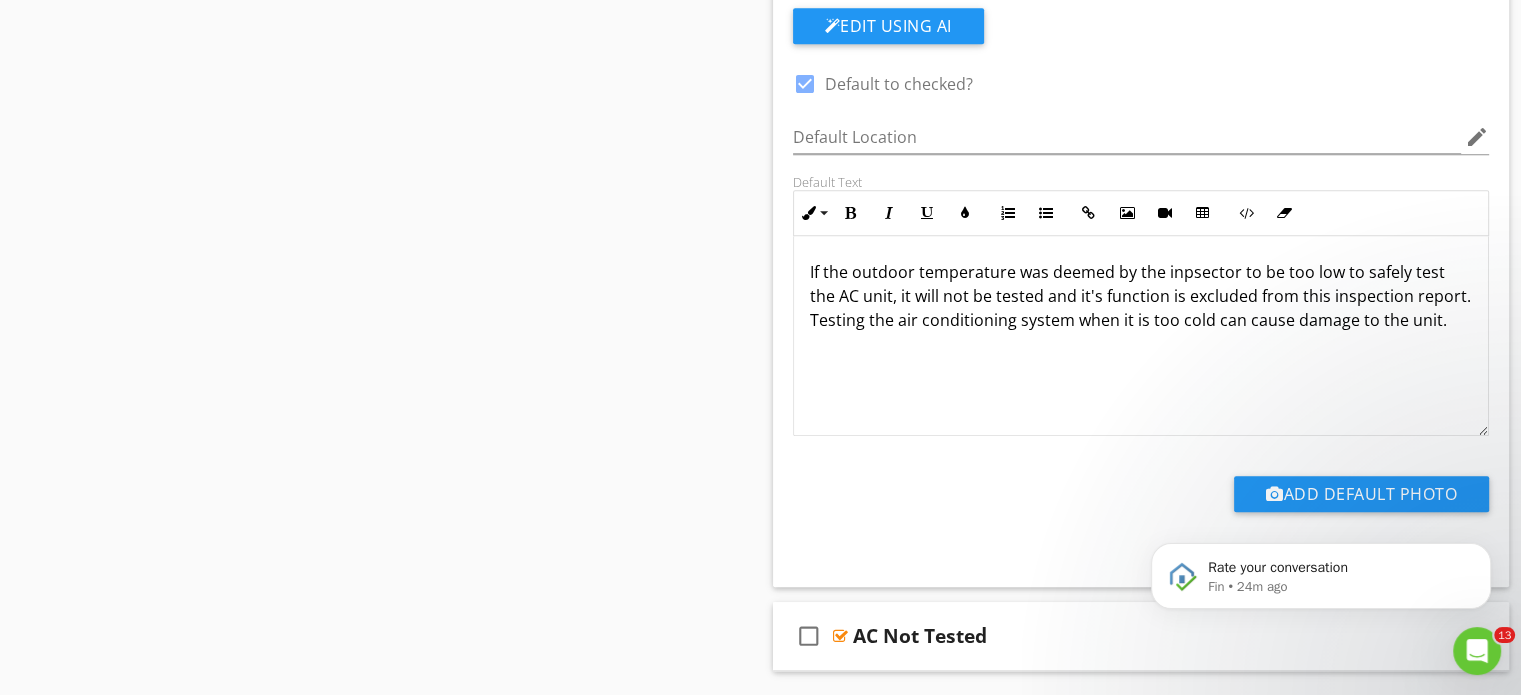 click on "Sections
Inspection Details           Exterior            Roof           Garage           Heating & Cooling           Water Heater           Electrical           Plumbing           Attic, Insulation & Ventilation           Bathroom & Laundry           Kitchen           Interior           Crawl Space           Fireplace           Thermal Scan           Pests
Section
Attachments
Attachment
Items
General           Furnace/Evaporator Coils           Condensing Unit           Filter           Distribution Systems           Operating Controls           Auxiliary heat           Utility Closet
Item
Comments
New
Informational   check_box_outline_blank     Select All       check_box_outline_blank
Verification of Systems Operations
check_box_outline_blank" at bounding box center (760, -106) 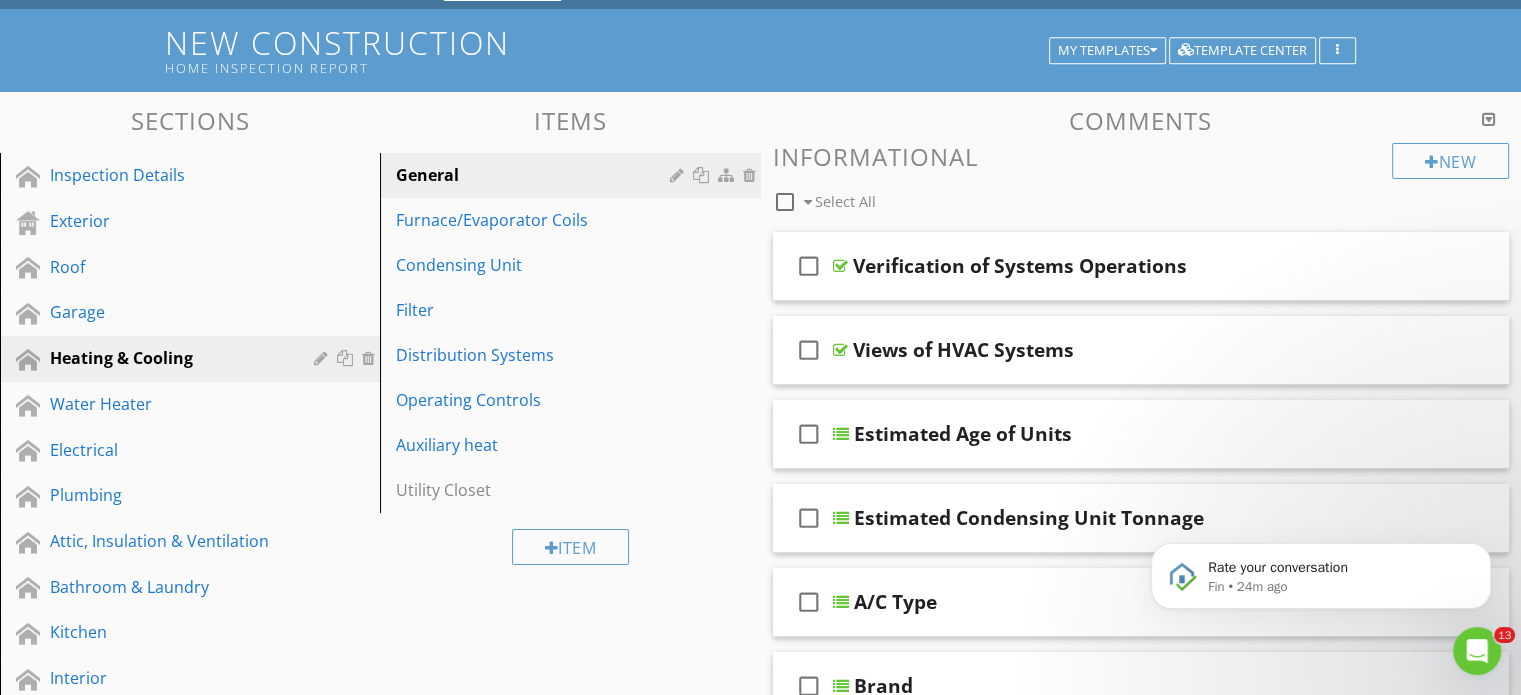 scroll, scrollTop: 0, scrollLeft: 0, axis: both 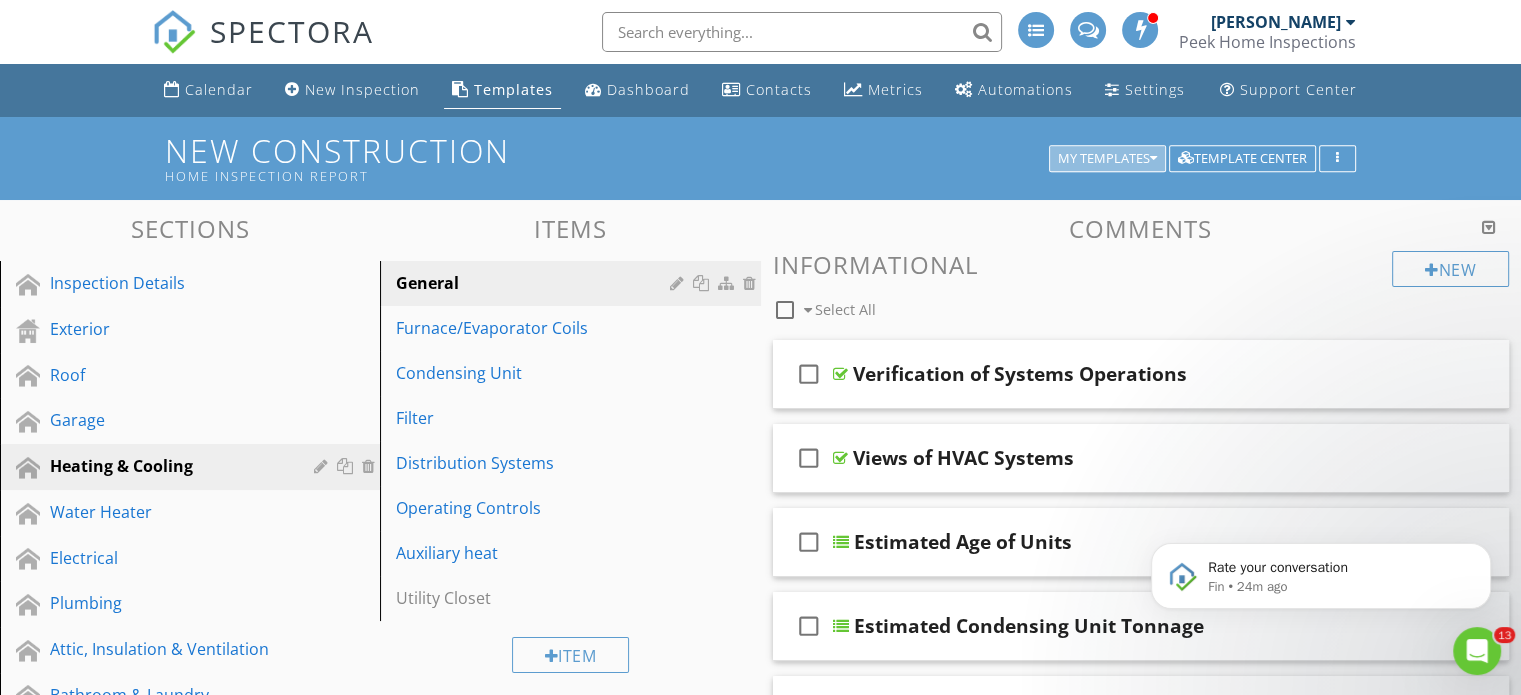 click on "My Templates" at bounding box center (1107, 159) 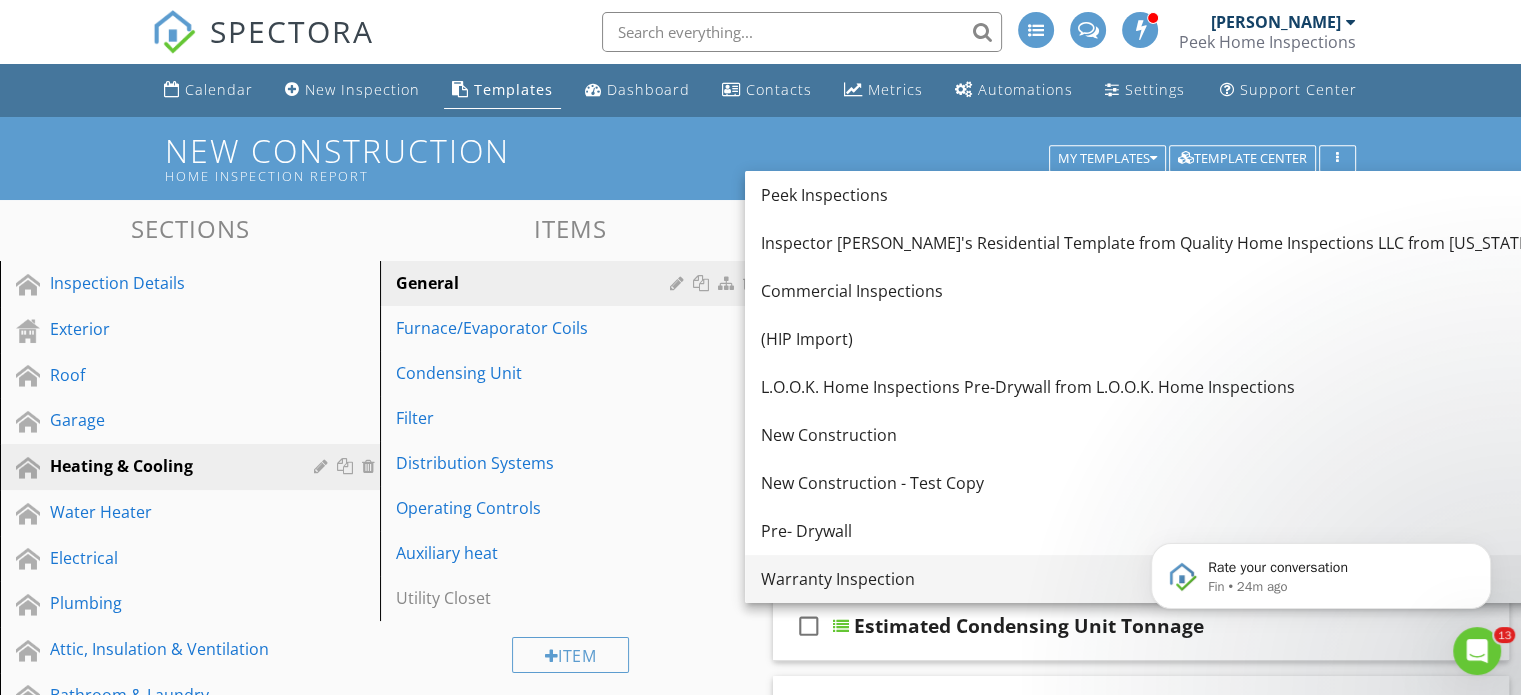 click on "Warranty Inspection" at bounding box center (1192, 579) 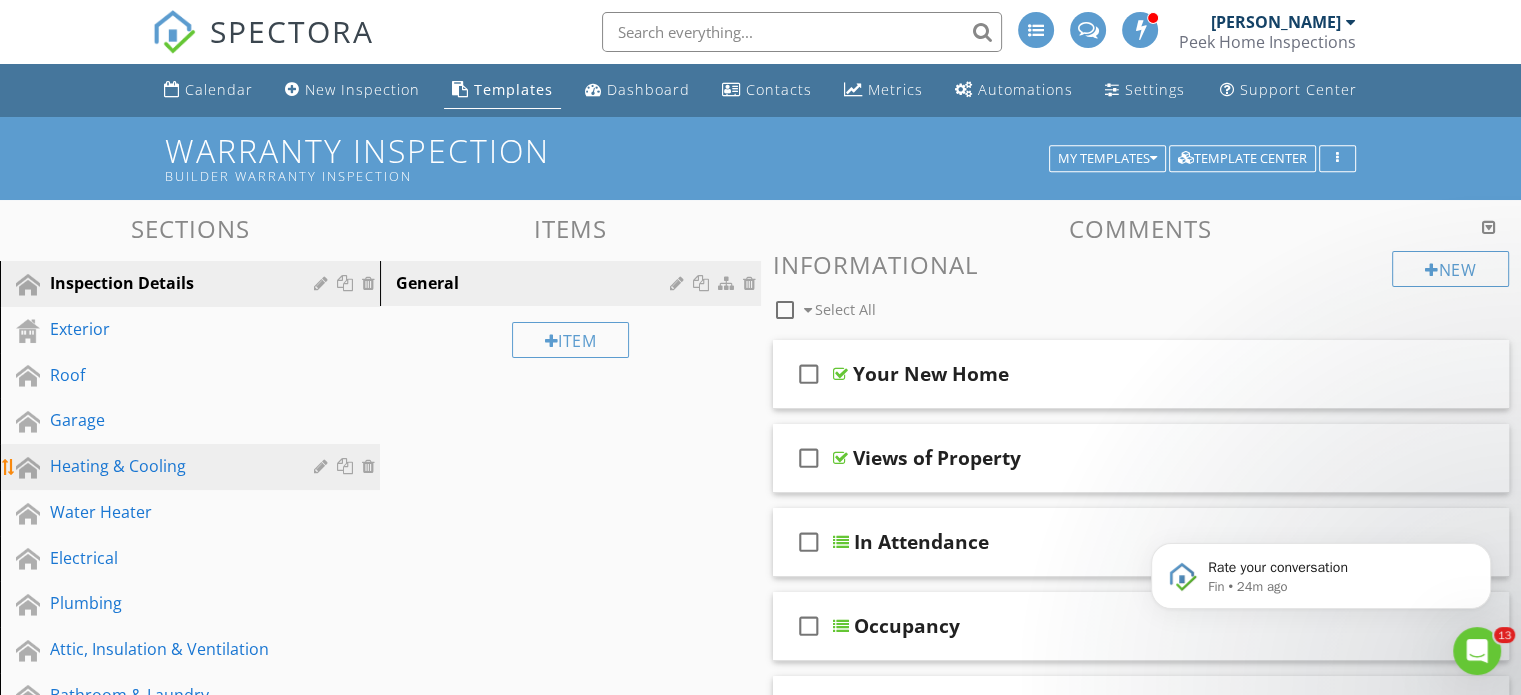 click on "Heating & Cooling" at bounding box center (167, 466) 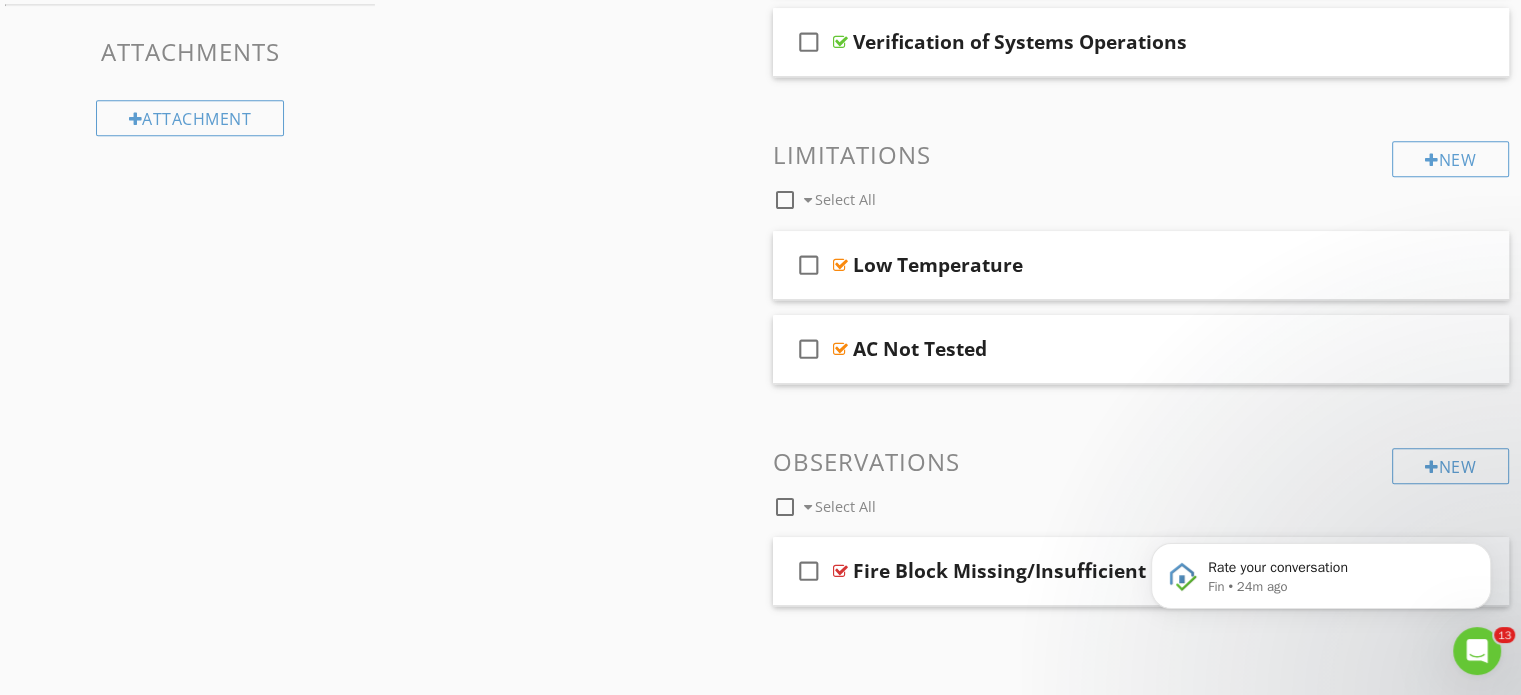 scroll, scrollTop: 1100, scrollLeft: 0, axis: vertical 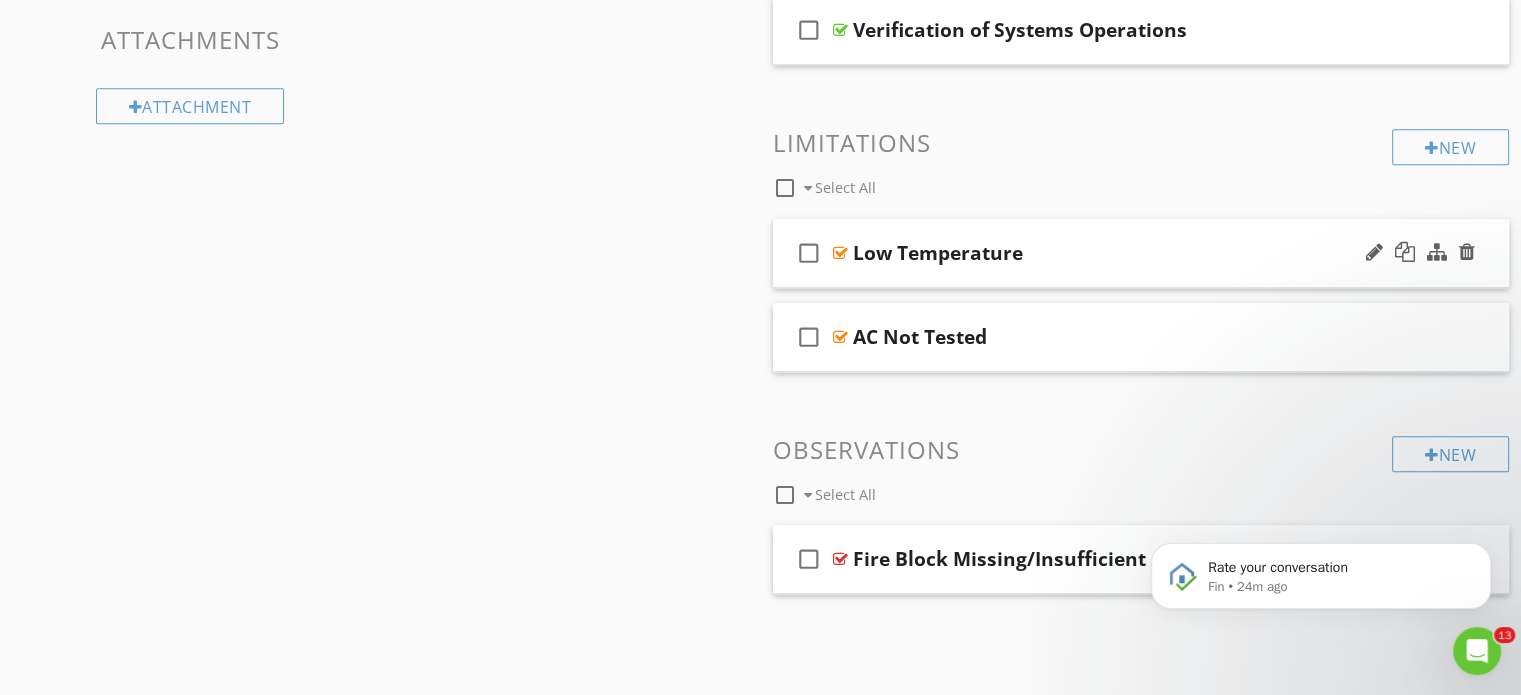 click on "check_box_outline_blank
Low Temperature" at bounding box center (1141, 253) 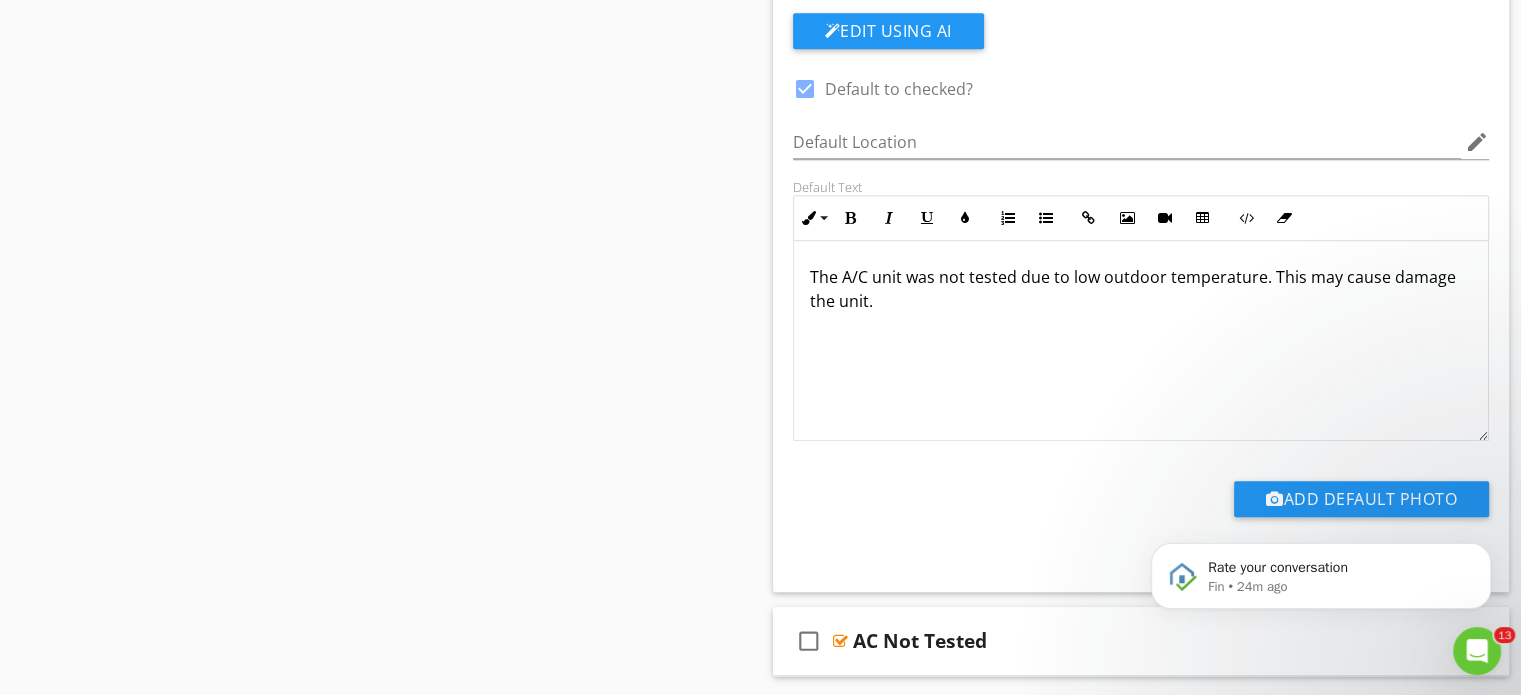 scroll, scrollTop: 1400, scrollLeft: 0, axis: vertical 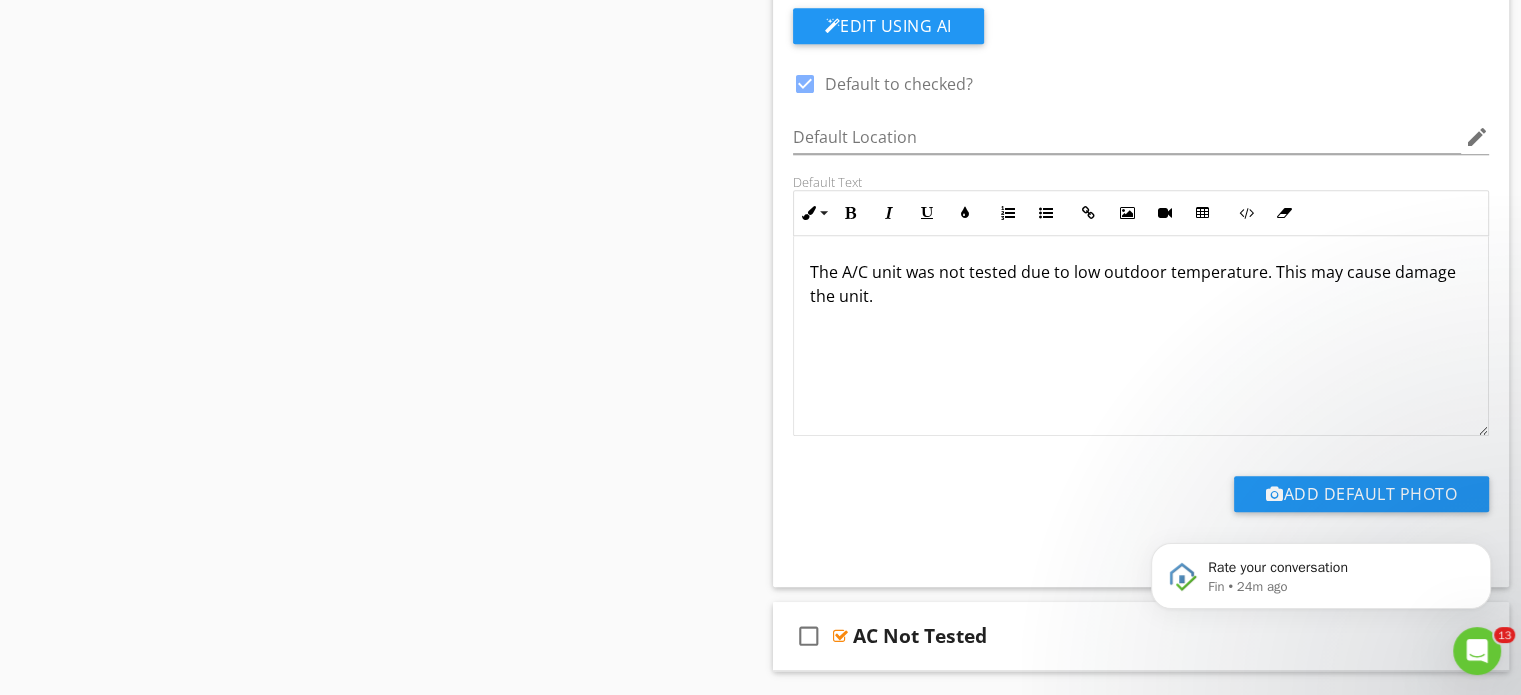 click on "The A/C unit was not tested due to low outdoor temperature. This may cause damage the unit." at bounding box center [1141, 336] 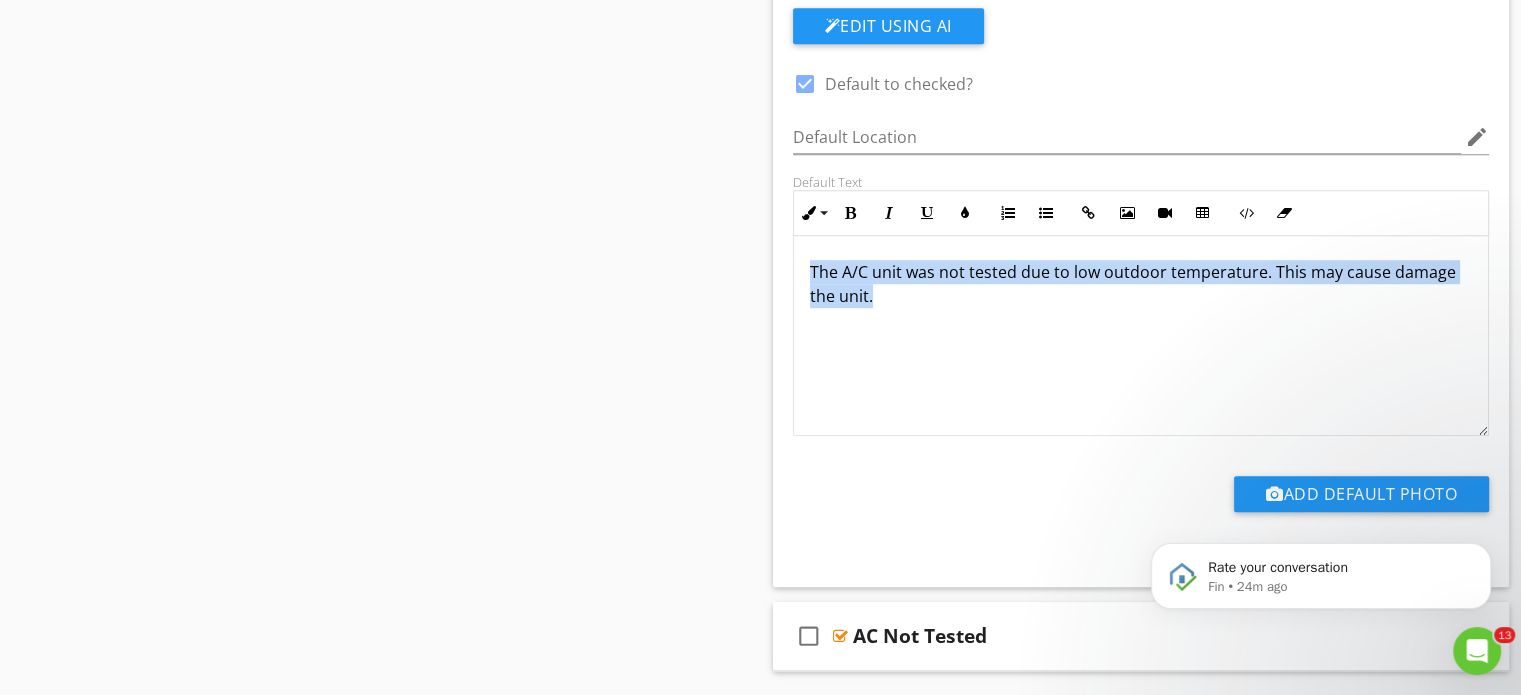 click on "The A/C unit was not tested due to low outdoor temperature. This may cause damage the unit." at bounding box center [1141, 336] 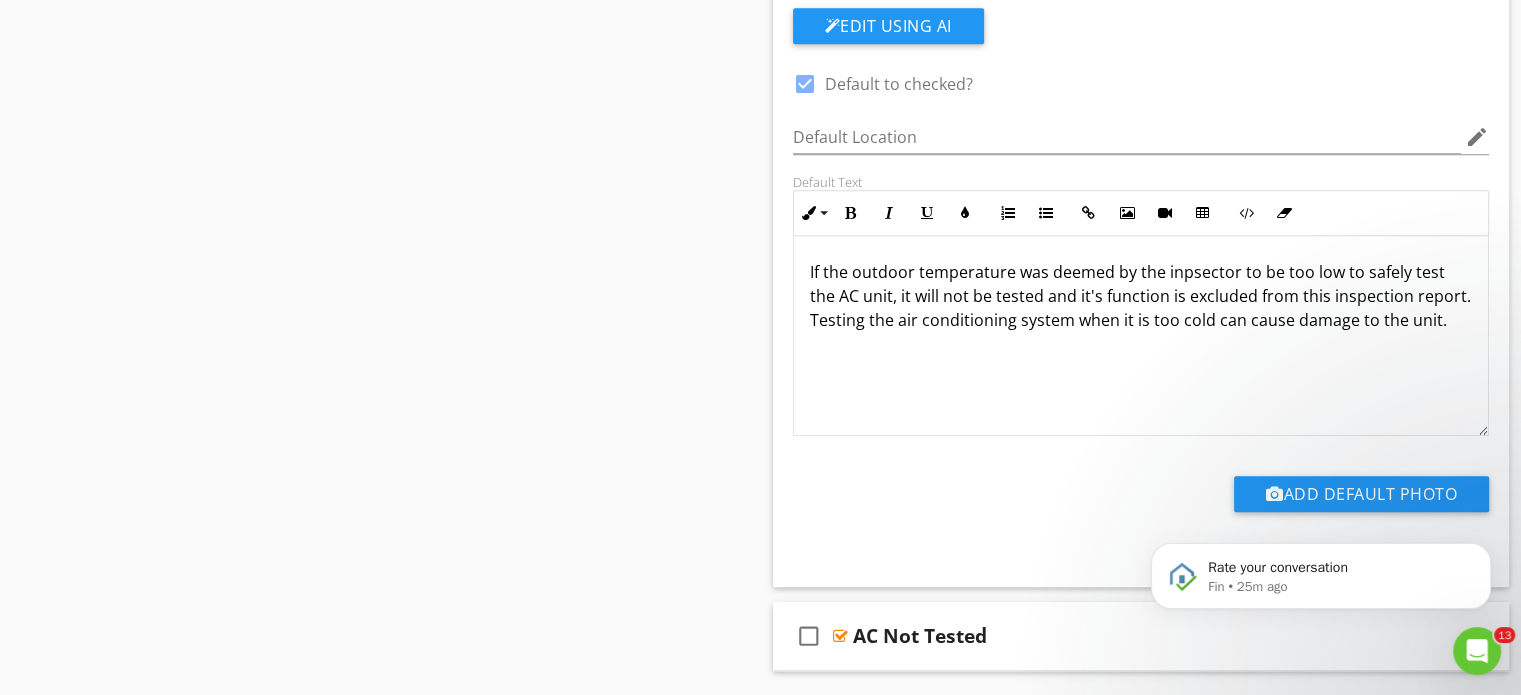 click on "Sections
Inspection Details           Exterior            Roof           Garage           Heating & Cooling           Water Heater           Electrical           Plumbing           Attic, Insulation & Ventilation           Bathroom & Laundry           Kitchen           Interior           Crawl Space           Fireplace           Thermal Scan           Pests
Section
Attachments
Attachment
Items
General           Furnace/Evaporator Coils           Condensing Unit           Filter           Distribution Systems           Operating Controls           Auxiliary heat
Item
Comments
New
Informational   check_box_outline_blank     Select All       check_box_outline_blank
Heat Only Verification
check_box_outline_blank                   check_box_outline_blank" at bounding box center [760, -106] 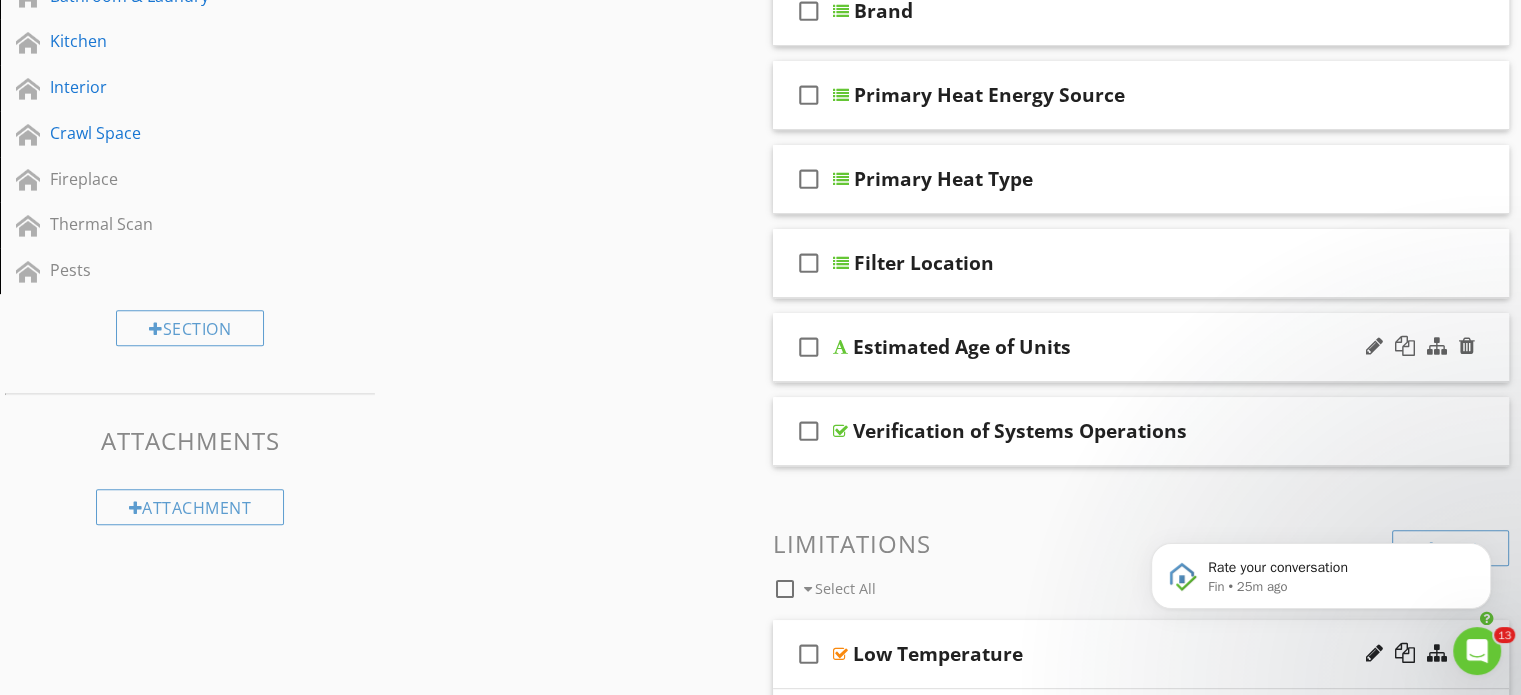 scroll, scrollTop: 700, scrollLeft: 0, axis: vertical 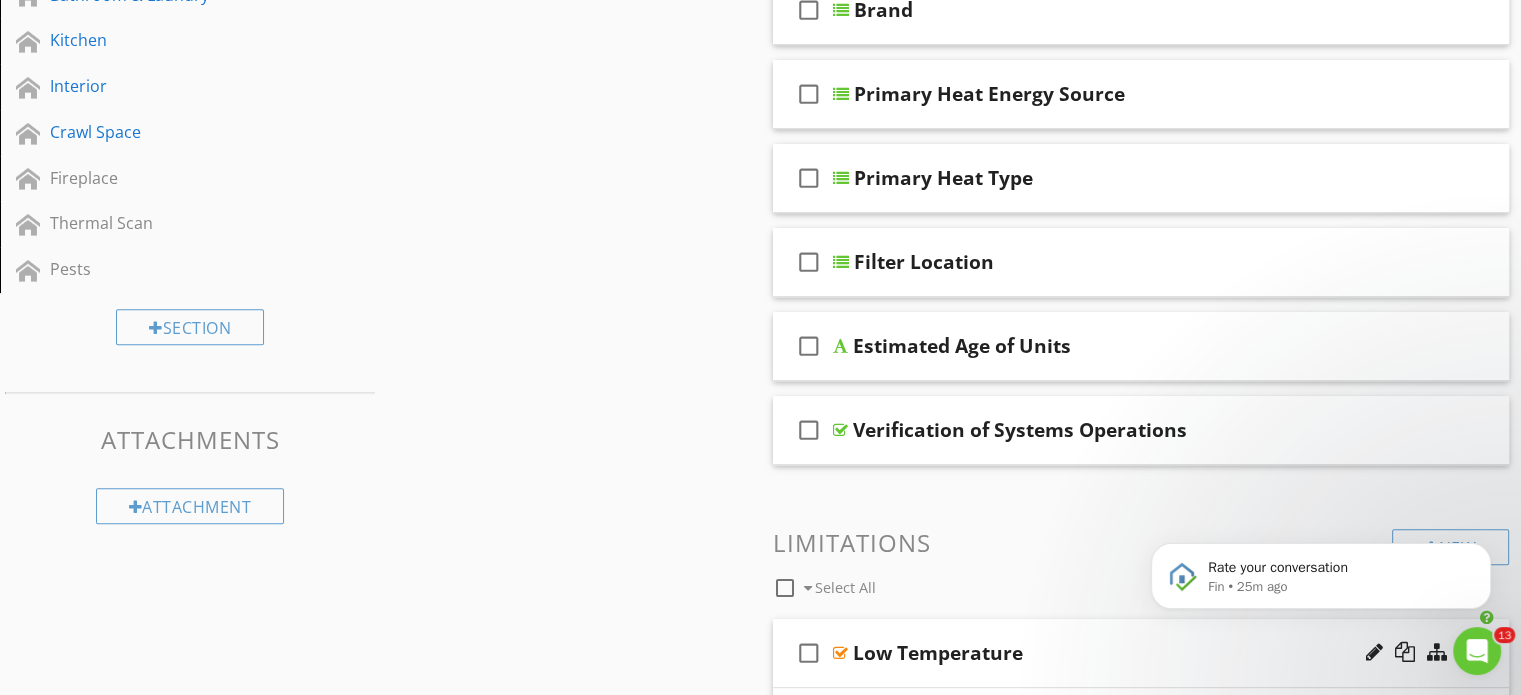 type 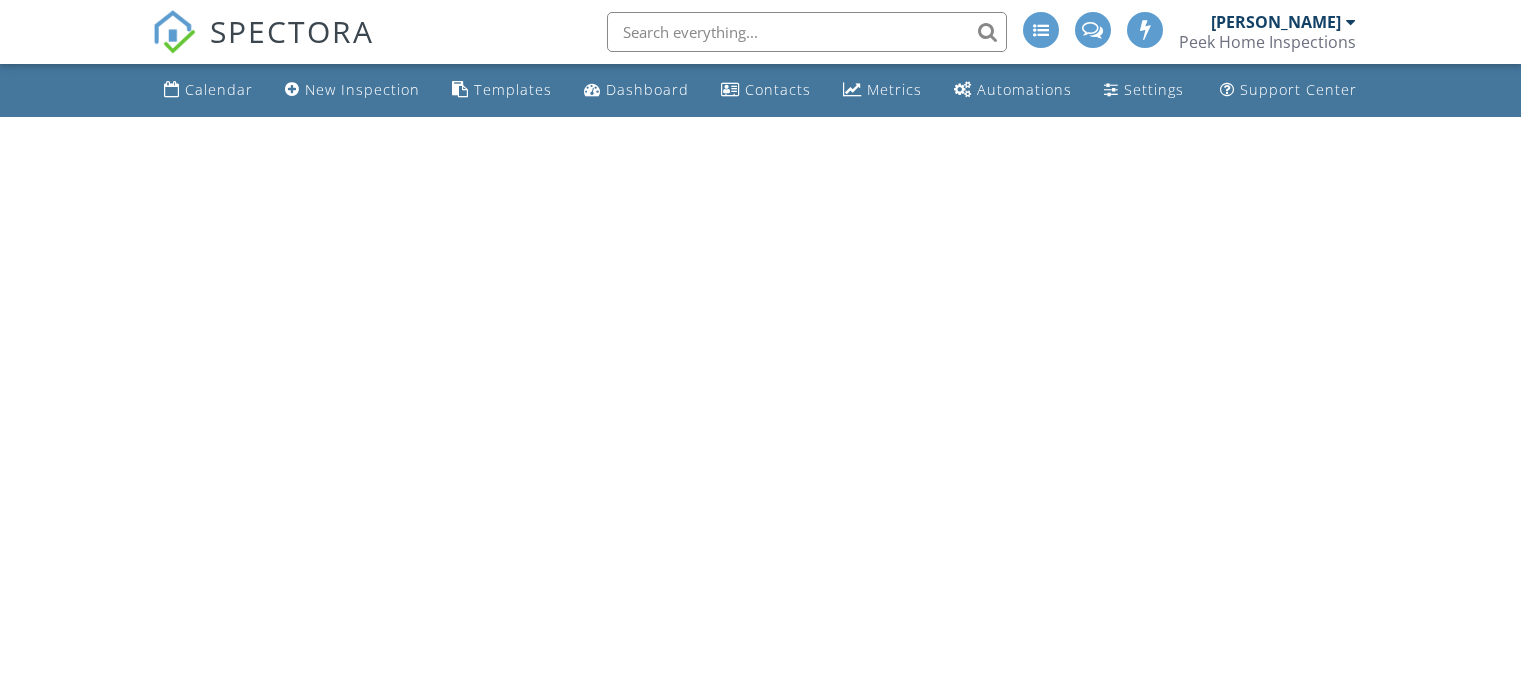 scroll, scrollTop: 0, scrollLeft: 0, axis: both 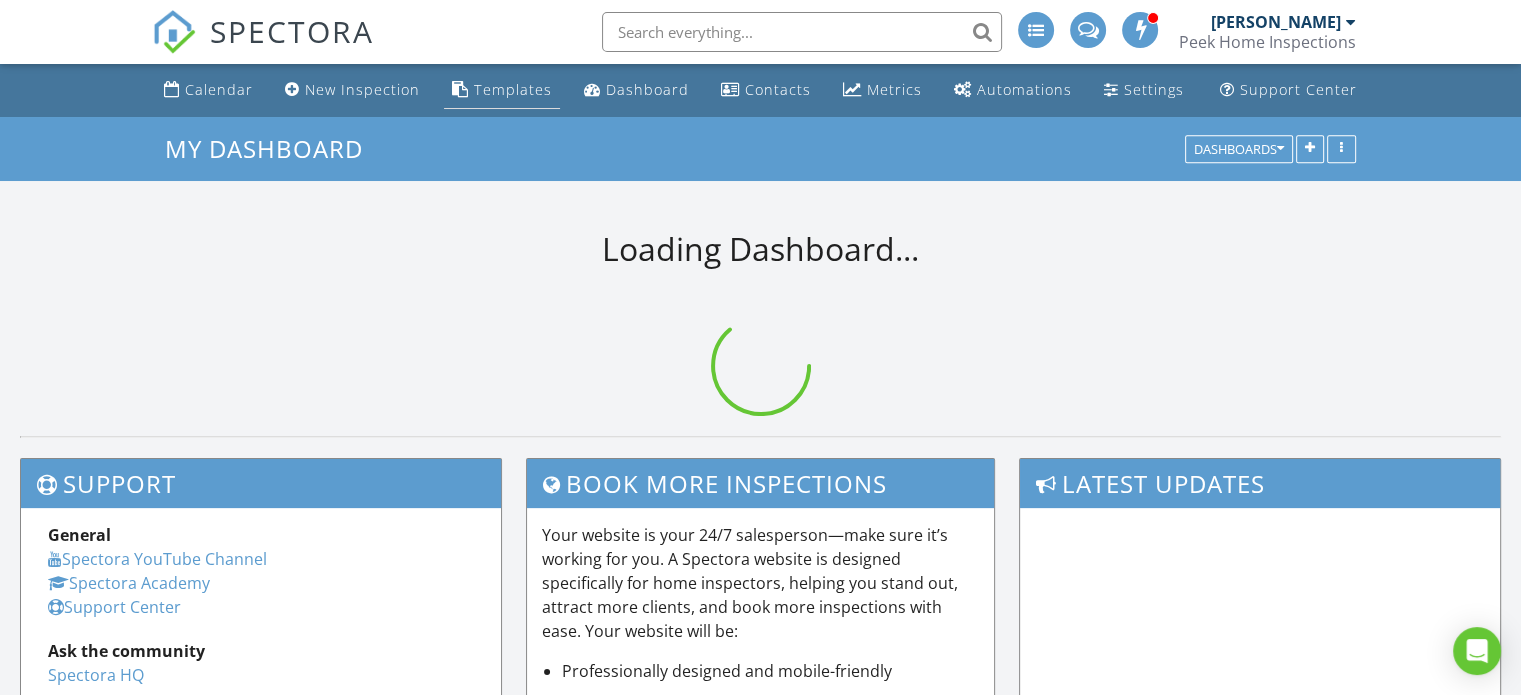 click on "Templates" at bounding box center [502, 90] 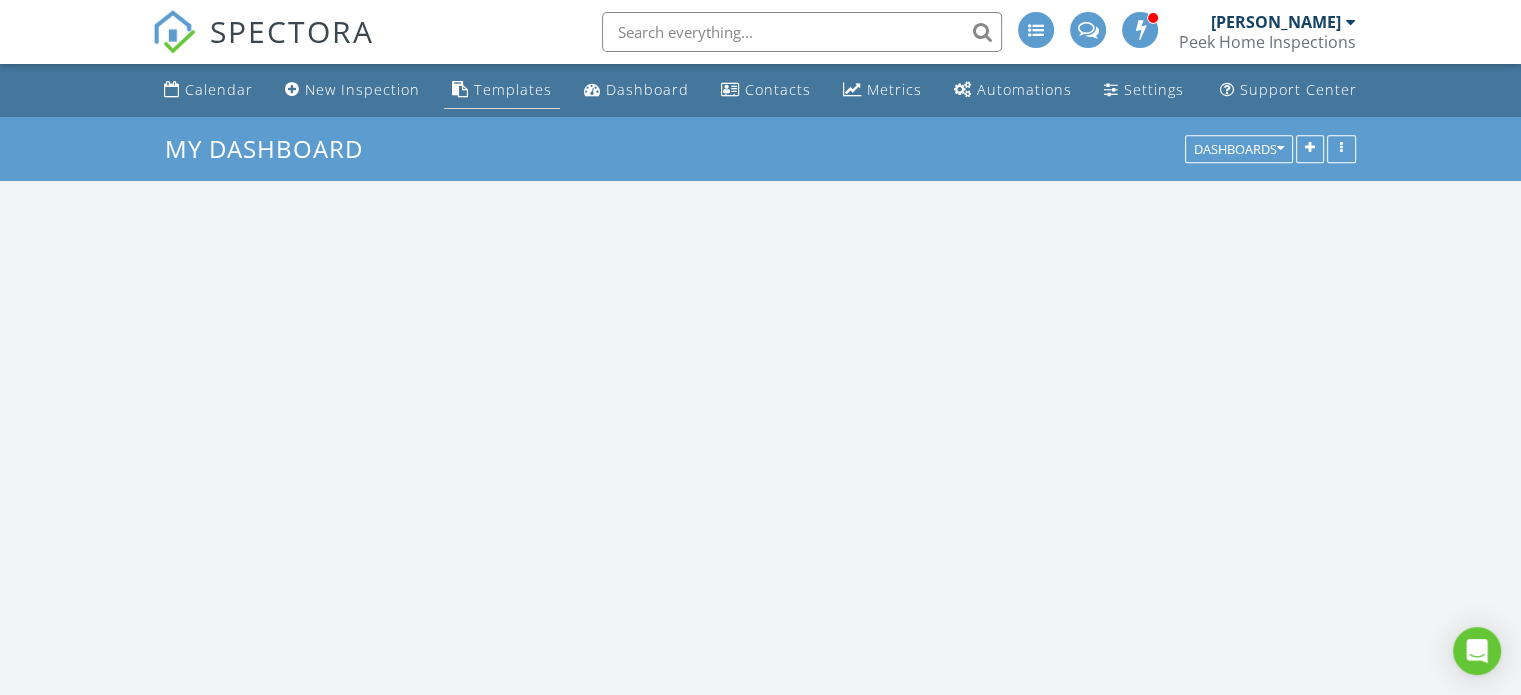 scroll, scrollTop: 9, scrollLeft: 10, axis: both 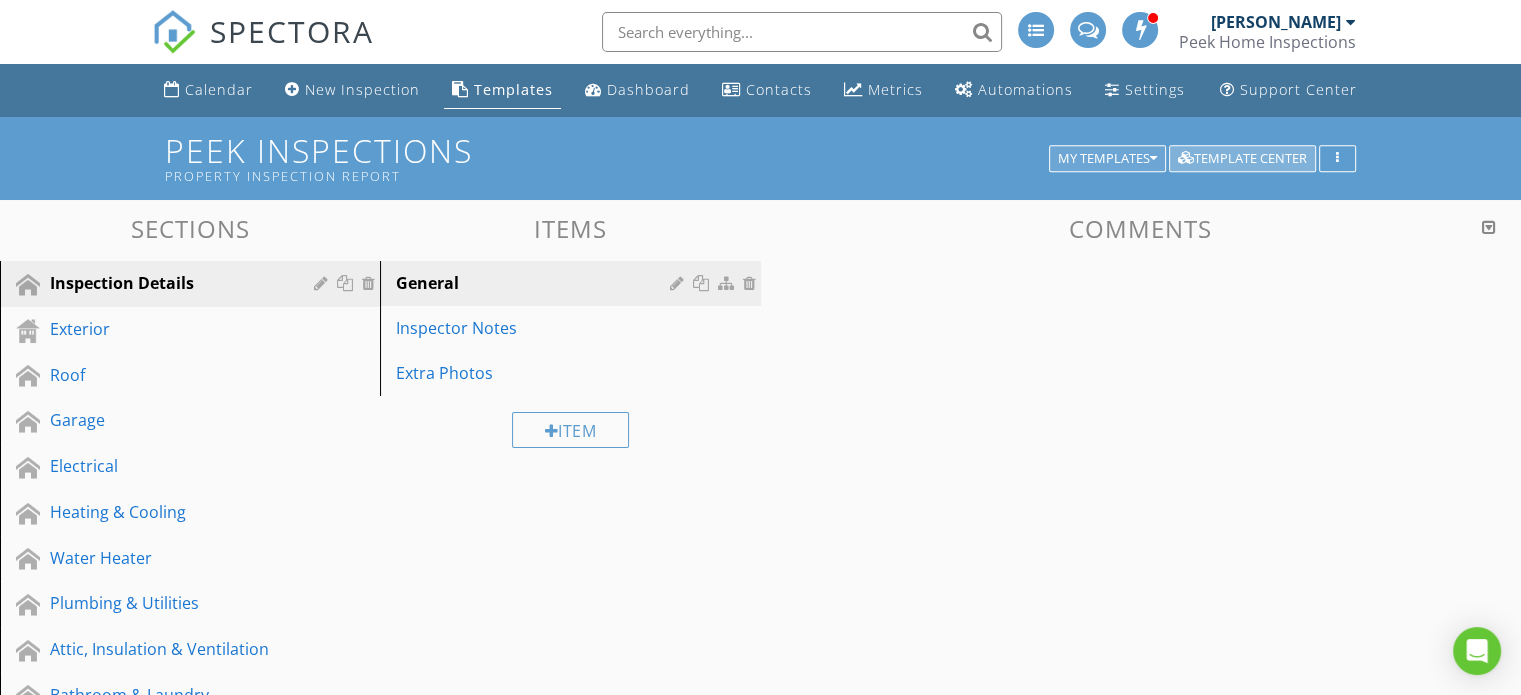 click on "Template Center" at bounding box center (1242, 159) 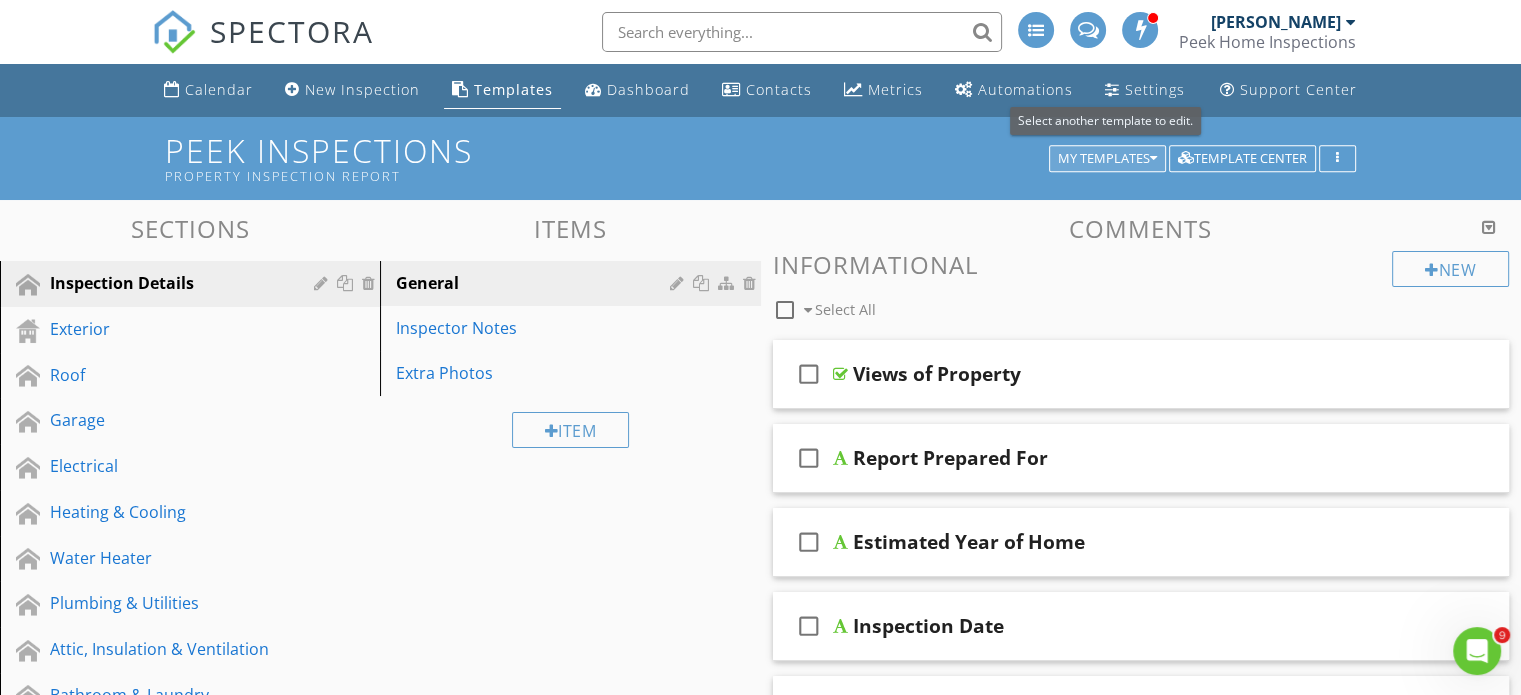 scroll, scrollTop: 0, scrollLeft: 0, axis: both 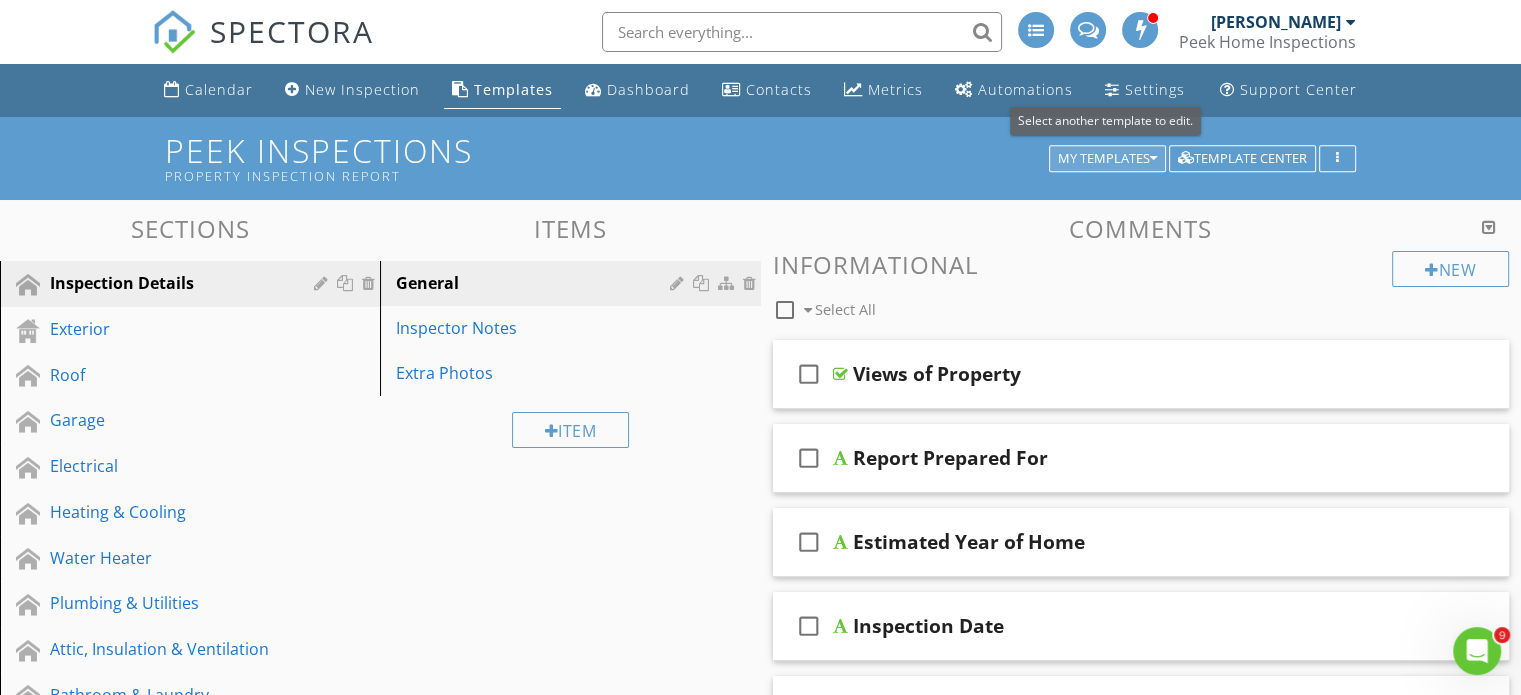 click on "My Templates" at bounding box center (1107, 159) 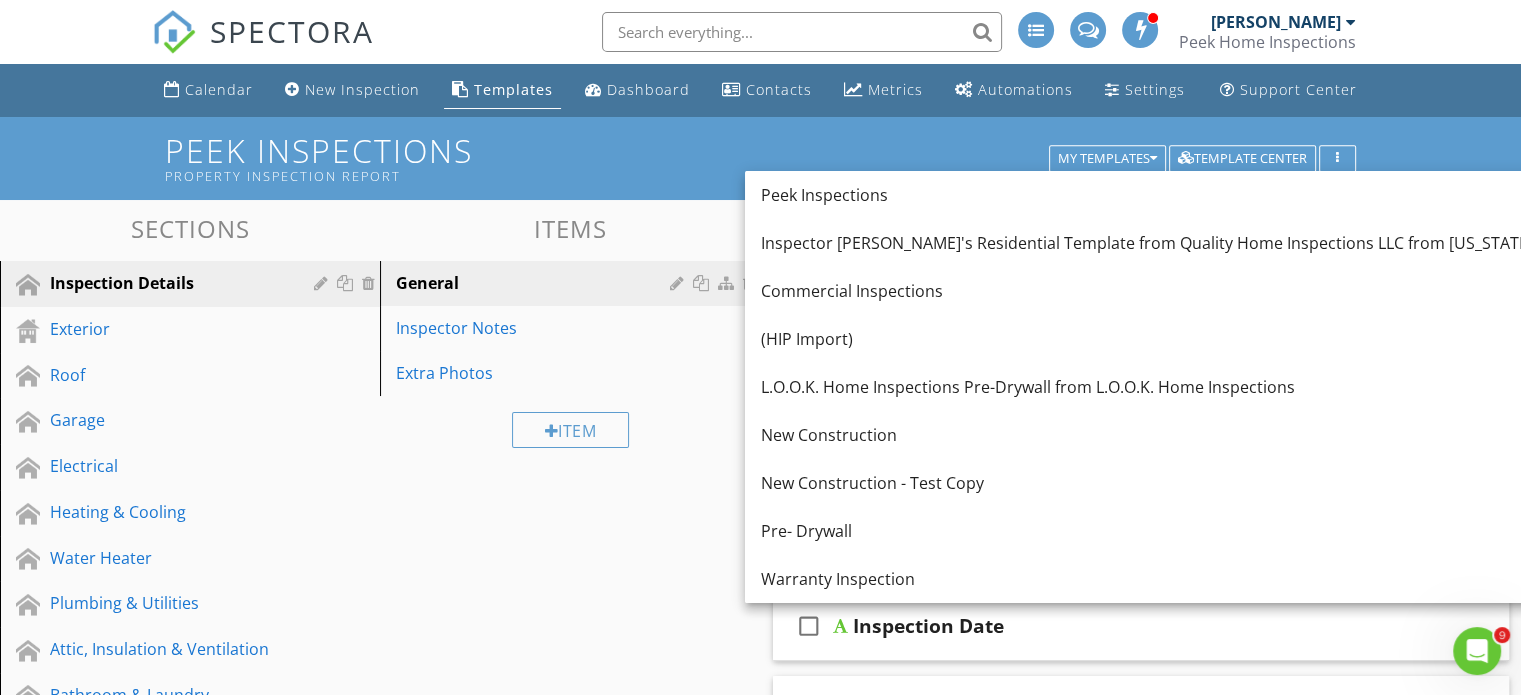 click on "Warranty Inspection" at bounding box center (1192, 579) 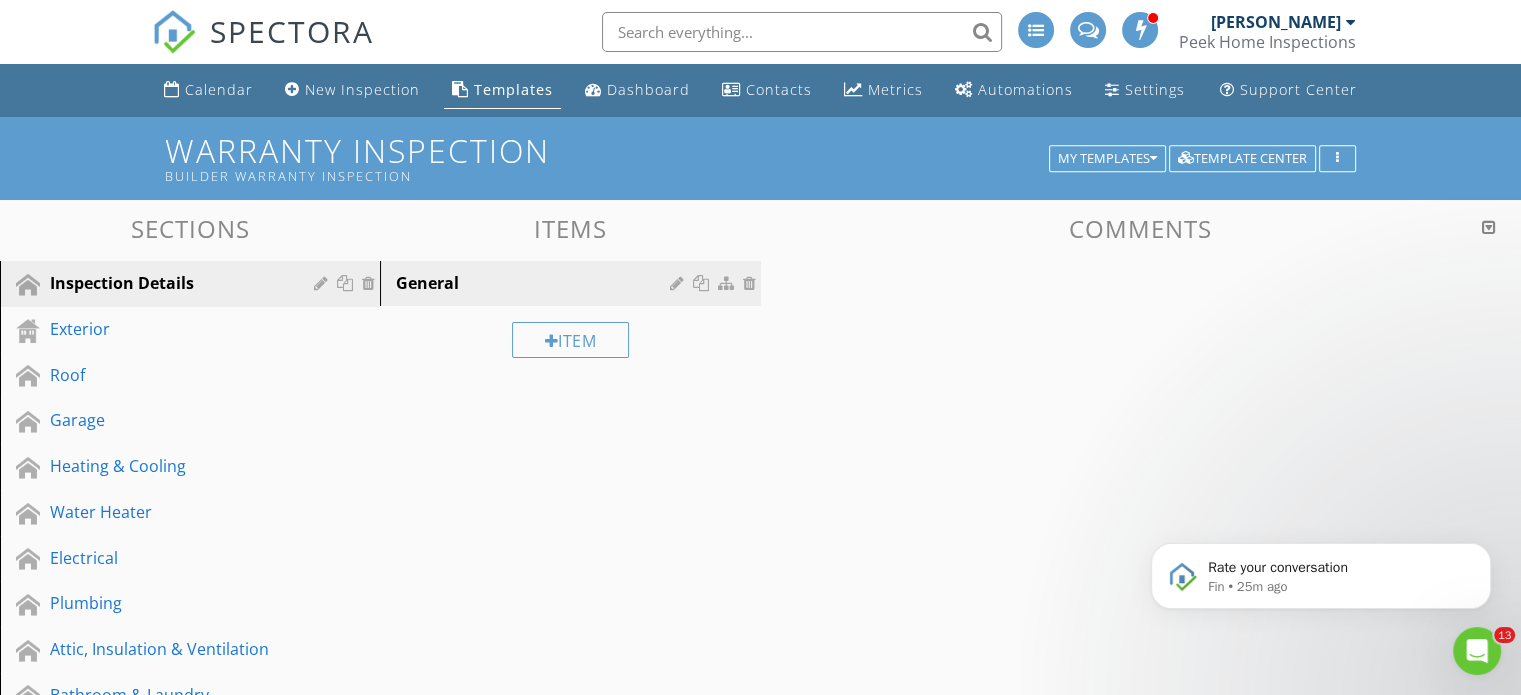 scroll, scrollTop: 0, scrollLeft: 0, axis: both 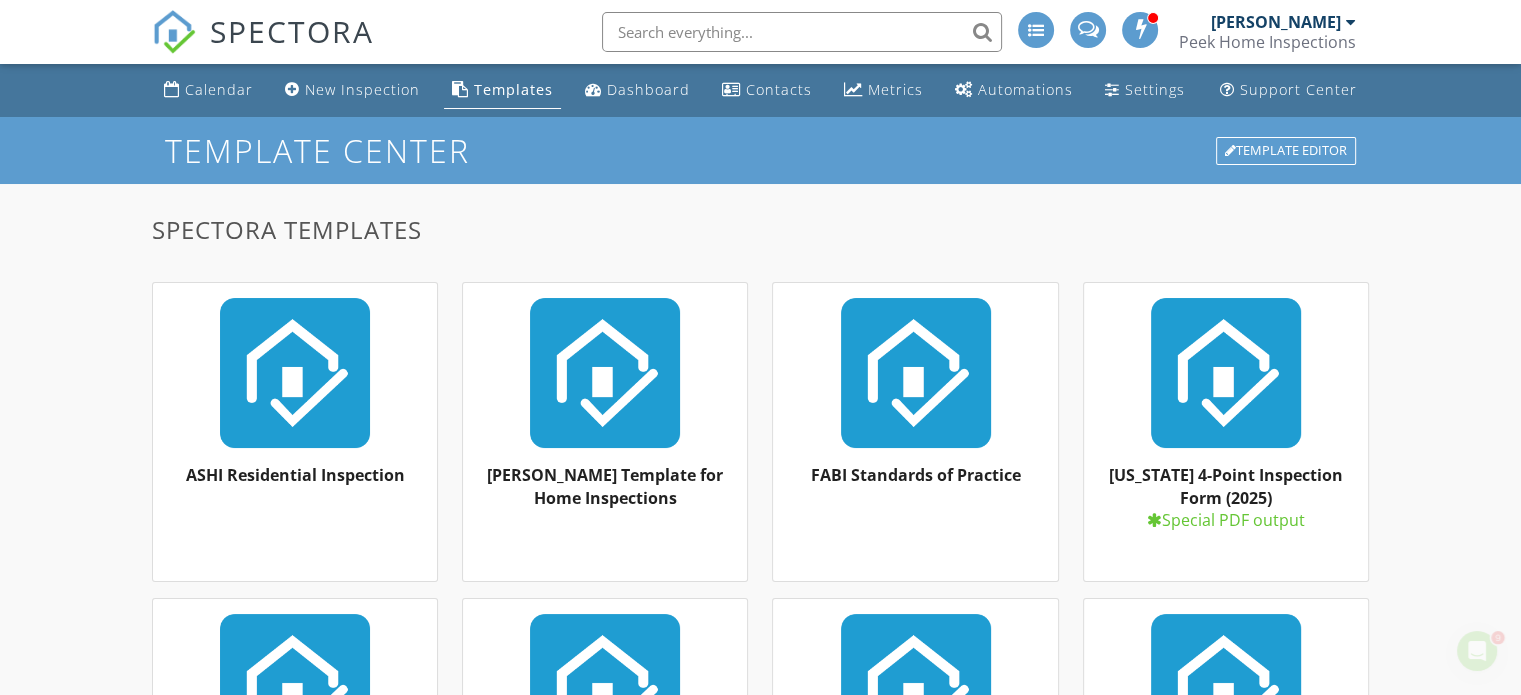click on "Template Editor" at bounding box center (1286, 151) 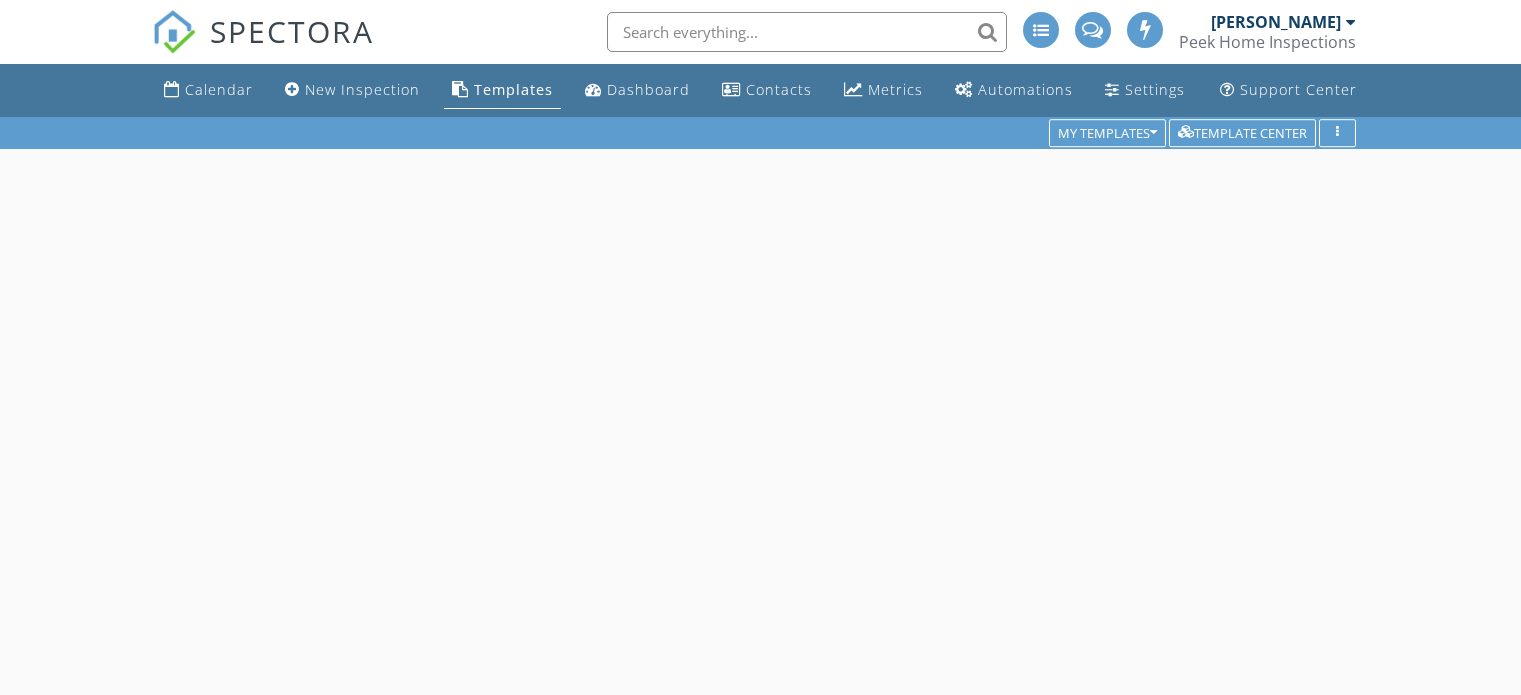 scroll, scrollTop: 0, scrollLeft: 0, axis: both 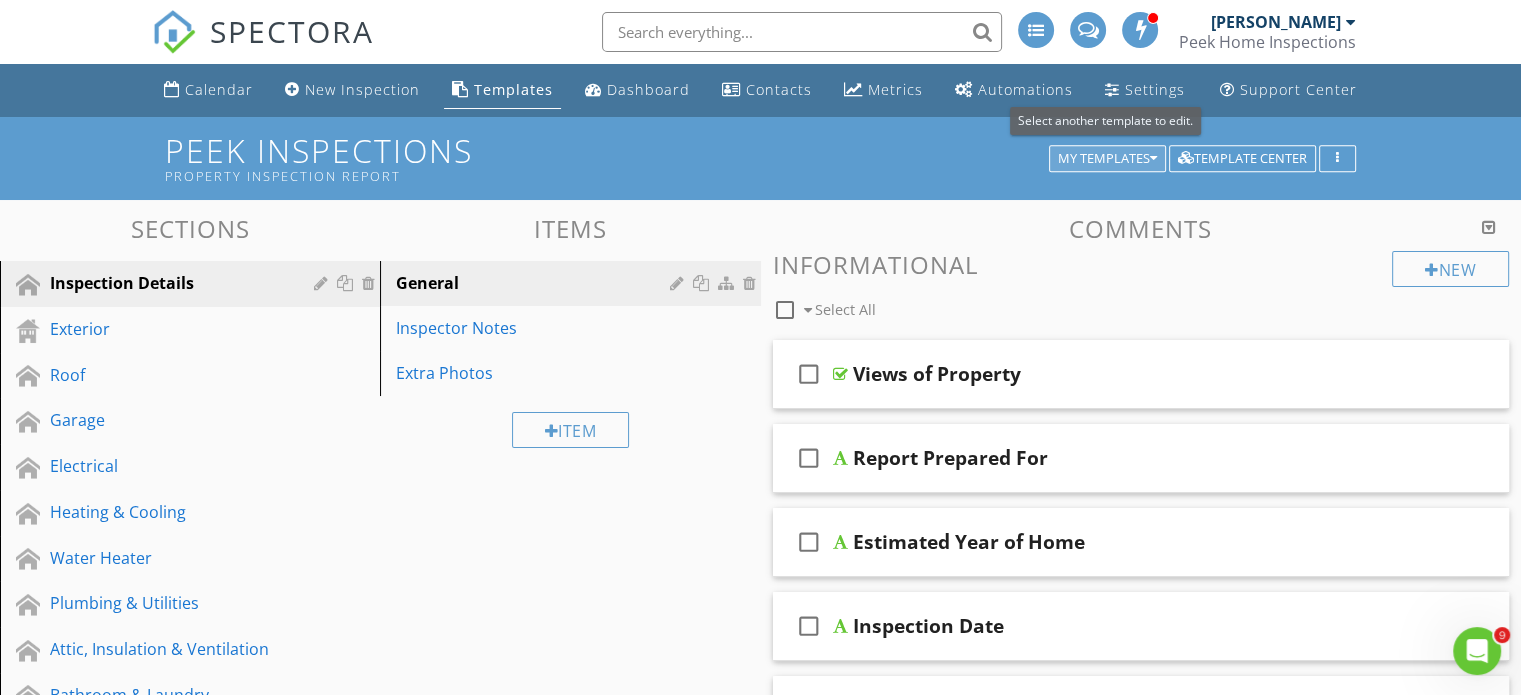 click on "My Templates" at bounding box center (1107, 159) 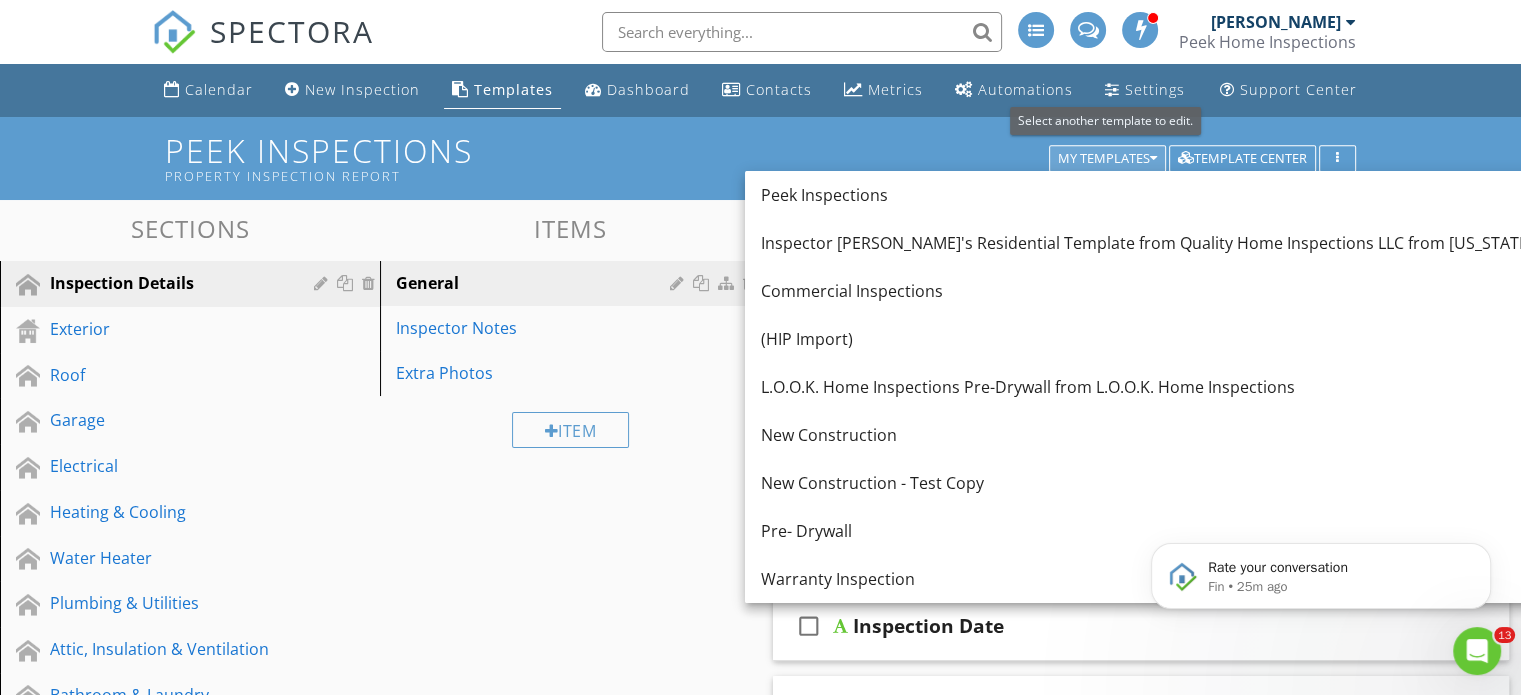 scroll, scrollTop: 0, scrollLeft: 0, axis: both 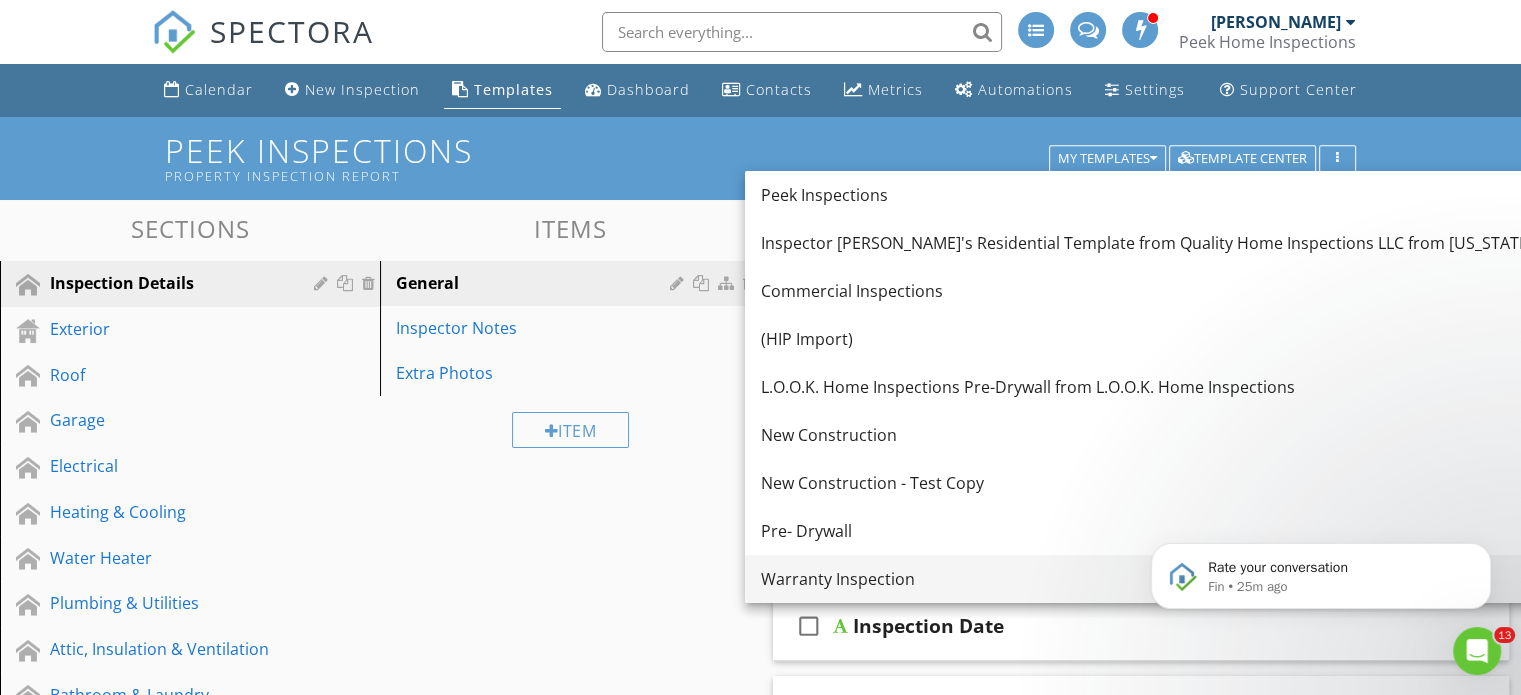 click on "Warranty Inspection" at bounding box center [1192, 579] 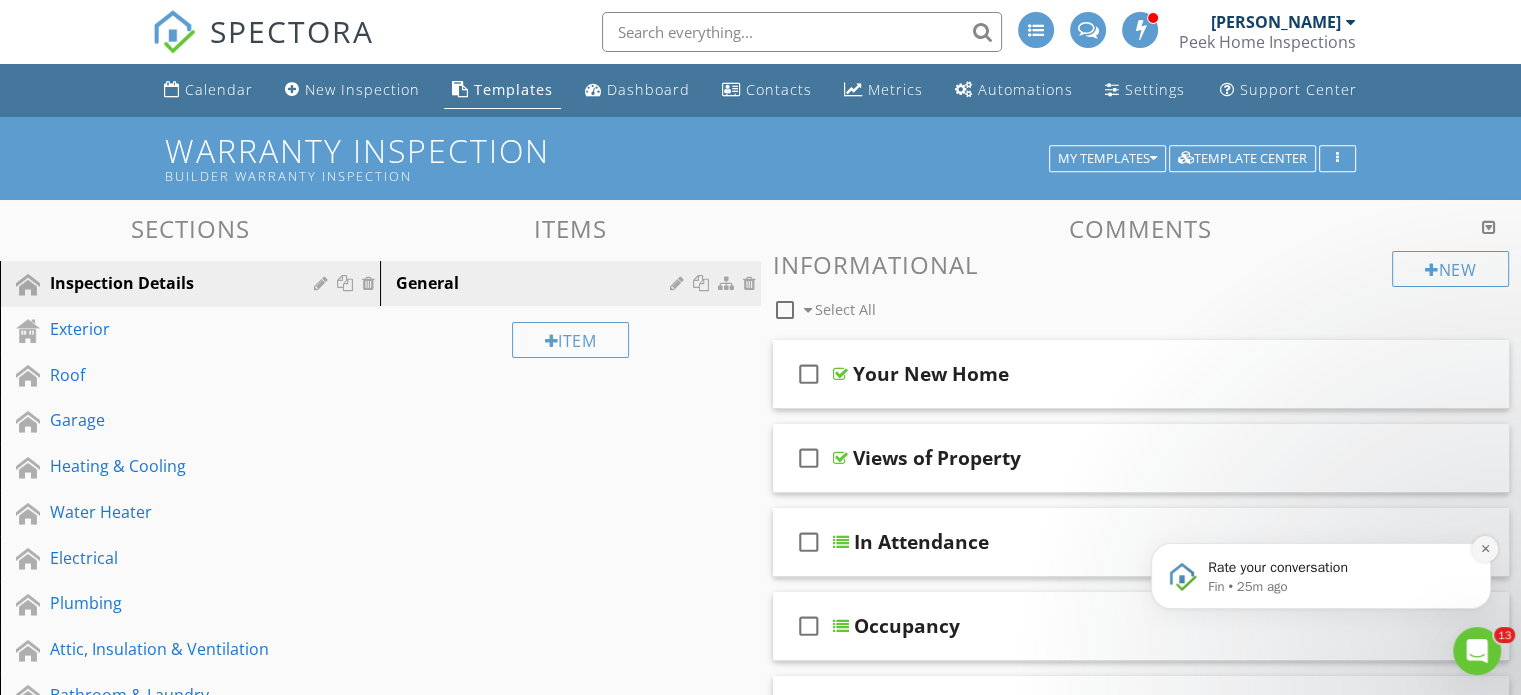 click 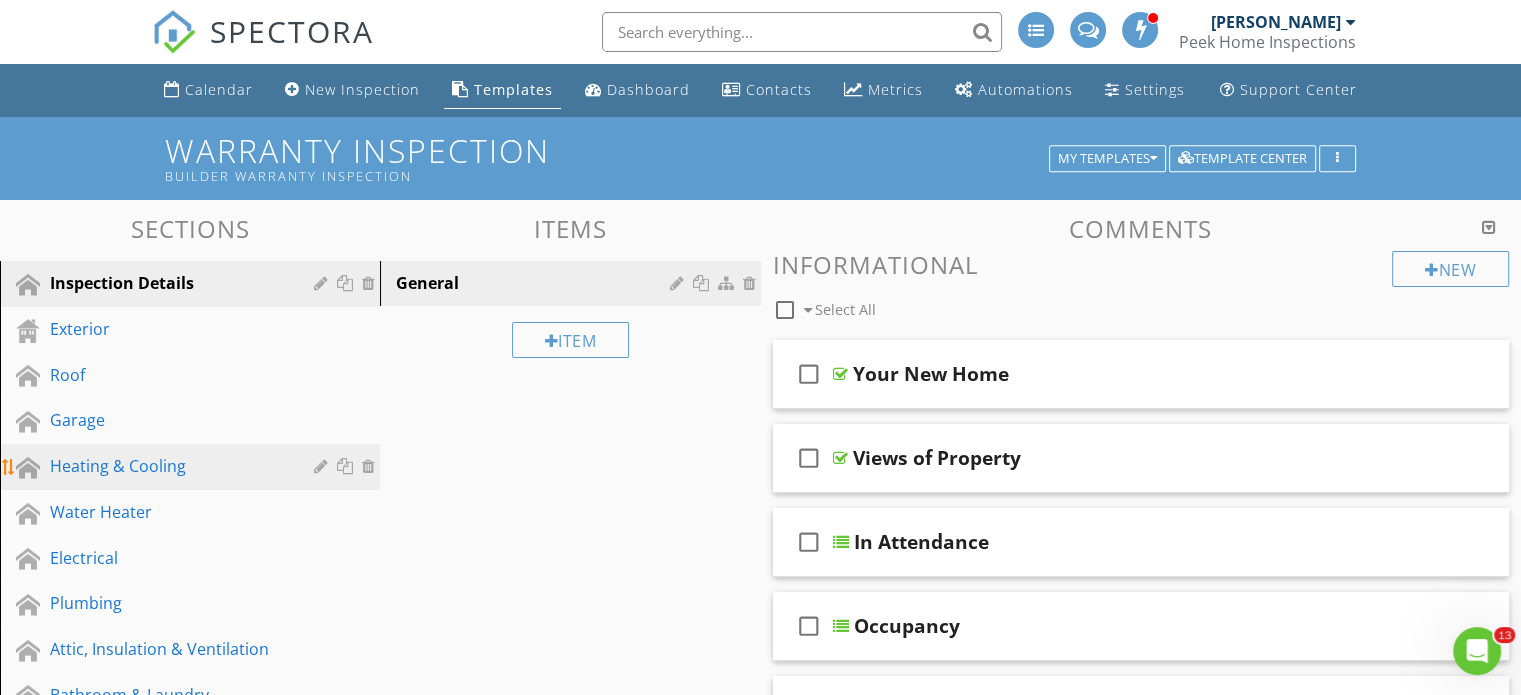 click on "Heating & Cooling" at bounding box center [167, 466] 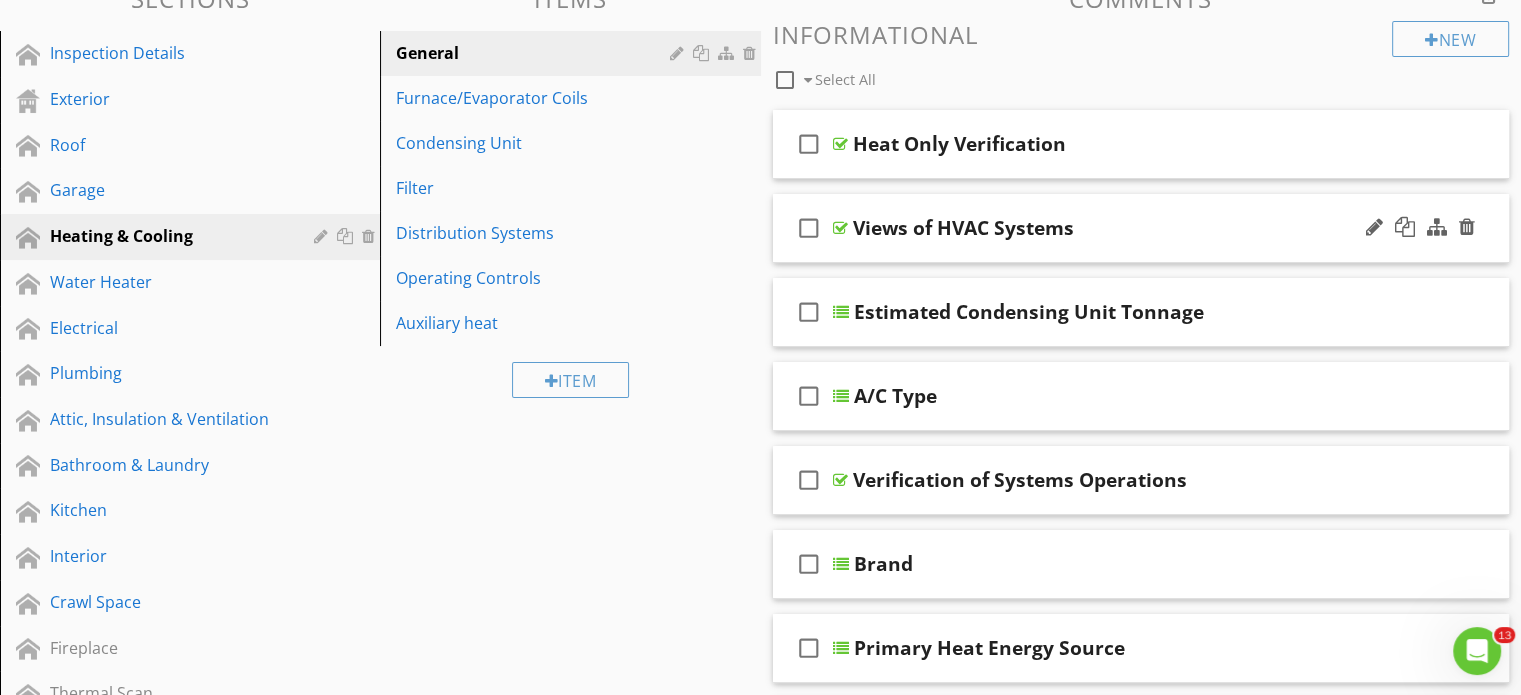 scroll, scrollTop: 300, scrollLeft: 0, axis: vertical 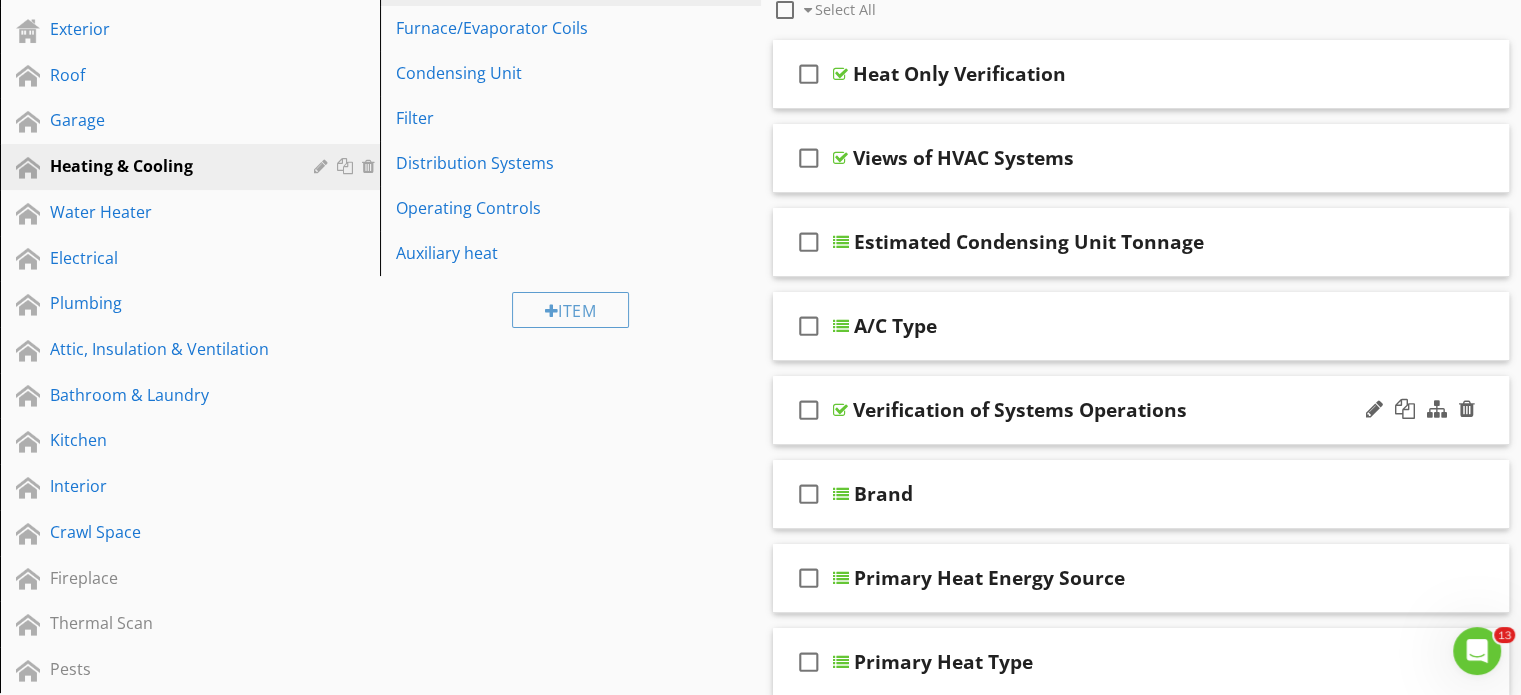 type 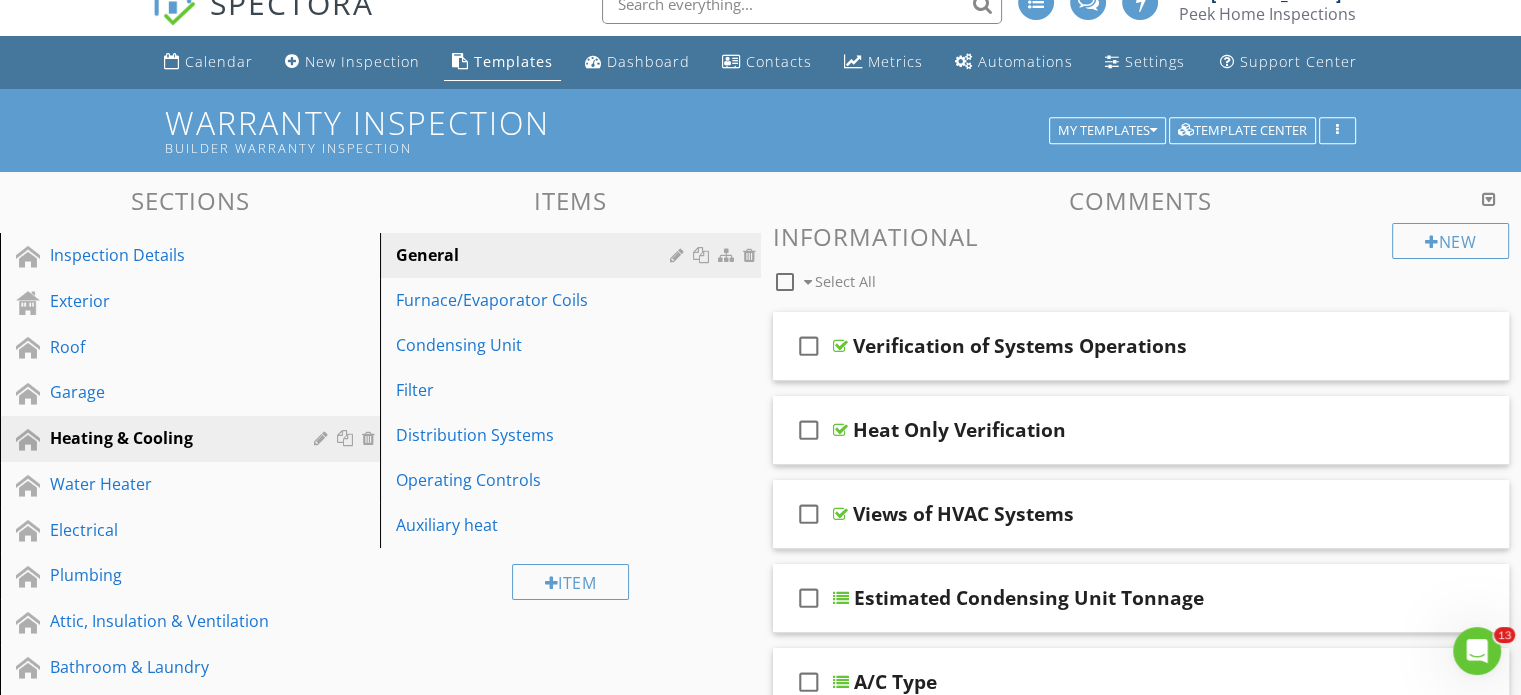 scroll, scrollTop: 0, scrollLeft: 0, axis: both 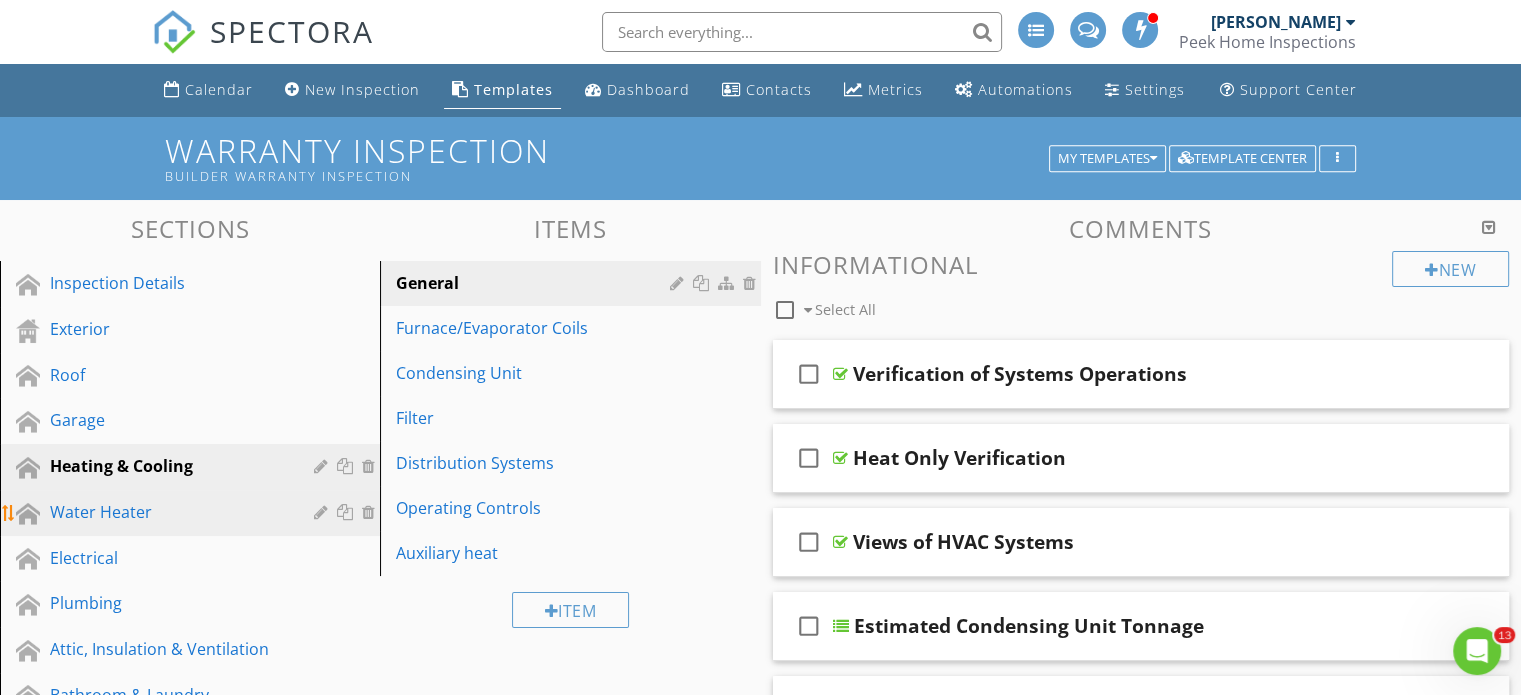 click on "Water Heater" at bounding box center [193, 513] 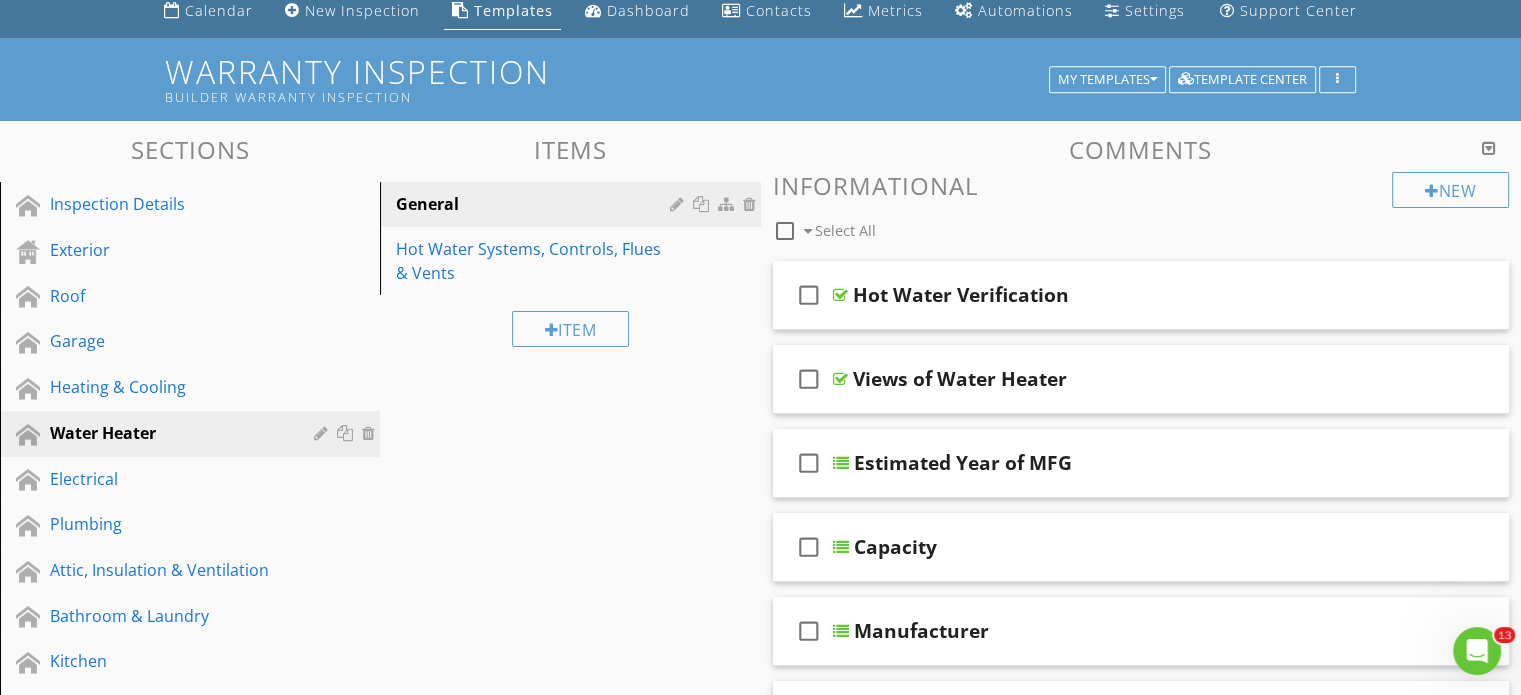 scroll, scrollTop: 0, scrollLeft: 0, axis: both 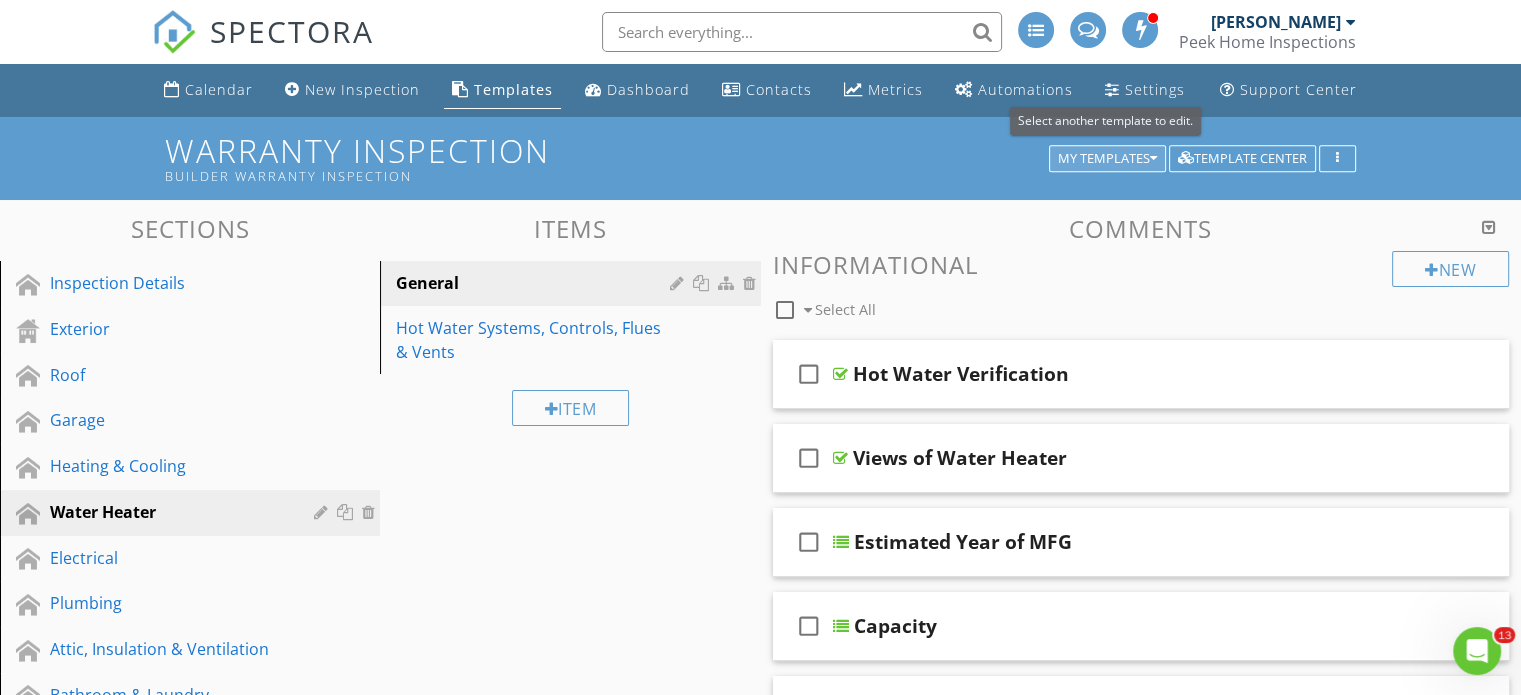 click on "My Templates" at bounding box center [1107, 159] 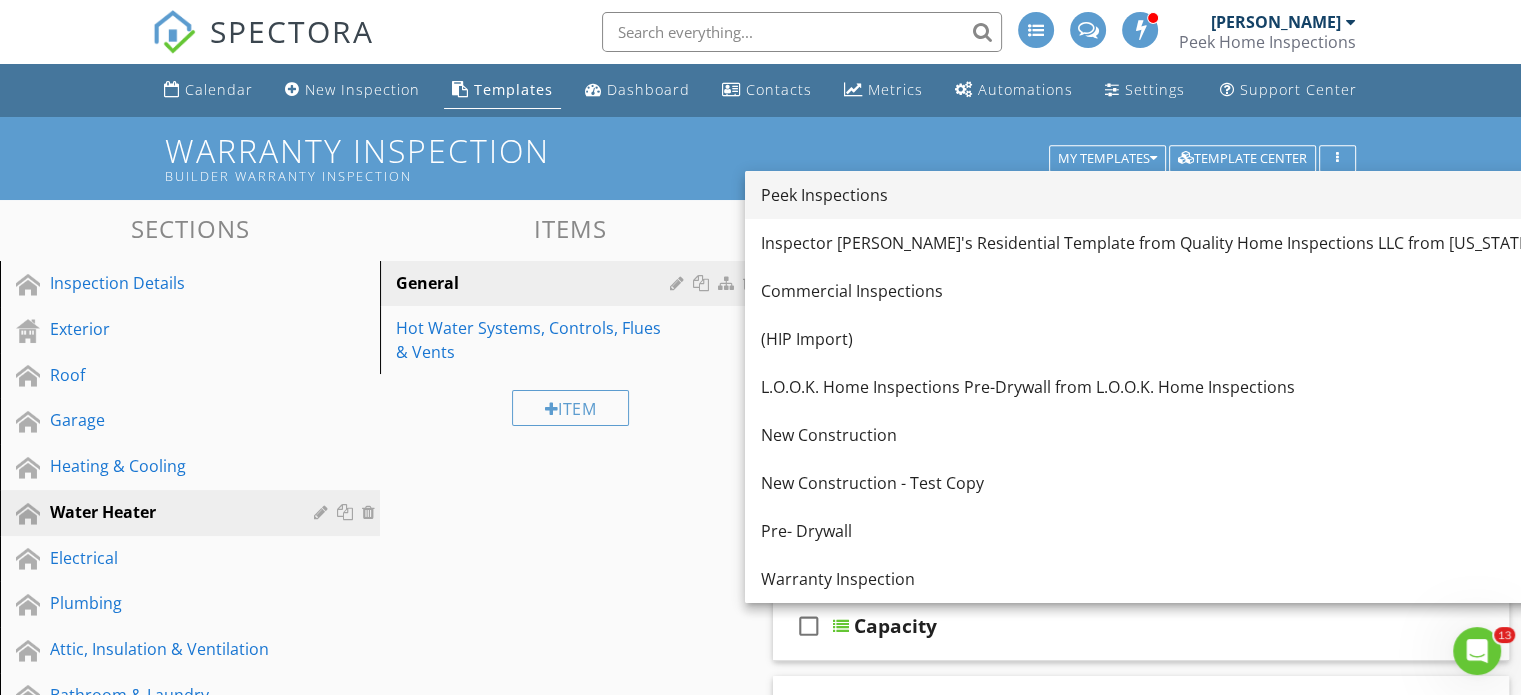 click on "Peek Inspections" at bounding box center (1192, 195) 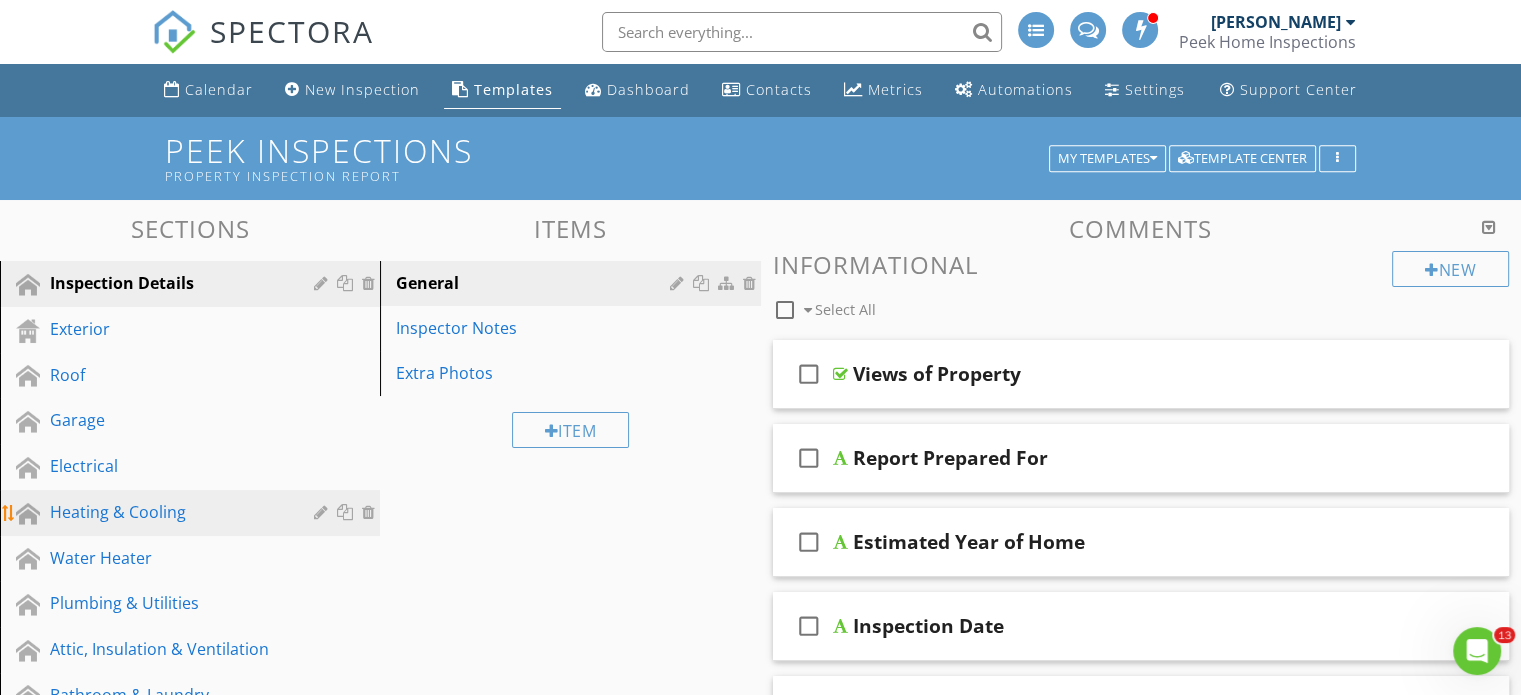 click on "Heating & Cooling" at bounding box center (167, 512) 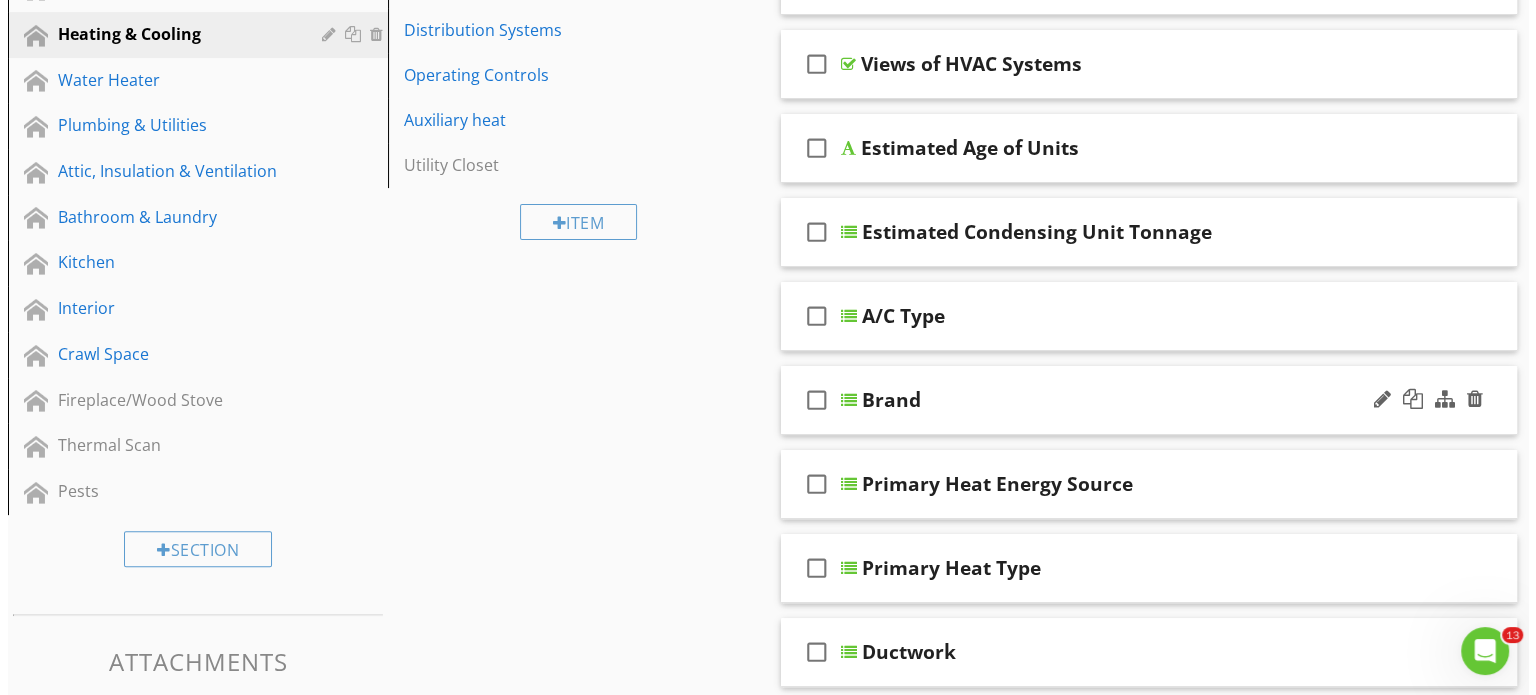 scroll, scrollTop: 200, scrollLeft: 0, axis: vertical 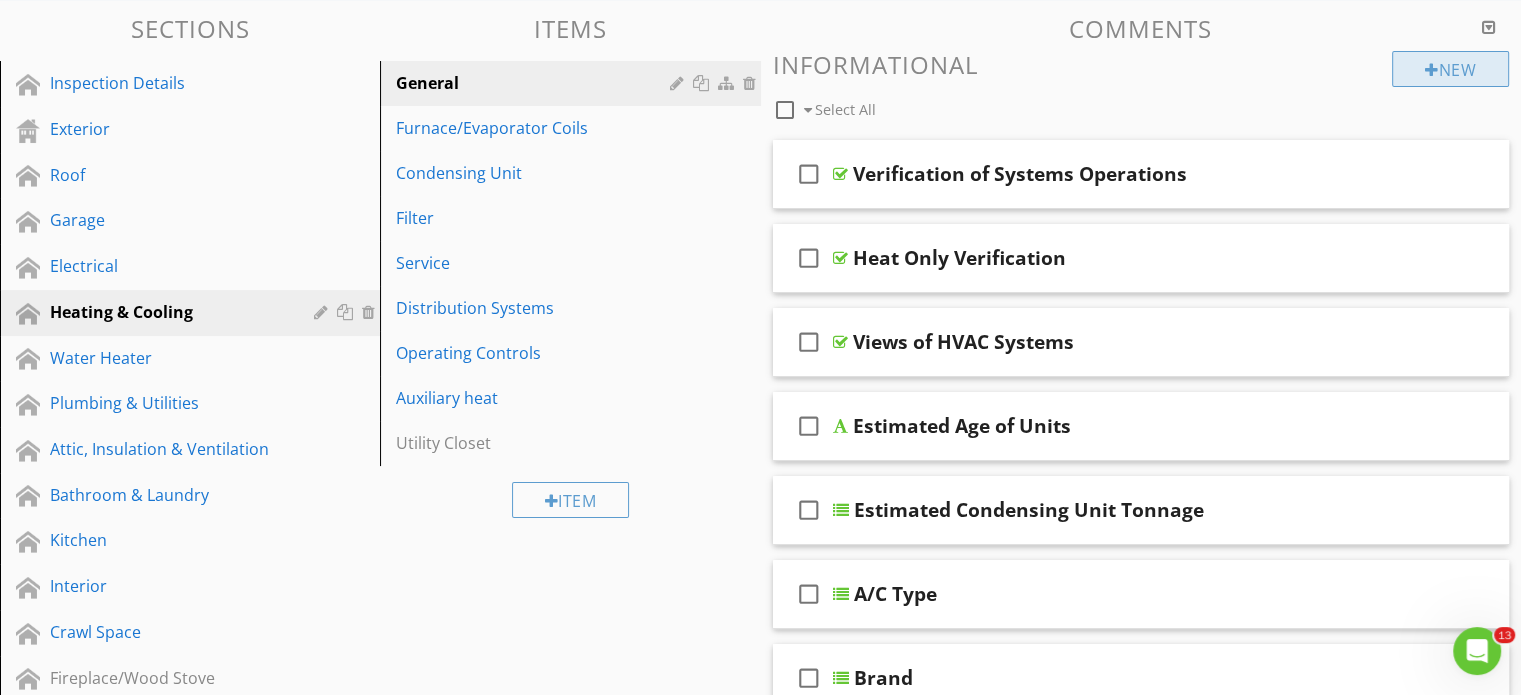 click on "New" at bounding box center (1450, 69) 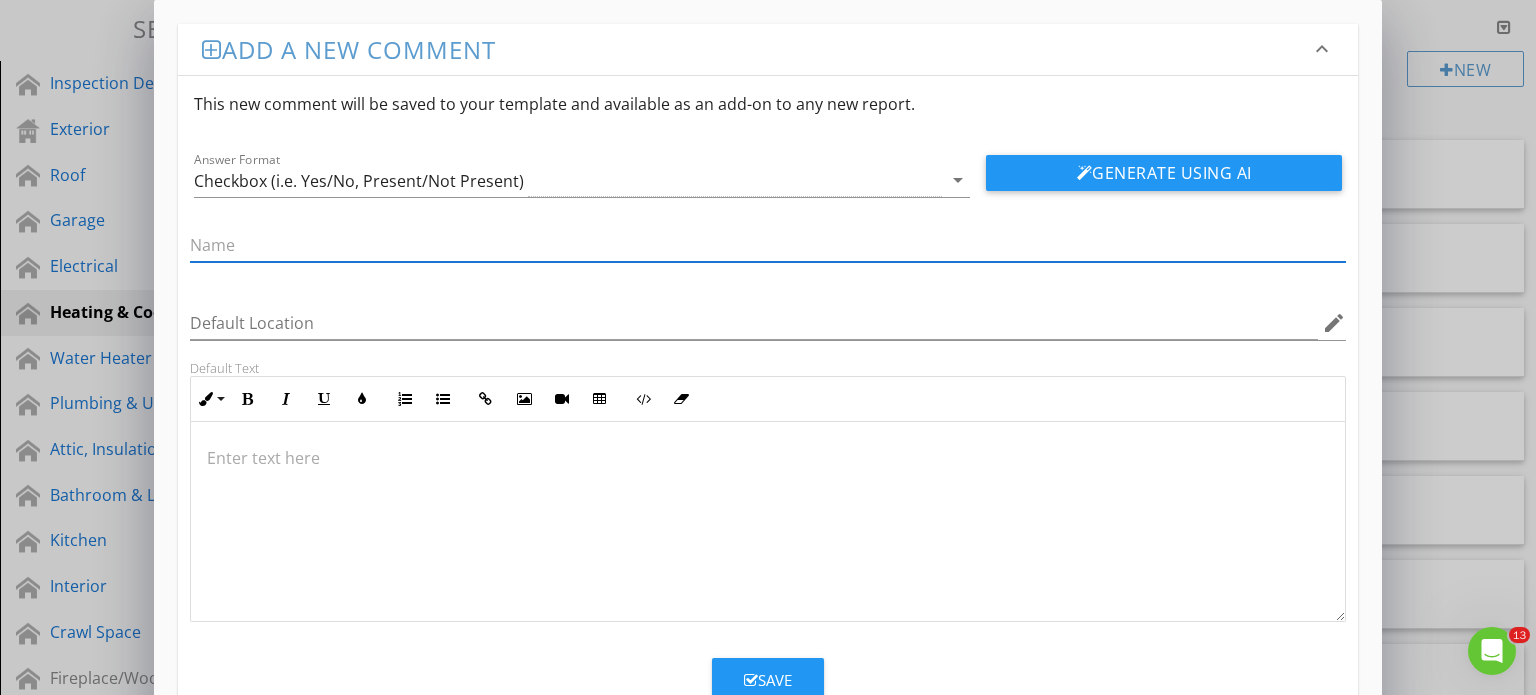 type on "H" 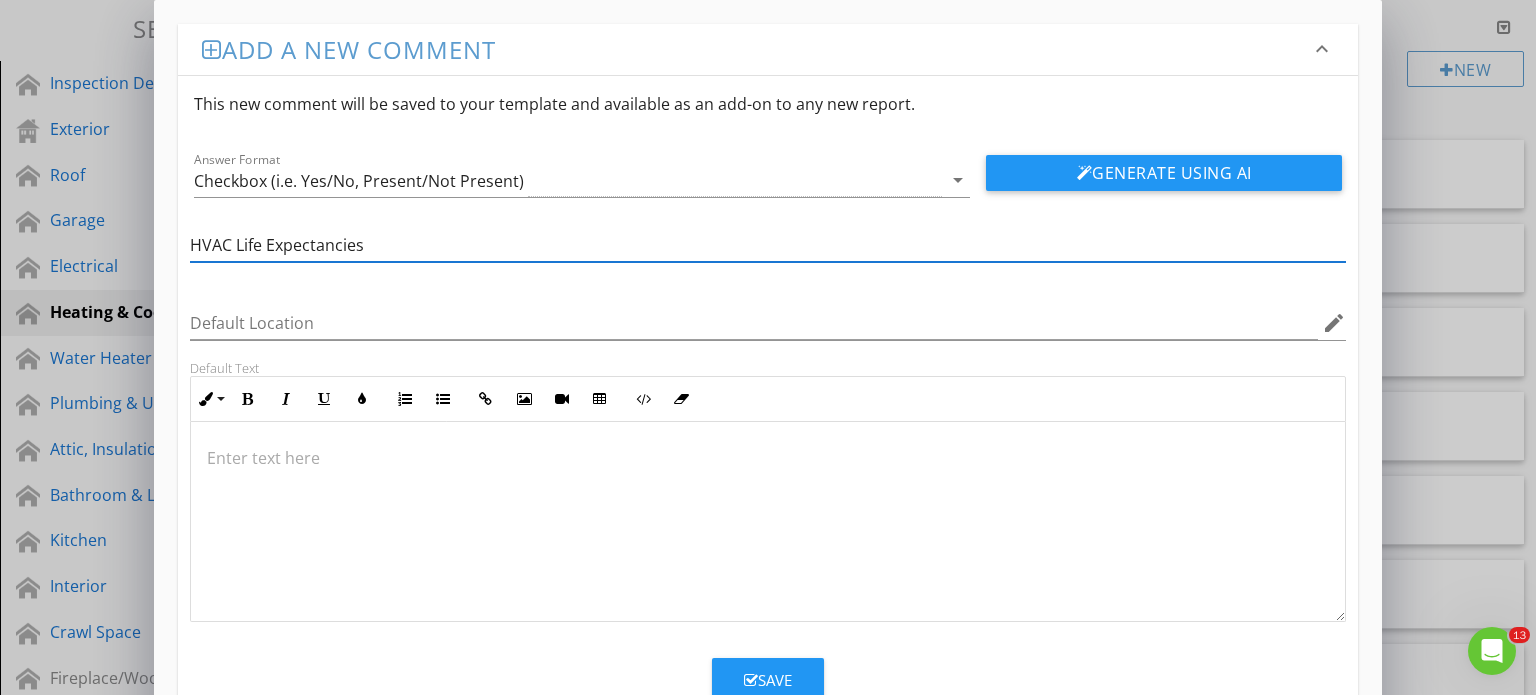 type on "HVAC Life Expectancies" 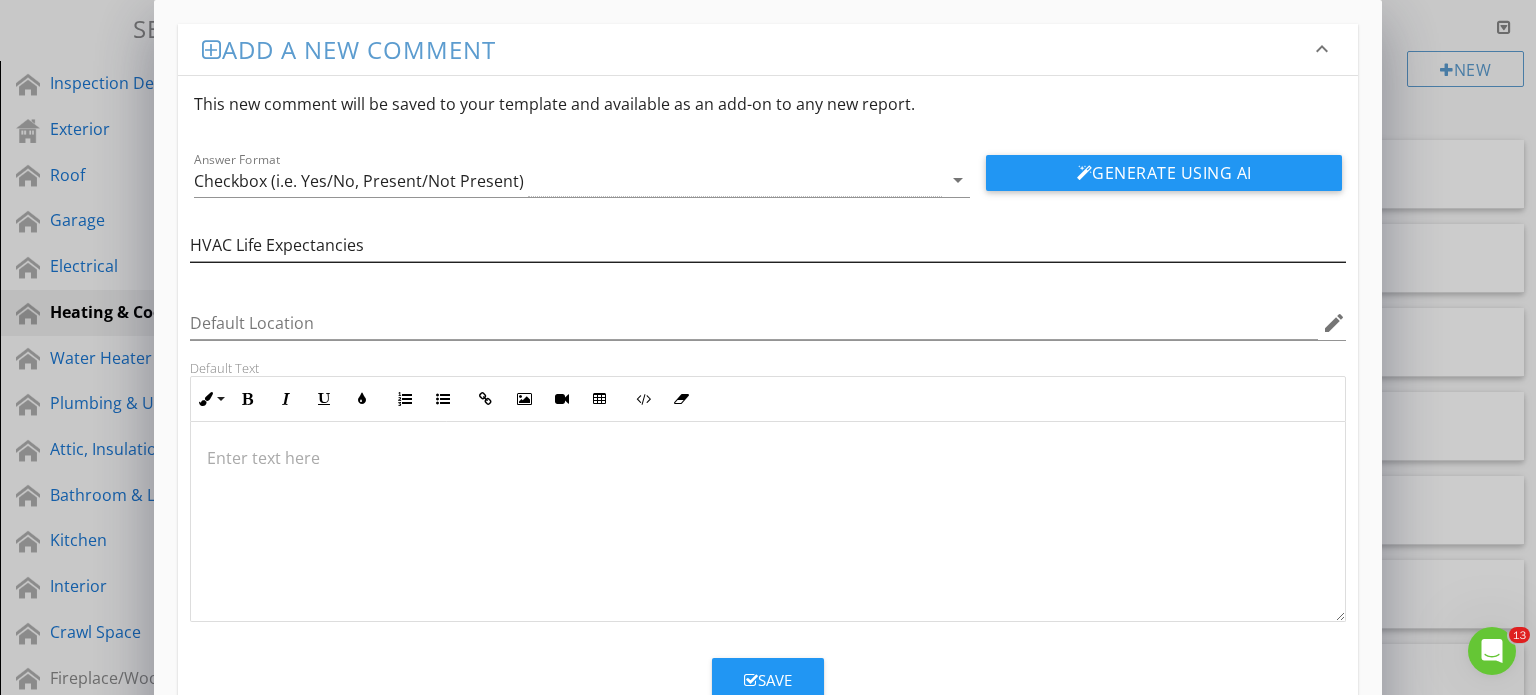 type 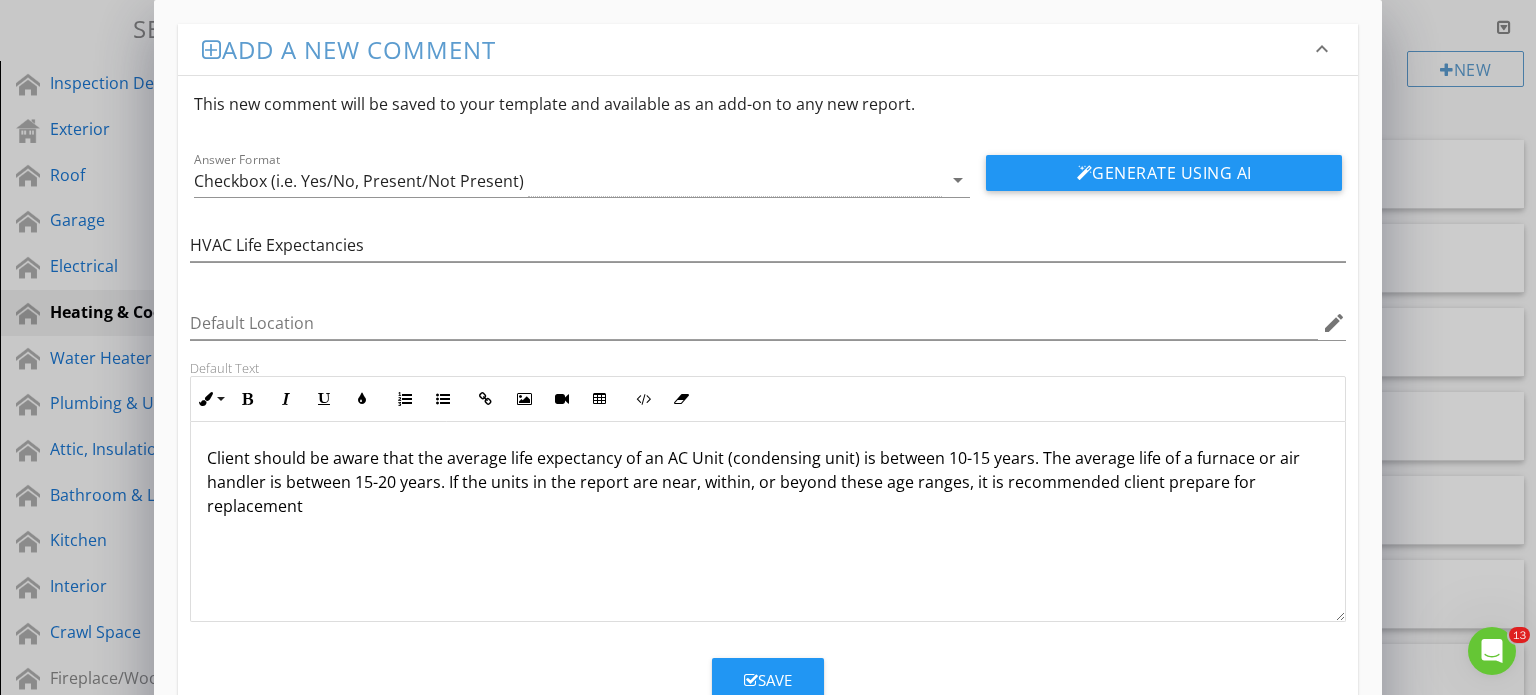 click on "Client should be aware that the average life expectancy of an AC Unit (condensing unit) is between 10-15 years. The average life of a furnace or air handler is between 15-20 years. If the units in the report are near, within, or beyond these age ranges, it is recommended client prepare for replacement" at bounding box center [768, 482] 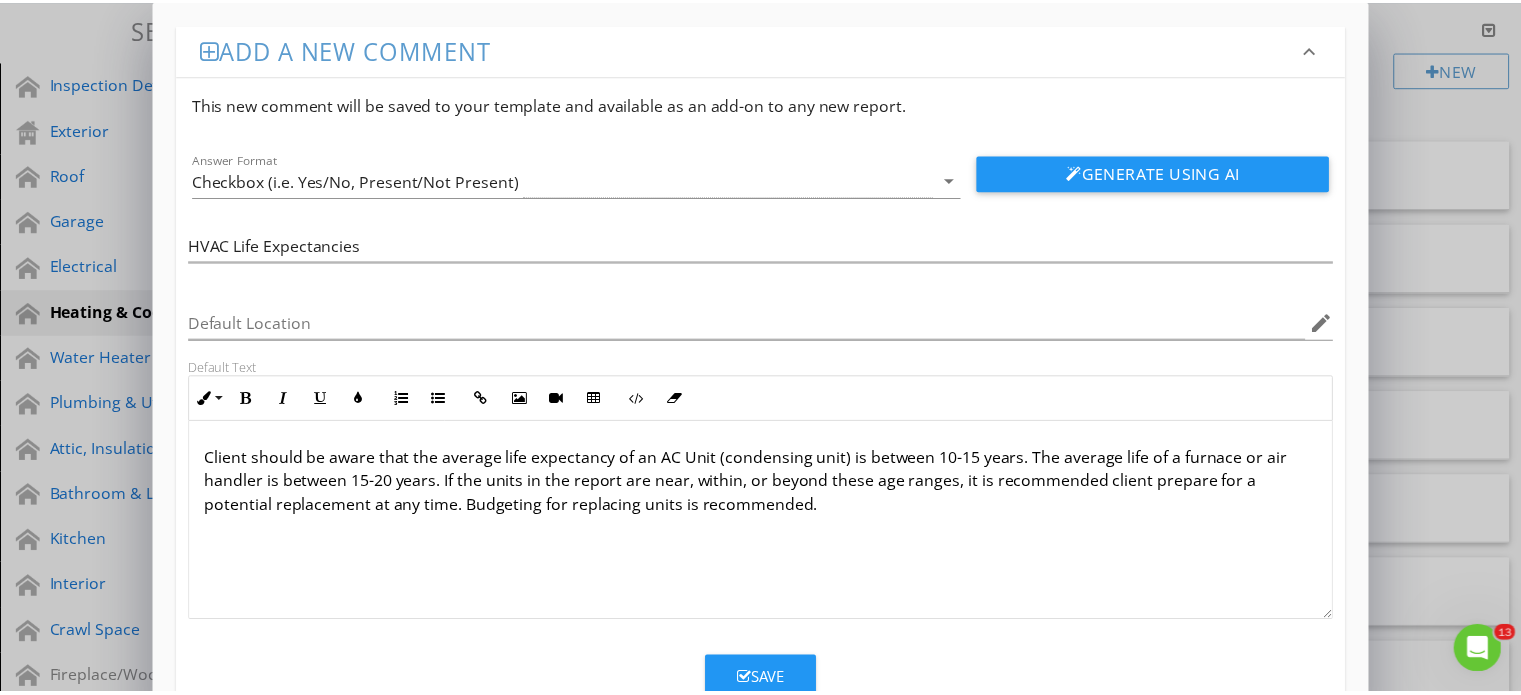 scroll, scrollTop: 0, scrollLeft: 0, axis: both 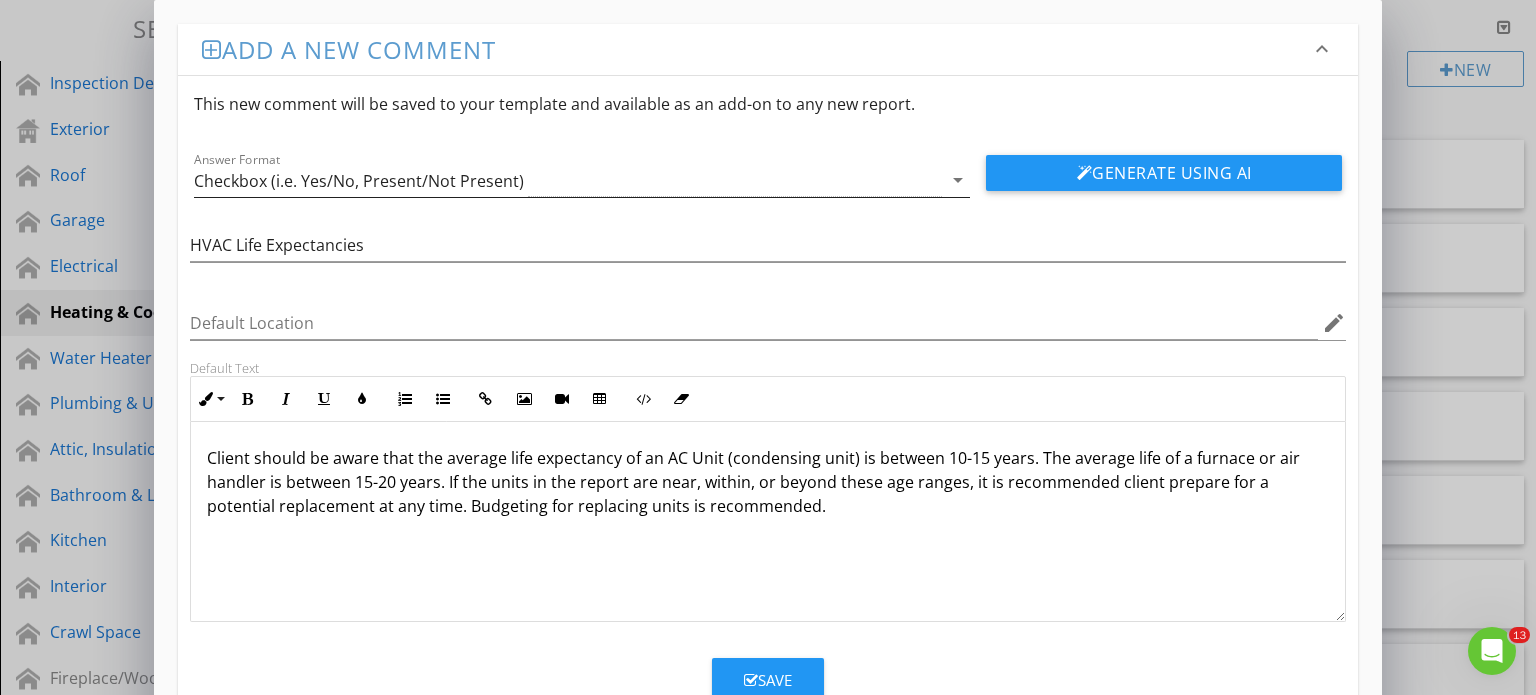 click on "Checkbox (i.e. Yes/No, Present/Not Present)" at bounding box center [568, 180] 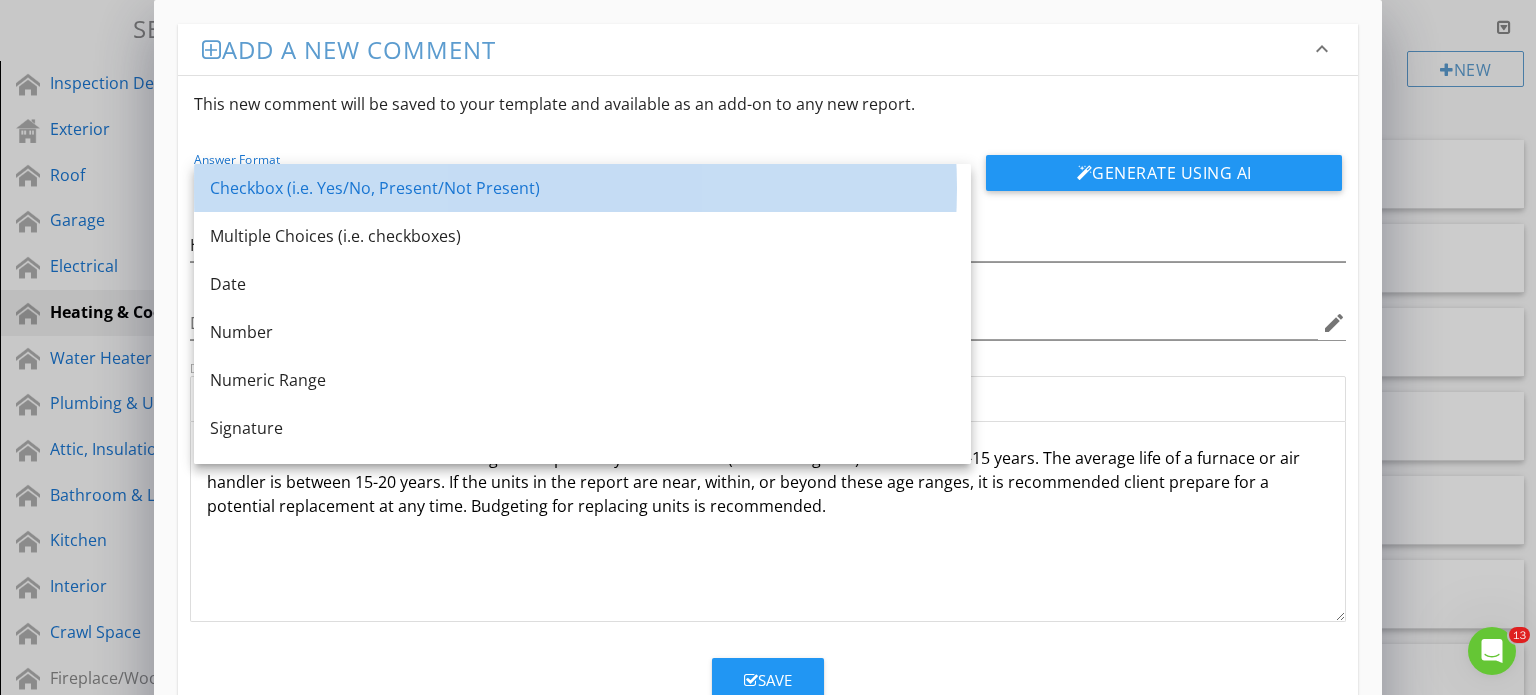 click on "Checkbox (i.e. Yes/No, Present/Not Present)" at bounding box center (582, 188) 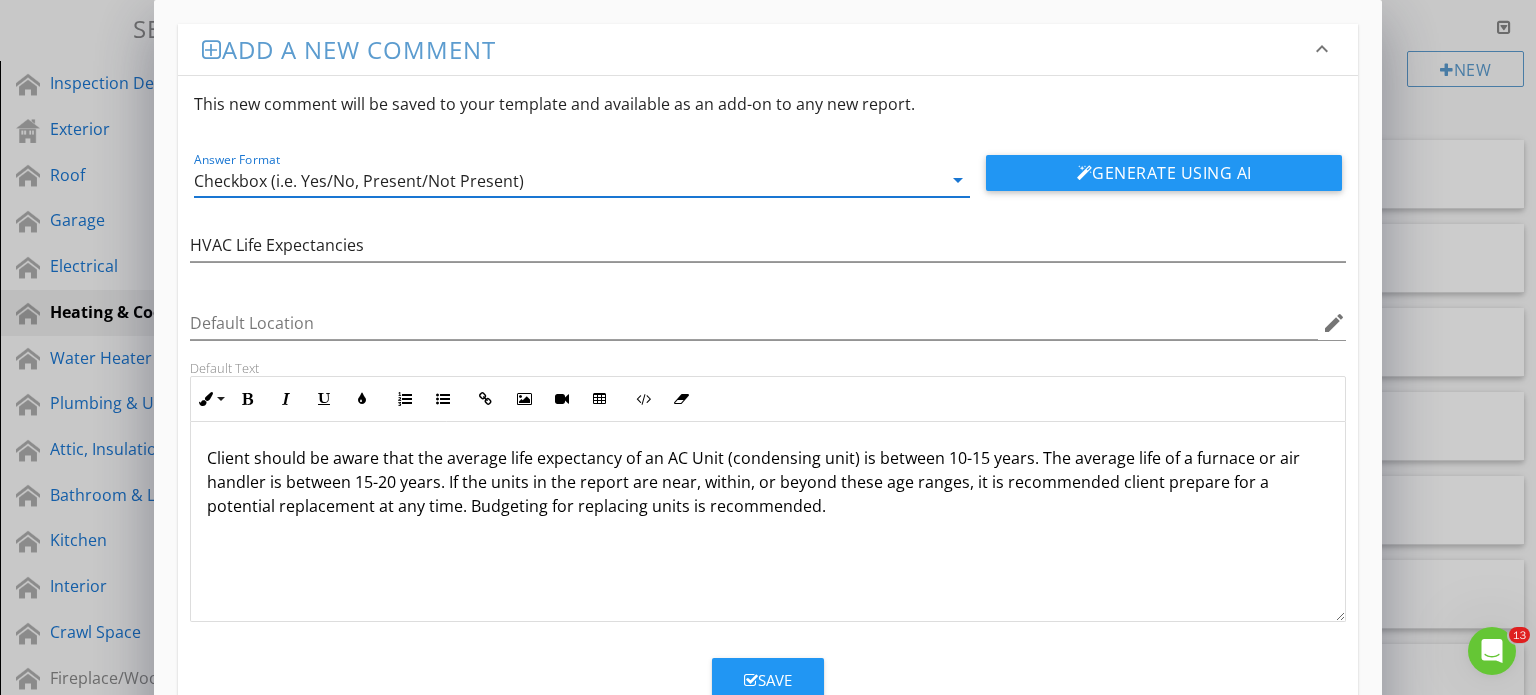 click on "Save" at bounding box center [768, 680] 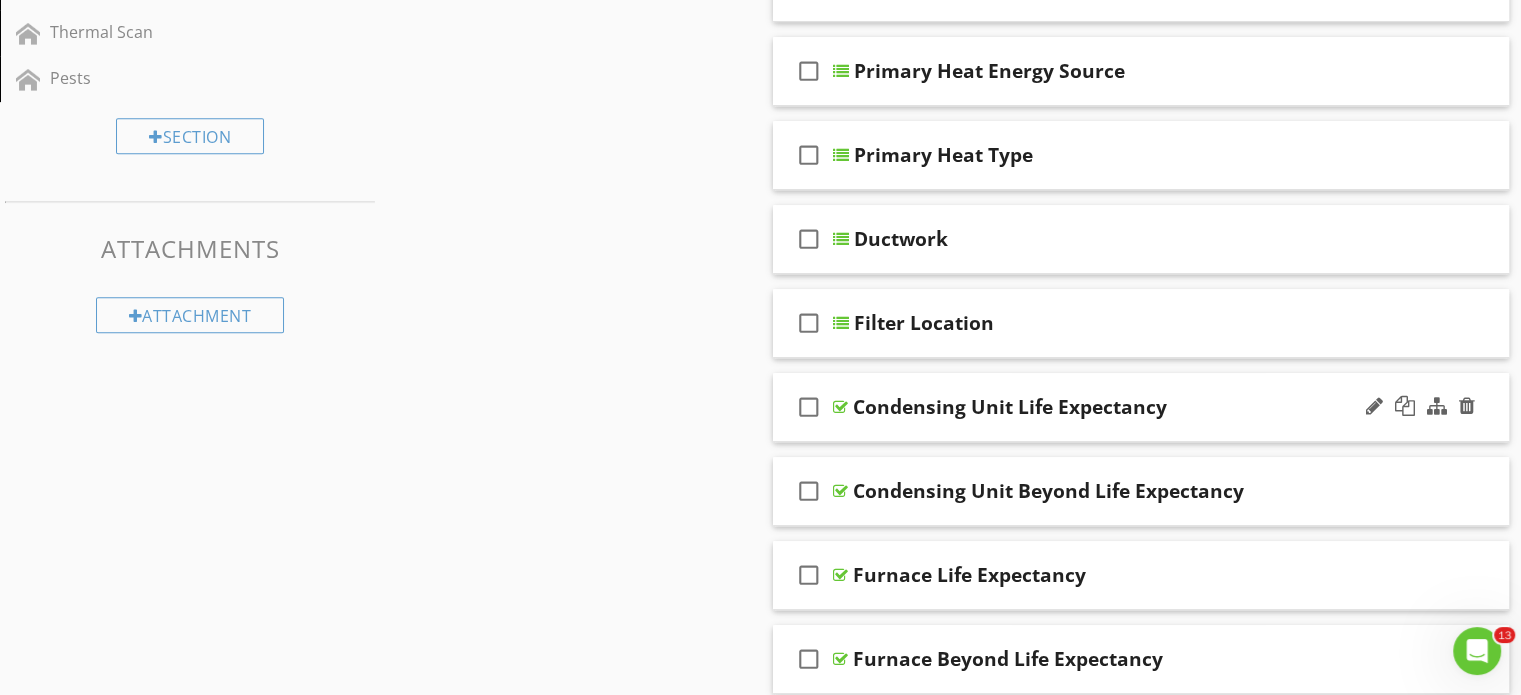 scroll, scrollTop: 1000, scrollLeft: 0, axis: vertical 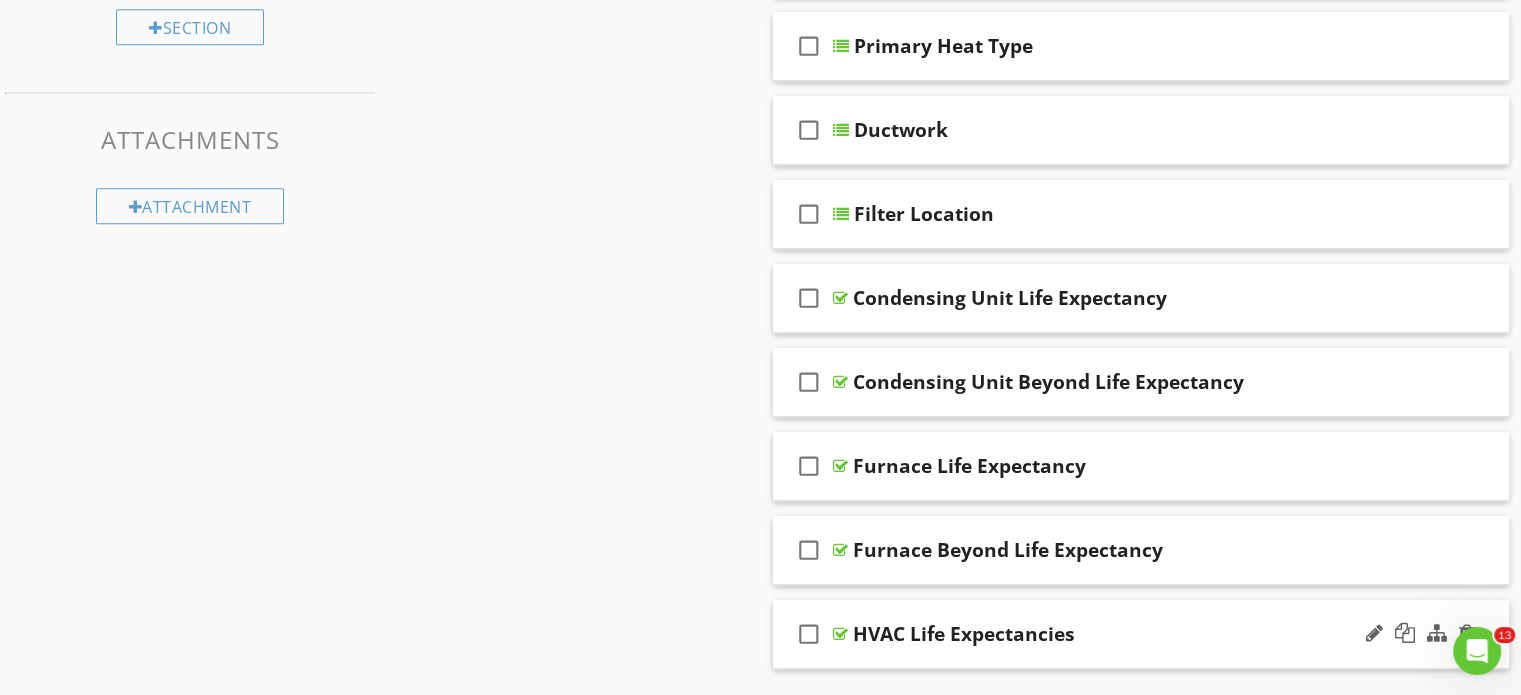click on "check_box_outline_blank
HVAC Life Expectancies" at bounding box center (1141, 634) 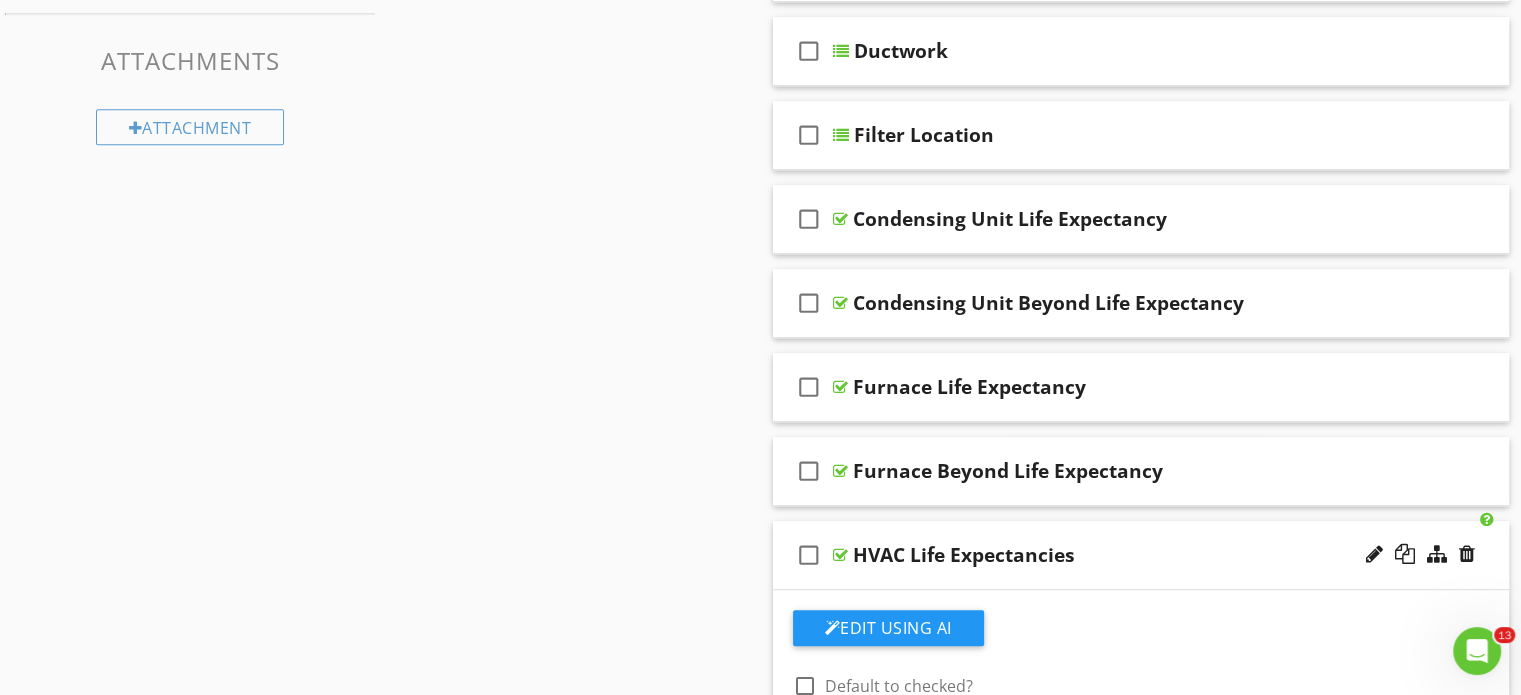 scroll, scrollTop: 1200, scrollLeft: 0, axis: vertical 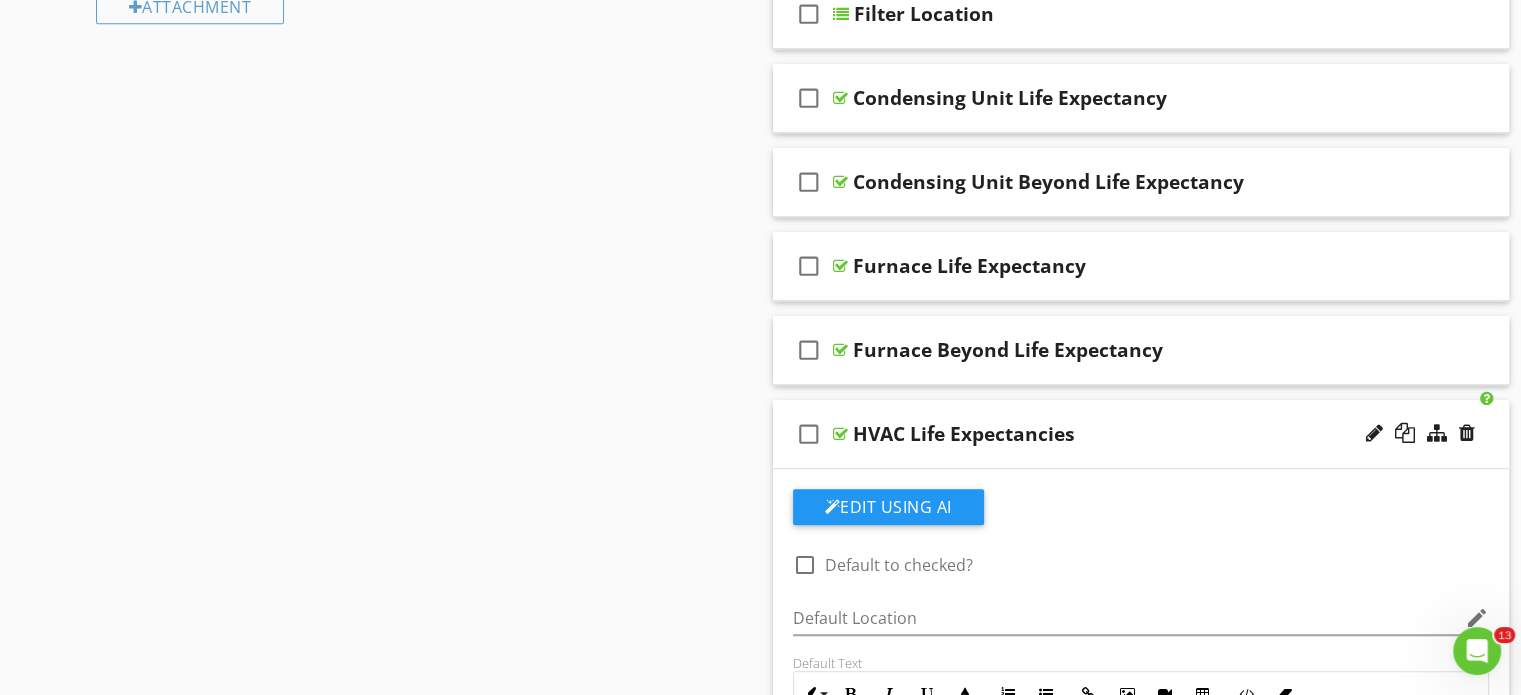 click at bounding box center (805, 565) 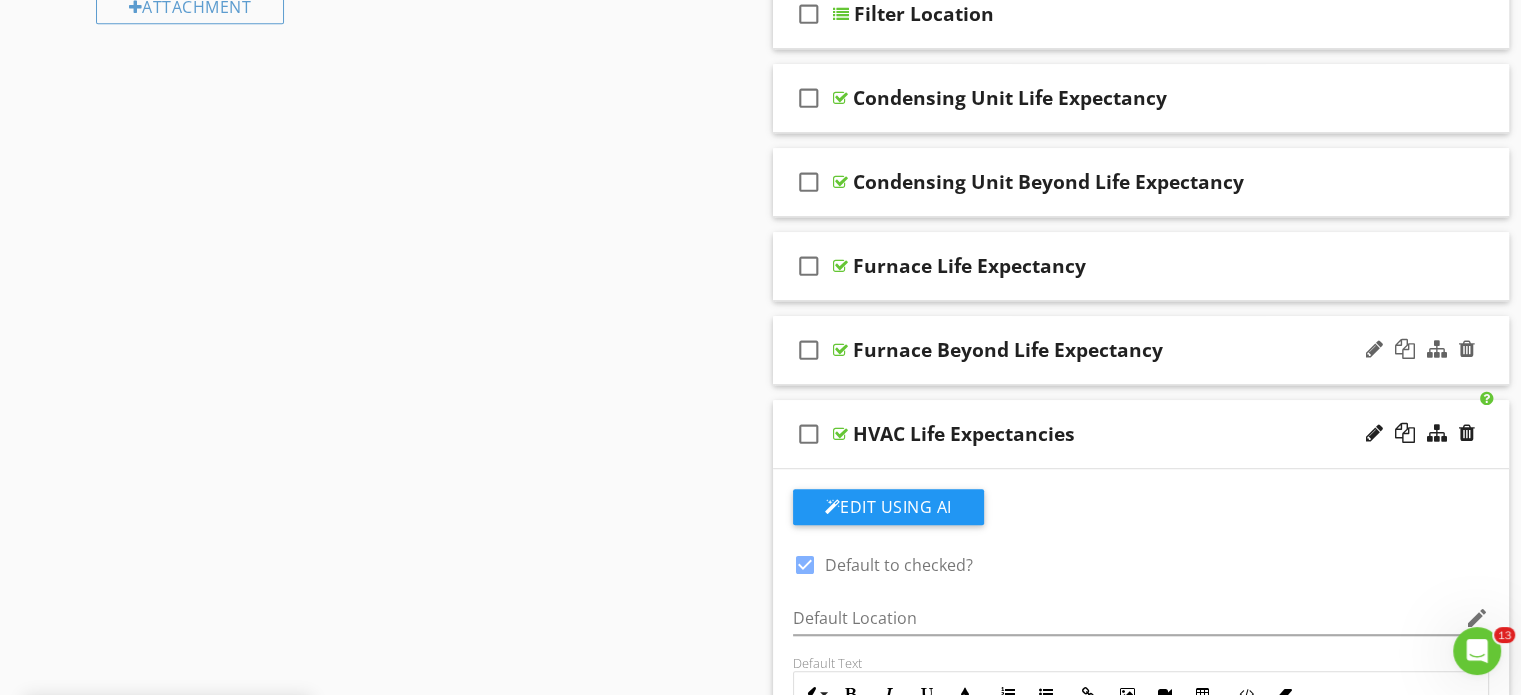 click on "check_box_outline_blank
Furnace Beyond Life Expectancy" at bounding box center [1141, 350] 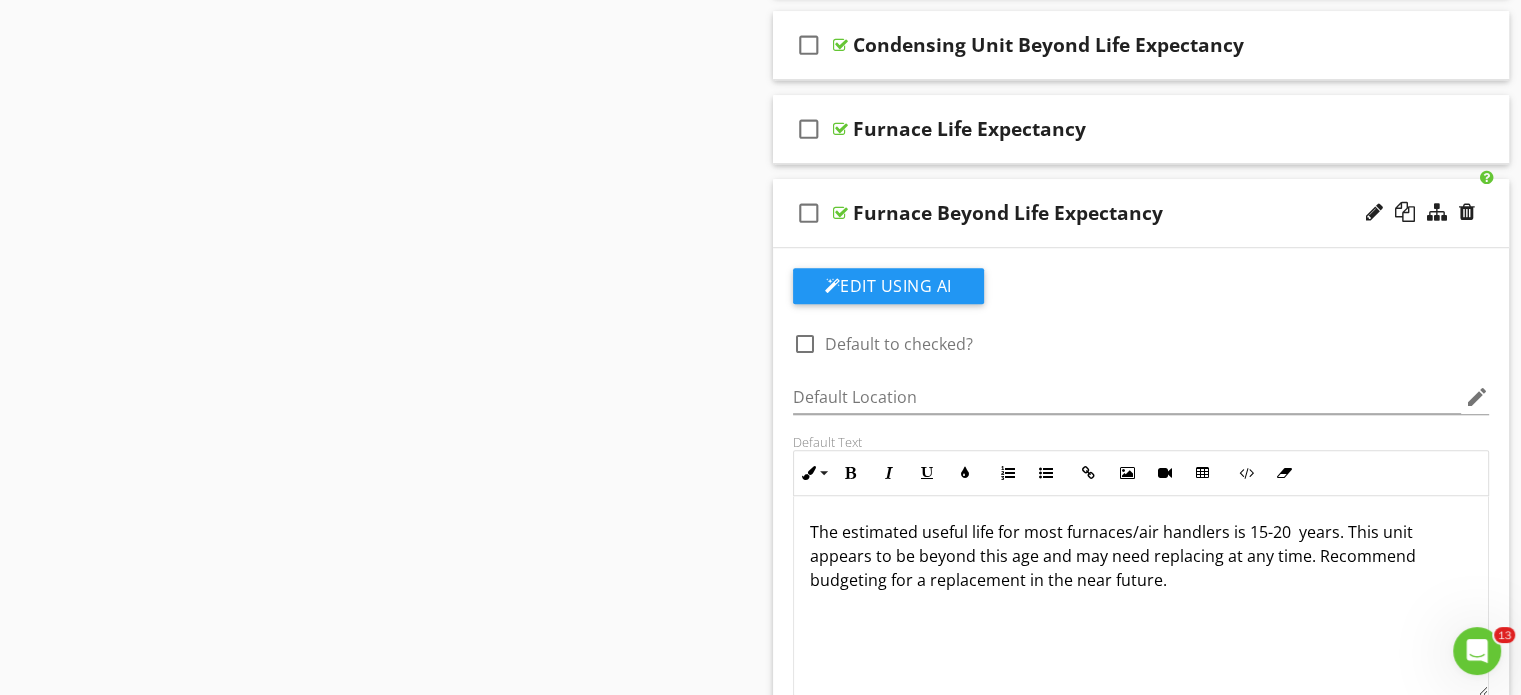 scroll, scrollTop: 1400, scrollLeft: 0, axis: vertical 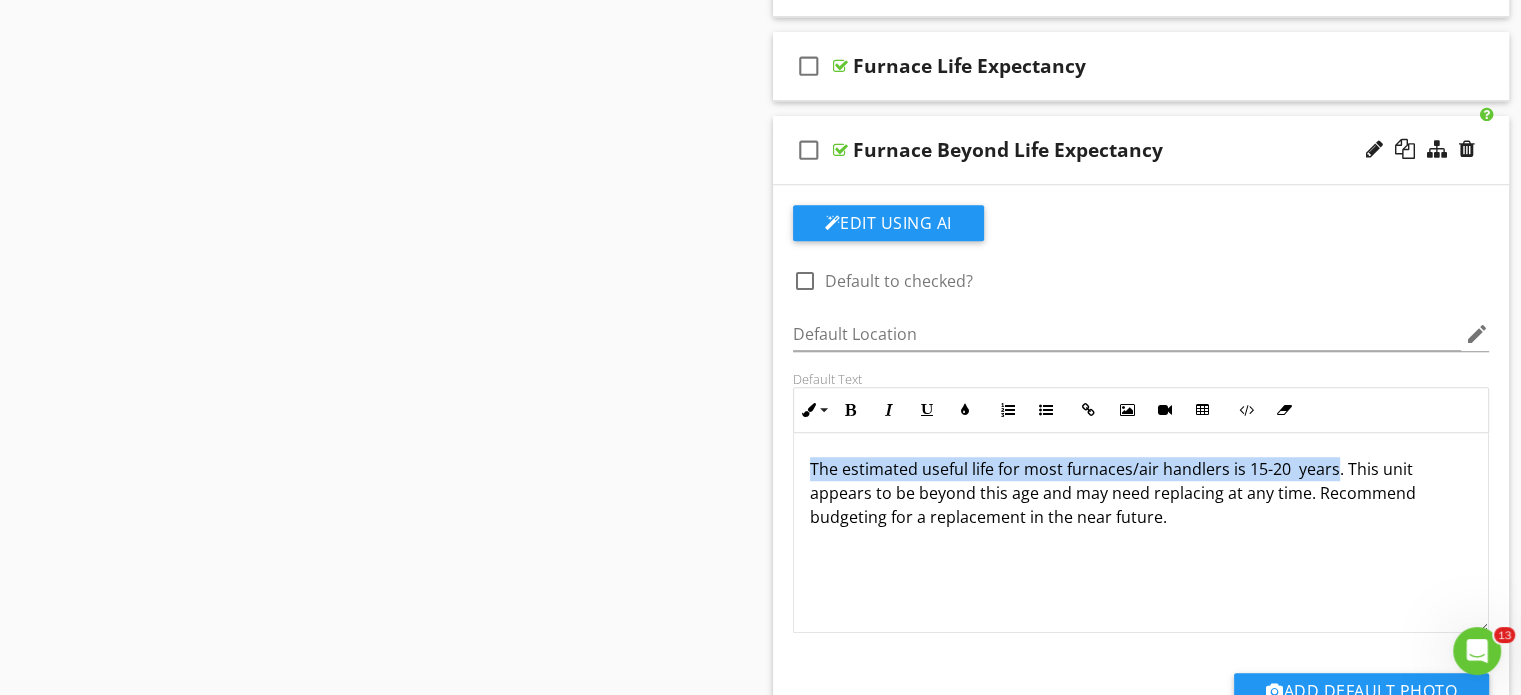 drag, startPoint x: 1333, startPoint y: 468, endPoint x: 812, endPoint y: 463, distance: 521.024 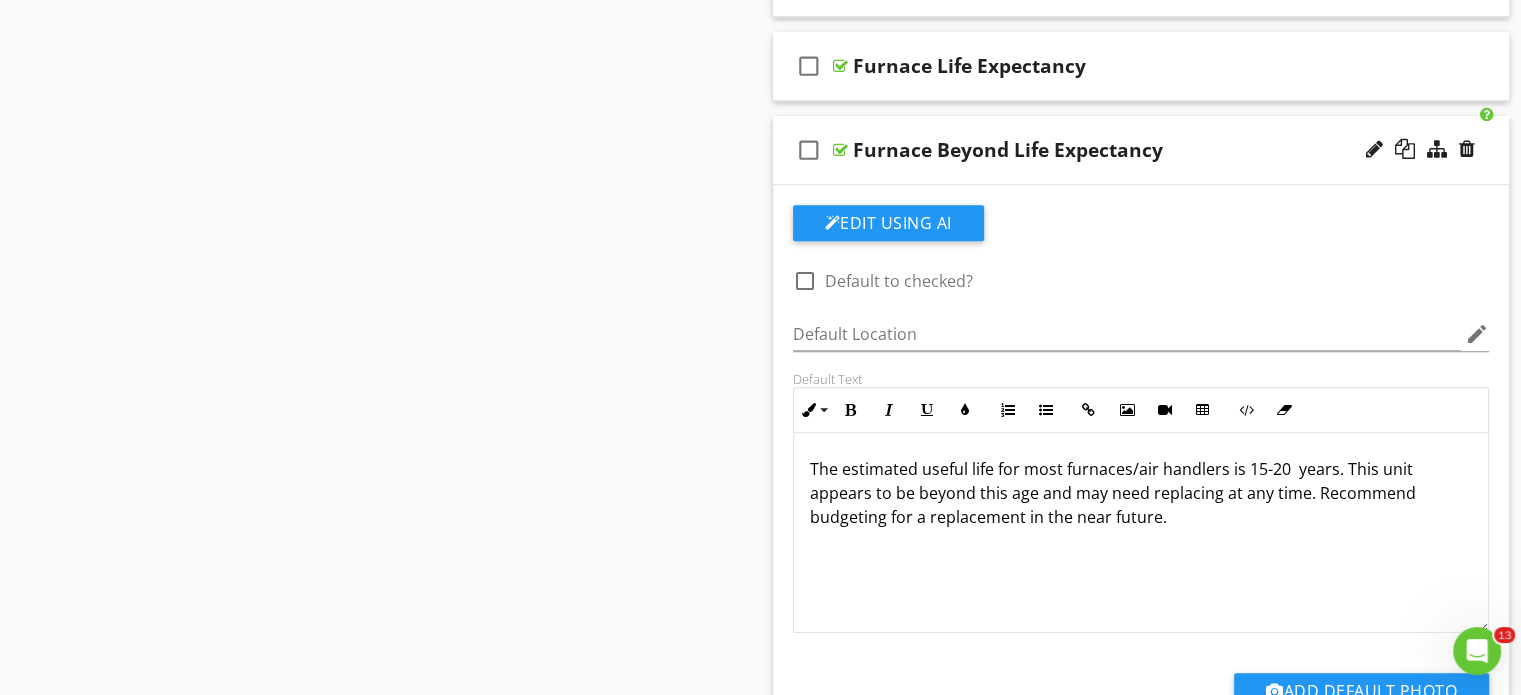 click on "Sections
Inspection Details           Exterior            Roof           Garage           Electrical           Heating & Cooling           Water Heater           Plumbing & Utilities           Attic, Insulation & Ventilation           Bathroom & Laundry           Kitchen           Interior           Crawl Space           Fireplace/Wood Stove           Thermal Scan           Pests
Section
Attachments
Attachment
Items
General           Furnace/Evaporator Coils           Condensing Unit           Filter           Service           Distribution Systems           Operating Controls           Auxiliary heat           Utility Closet
Item
Comments
New
Informational   check_box_outline_blank     Select All       check_box_outline_blank
Verification of Systems Operations" at bounding box center [760, 422] 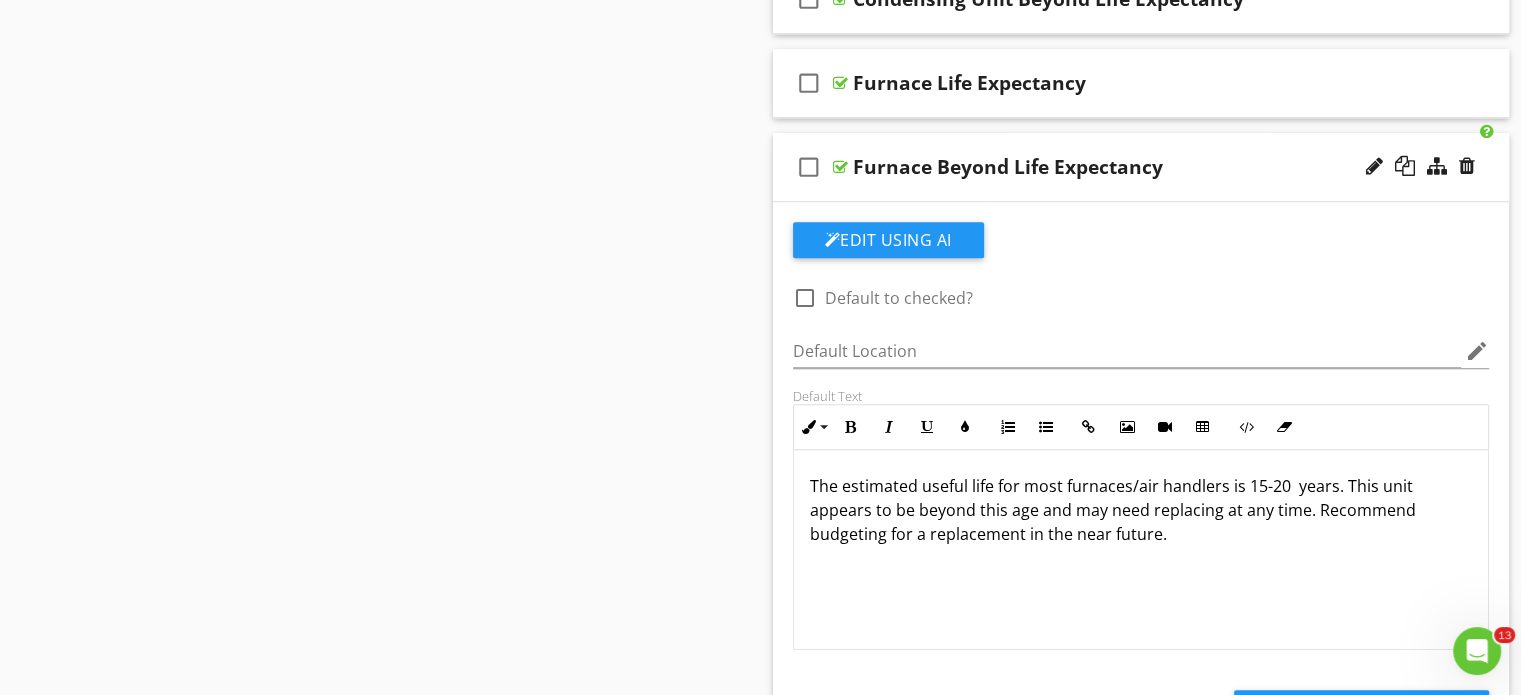 scroll, scrollTop: 1300, scrollLeft: 0, axis: vertical 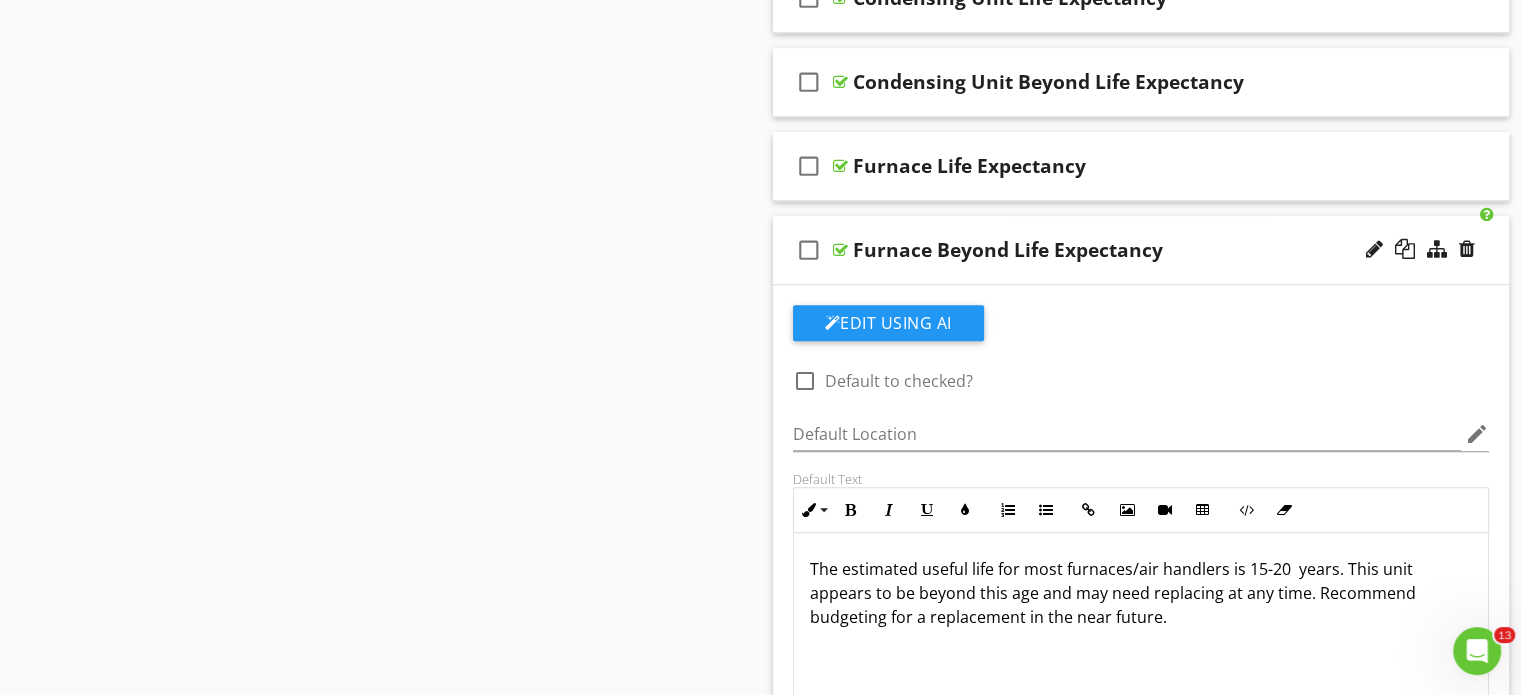 click on "check_box_outline_blank
Furnace Beyond Life Expectancy" at bounding box center [1141, 250] 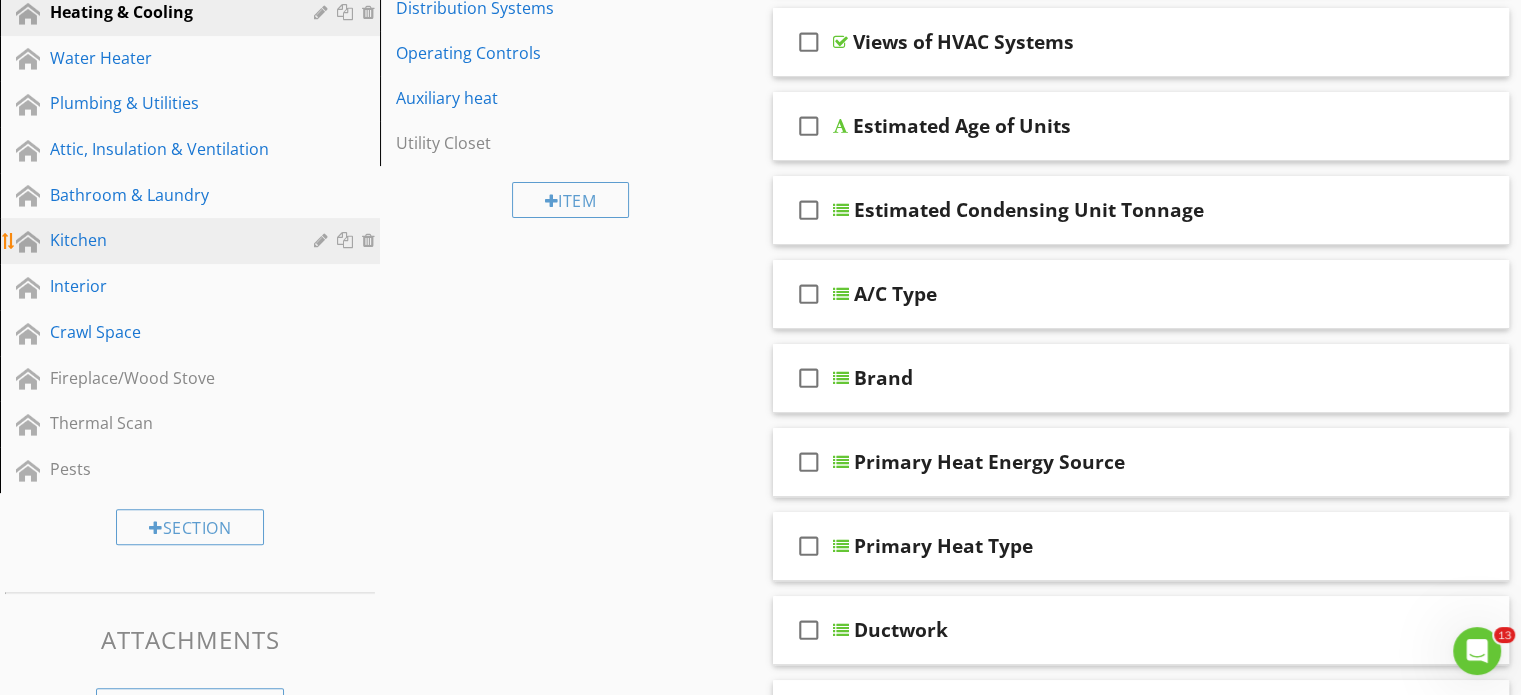 scroll, scrollTop: 400, scrollLeft: 0, axis: vertical 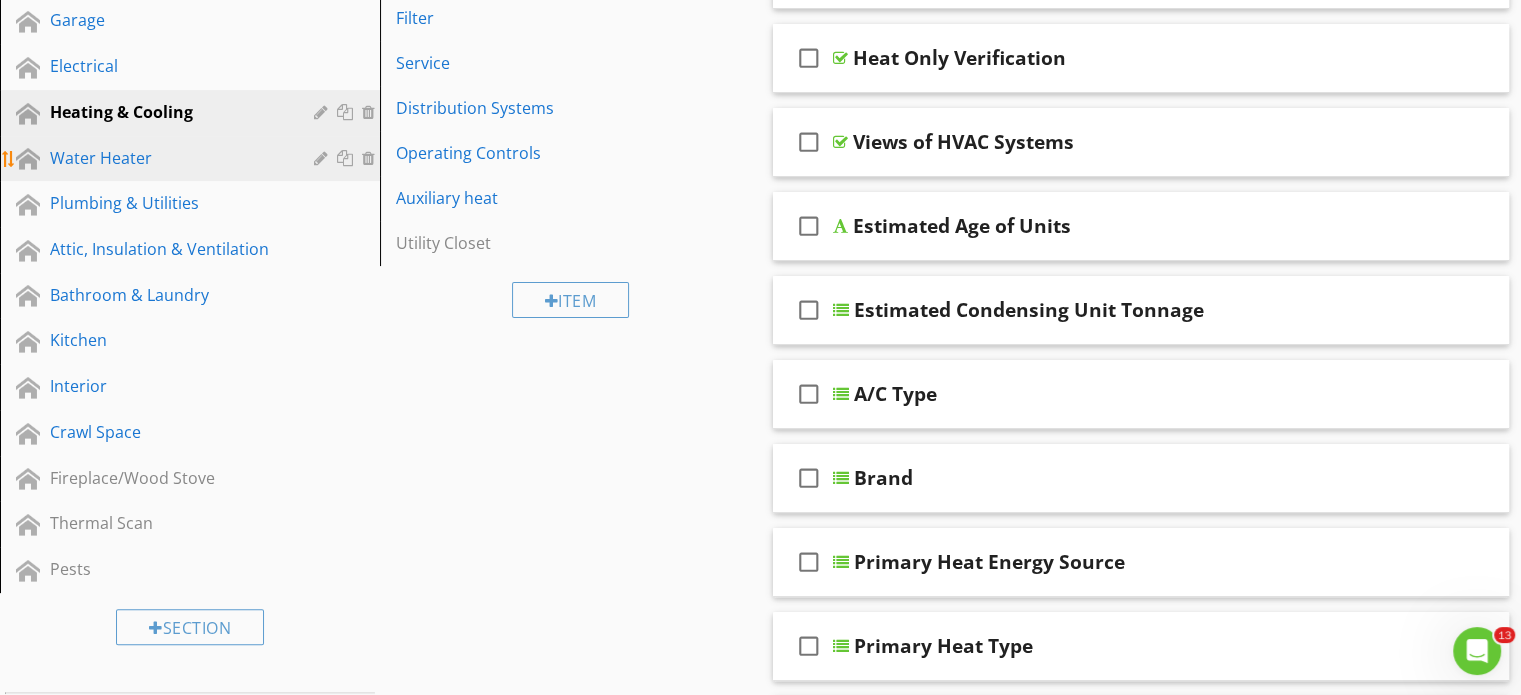 click on "Water Heater" at bounding box center [167, 158] 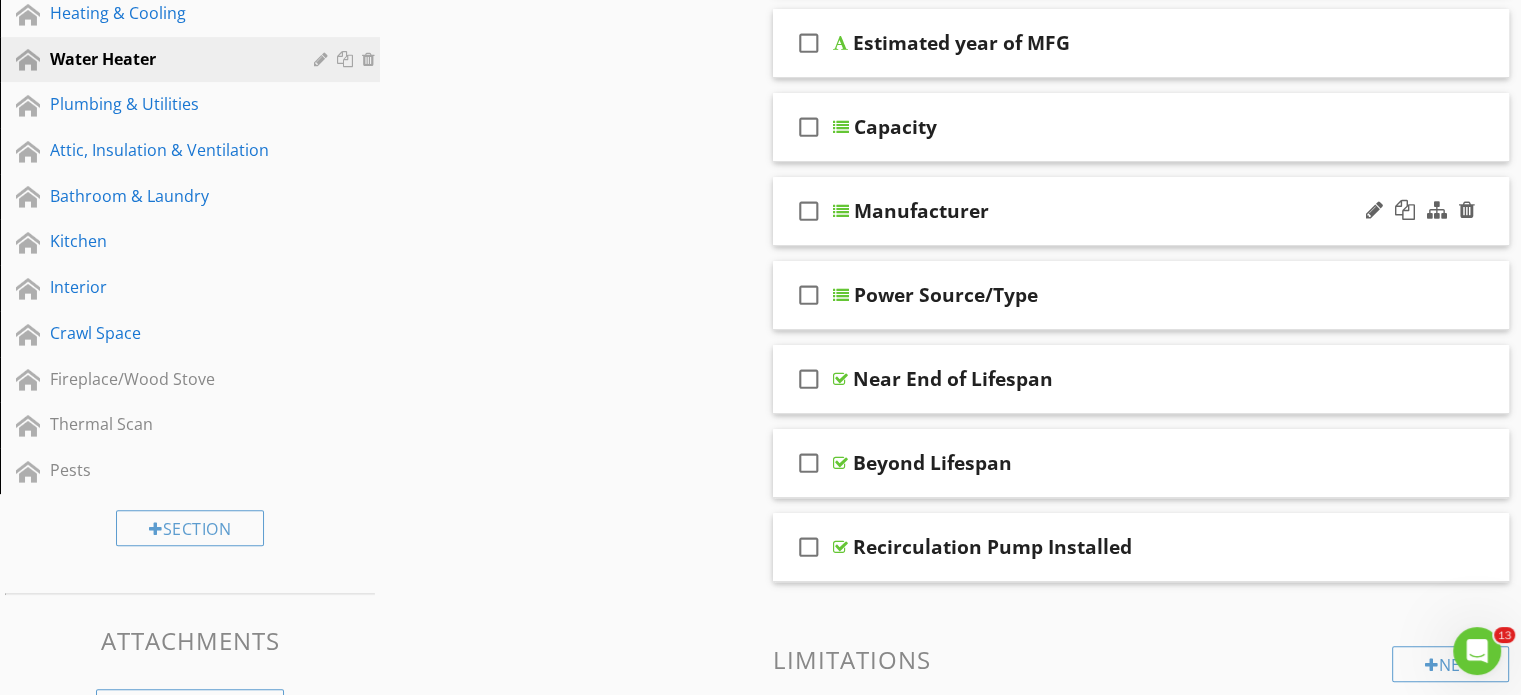 scroll, scrollTop: 600, scrollLeft: 0, axis: vertical 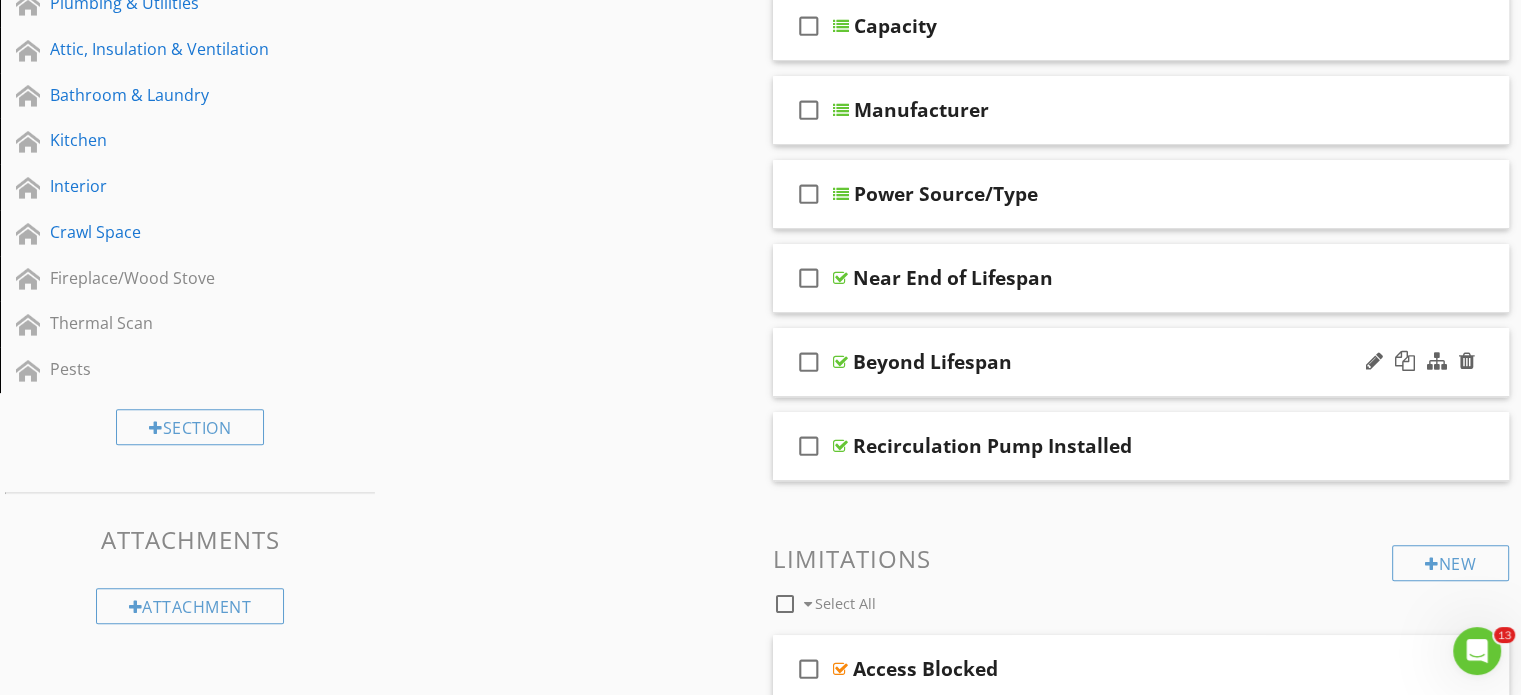 click on "check_box_outline_blank
Beyond Lifespan" at bounding box center [1141, 362] 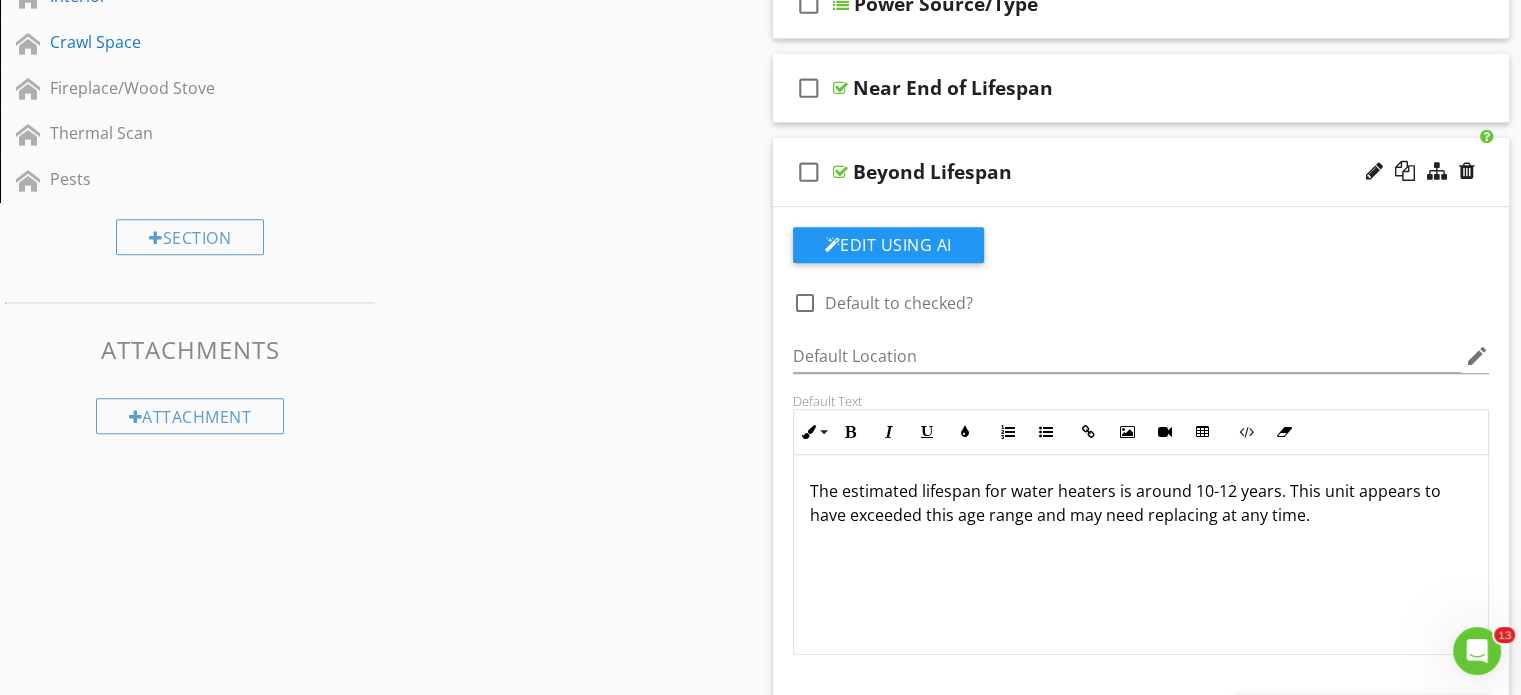 scroll, scrollTop: 800, scrollLeft: 0, axis: vertical 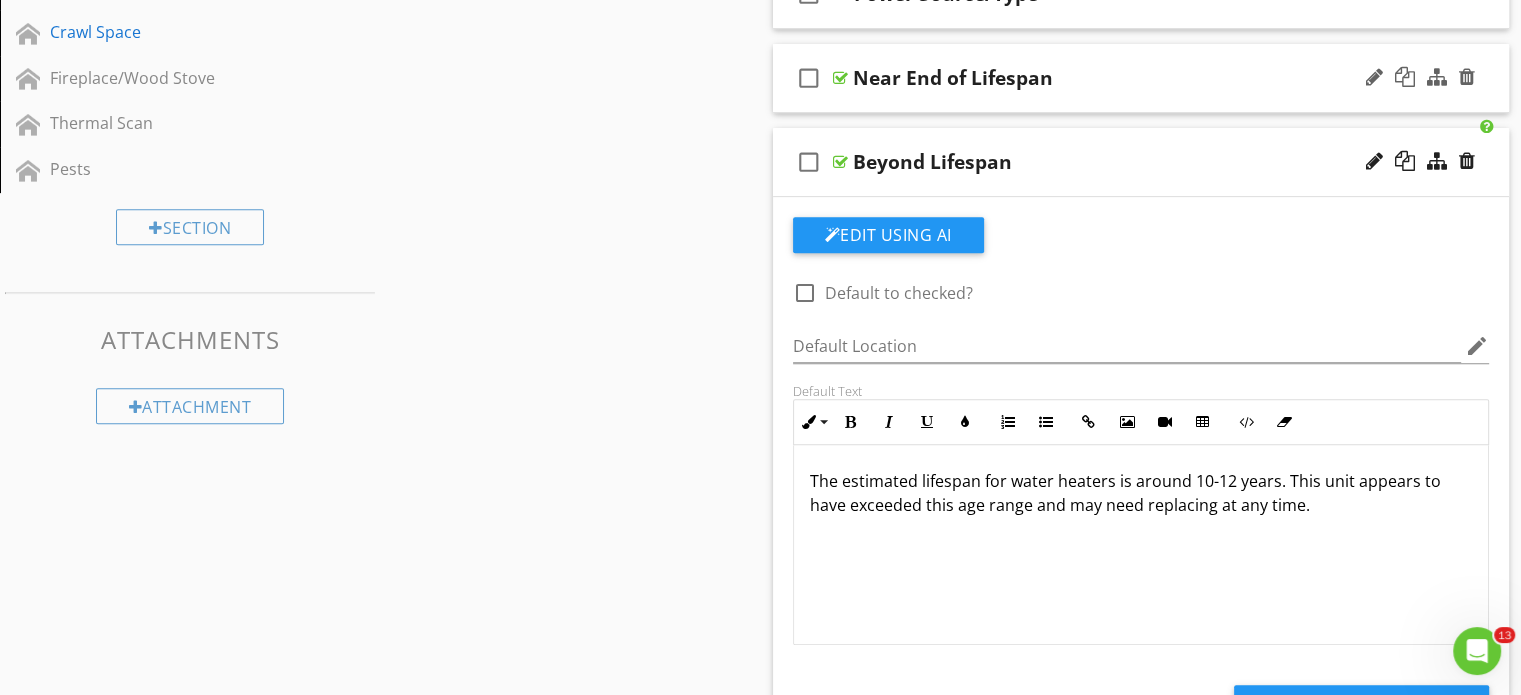 click on "check_box_outline_blank
Near End of Lifespan" at bounding box center [1141, 78] 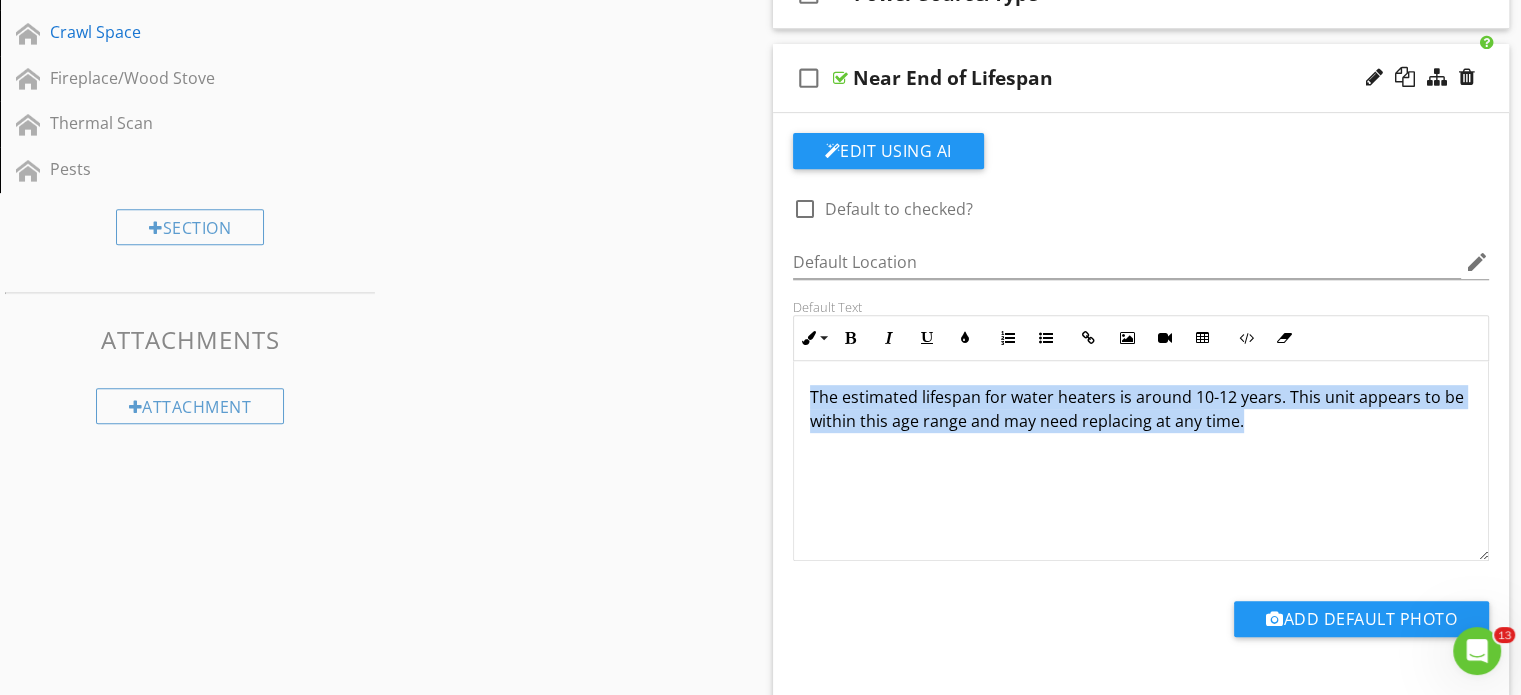 drag, startPoint x: 1295, startPoint y: 430, endPoint x: 809, endPoint y: 396, distance: 487.18784 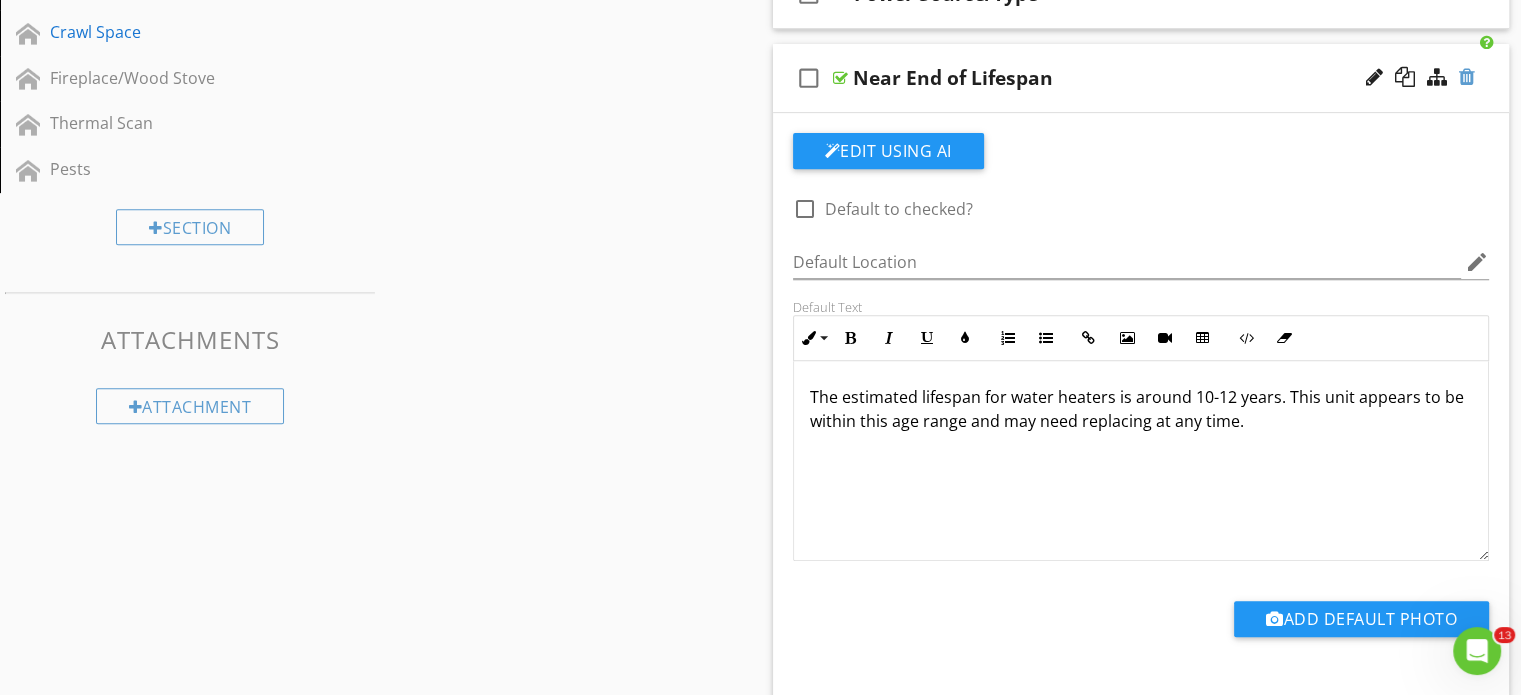 click at bounding box center (1467, 77) 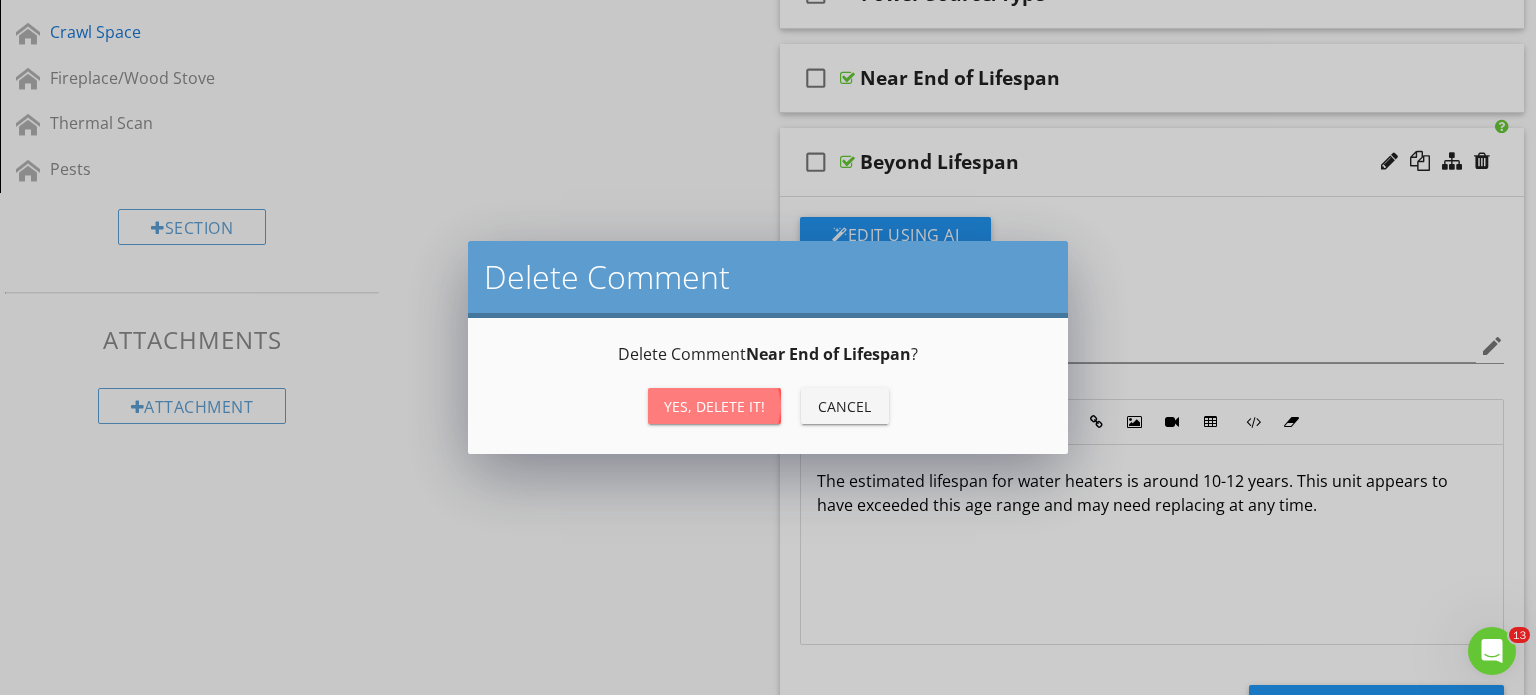 click on "Yes, Delete it!" at bounding box center [714, 406] 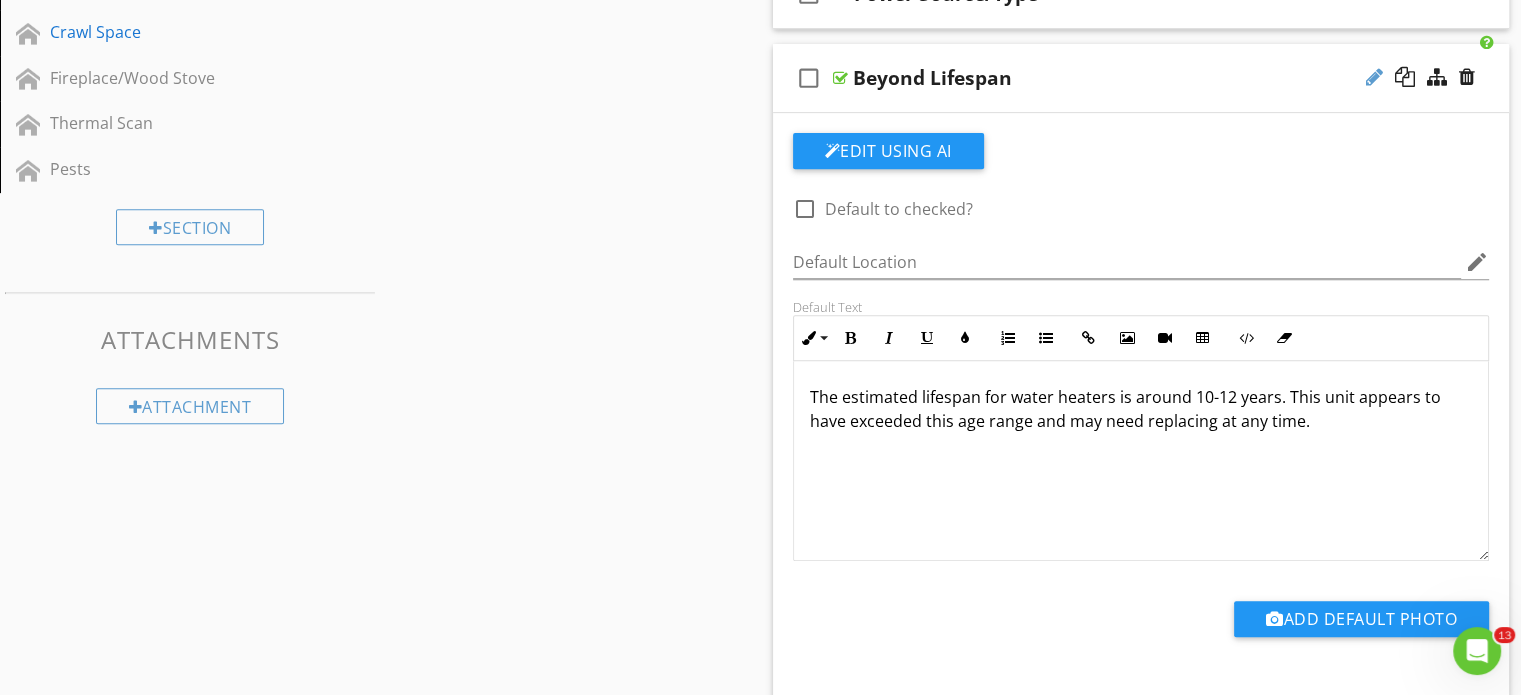 click at bounding box center (1374, 77) 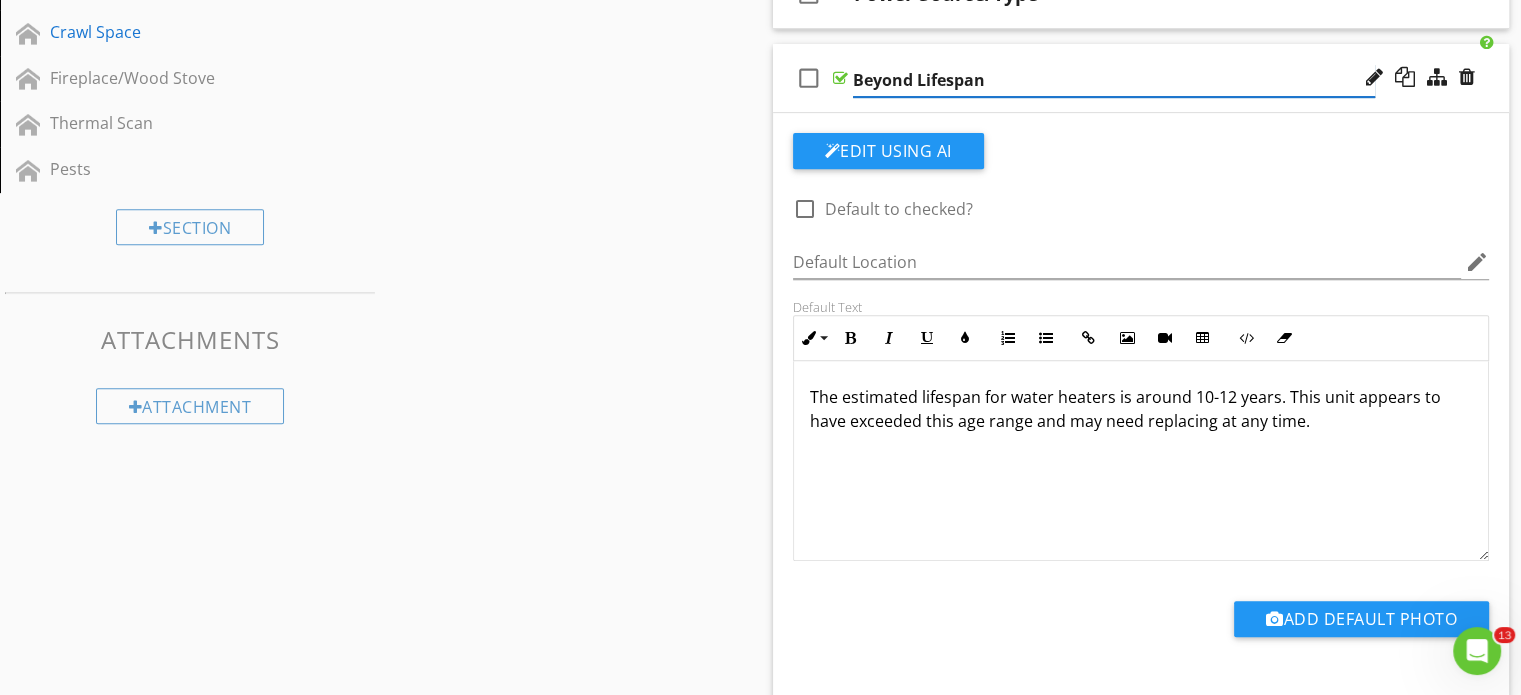 click on "Beyond Lifespan" at bounding box center (1114, 80) 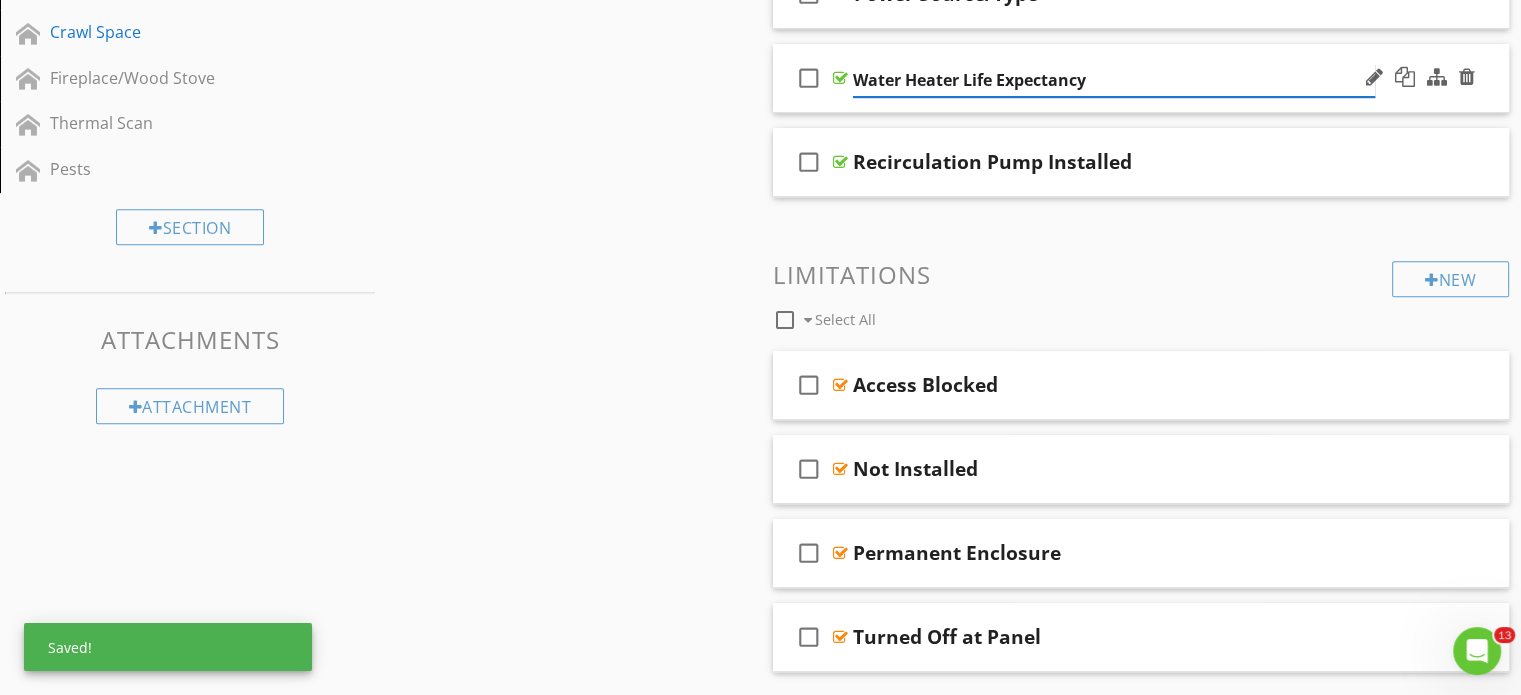 type on "Water Heater Life Expectancy" 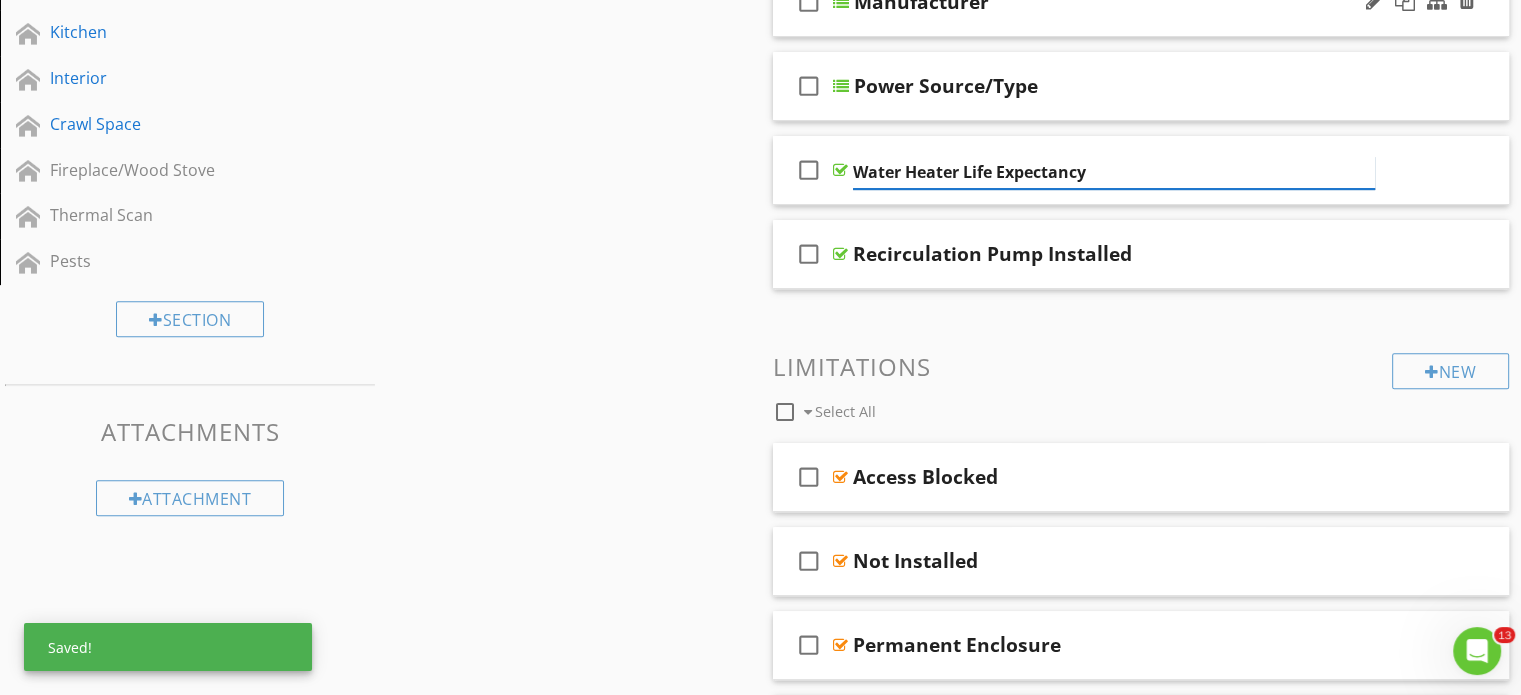 scroll, scrollTop: 600, scrollLeft: 0, axis: vertical 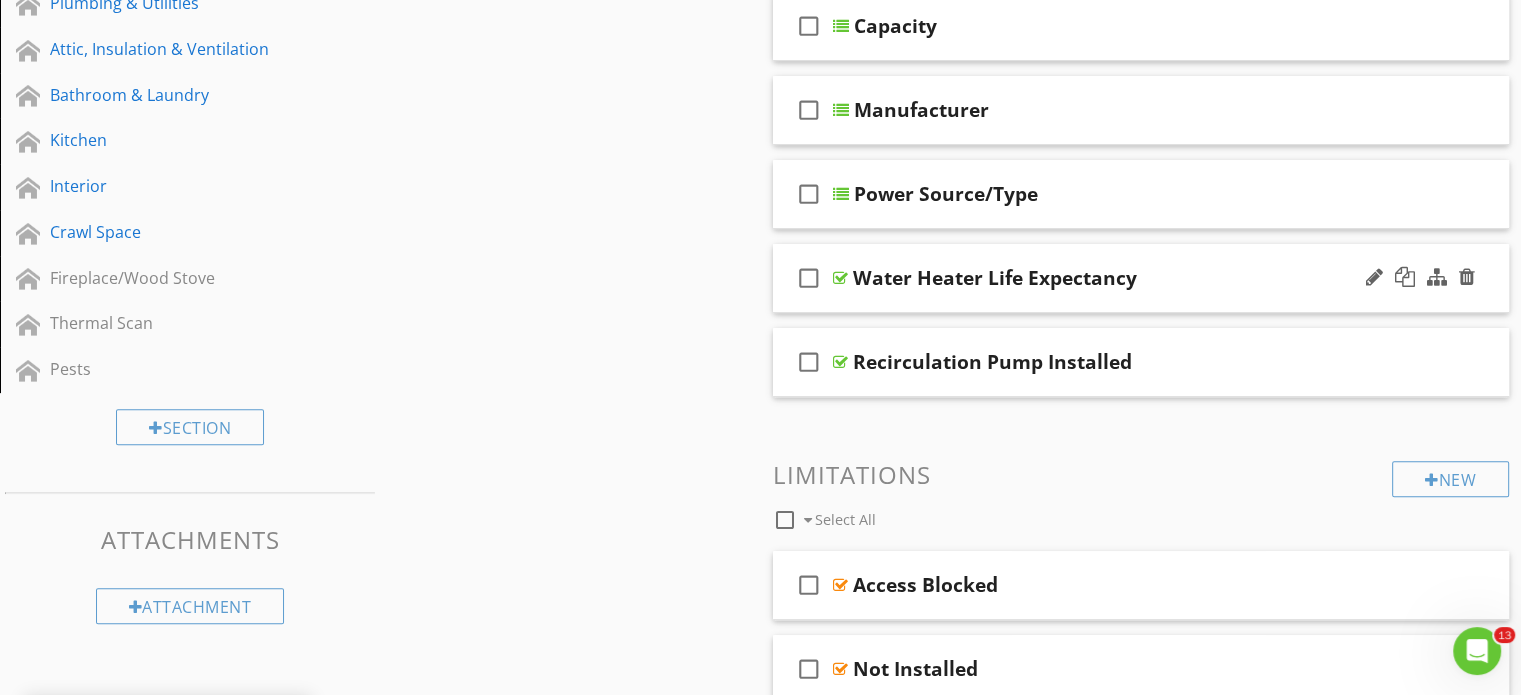 click on "check_box_outline_blank
Water Heater Life Expectancy" at bounding box center (1141, 278) 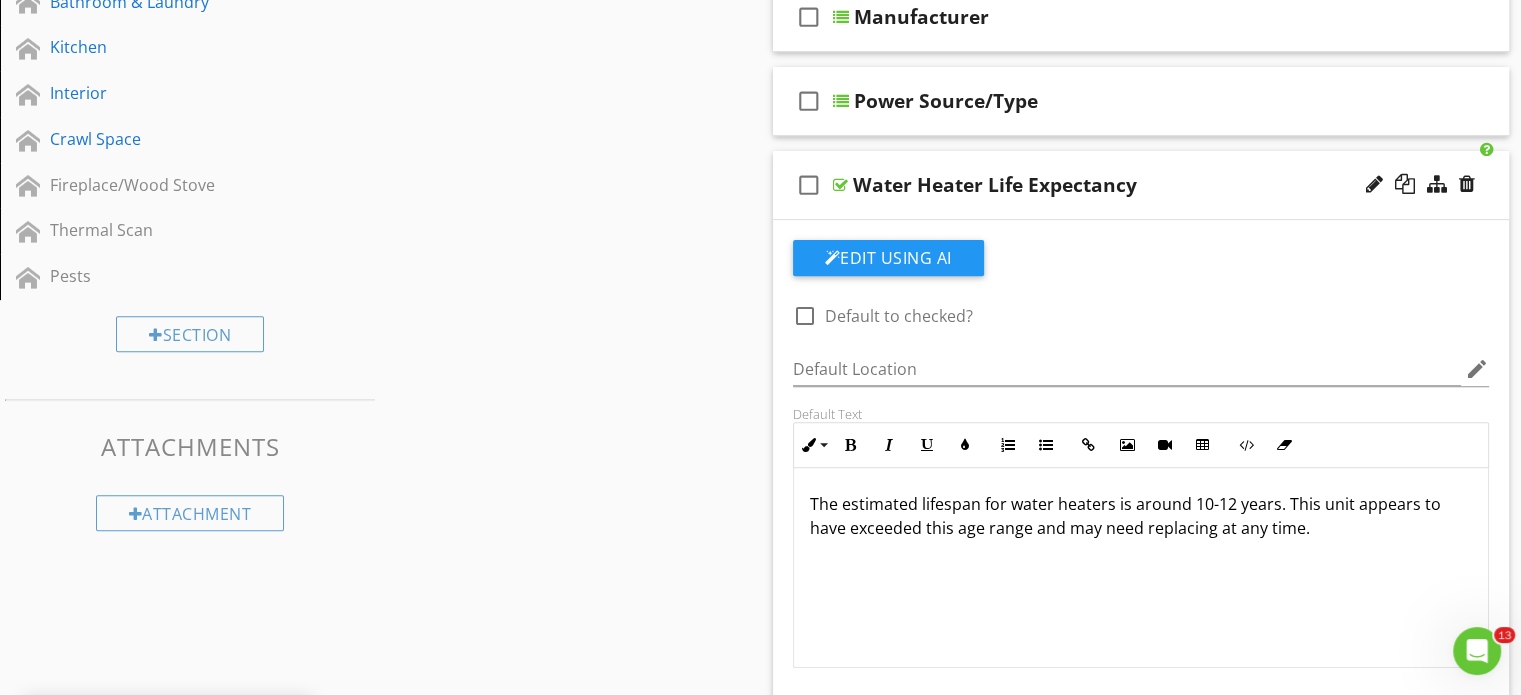 scroll, scrollTop: 800, scrollLeft: 0, axis: vertical 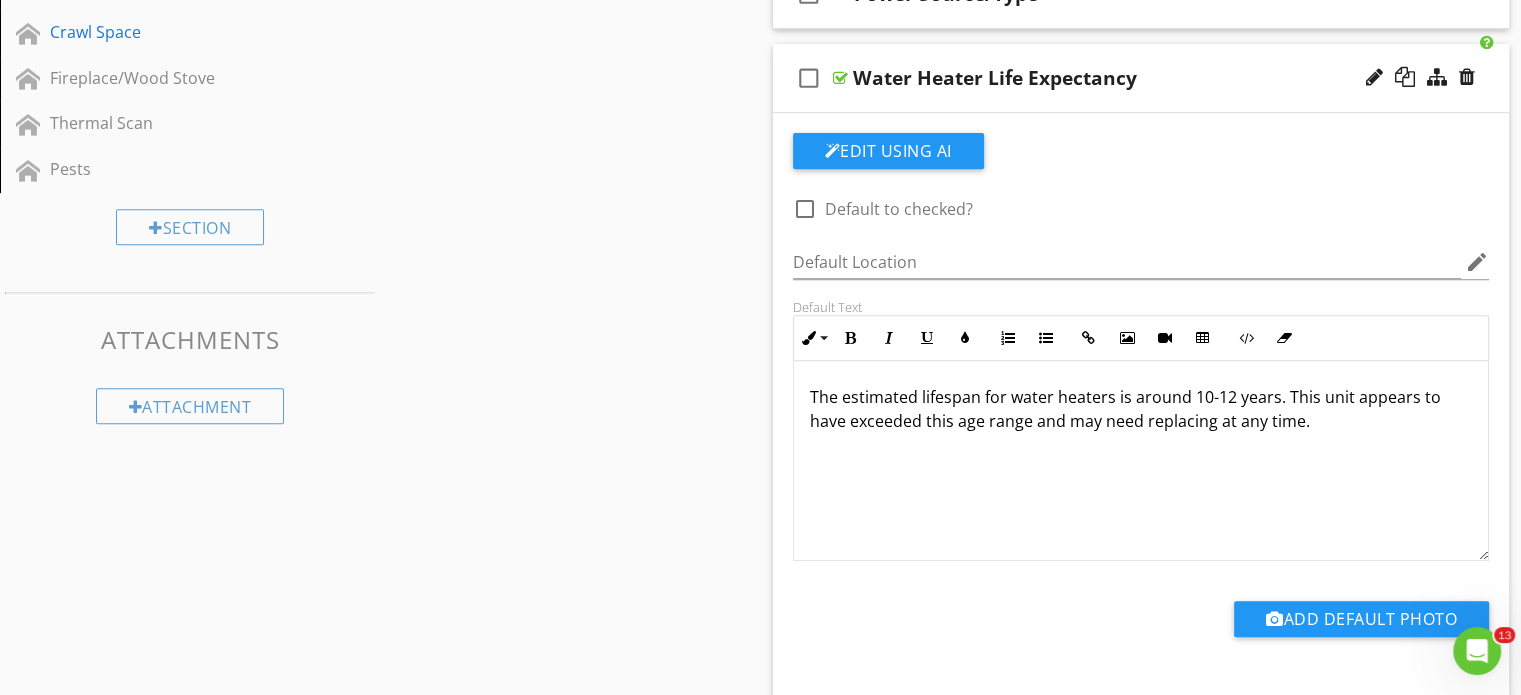 click at bounding box center [805, 209] 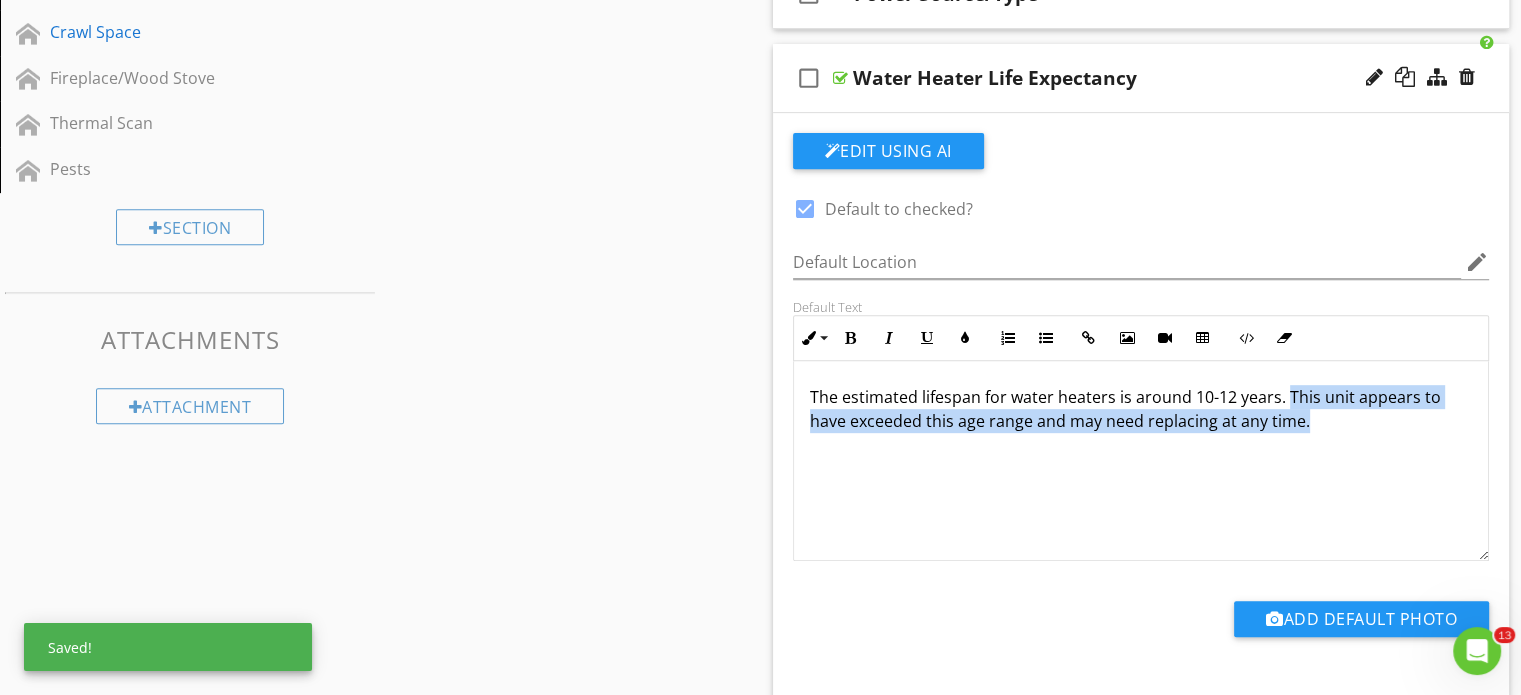 drag, startPoint x: 1339, startPoint y: 419, endPoint x: 1286, endPoint y: 386, distance: 62.433964 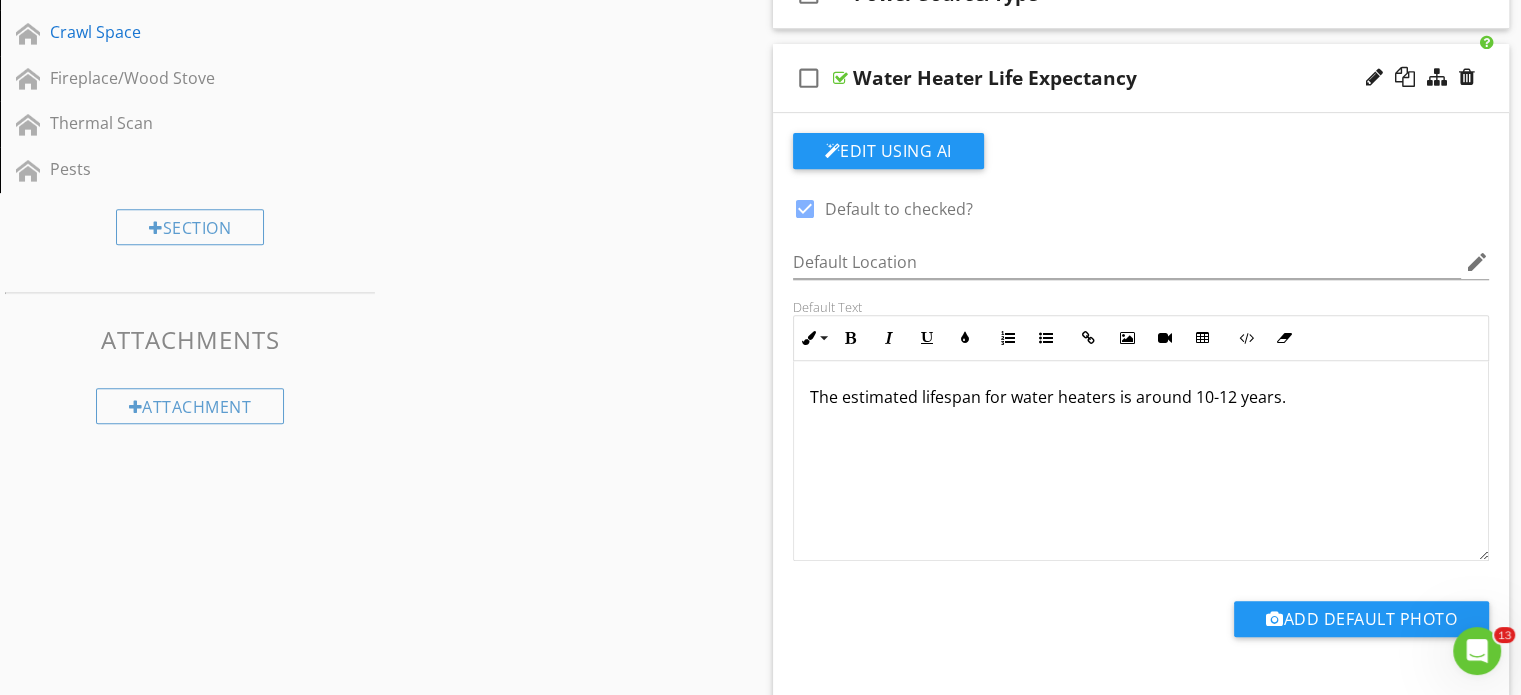 type 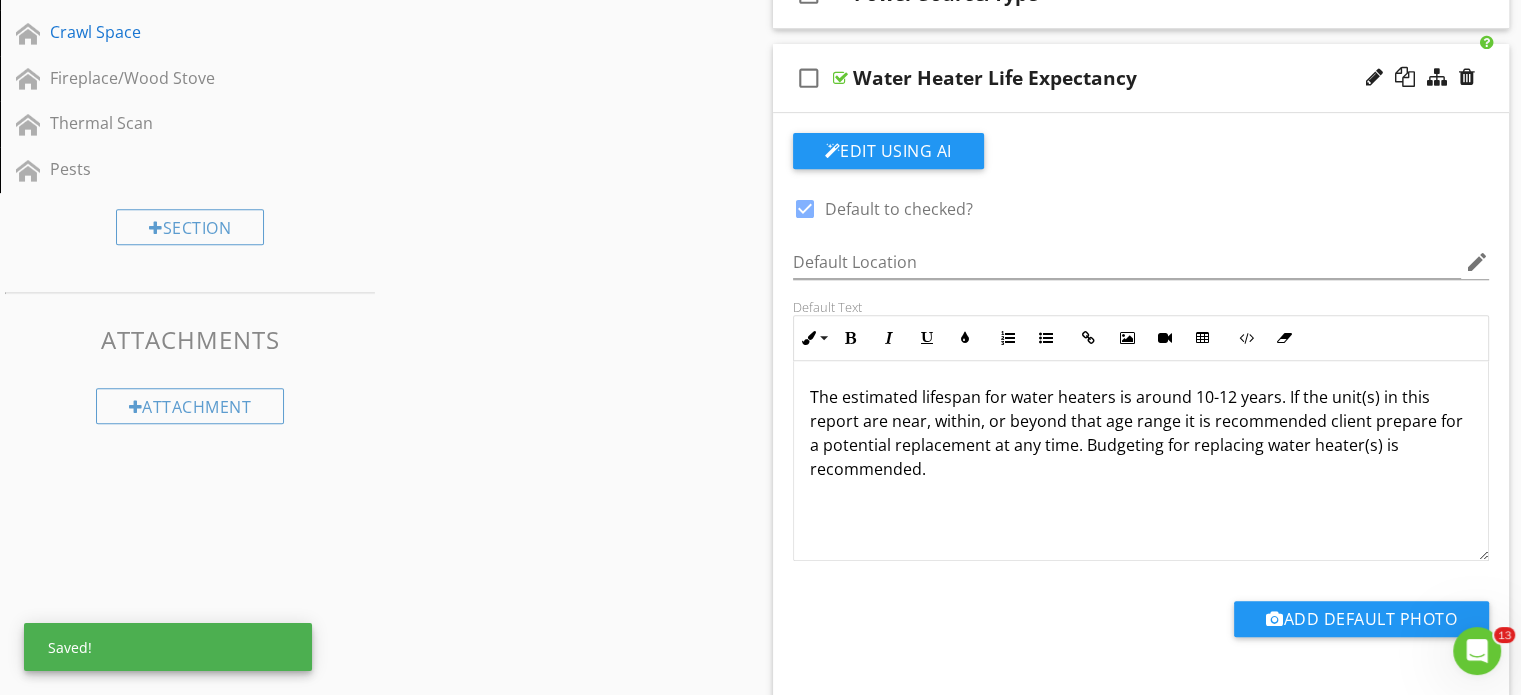 click on "Sections
Inspection Details           Exterior            Roof           Garage           Electrical           Heating & Cooling           Water Heater           Plumbing & Utilities           Attic, Insulation & Ventilation           Bathroom & Laundry           Kitchen           Interior           Crawl Space           Fireplace/Wood Stove           Thermal Scan           Pests
Section
Attachments
Attachment
Items
General           Hot Water Systems, Controls, Flues & Vents
Item
Comments
New
Informational   check_box_outline_blank     Select All       check_box_outline_blank
Views of Water Heater
check_box_outline_blank
Hot Water Verification
check_box_outline_blank                   check_box_outline_blank" at bounding box center (760, 471) 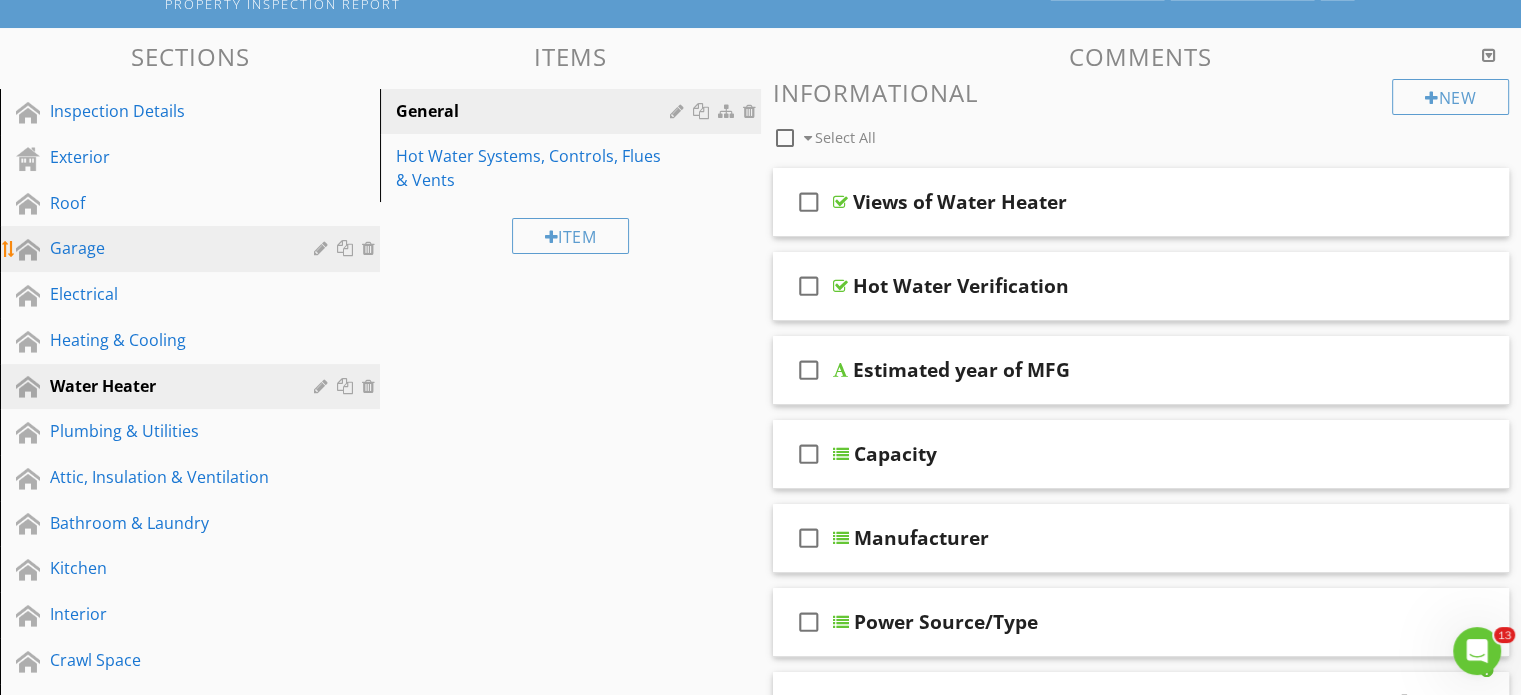 scroll, scrollTop: 100, scrollLeft: 0, axis: vertical 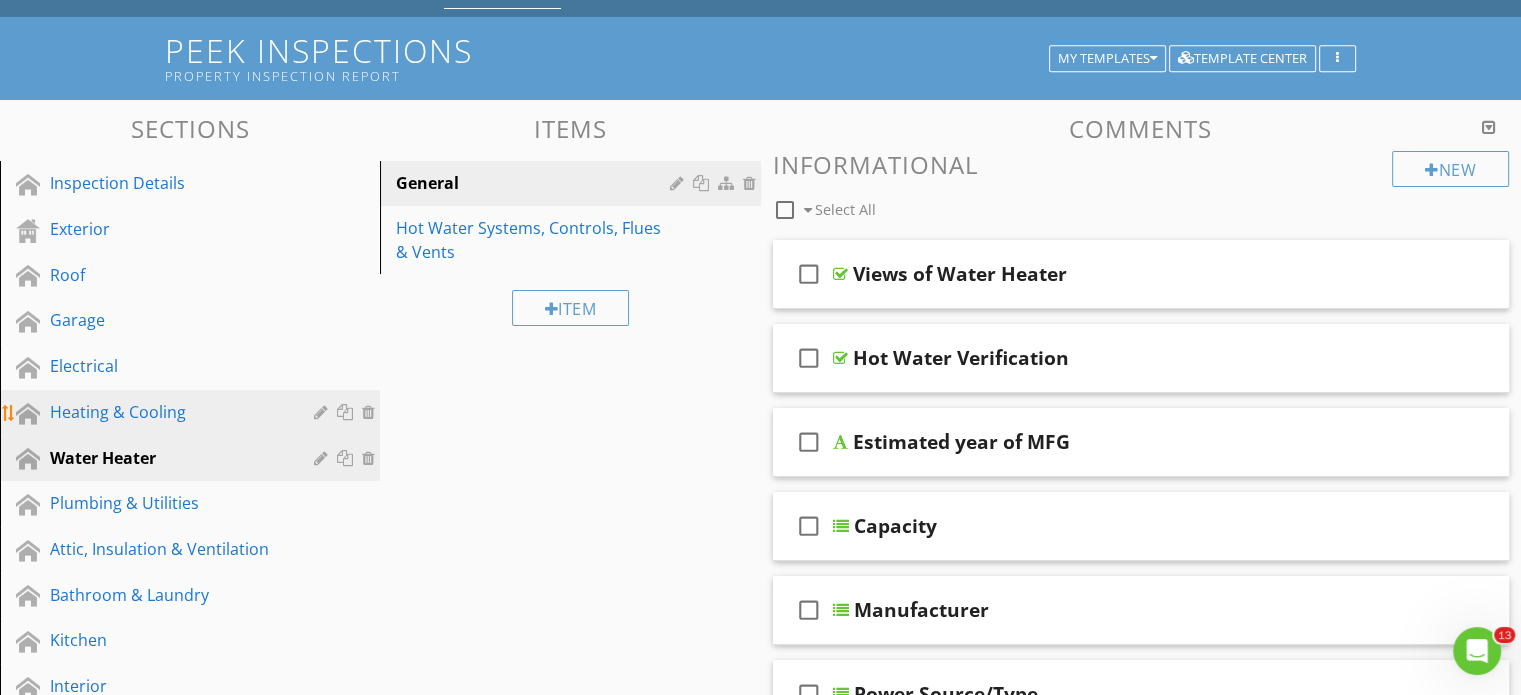 click on "Heating & Cooling" at bounding box center (167, 412) 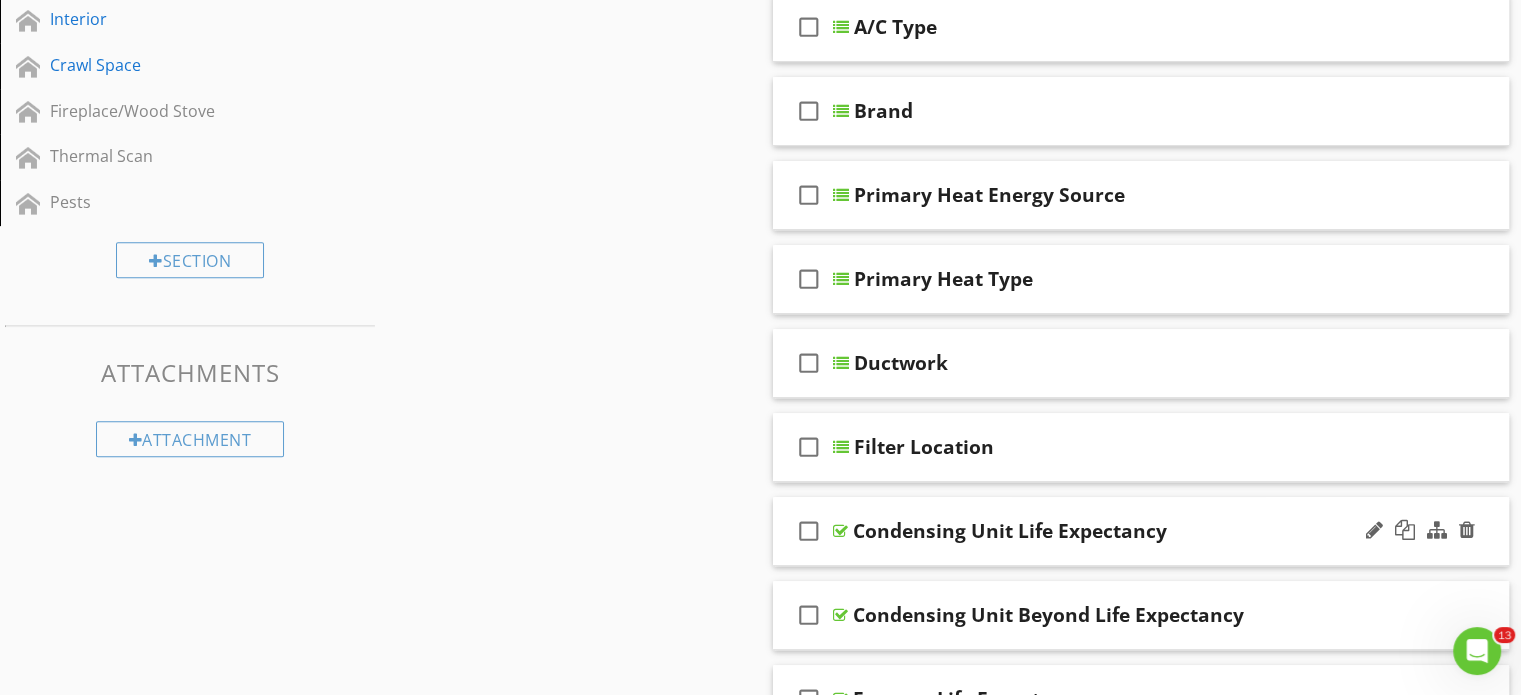 scroll, scrollTop: 1000, scrollLeft: 0, axis: vertical 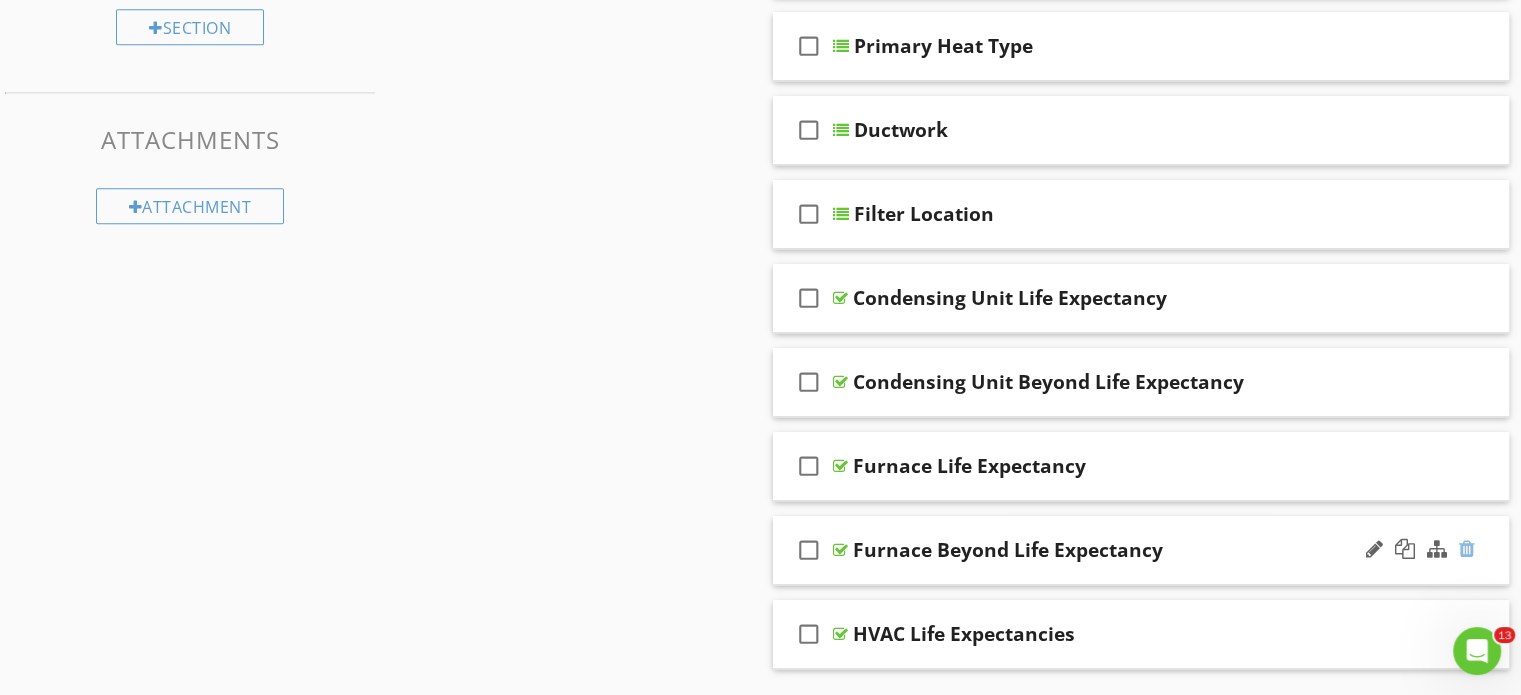click at bounding box center [1467, 549] 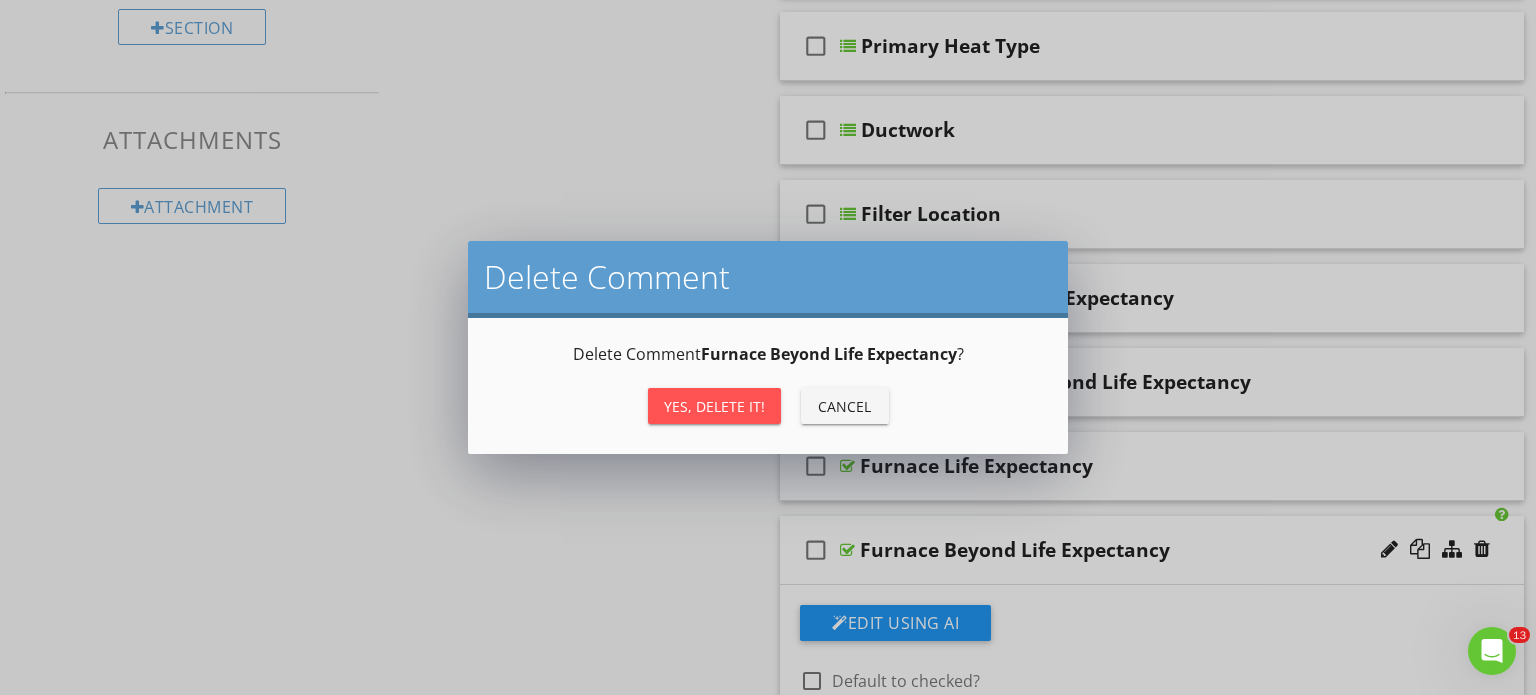 click on "Yes, Delete it!" at bounding box center (714, 406) 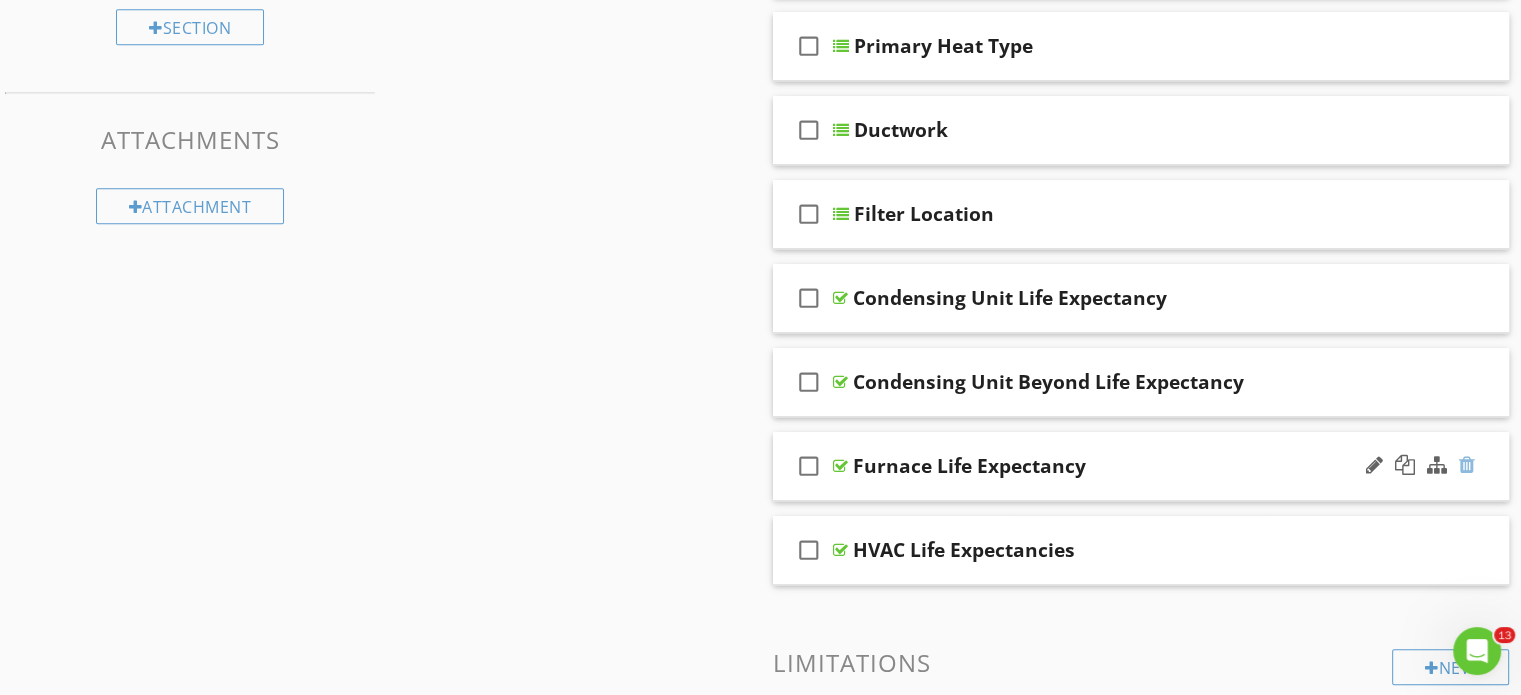 click at bounding box center (1467, 465) 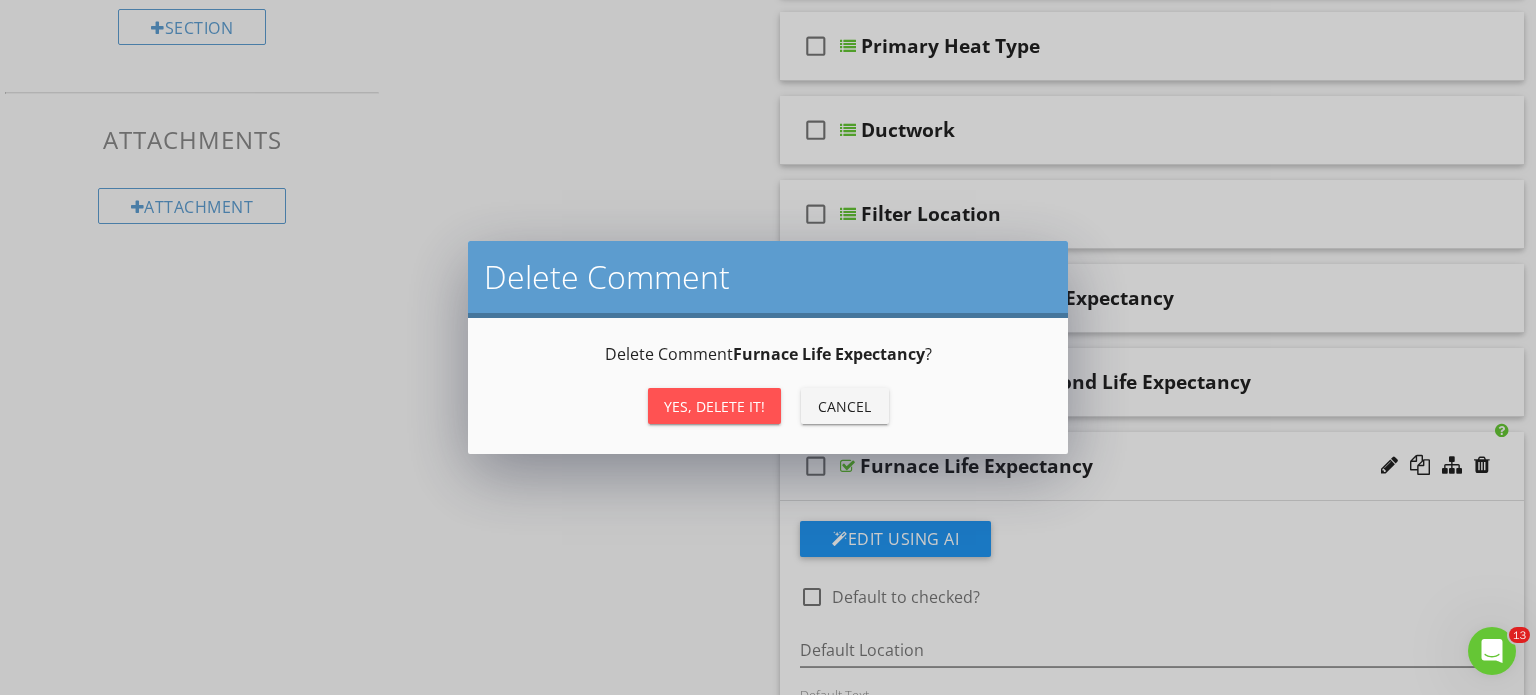 click on "Yes, Delete it!" at bounding box center [714, 406] 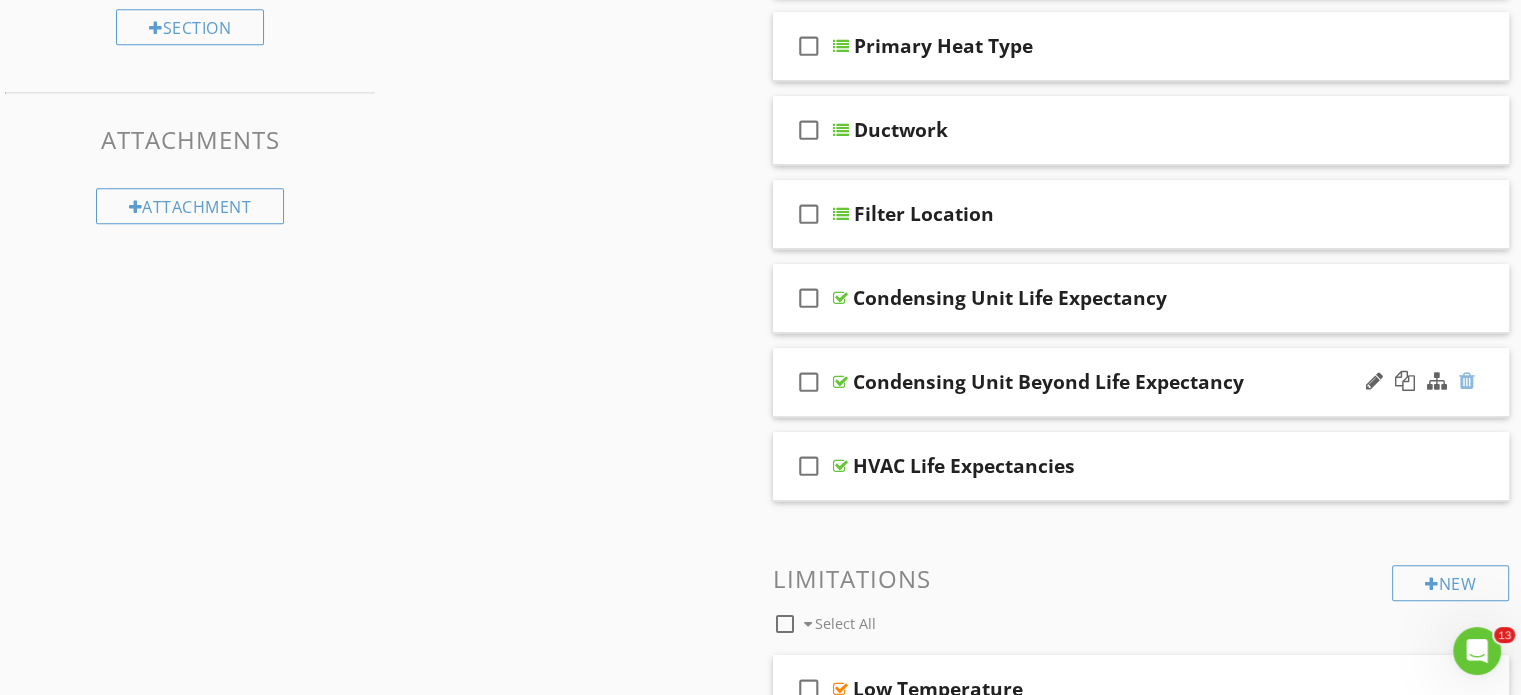 click at bounding box center (1467, 381) 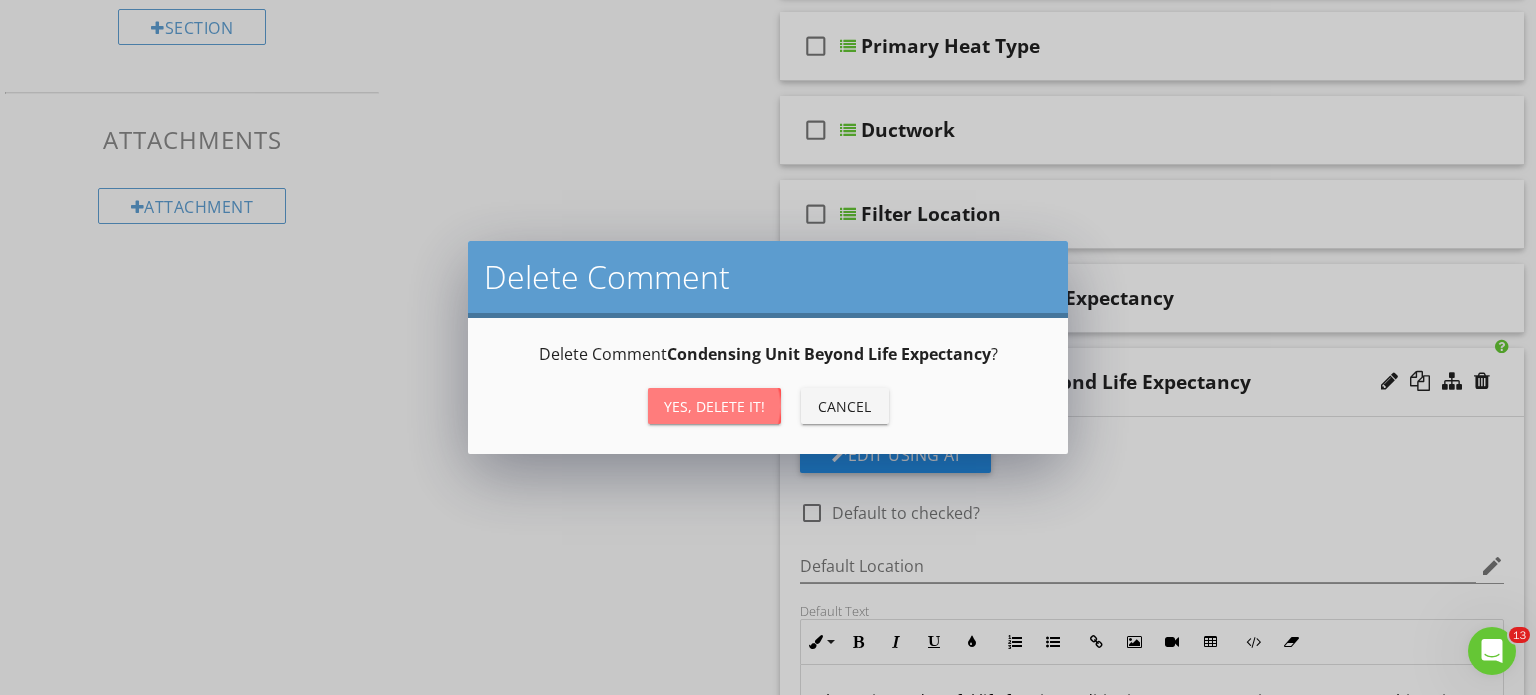 click on "Yes, Delete it!" at bounding box center [714, 406] 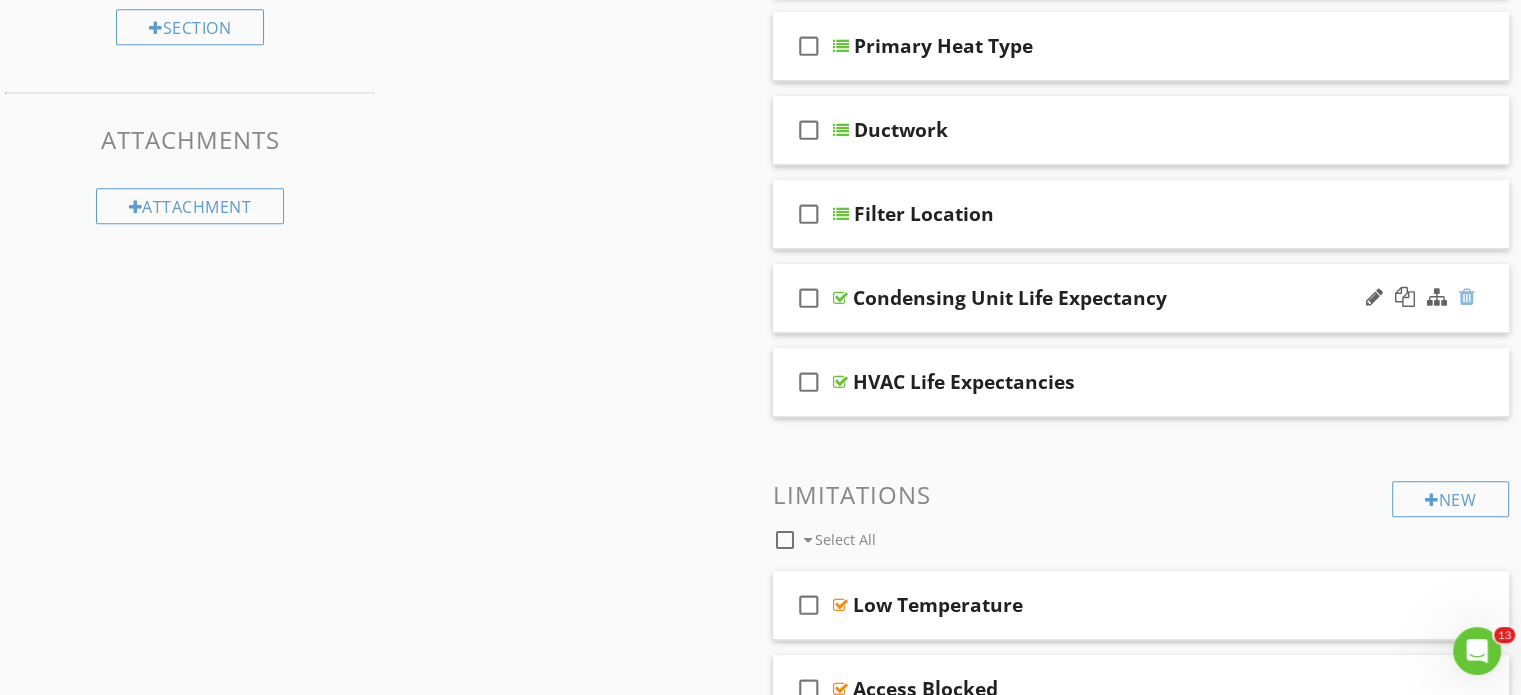 click at bounding box center [1467, 297] 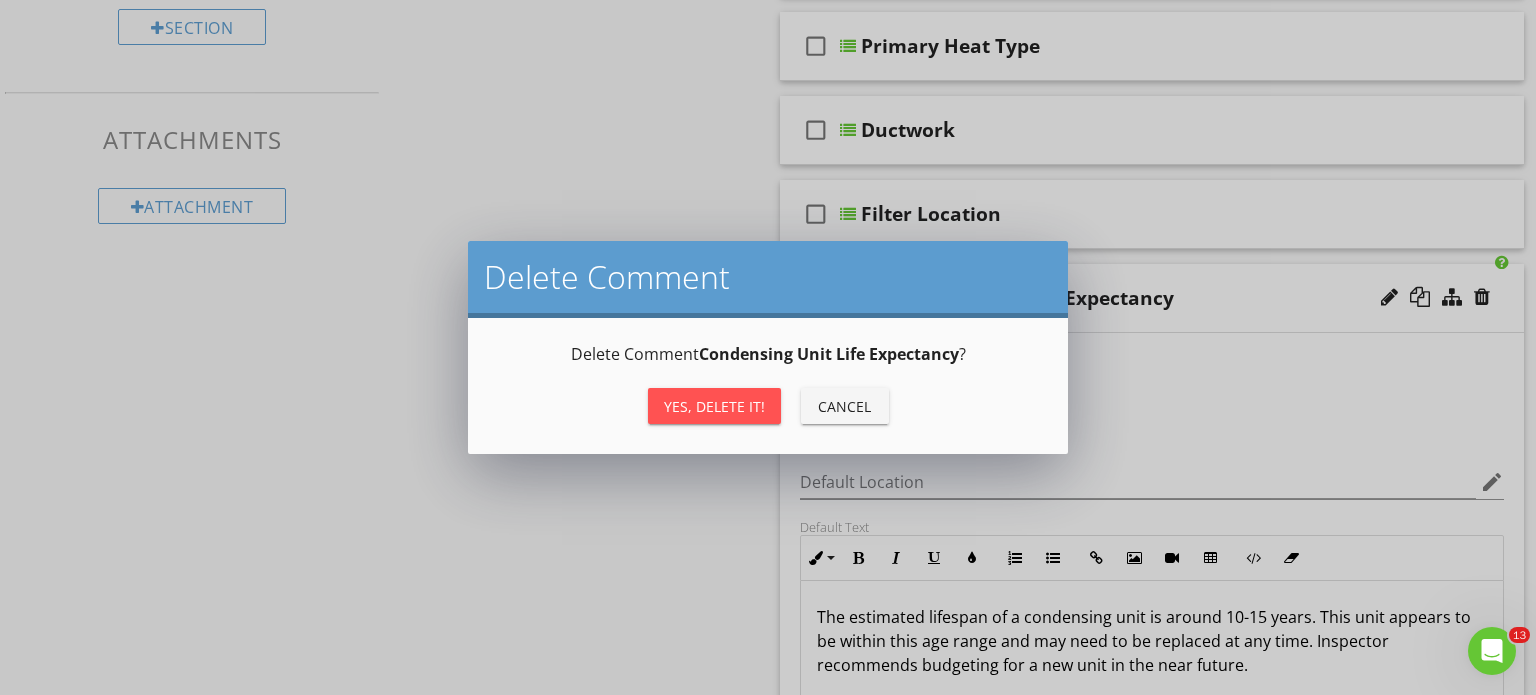 click on "Yes, Delete it!" at bounding box center (714, 406) 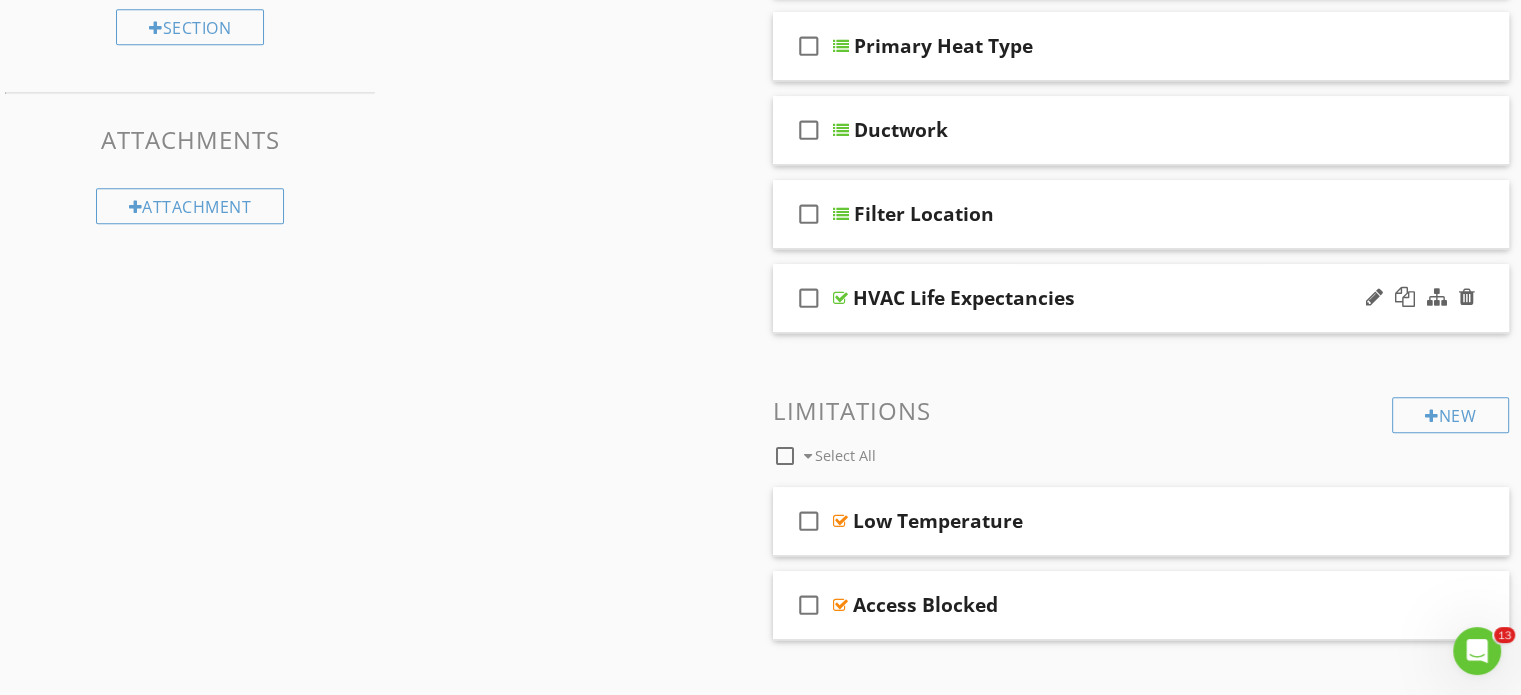 click on "check_box_outline_blank
HVAC Life Expectancies" at bounding box center (1141, 298) 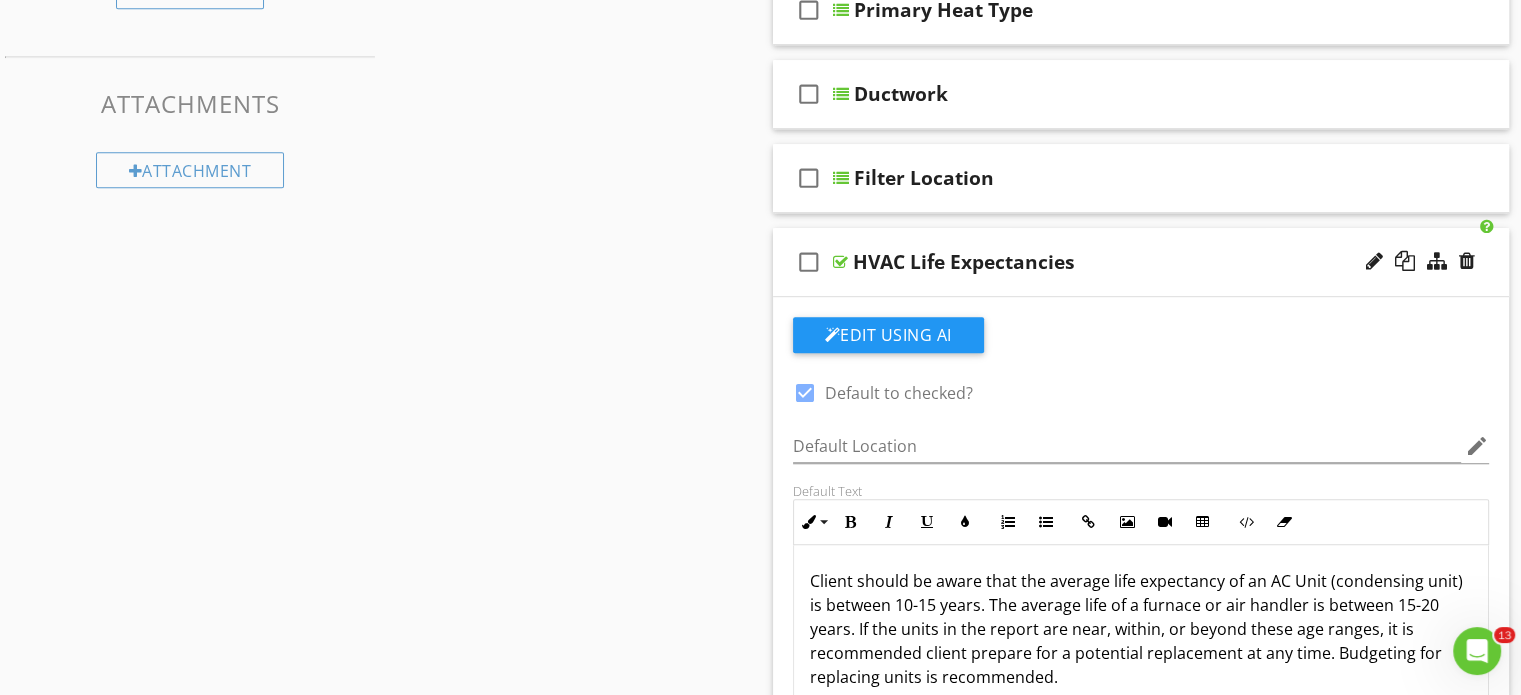 scroll, scrollTop: 1300, scrollLeft: 0, axis: vertical 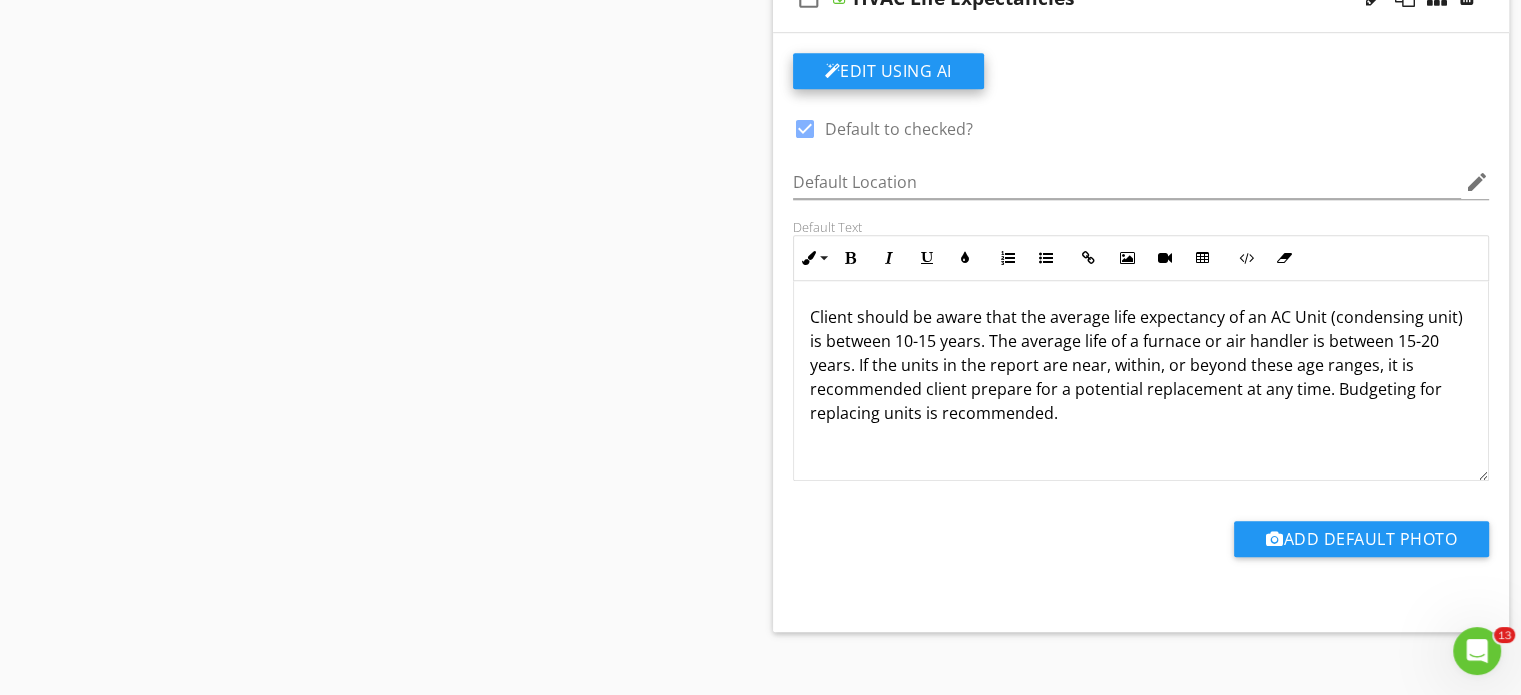 click on "Edit Using AI" at bounding box center (888, 71) 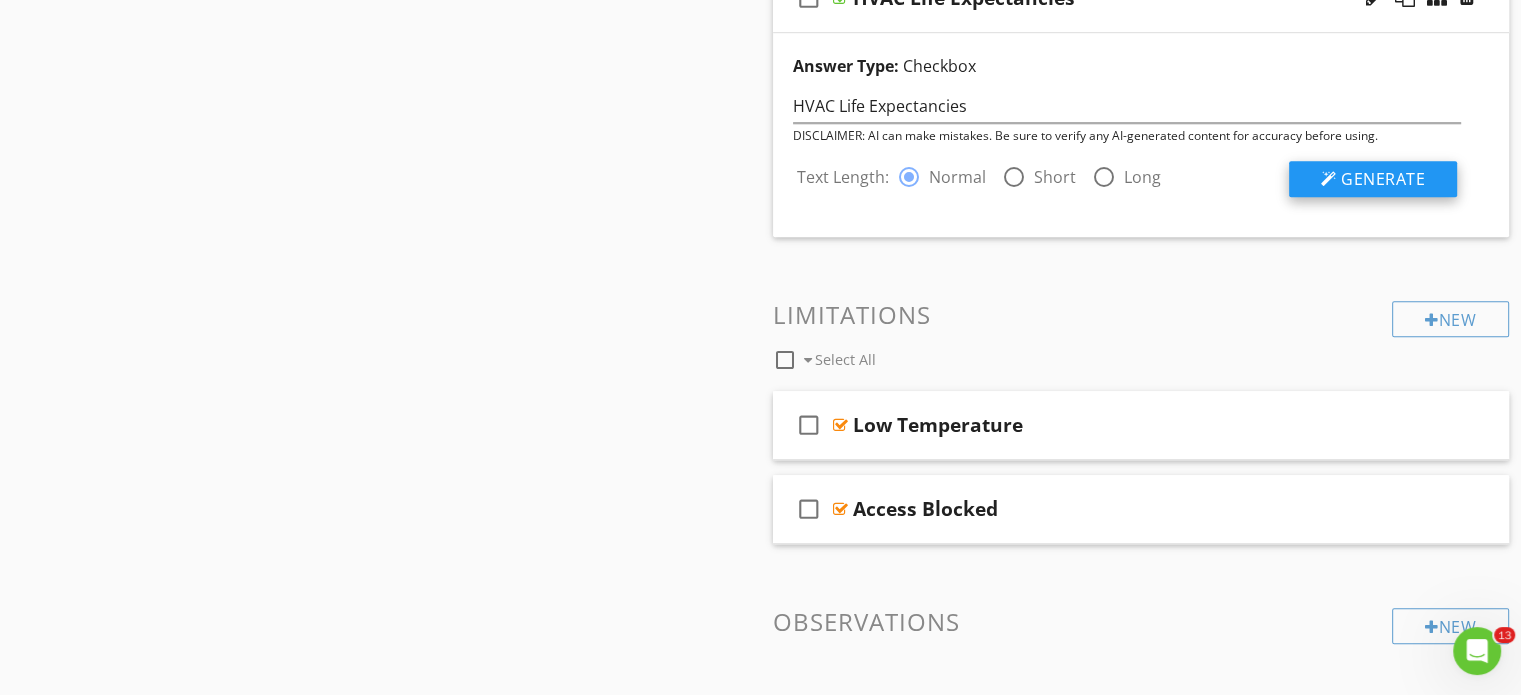 click on "Generate" at bounding box center (1383, 179) 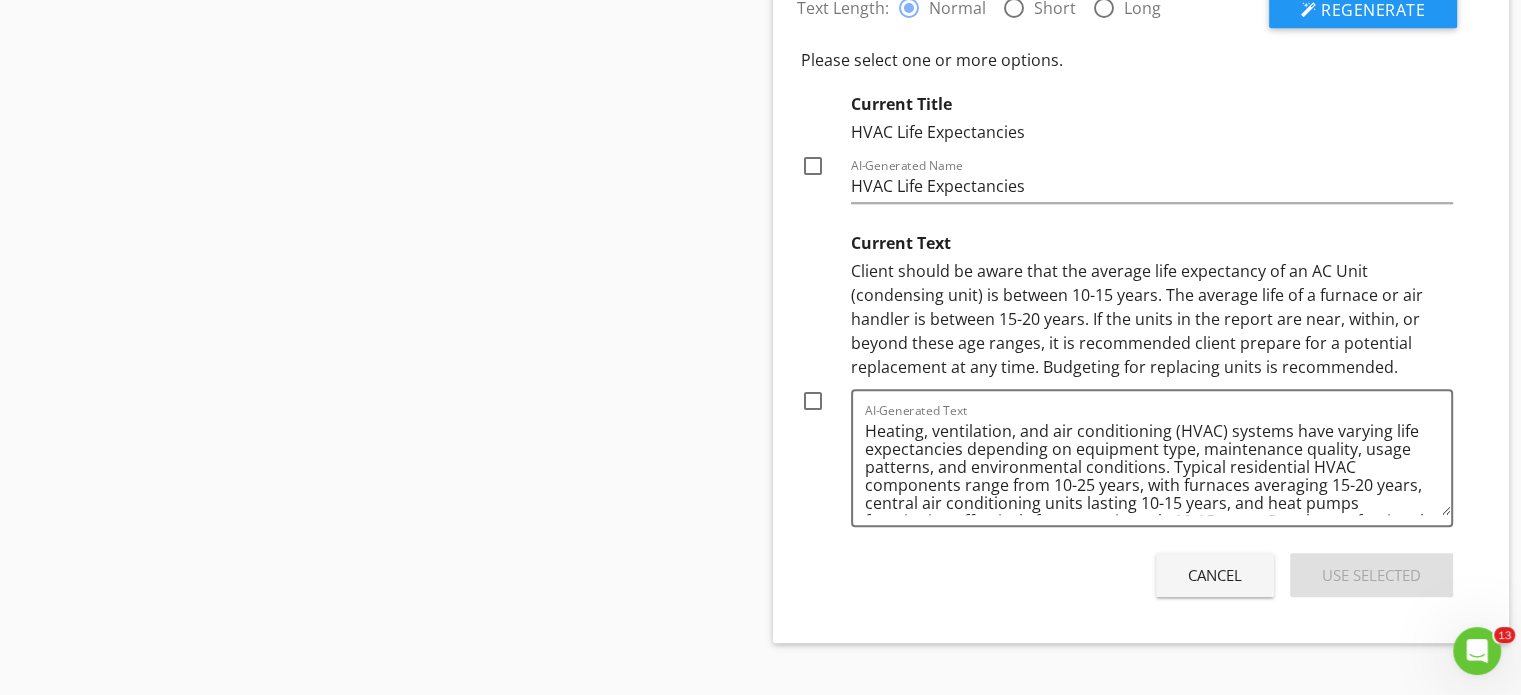 scroll, scrollTop: 1500, scrollLeft: 0, axis: vertical 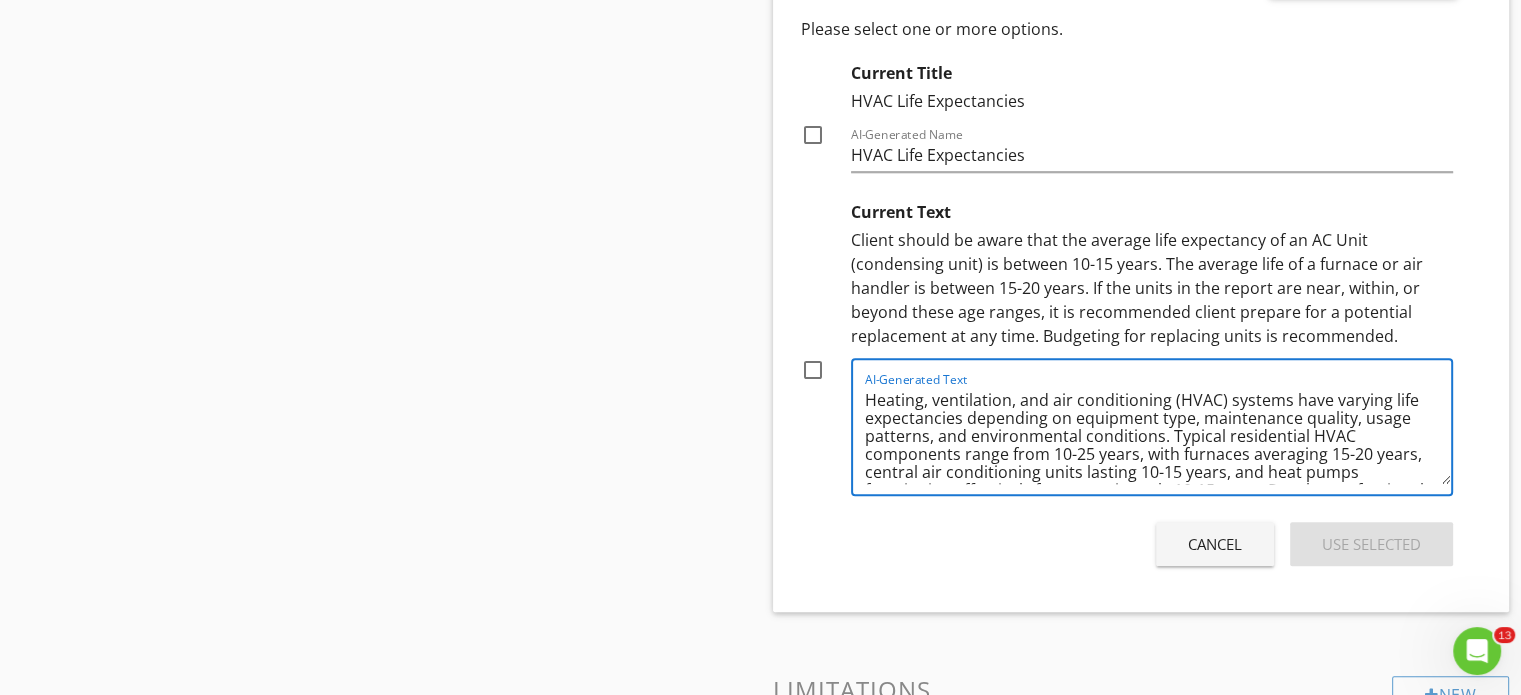 click on "Heating, ventilation, and air conditioning (HVAC) systems have varying life expectancies depending on equipment type, maintenance quality, usage patterns, and environmental conditions. Typical residential HVAC components range from 10-25 years, with furnaces averaging 15-20 years, central air conditioning units lasting 10-15 years, and heat pumps functioning effectively for approximately 10-15 years. Regular professional maintenance can significantly extend system longevity and performance, helping homeowners maximize their investment and prevent unexpected system failures." at bounding box center (1158, 434) 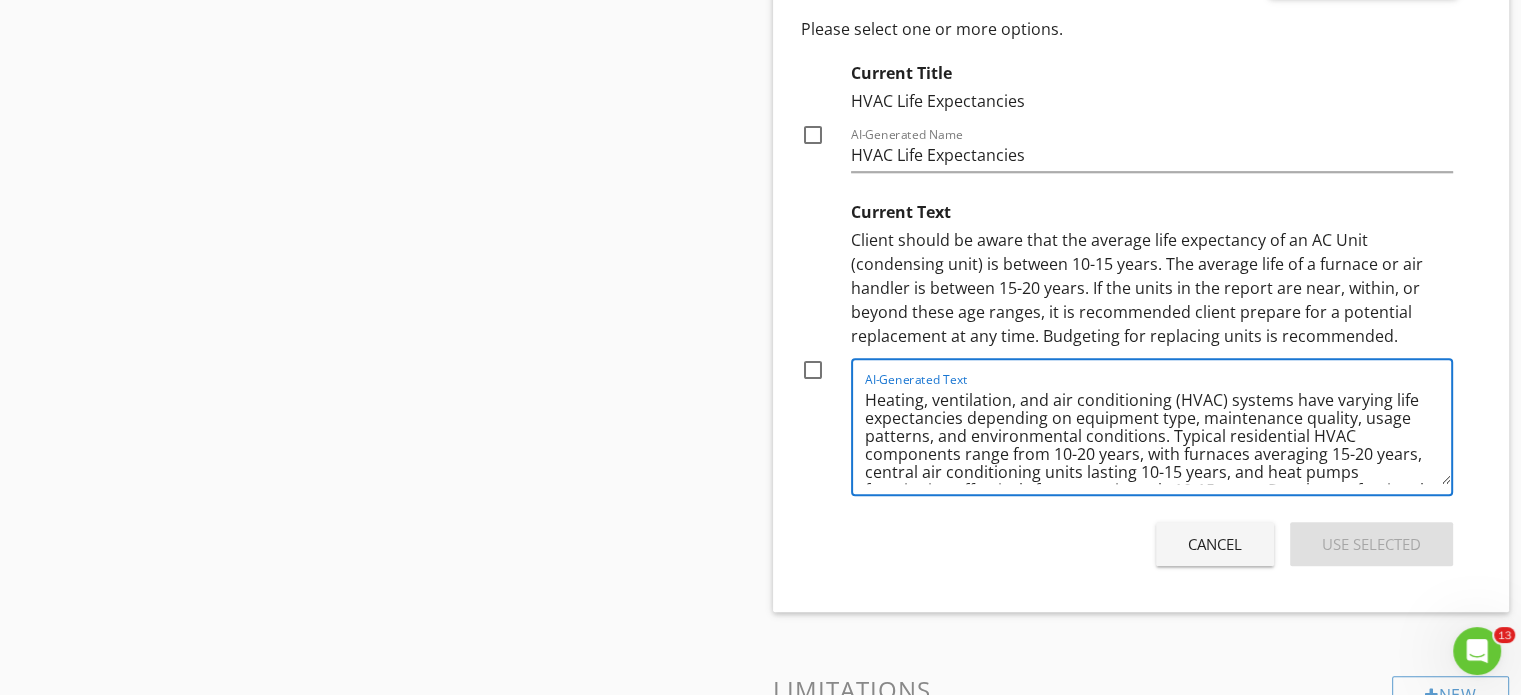 scroll, scrollTop: 76, scrollLeft: 0, axis: vertical 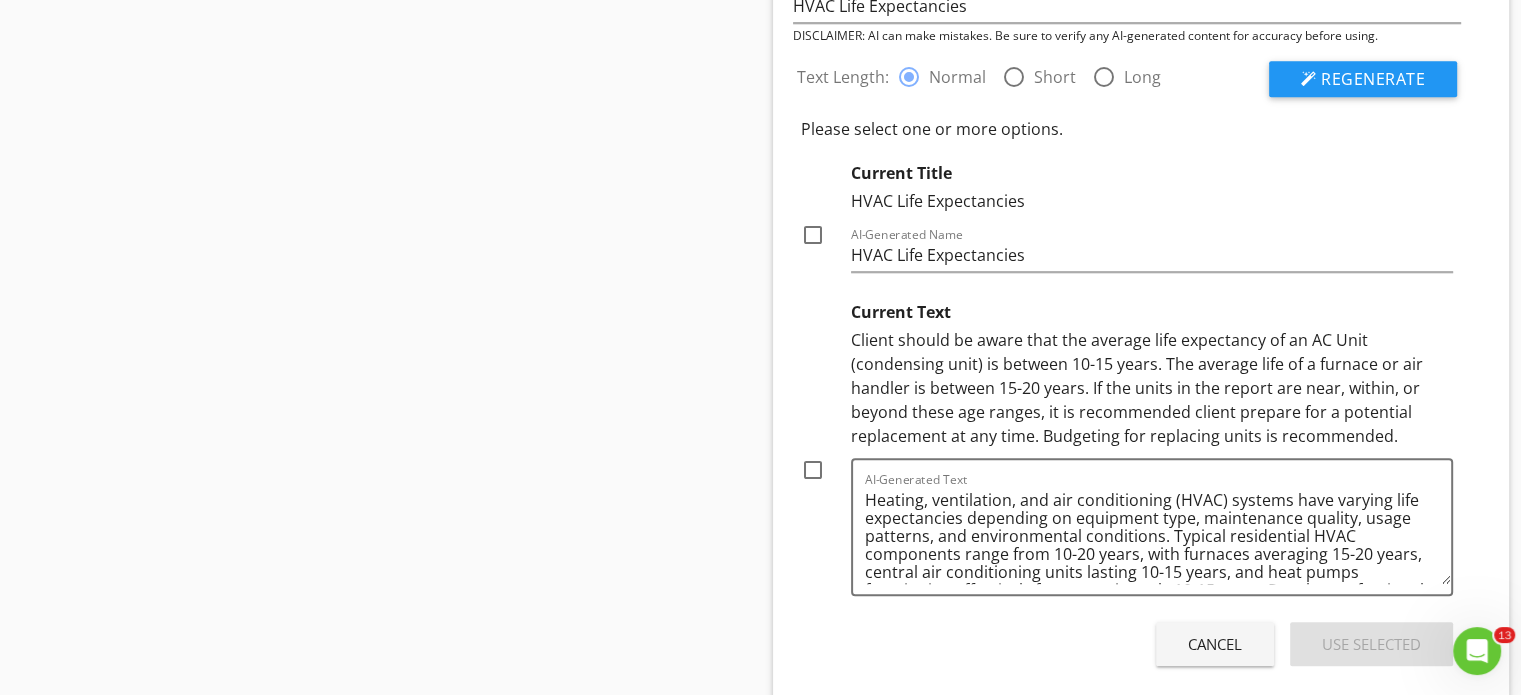 drag, startPoint x: 1088, startPoint y: 384, endPoint x: 1400, endPoint y: 422, distance: 314.30557 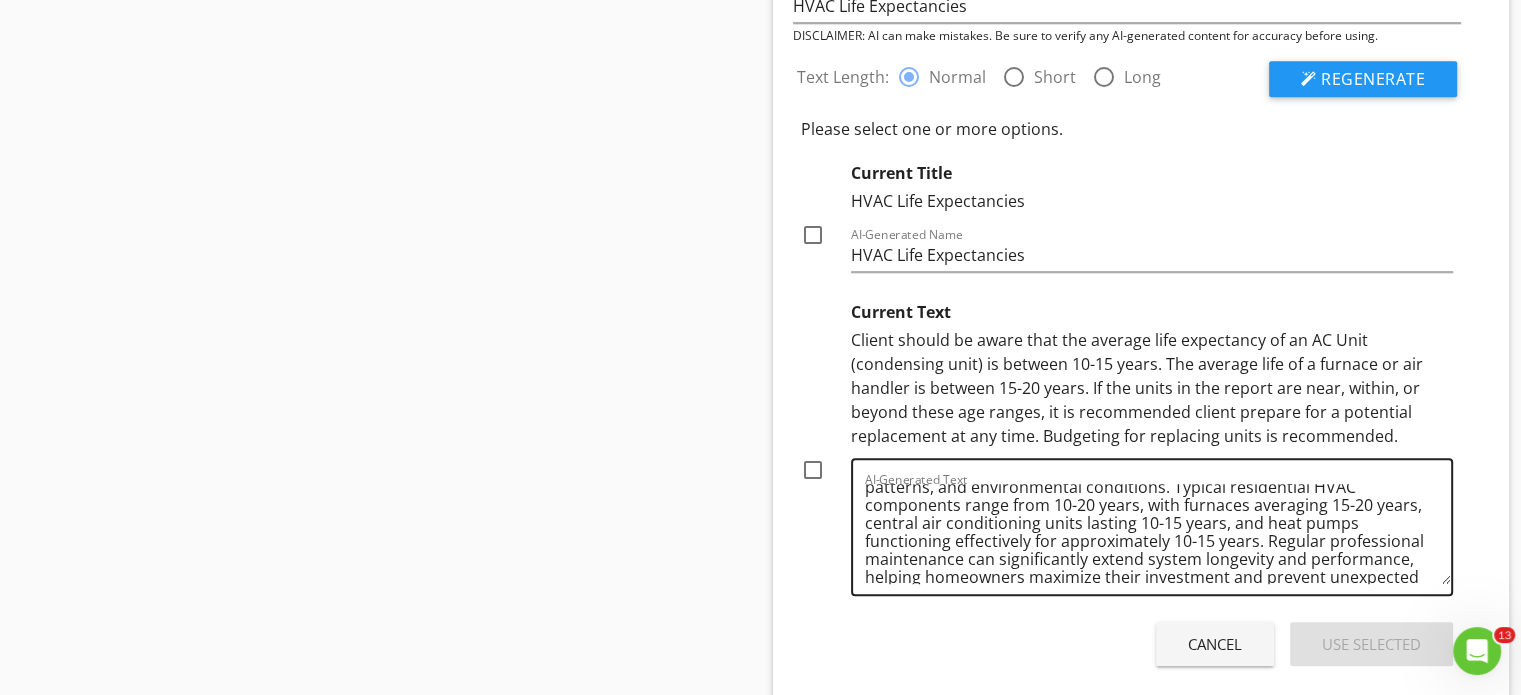 scroll, scrollTop: 76, scrollLeft: 0, axis: vertical 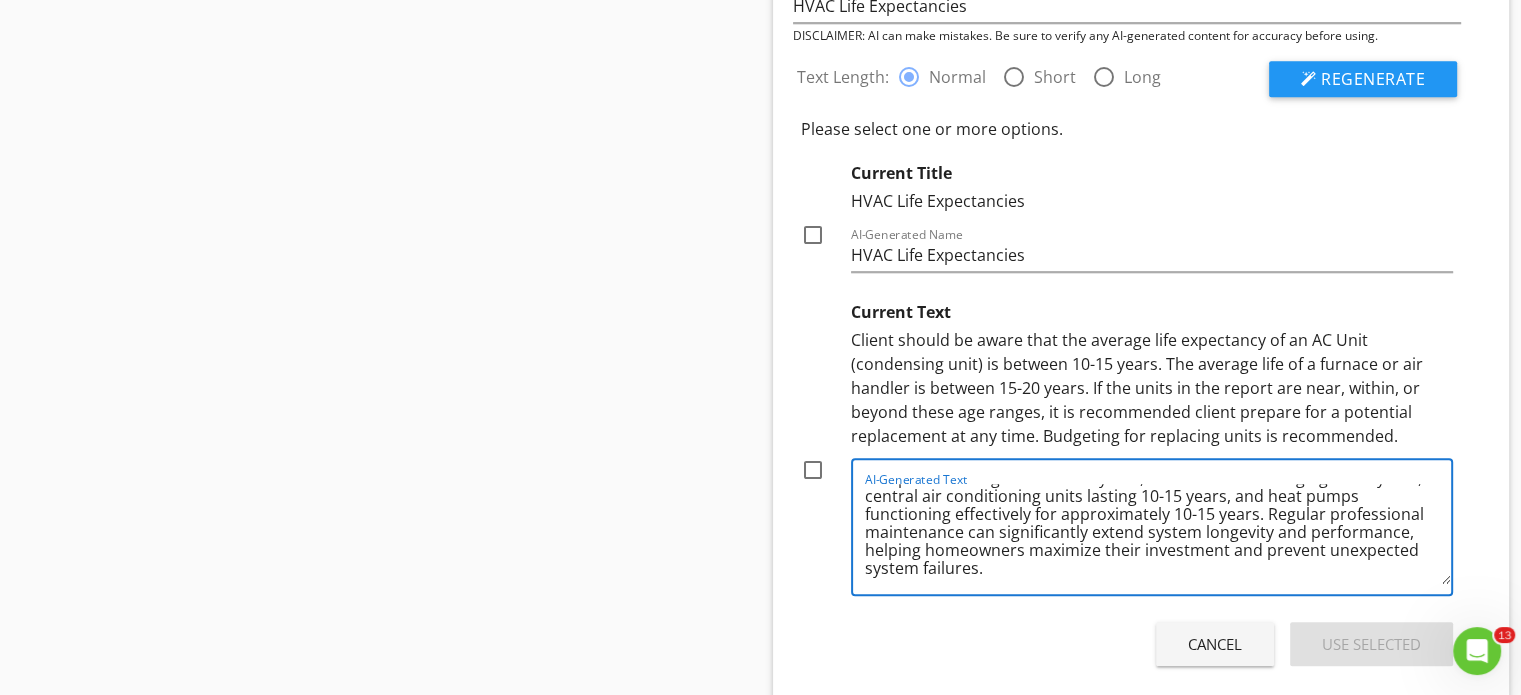 click on "Heating, ventilation, and air conditioning (HVAC) systems have varying life expectancies depending on equipment type, maintenance quality, usage patterns, and environmental conditions. Typical residential HVAC components range from 10-20 years, with furnaces averaging 15-20 years, central air conditioning units lasting 10-15 years, and heat pumps functioning effectively for approximately 10-15 years. Regular professional maintenance can significantly extend system longevity and performance, helping homeowners maximize their investment and prevent unexpected system failures." at bounding box center (1158, 534) 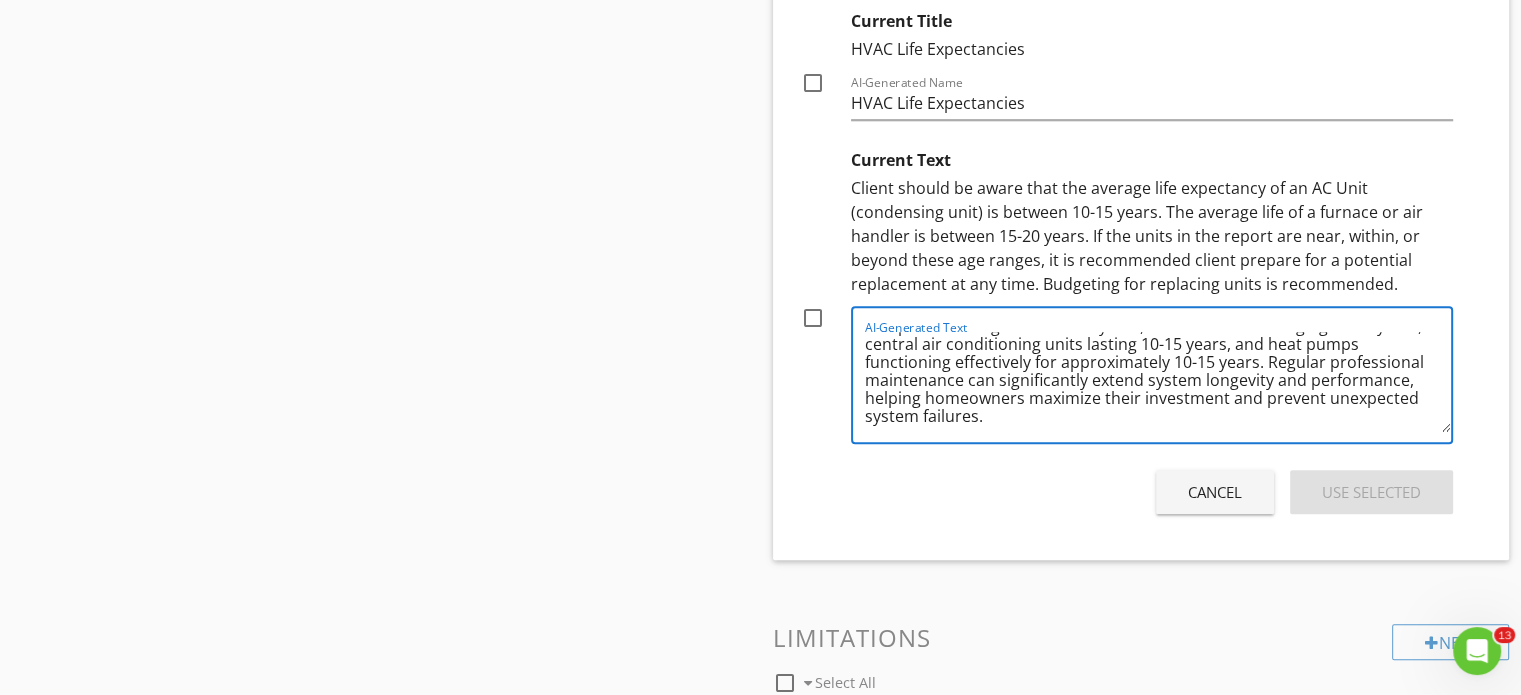 scroll, scrollTop: 1600, scrollLeft: 0, axis: vertical 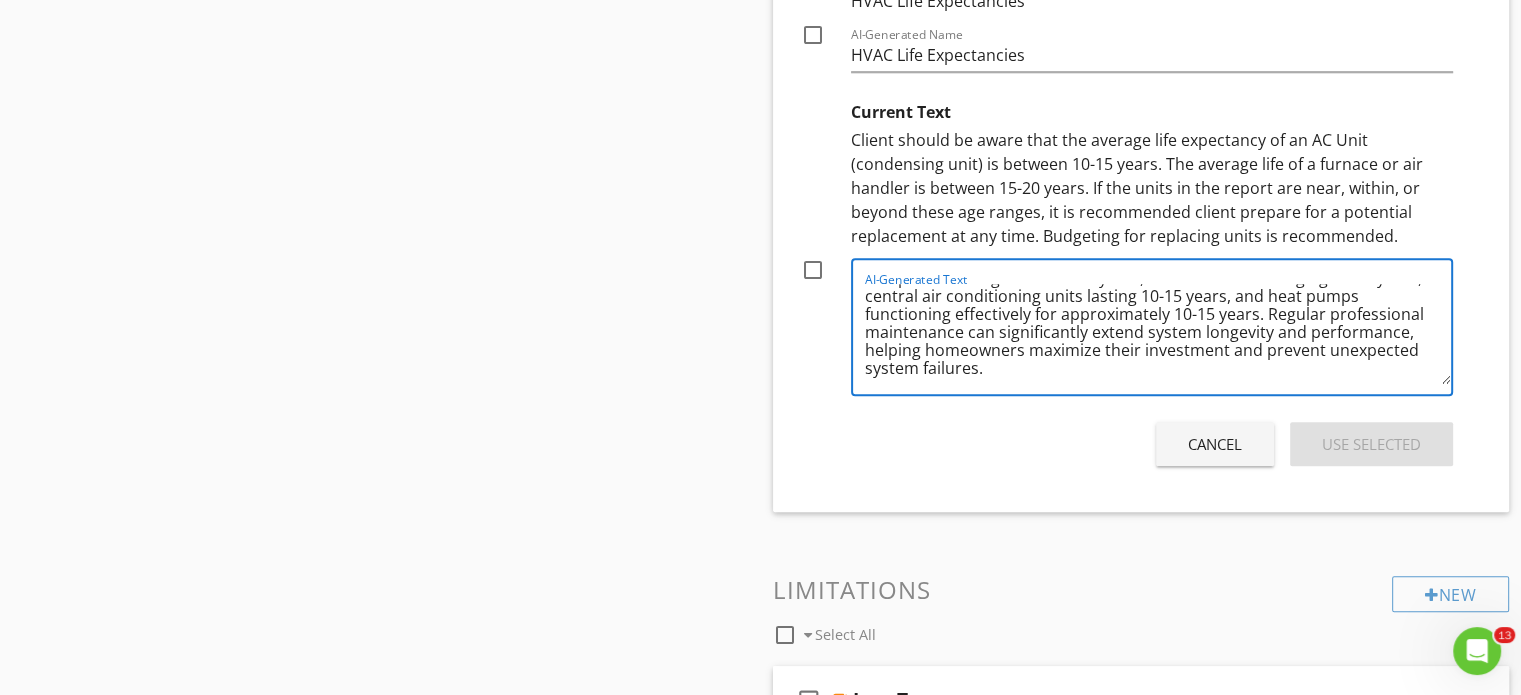 paste on "If the units in the report are near, within, or beyond these age ranges, it is recommended client prepare for a potential replacement at any time. Budgeting for replacing units is recommended." 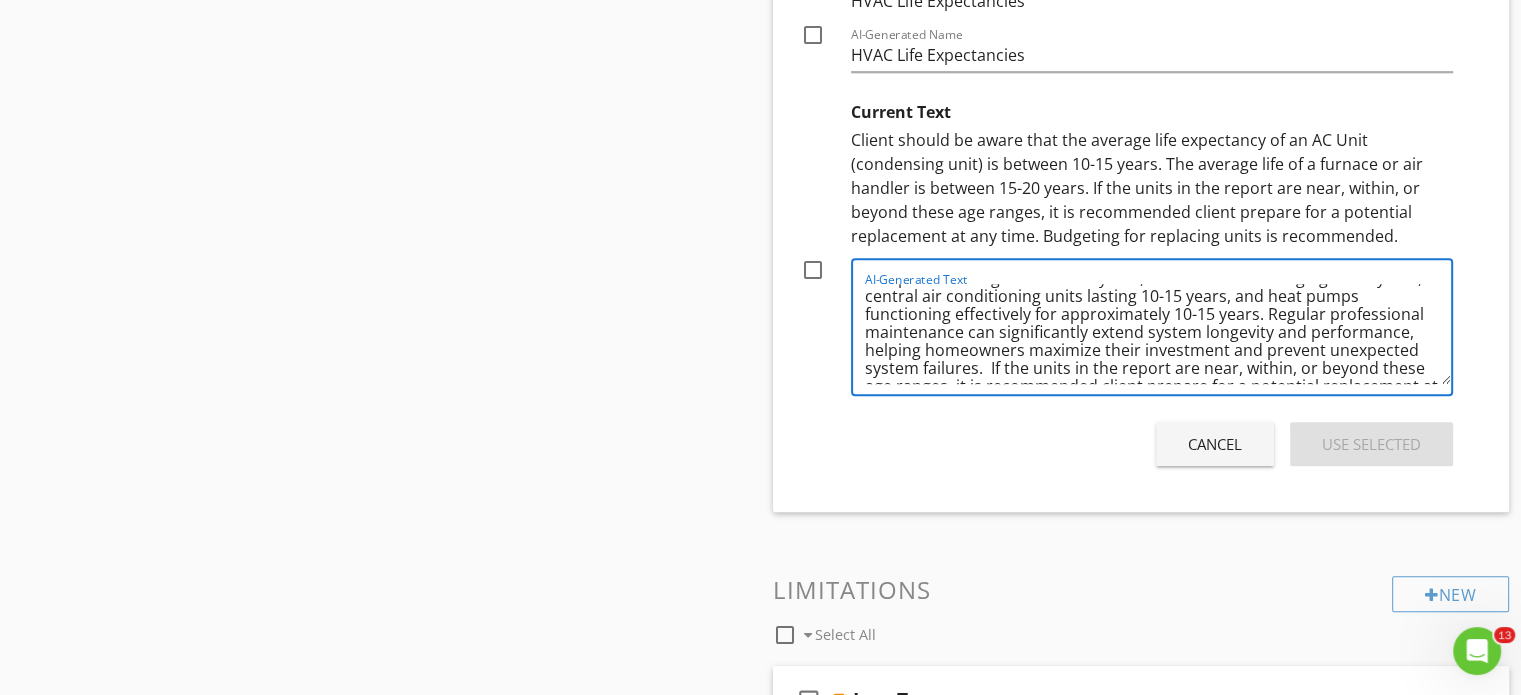 scroll, scrollTop: 106, scrollLeft: 0, axis: vertical 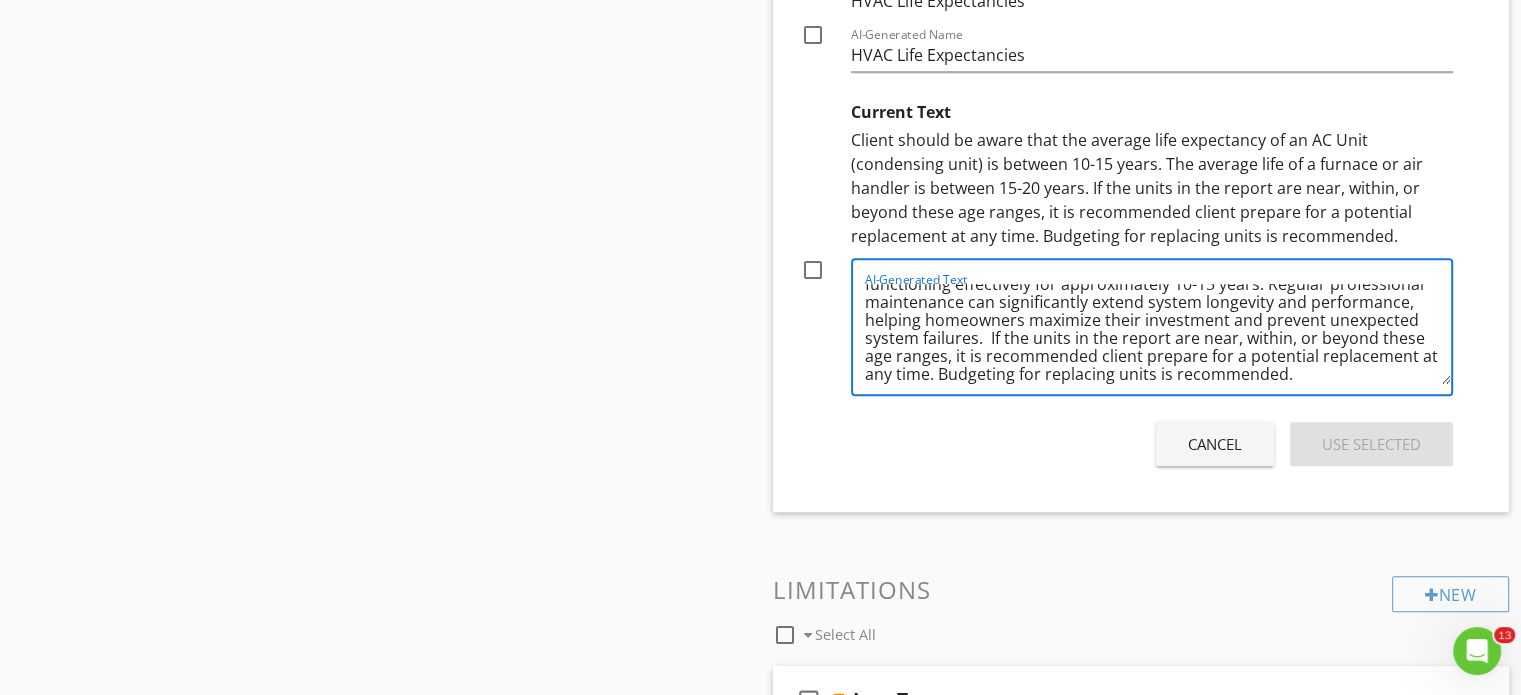type on "Heating, ventilation, and air conditioning (HVAC) systems have varying life expectancies depending on equipment type, maintenance quality, usage patterns, and environmental conditions. Typical residential HVAC components range from 10-20 years, with furnaces averaging 15-20 years, central air conditioning units lasting 10-15 years, and heat pumps functioning effectively for approximately 10-15 years. Regular professional maintenance can significantly extend system longevity and performance, helping homeowners maximize their investment and prevent unexpected system failures.  If the units in the report are near, within, or beyond these age ranges, it is recommended client prepare for a potential replacement at any time. Budgeting for replacing units is recommended." 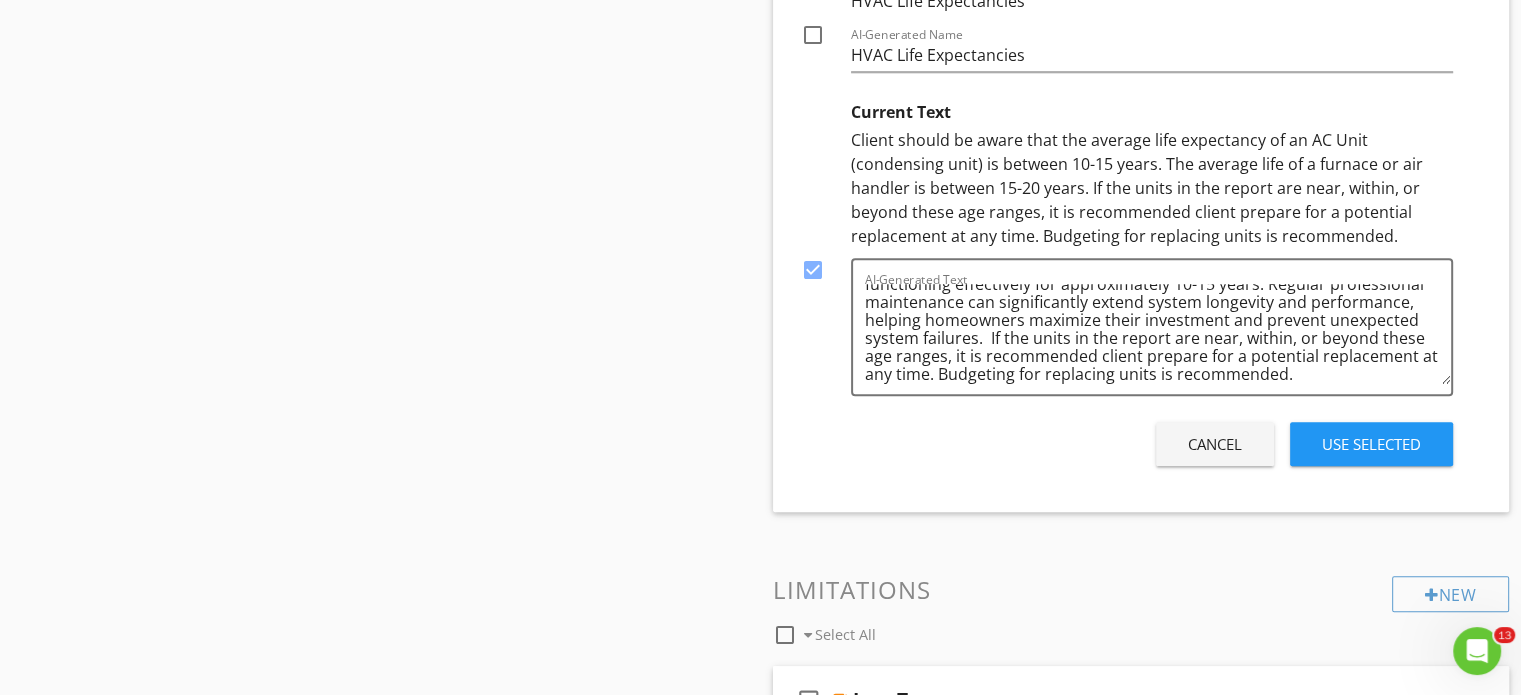 click on "Use Selected" at bounding box center (1371, 444) 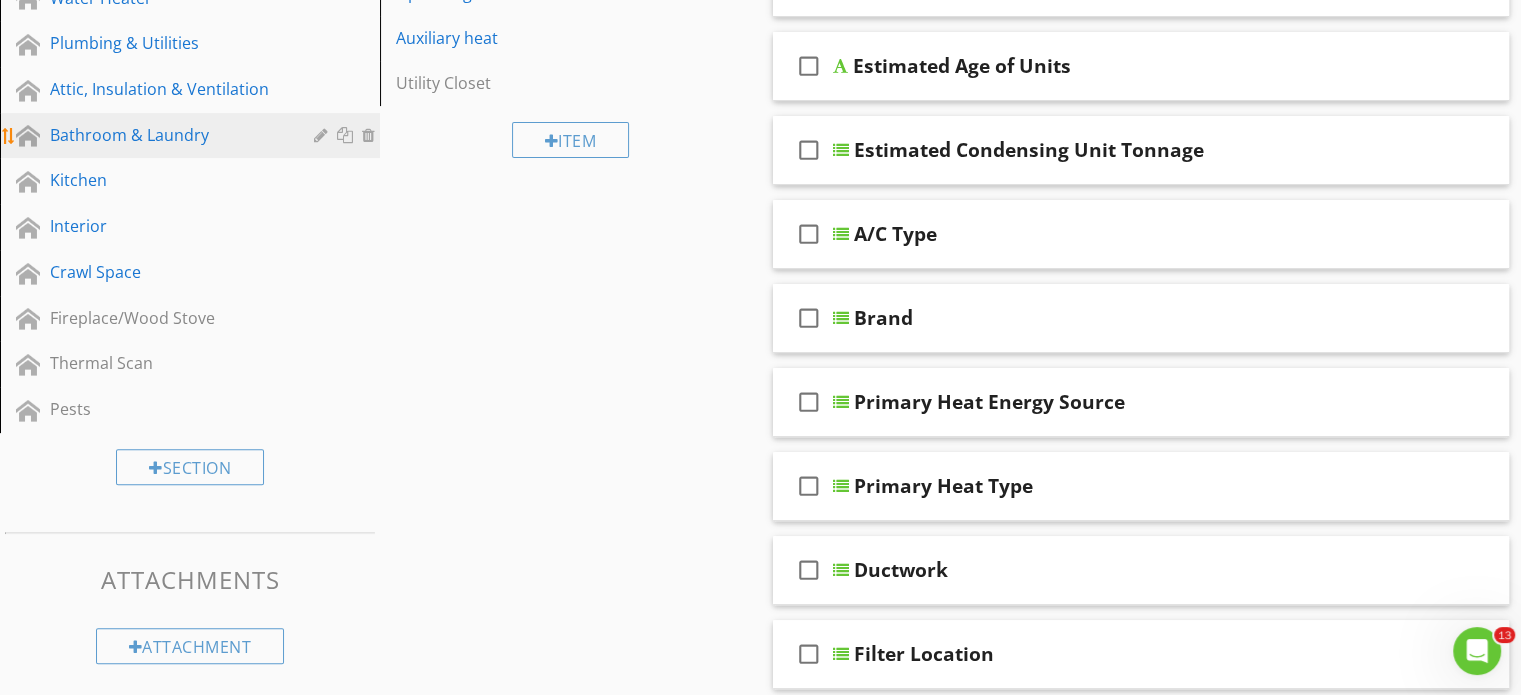 scroll, scrollTop: 438, scrollLeft: 0, axis: vertical 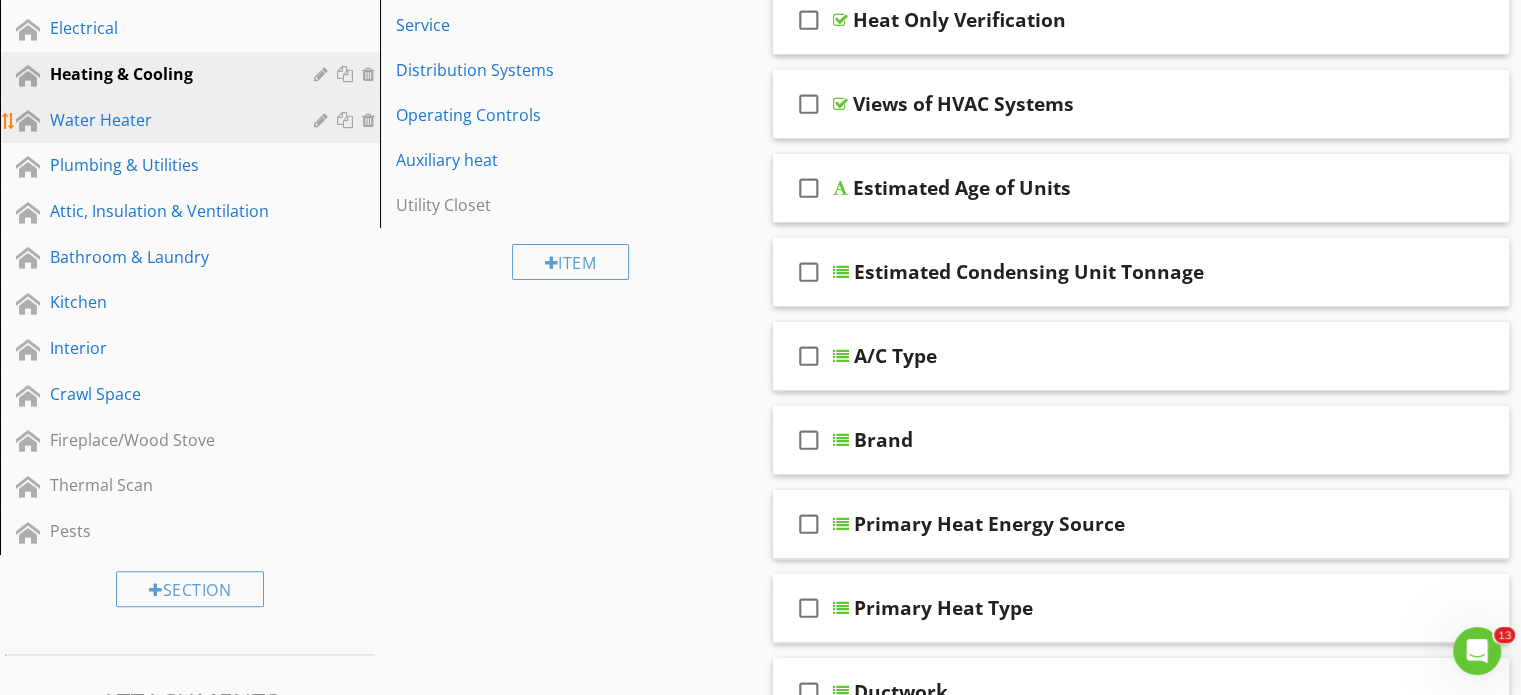click on "Water Heater" at bounding box center [167, 120] 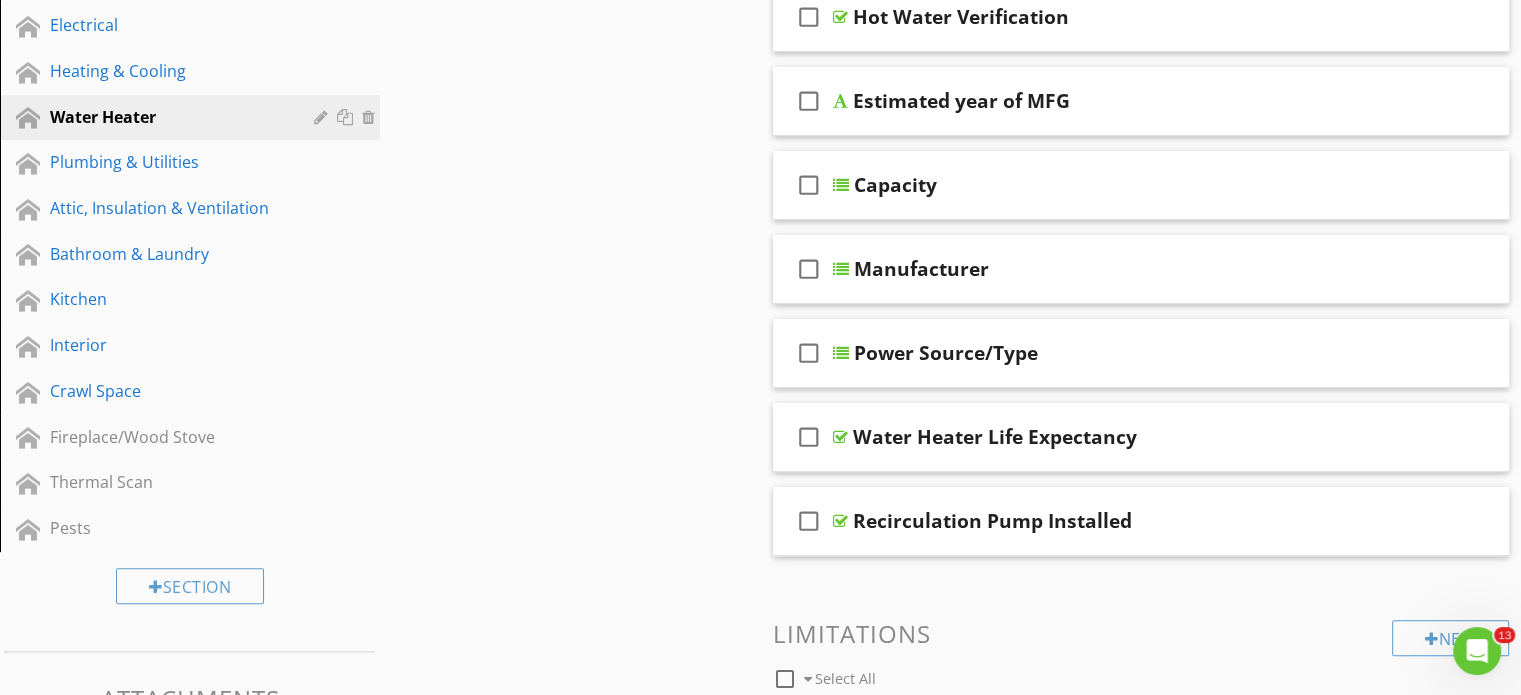 scroll, scrollTop: 438, scrollLeft: 0, axis: vertical 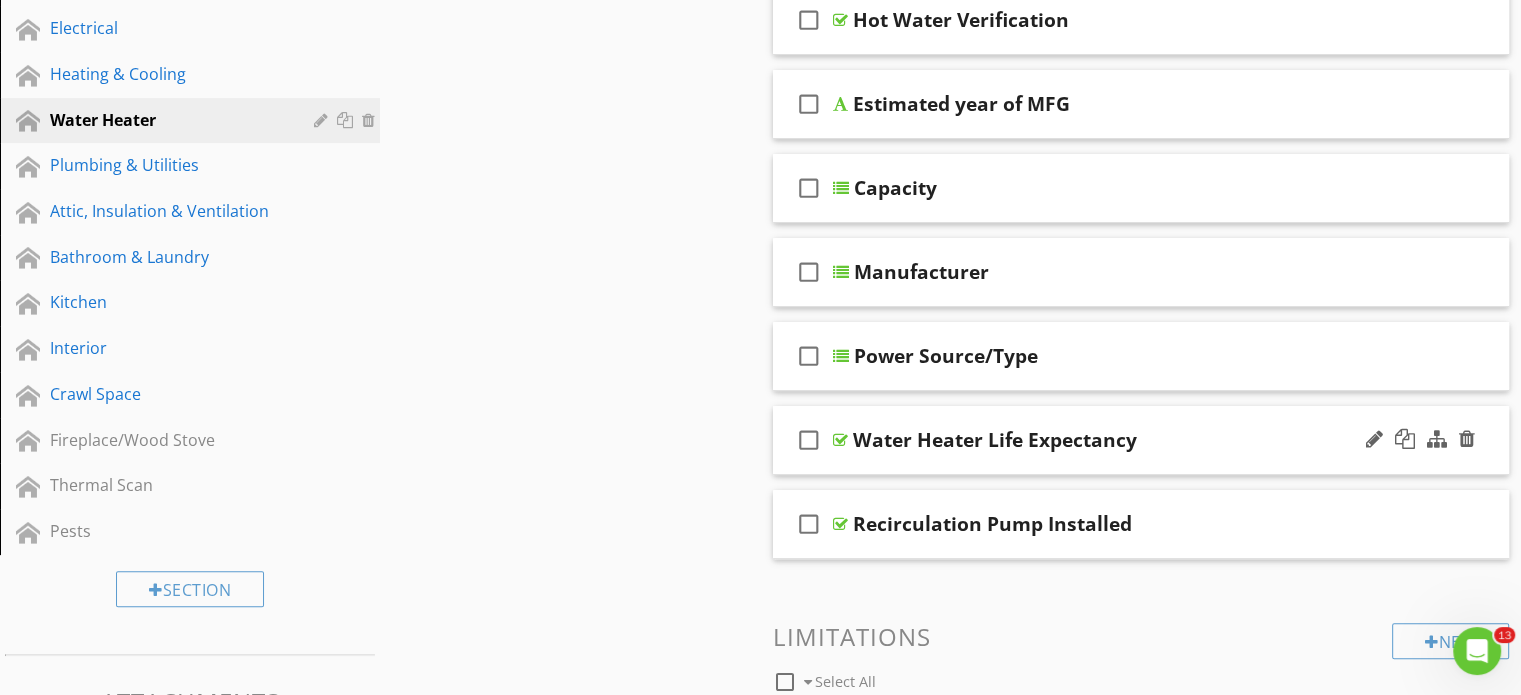 click on "check_box_outline_blank
Water Heater Life Expectancy" at bounding box center [1141, 440] 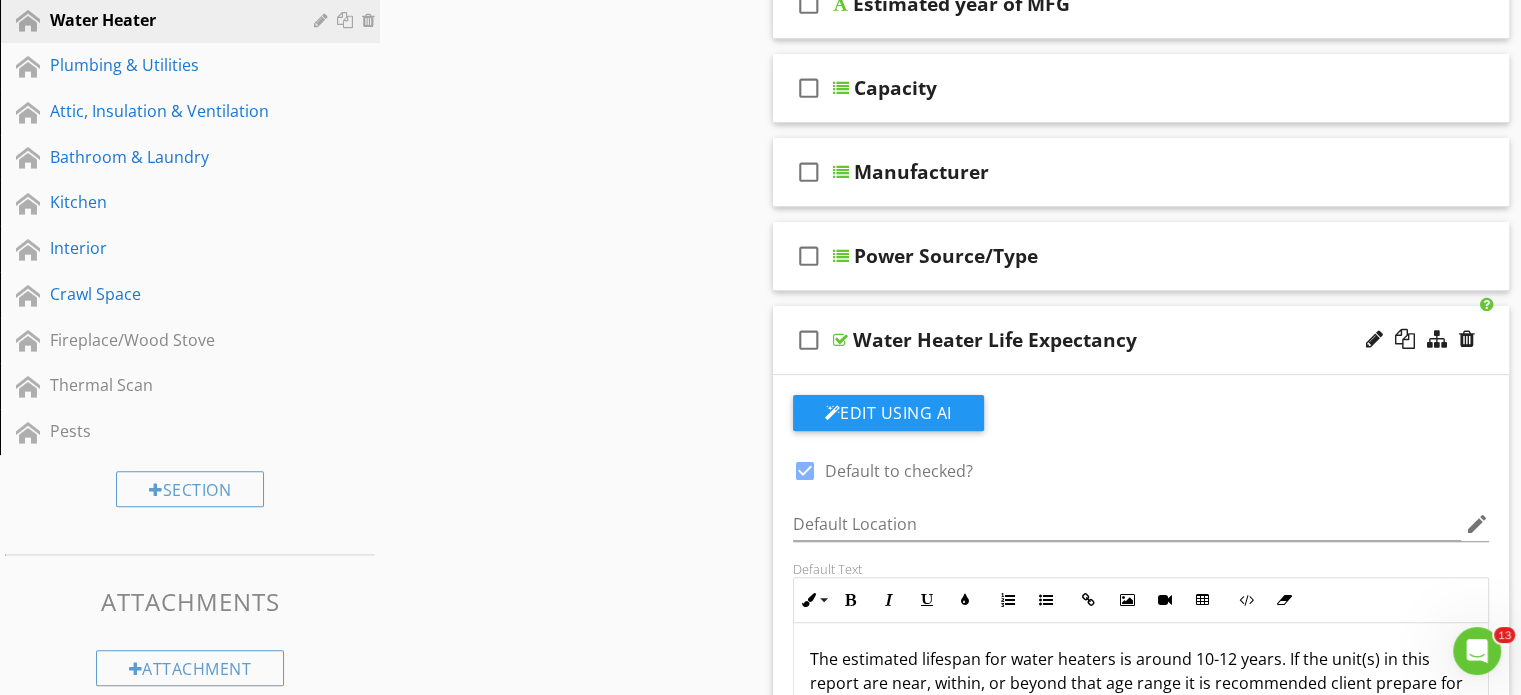 scroll, scrollTop: 638, scrollLeft: 0, axis: vertical 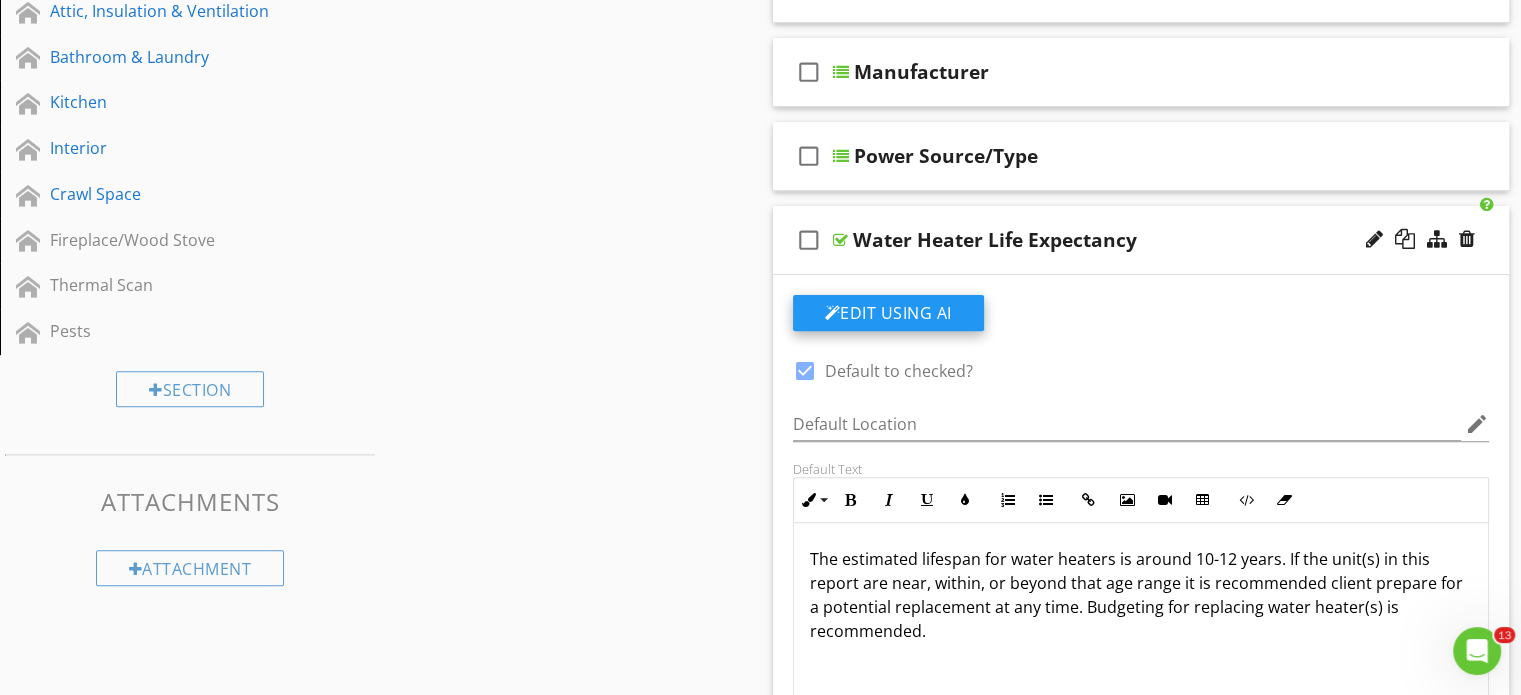 click on "Edit Using AI" at bounding box center (888, 313) 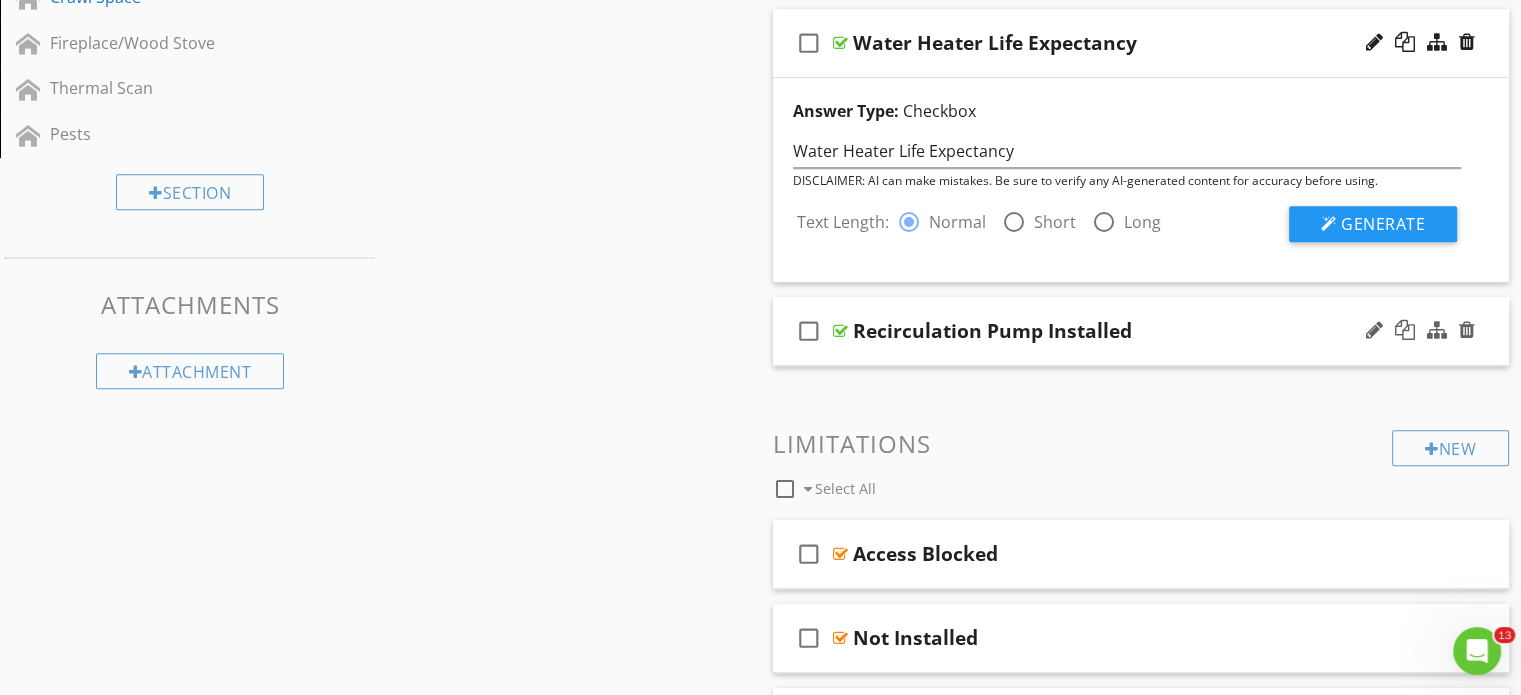 scroll, scrollTop: 838, scrollLeft: 0, axis: vertical 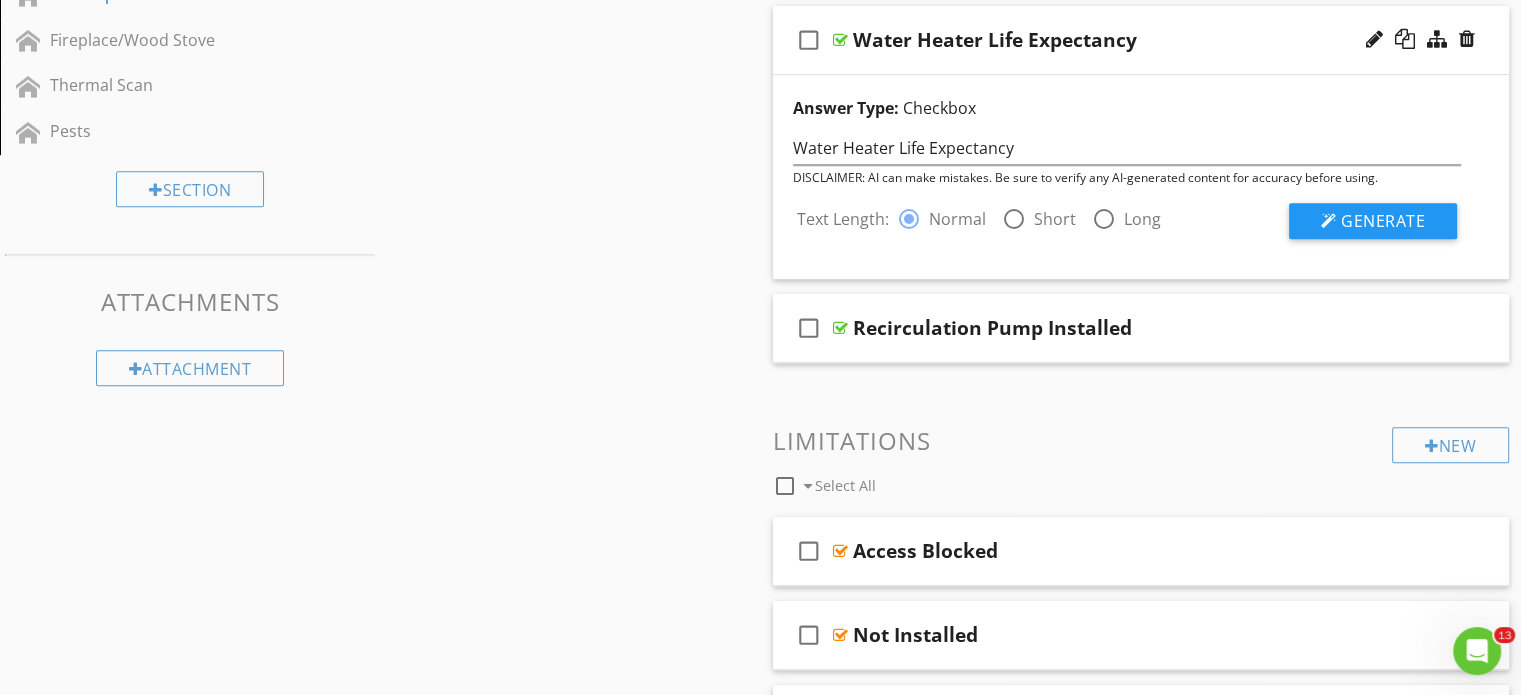 click on "Text Length: radio_button_checked Normal   radio_button_unchecked Short   radio_button_unchecked Long     Generate" at bounding box center (1127, 213) 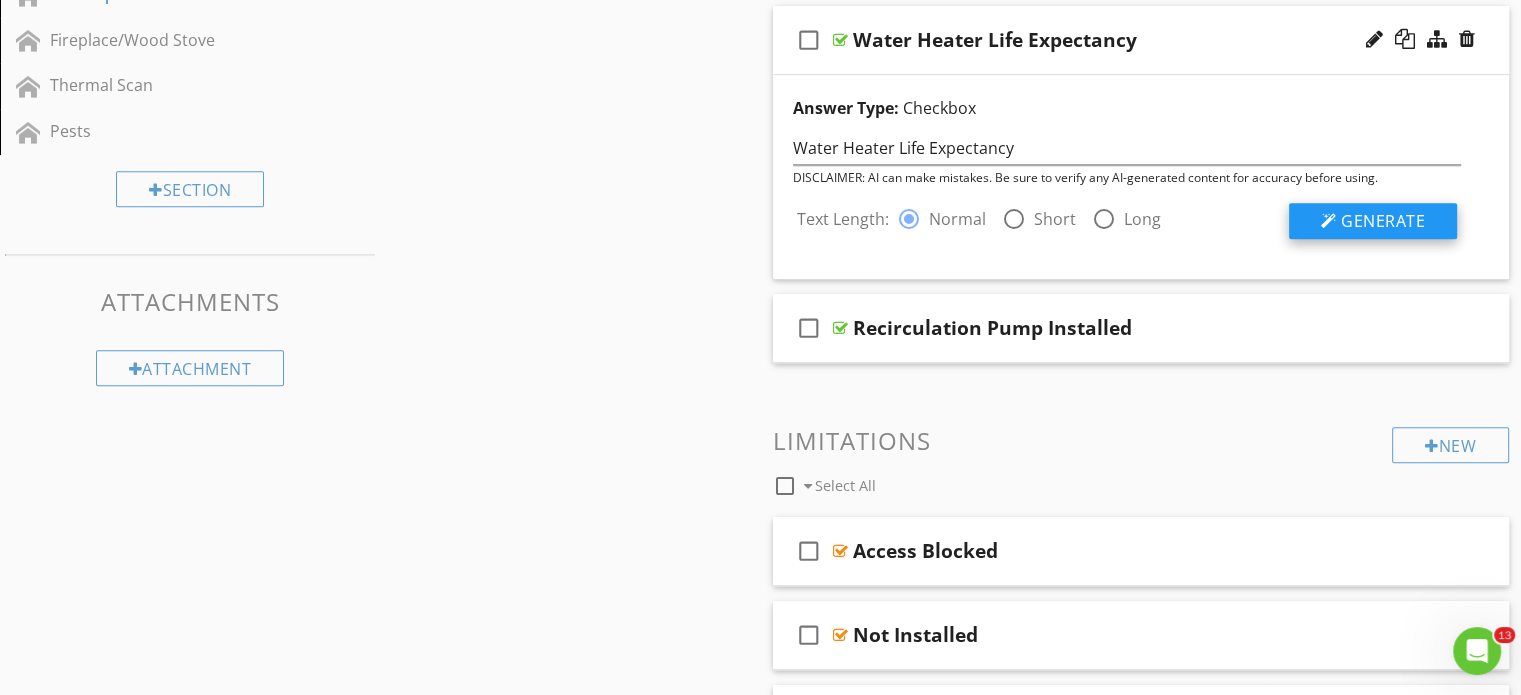 click on "Generate" at bounding box center [1383, 221] 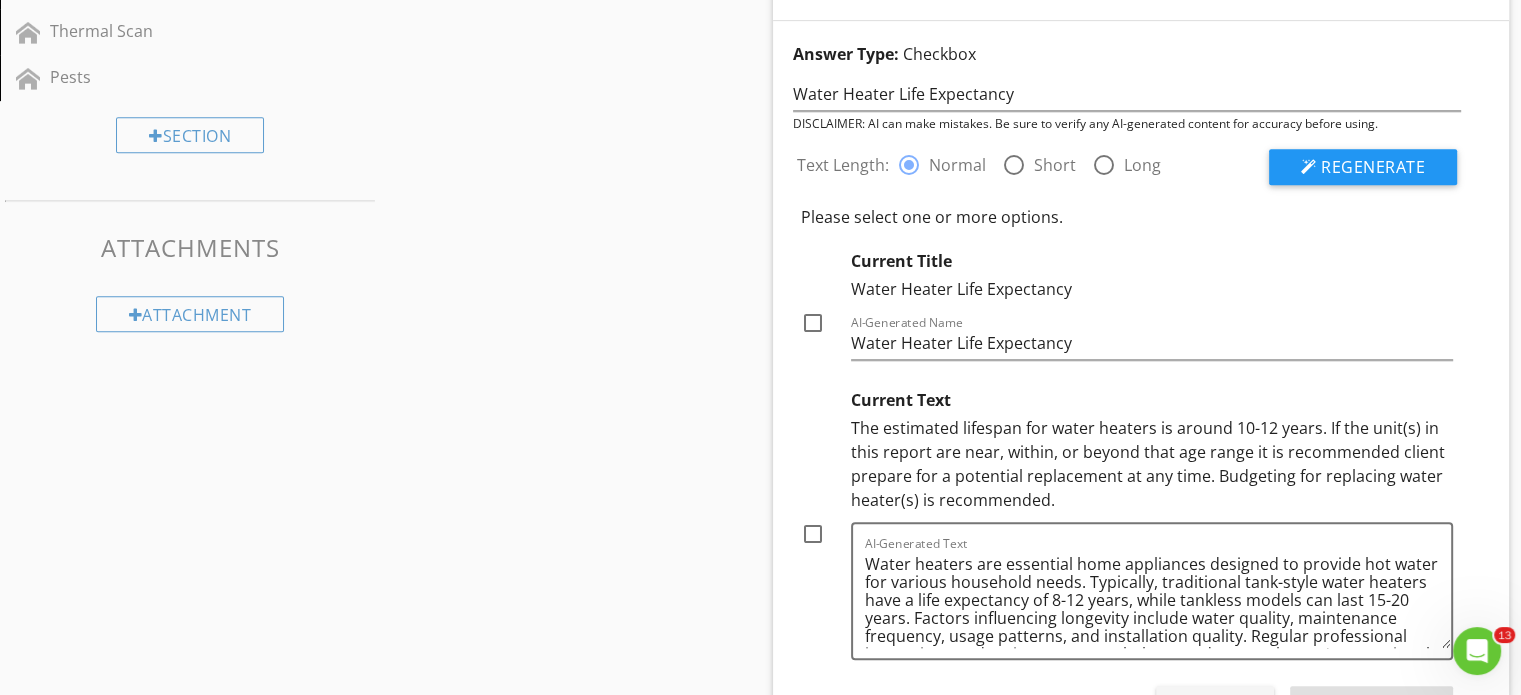 scroll, scrollTop: 938, scrollLeft: 0, axis: vertical 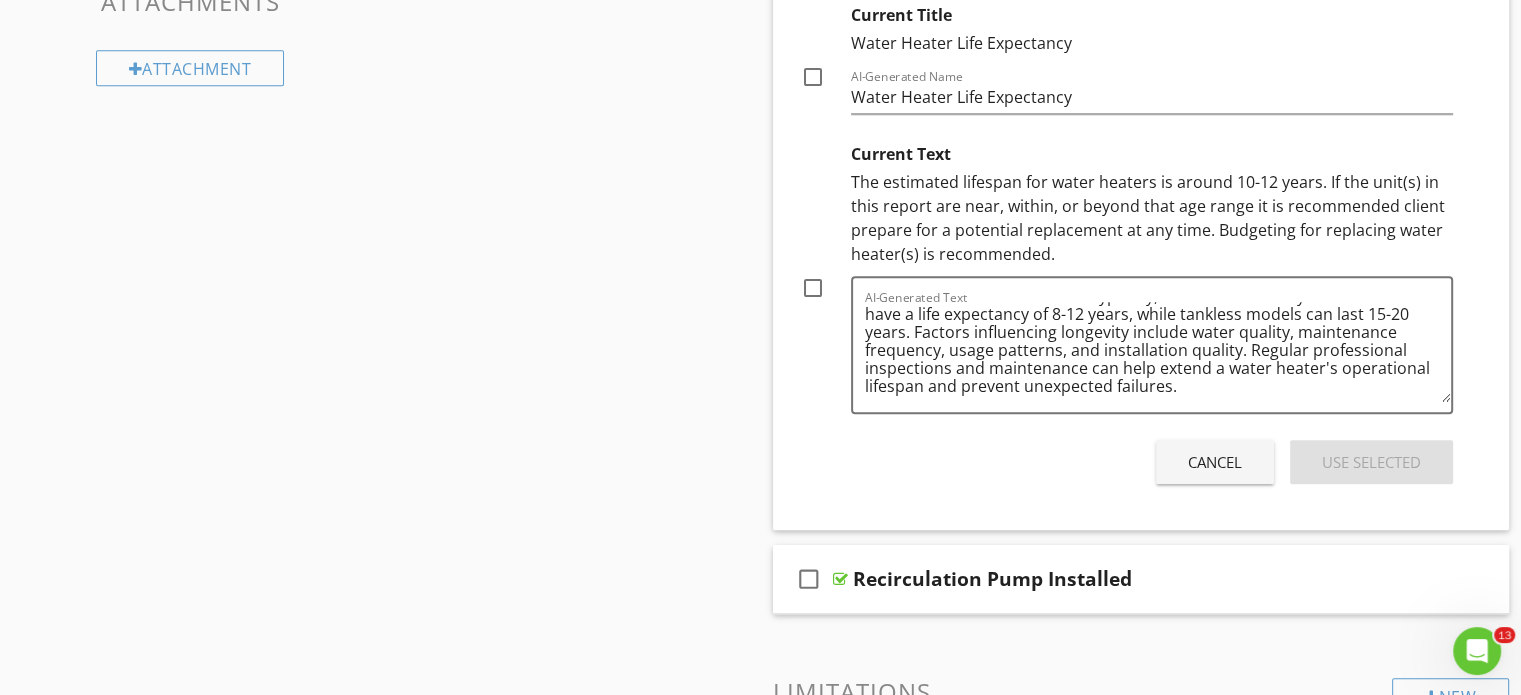 drag, startPoint x: 1308, startPoint y: 243, endPoint x: 1325, endPoint y: 179, distance: 66.21933 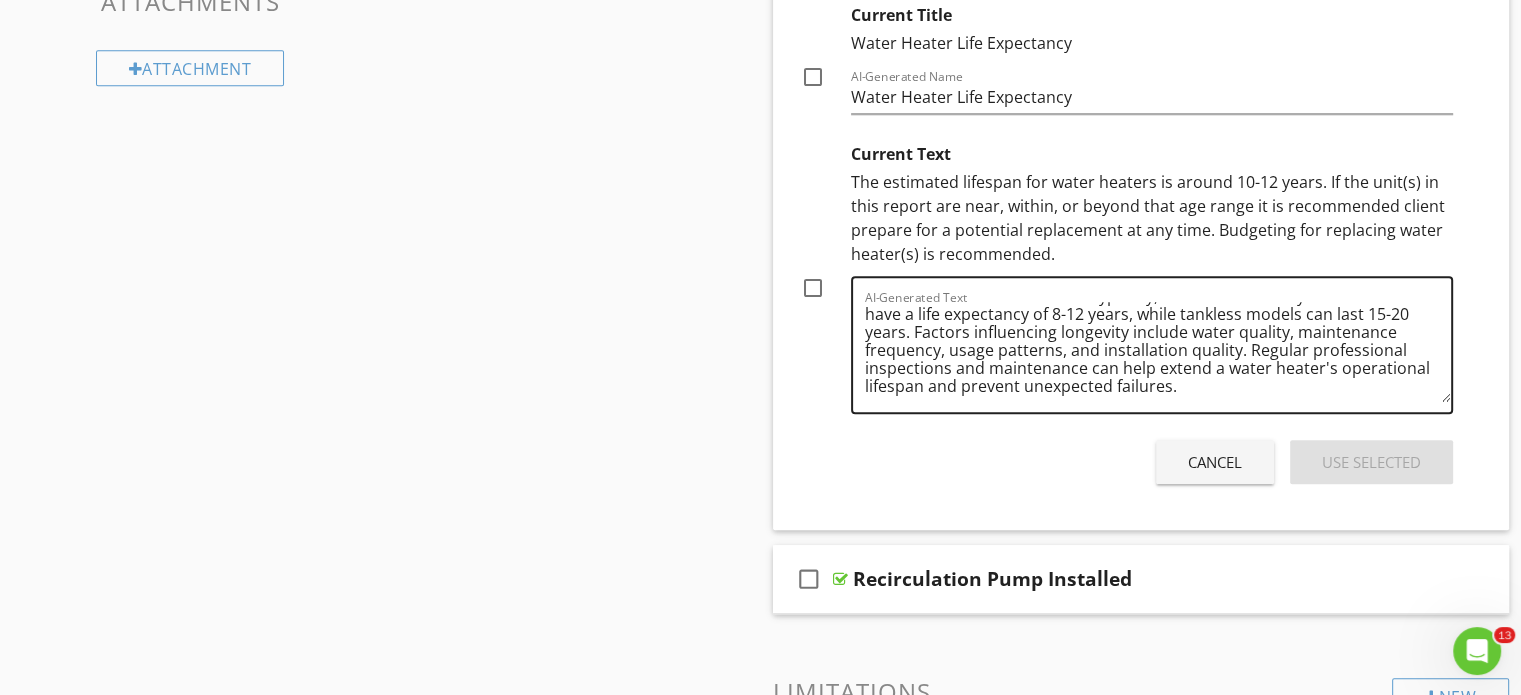 click on "Water heaters are essential home appliances designed to provide hot water for various household needs. Typically, traditional tank-style water heaters have a life expectancy of 8-12 years, while tankless models can last 15-20 years. Factors influencing longevity include water quality, maintenance frequency, usage patterns, and installation quality. Regular professional inspections and maintenance can help extend a water heater's operational lifespan and prevent unexpected failures." at bounding box center [1158, 352] 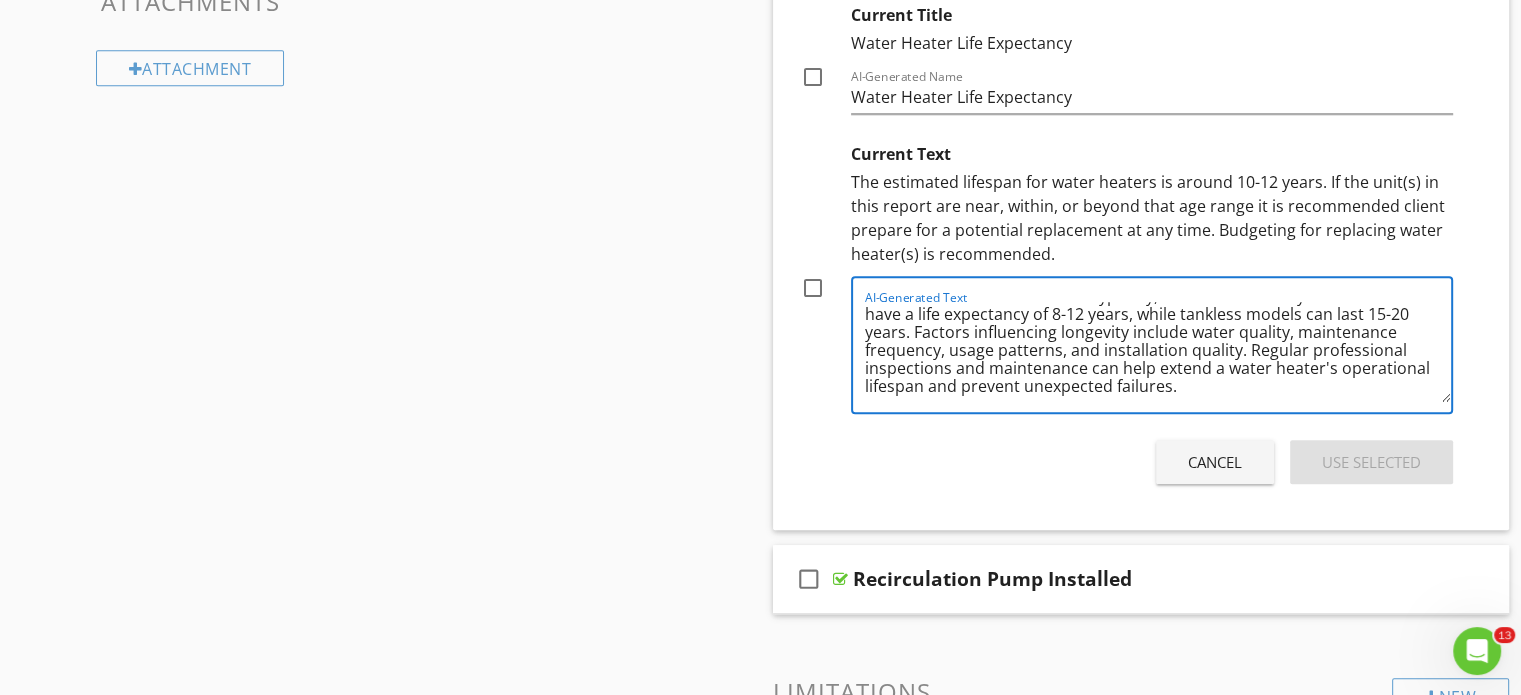 paste on "If the unit(s) in this report are near, within, or beyond that age range it is recommended client prepare for a potential replacement at any time. Budgeting for replacing water heater(s) is recommended." 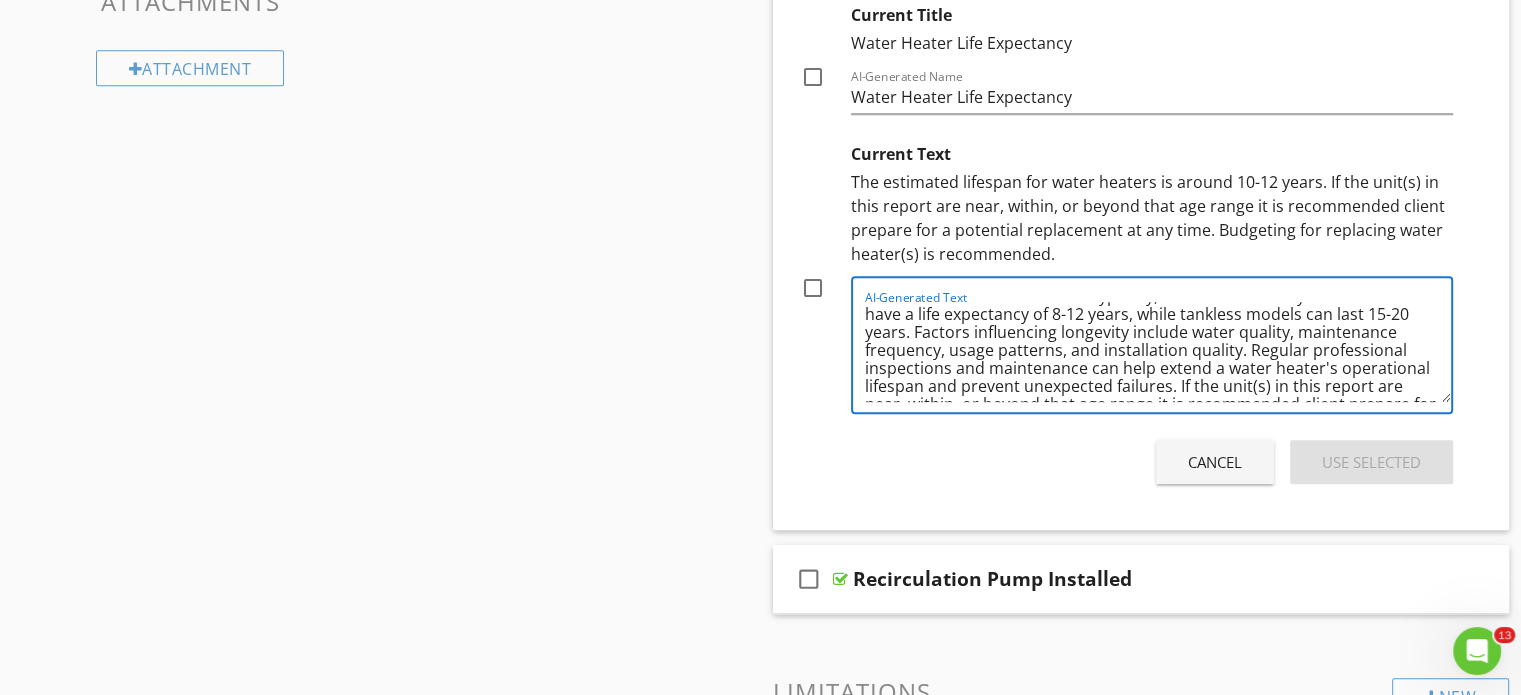 scroll, scrollTop: 88, scrollLeft: 0, axis: vertical 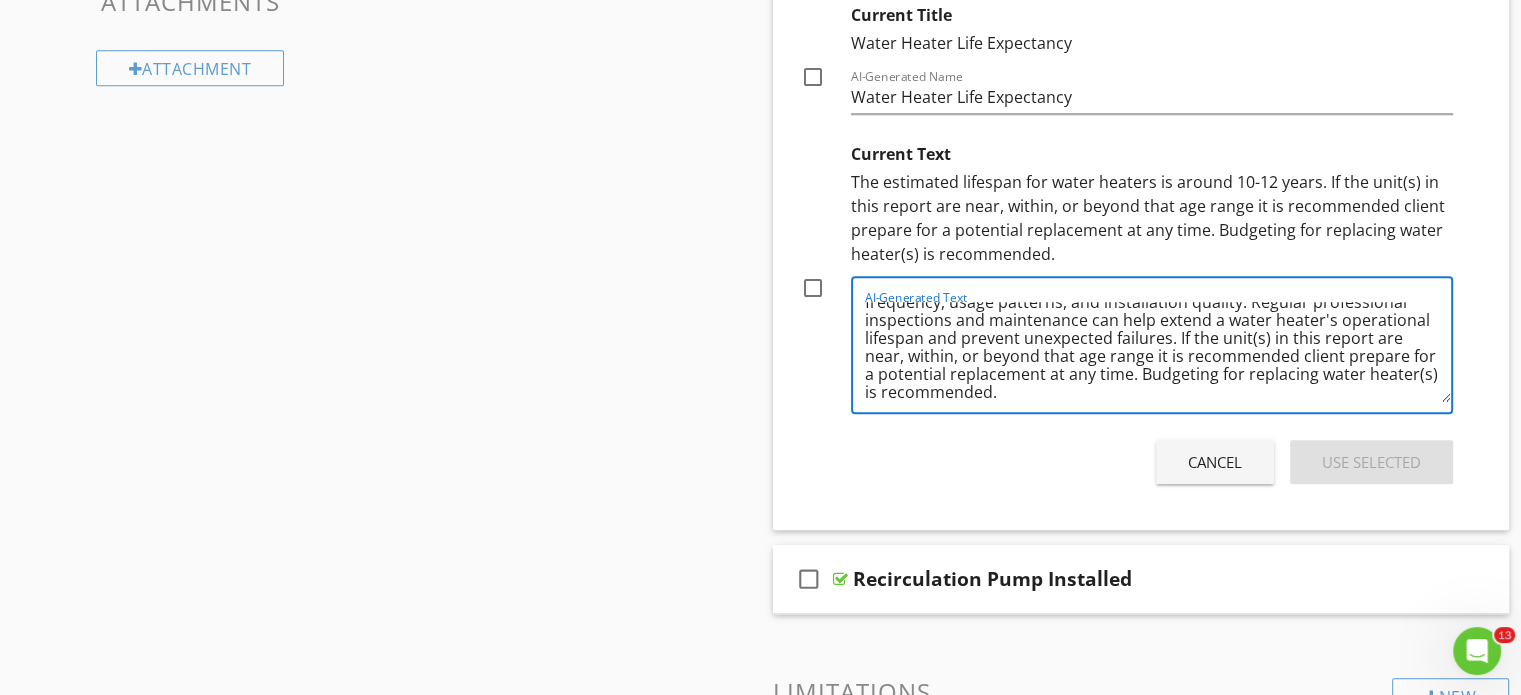 type on "Water heaters are essential home appliances designed to provide hot water for various household needs. Typically, traditional tank-style water heaters have a life expectancy of 8-12 years, while tankless models can last 15-20 years. Factors influencing longevity include water quality, maintenance frequency, usage patterns, and installation quality. Regular professional inspections and maintenance can help extend a water heater's operational lifespan and prevent unexpected failures. If the unit(s) in this report are near, within, or beyond that age range it is recommended client prepare for a potential replacement at any time. Budgeting for replacing water heater(s) is recommended." 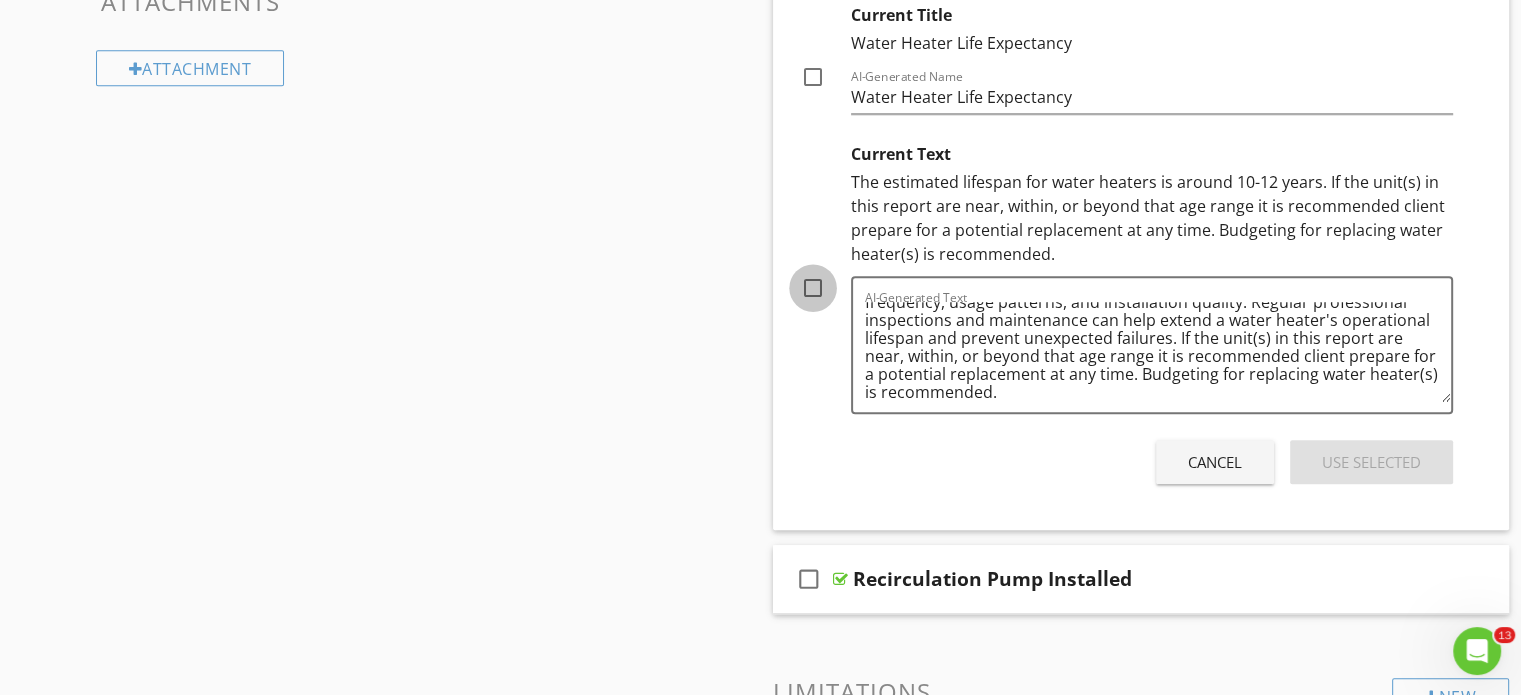 click at bounding box center (813, 288) 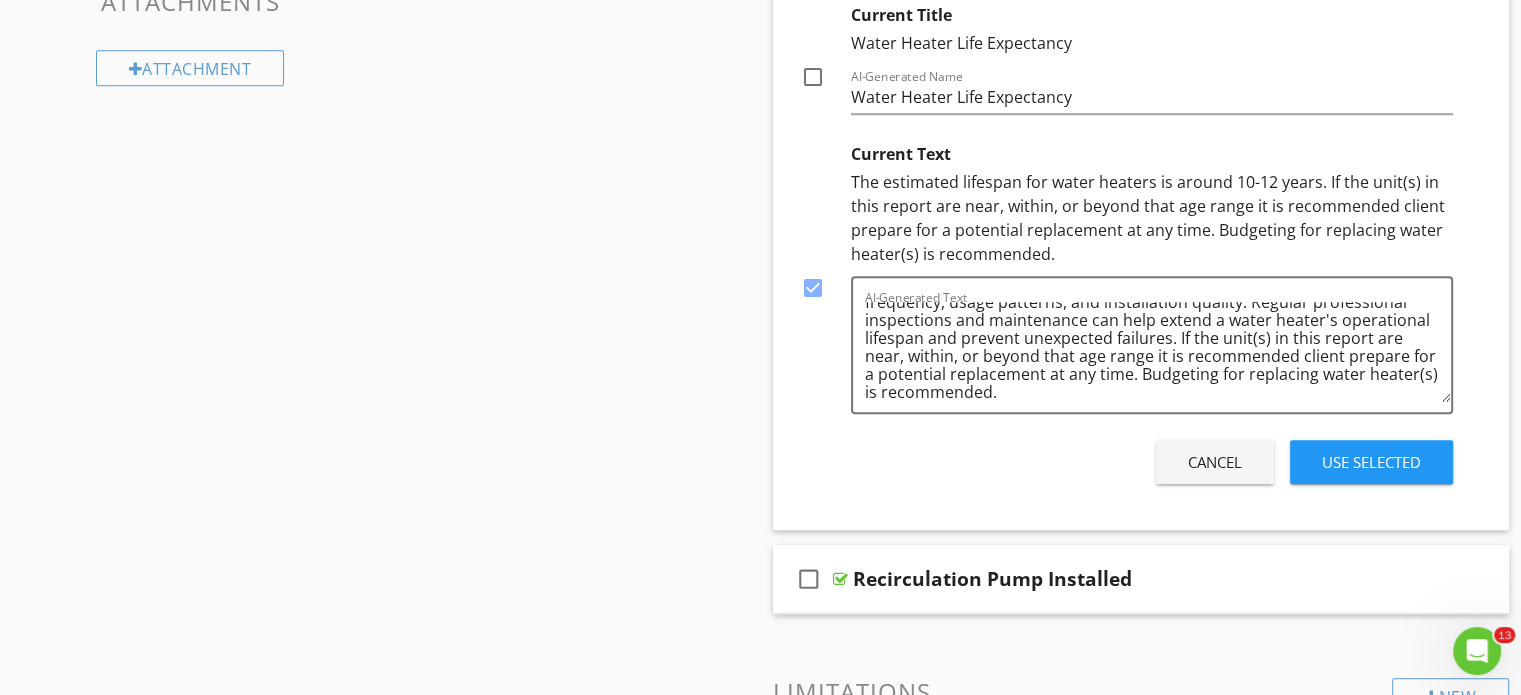 click on "Use Selected" at bounding box center (1371, 462) 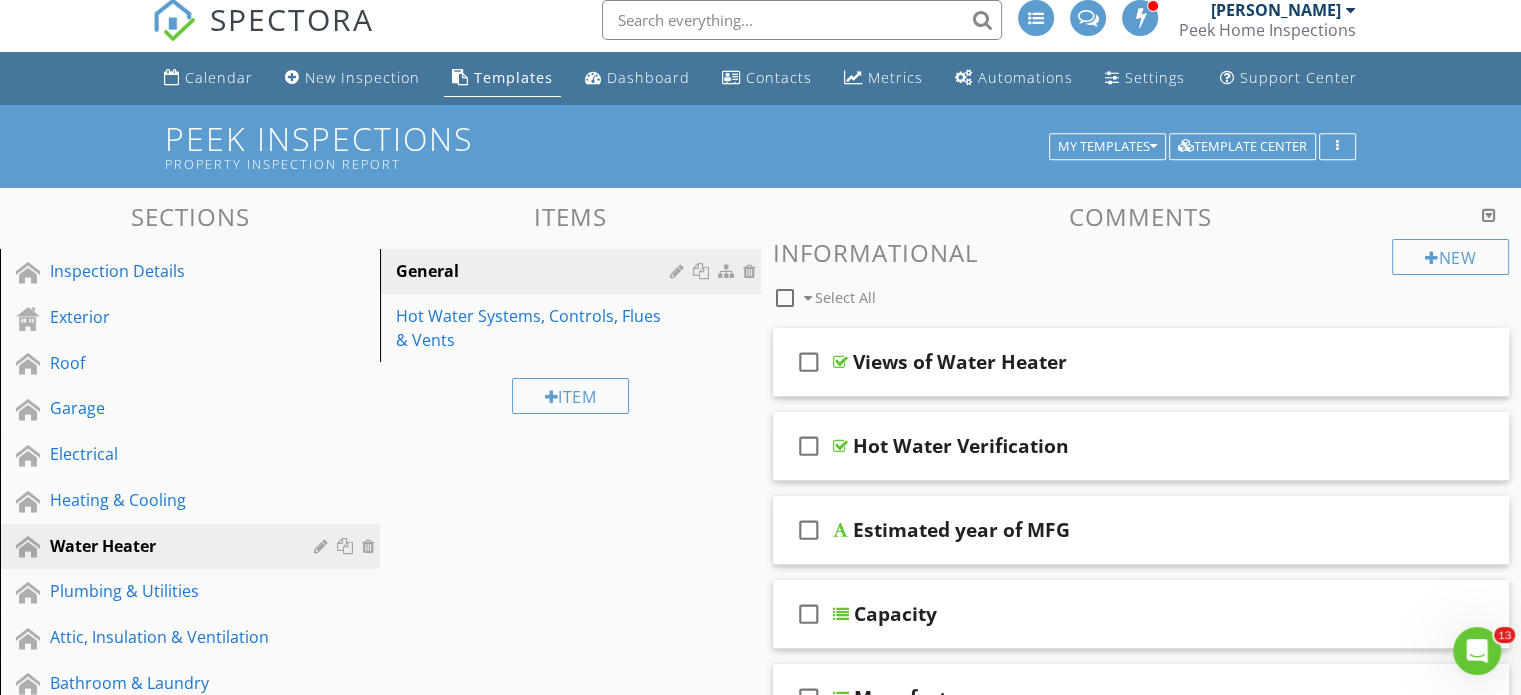 scroll, scrollTop: 0, scrollLeft: 0, axis: both 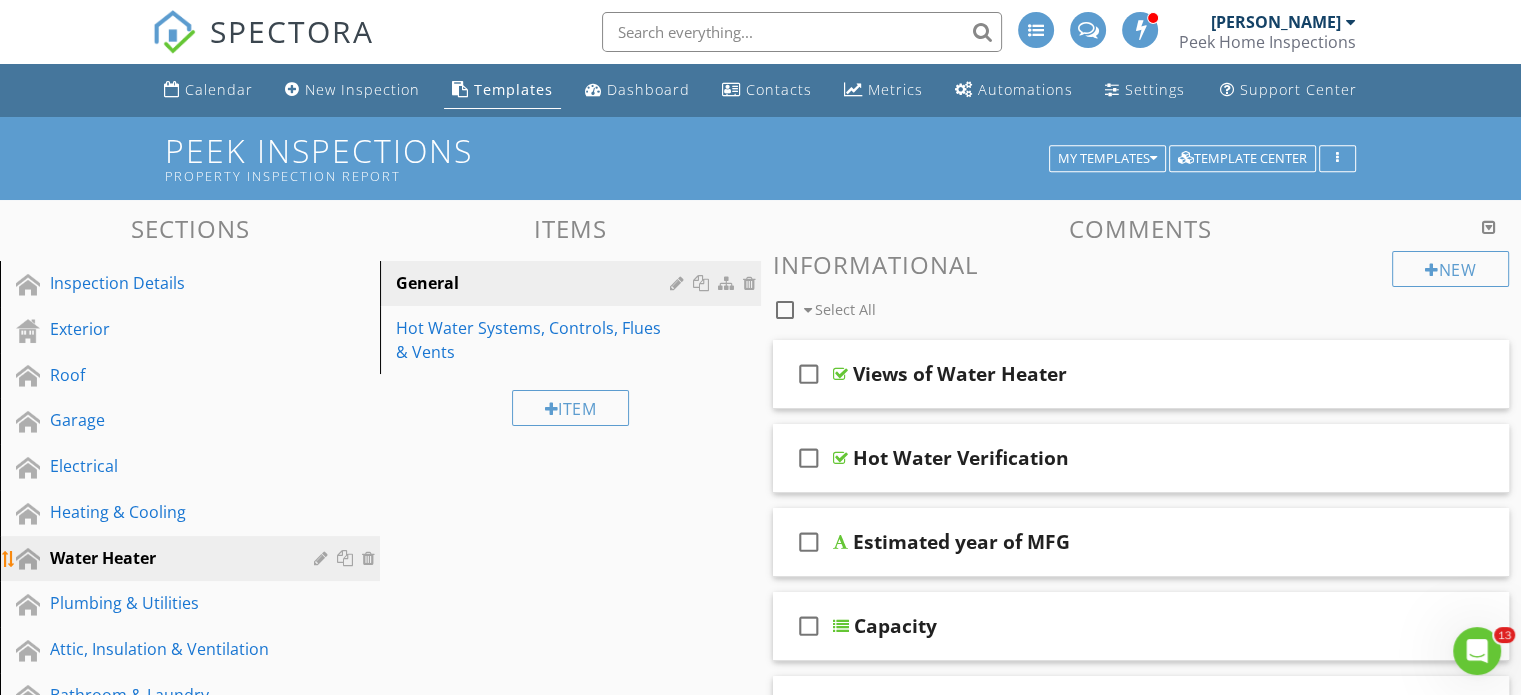 click on "Water Heater" at bounding box center [167, 558] 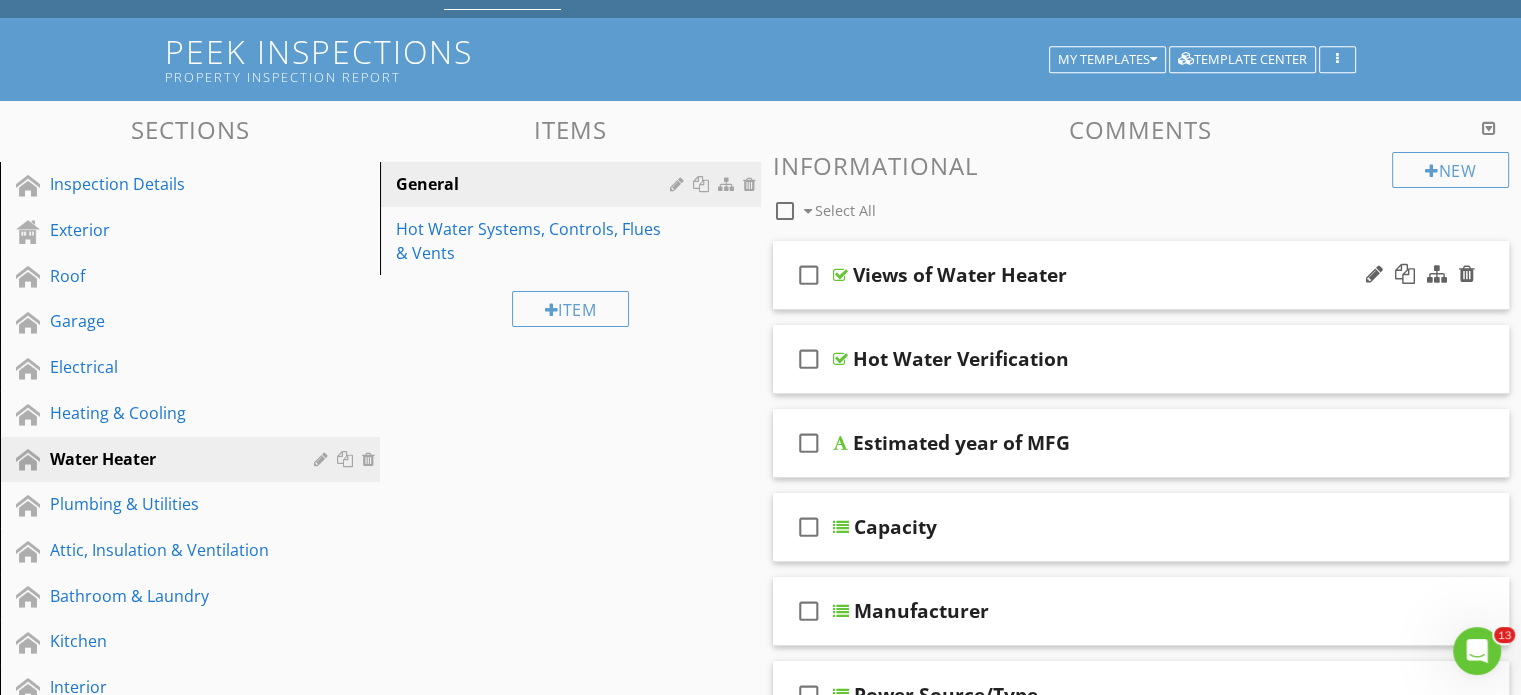 scroll, scrollTop: 100, scrollLeft: 0, axis: vertical 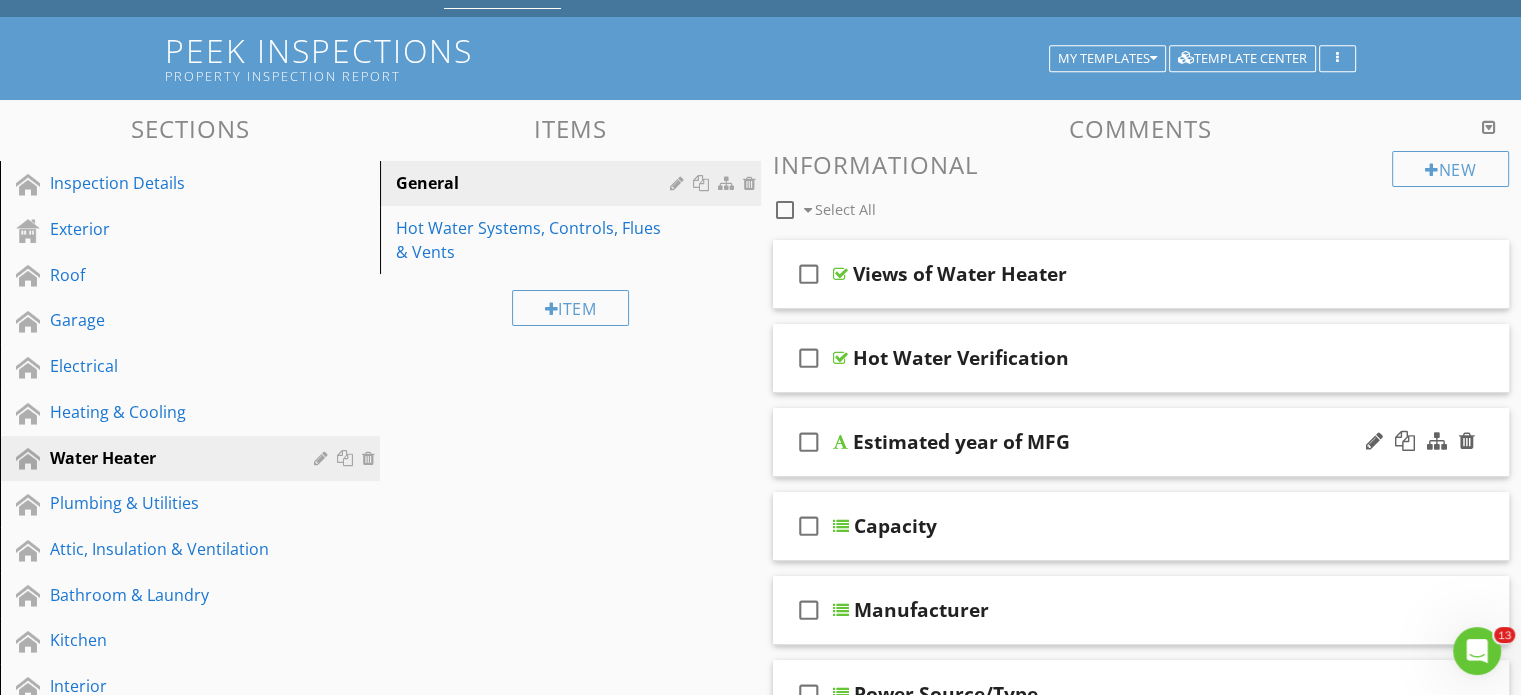 click on "check_box_outline_blank
Estimated year of MFG" at bounding box center [1141, 442] 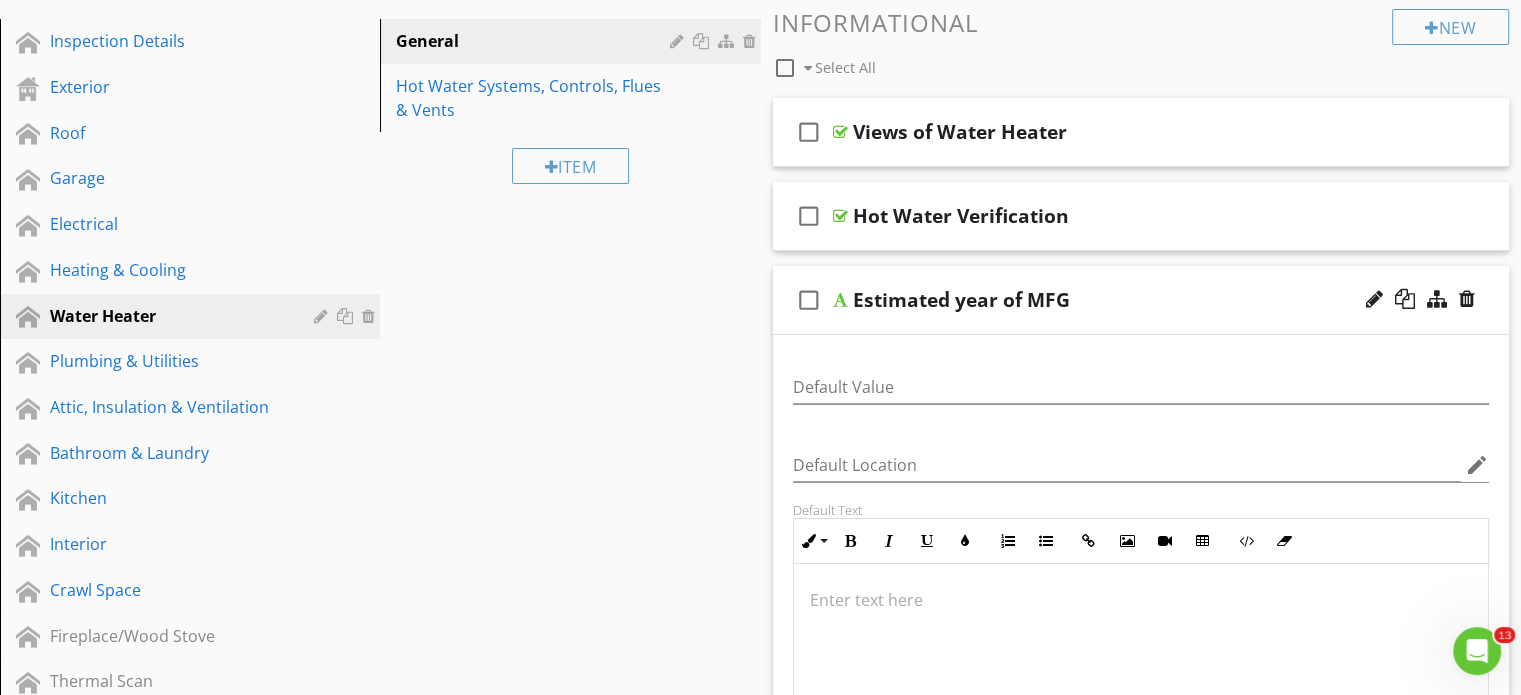 scroll, scrollTop: 200, scrollLeft: 0, axis: vertical 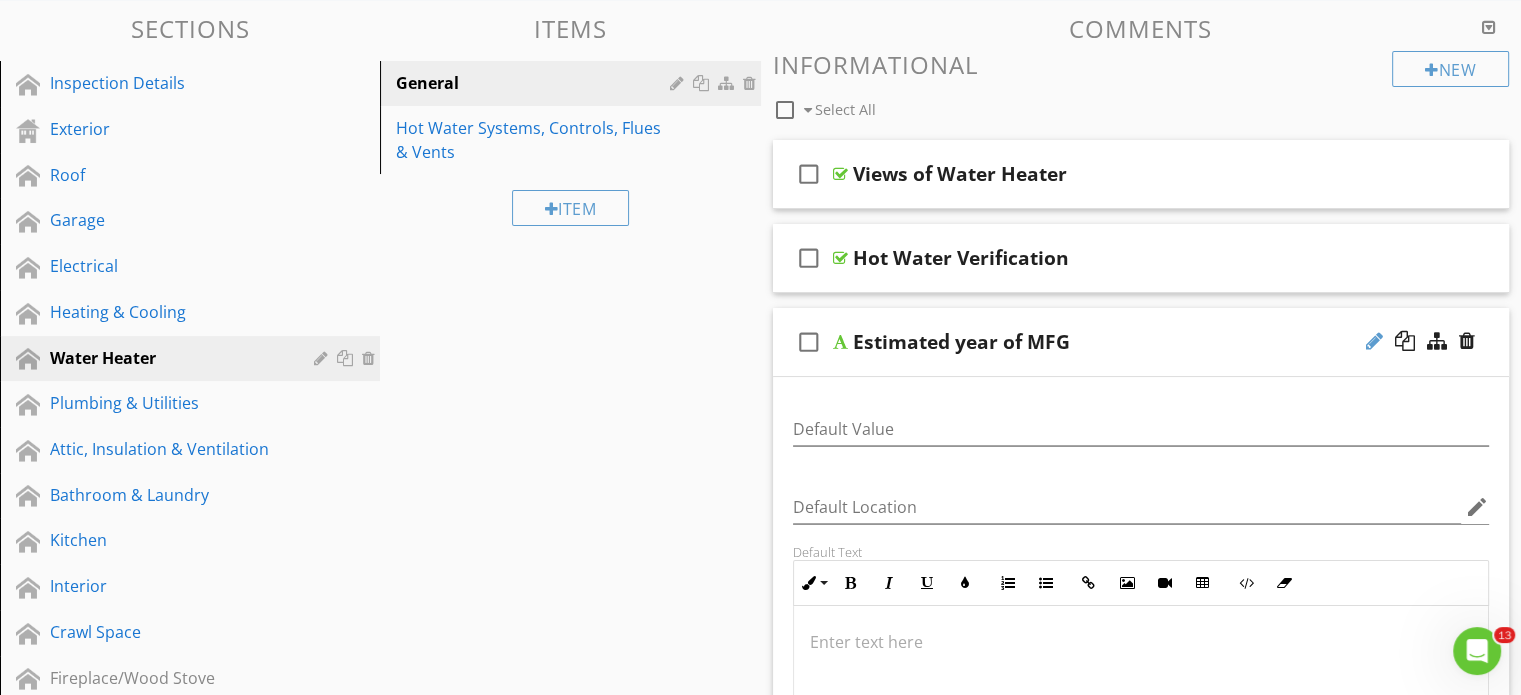 click at bounding box center (1374, 341) 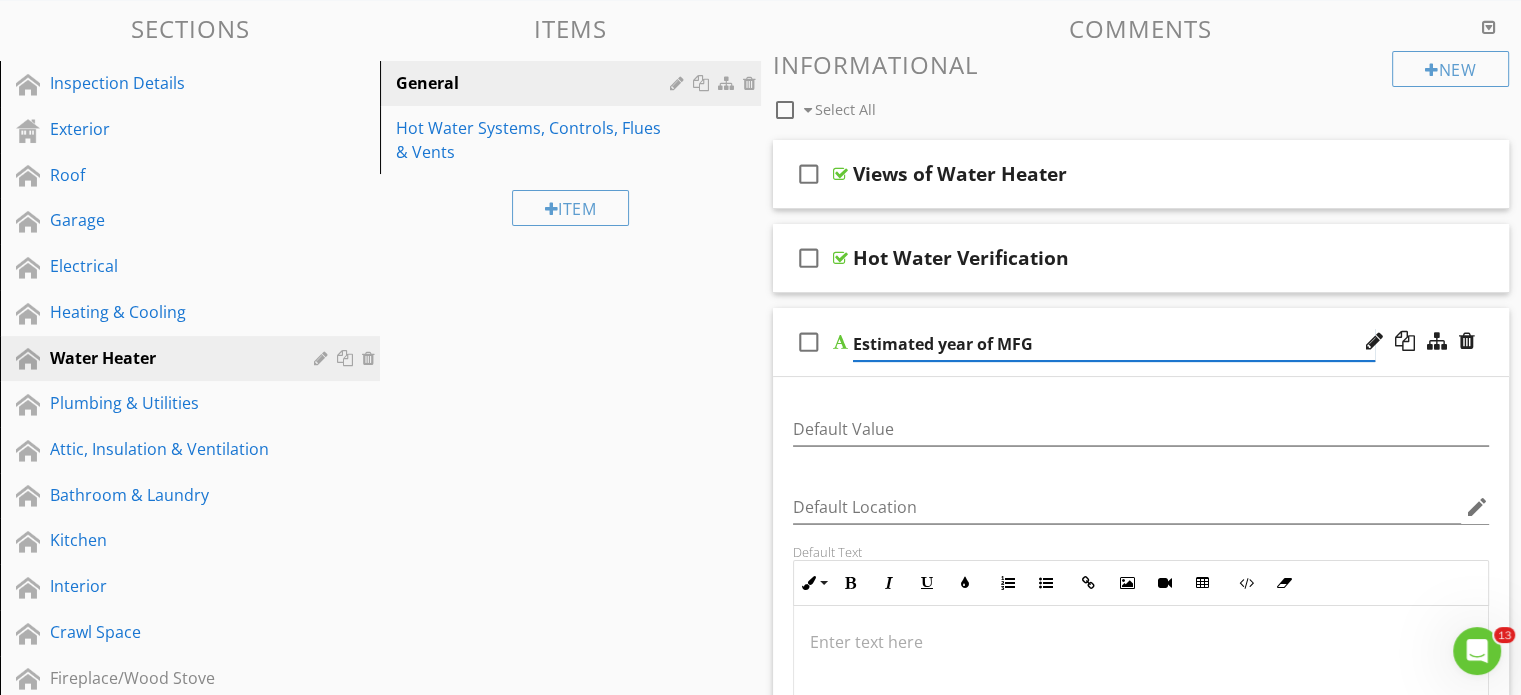 click on "Estimated year of MFG" at bounding box center [1114, 344] 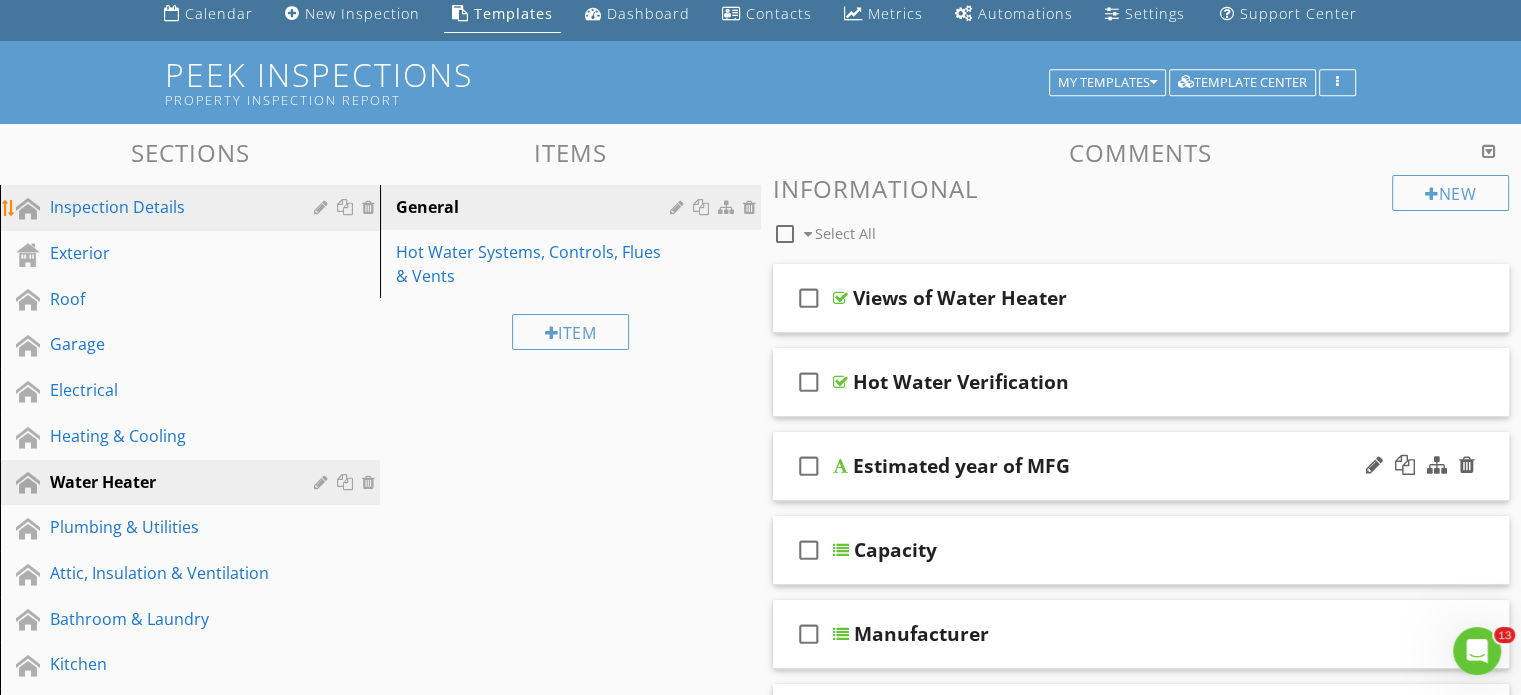 scroll, scrollTop: 0, scrollLeft: 0, axis: both 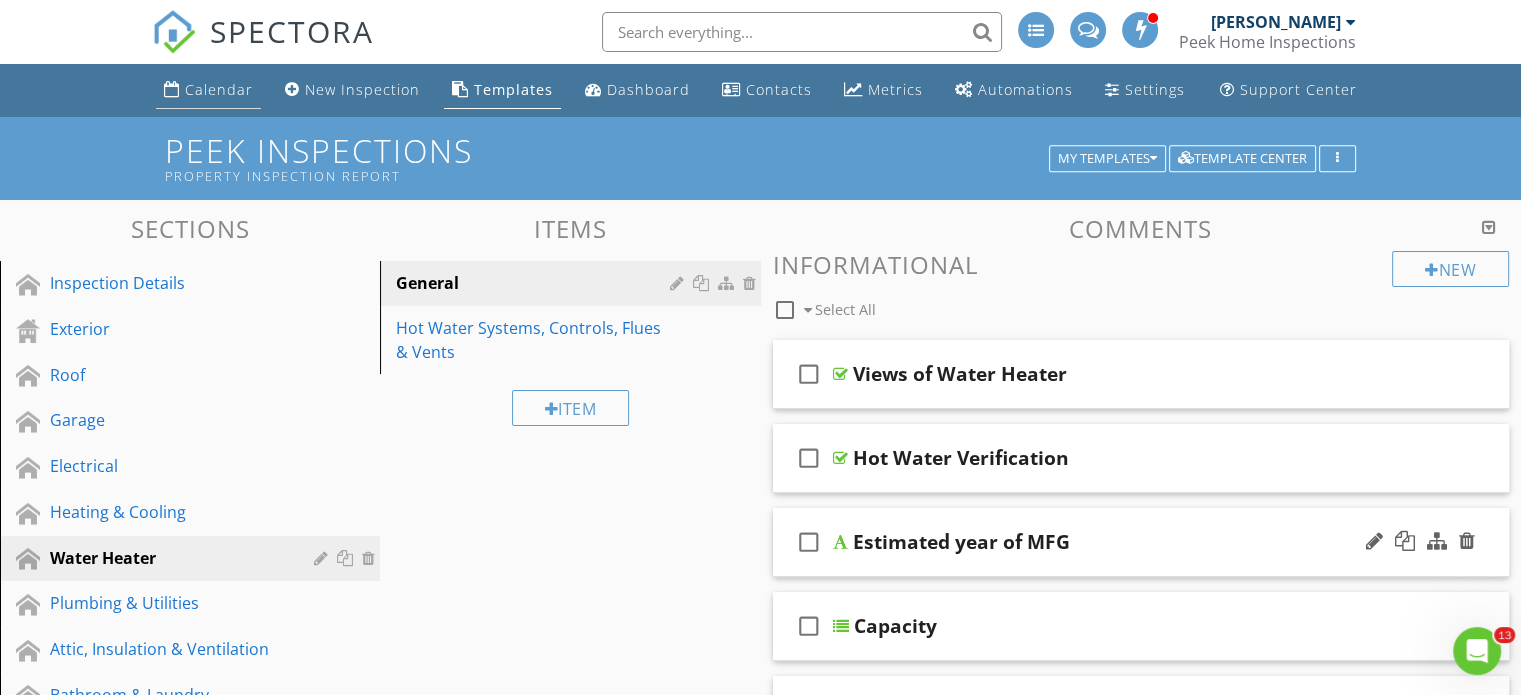 click on "Calendar" at bounding box center (219, 89) 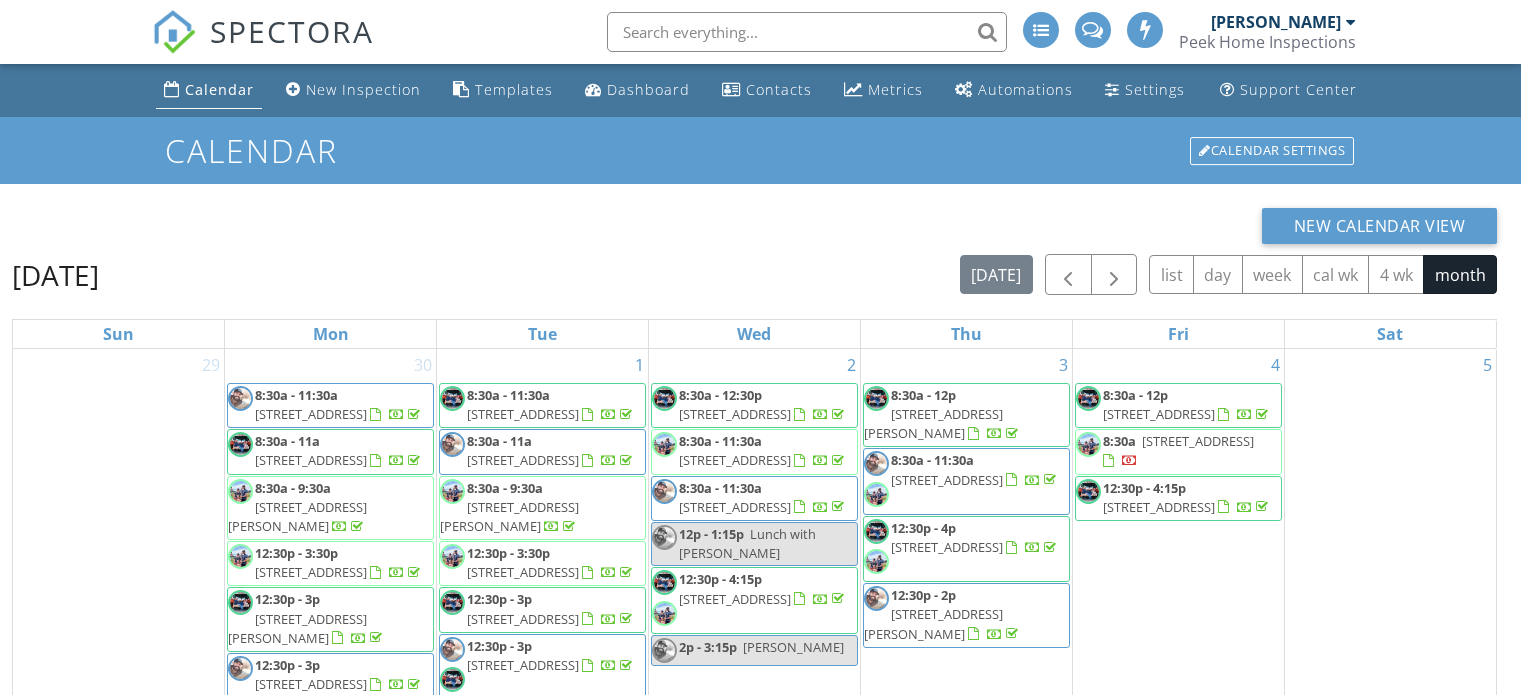 scroll, scrollTop: 0, scrollLeft: 0, axis: both 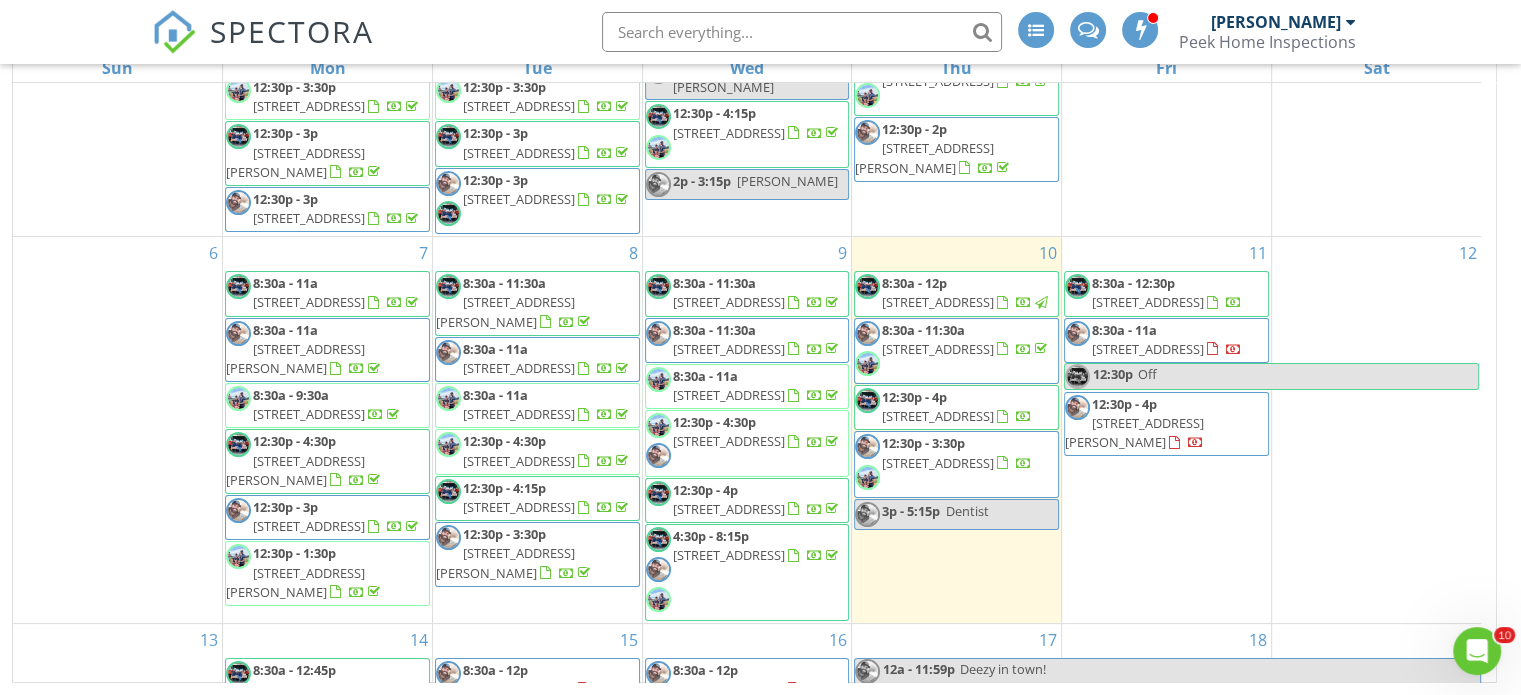 click on "4:30p - 8:15p
[STREET_ADDRESS]" at bounding box center (747, 572) 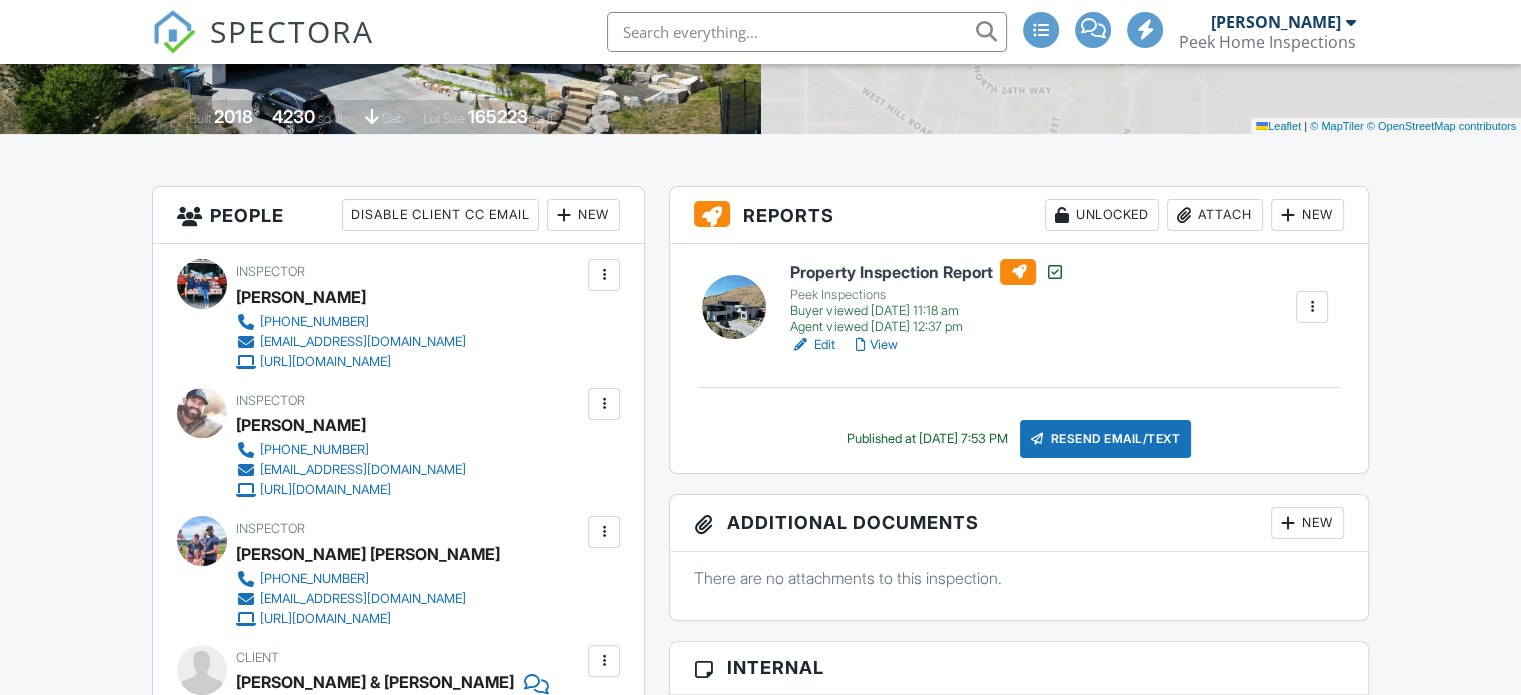 scroll, scrollTop: 400, scrollLeft: 0, axis: vertical 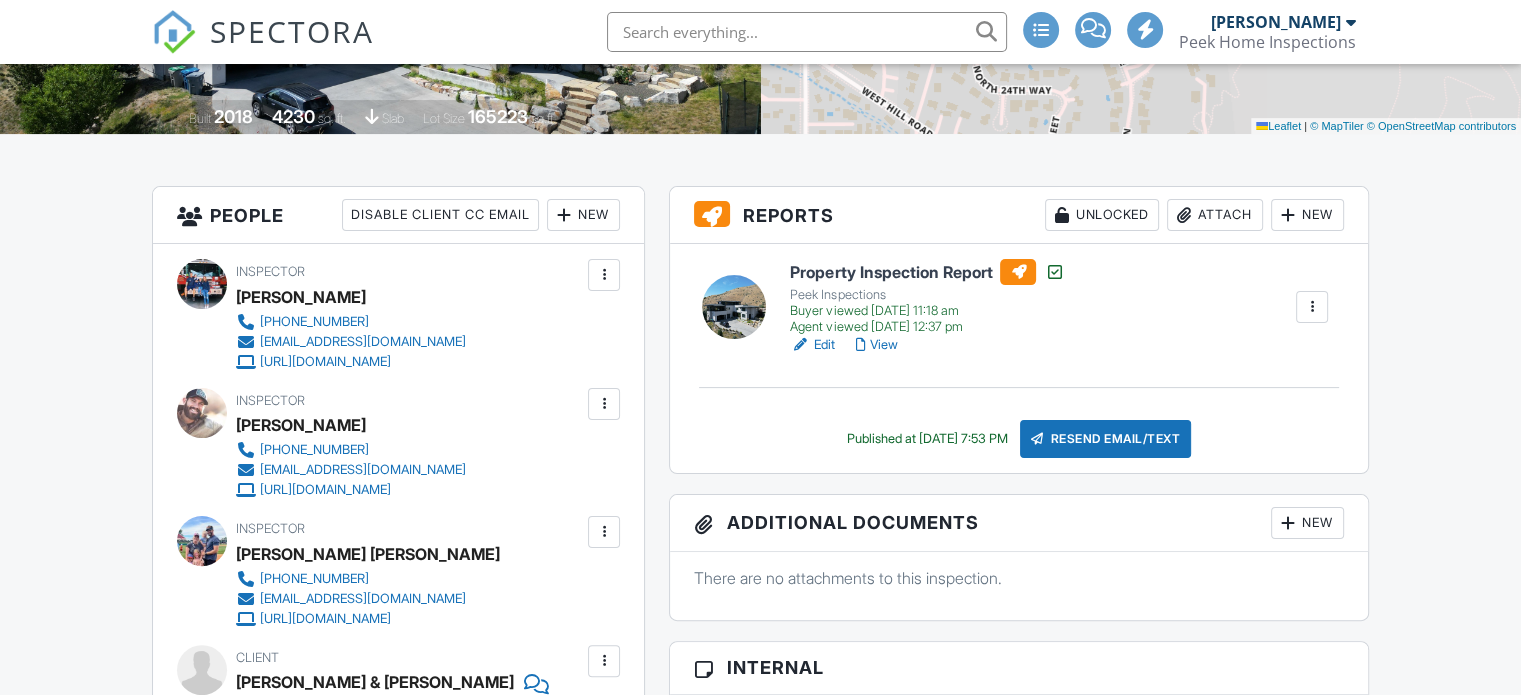 click on "View" at bounding box center [876, 345] 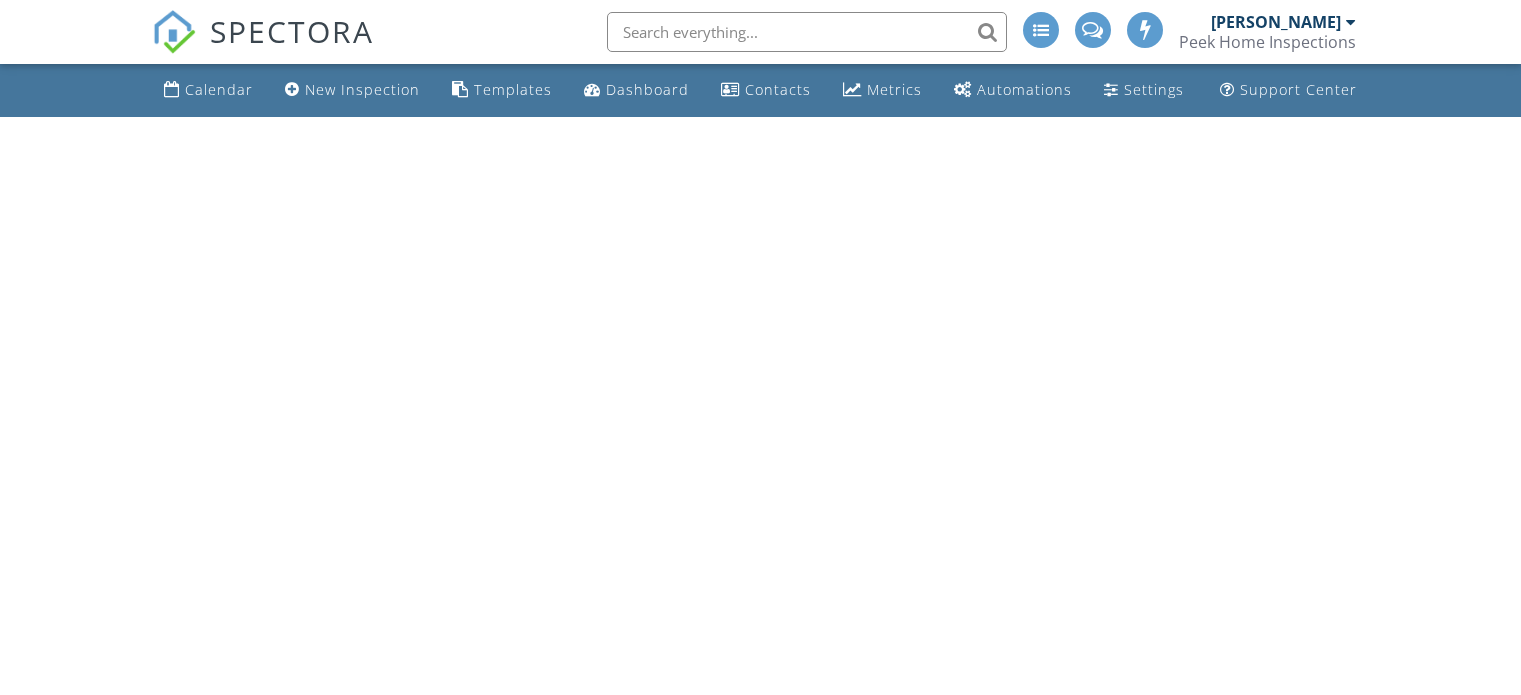 scroll, scrollTop: 0, scrollLeft: 0, axis: both 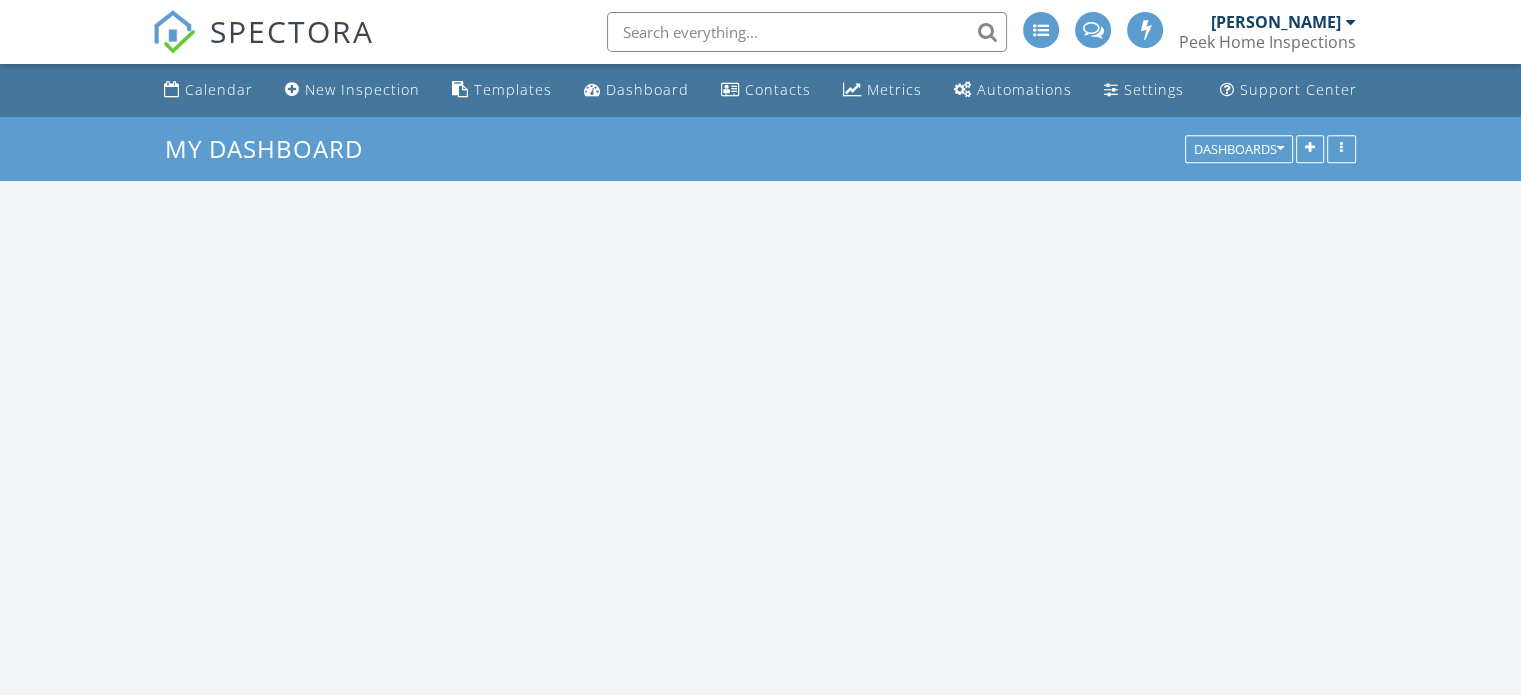 click on "Calendar" at bounding box center (219, 89) 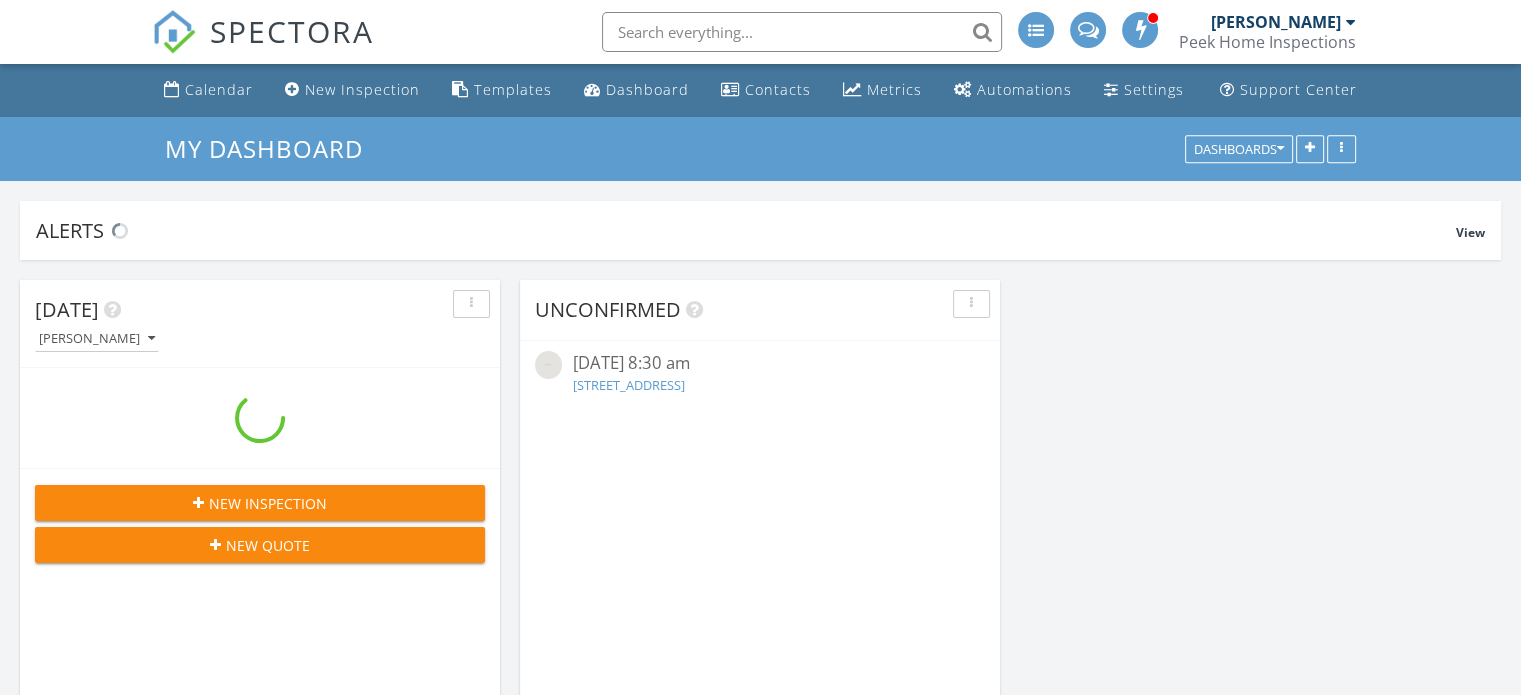 scroll, scrollTop: 9, scrollLeft: 10, axis: both 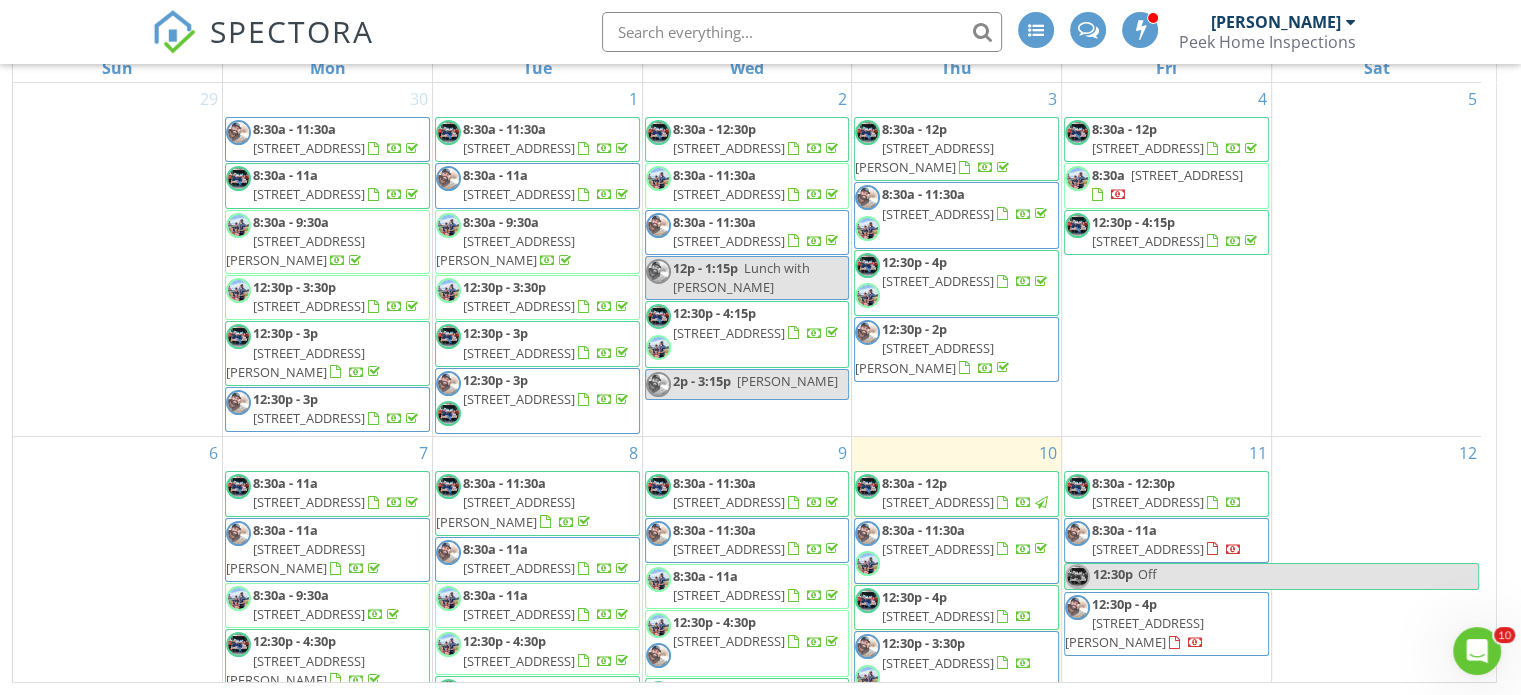 click on "[STREET_ADDRESS][PERSON_NAME]" at bounding box center [924, 357] 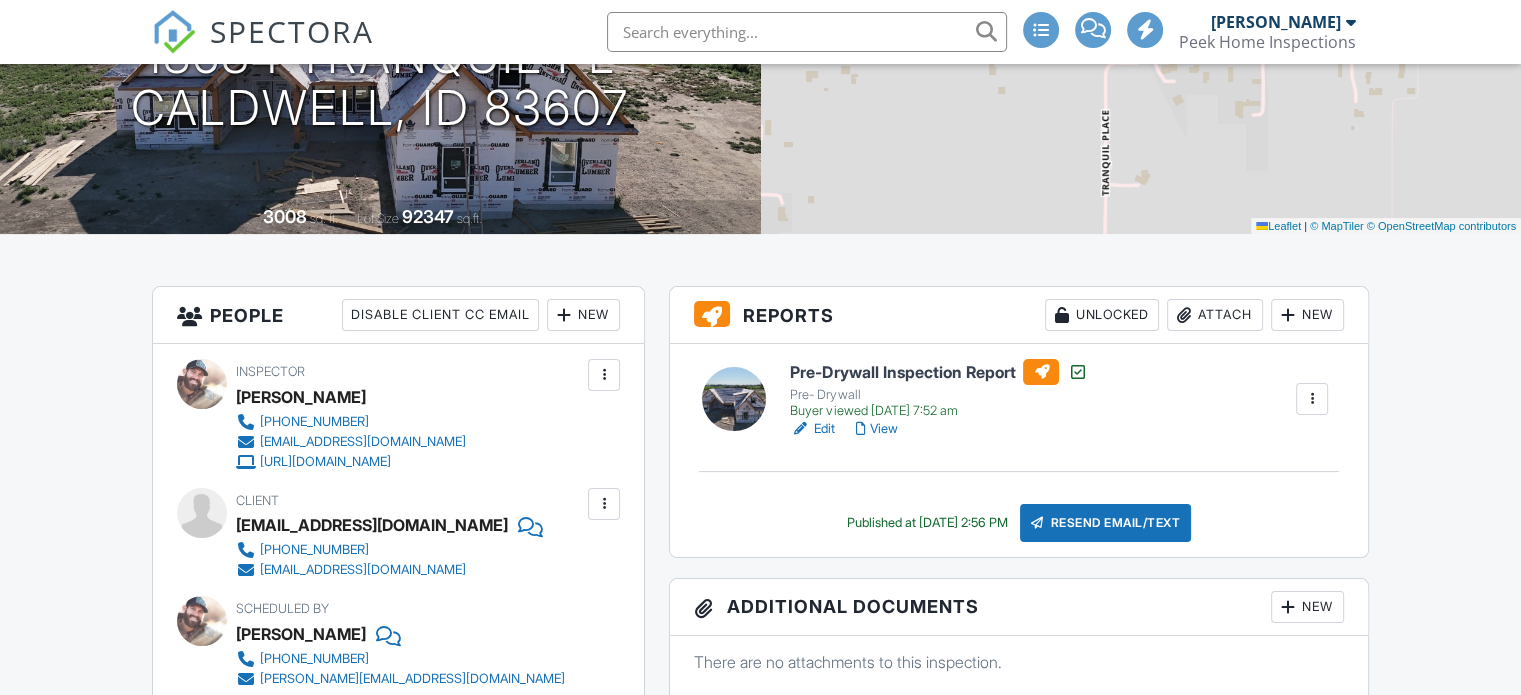 scroll, scrollTop: 300, scrollLeft: 0, axis: vertical 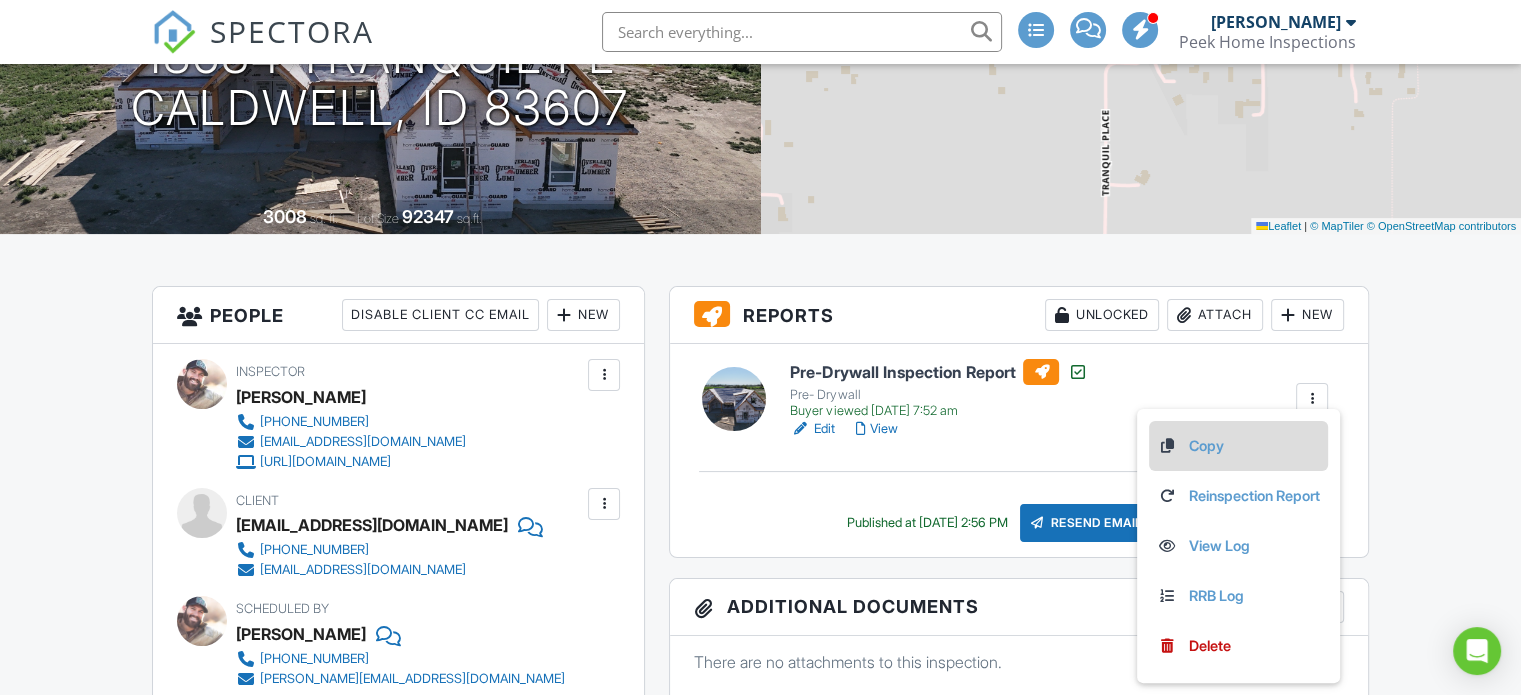 click on "Copy" at bounding box center [1238, 446] 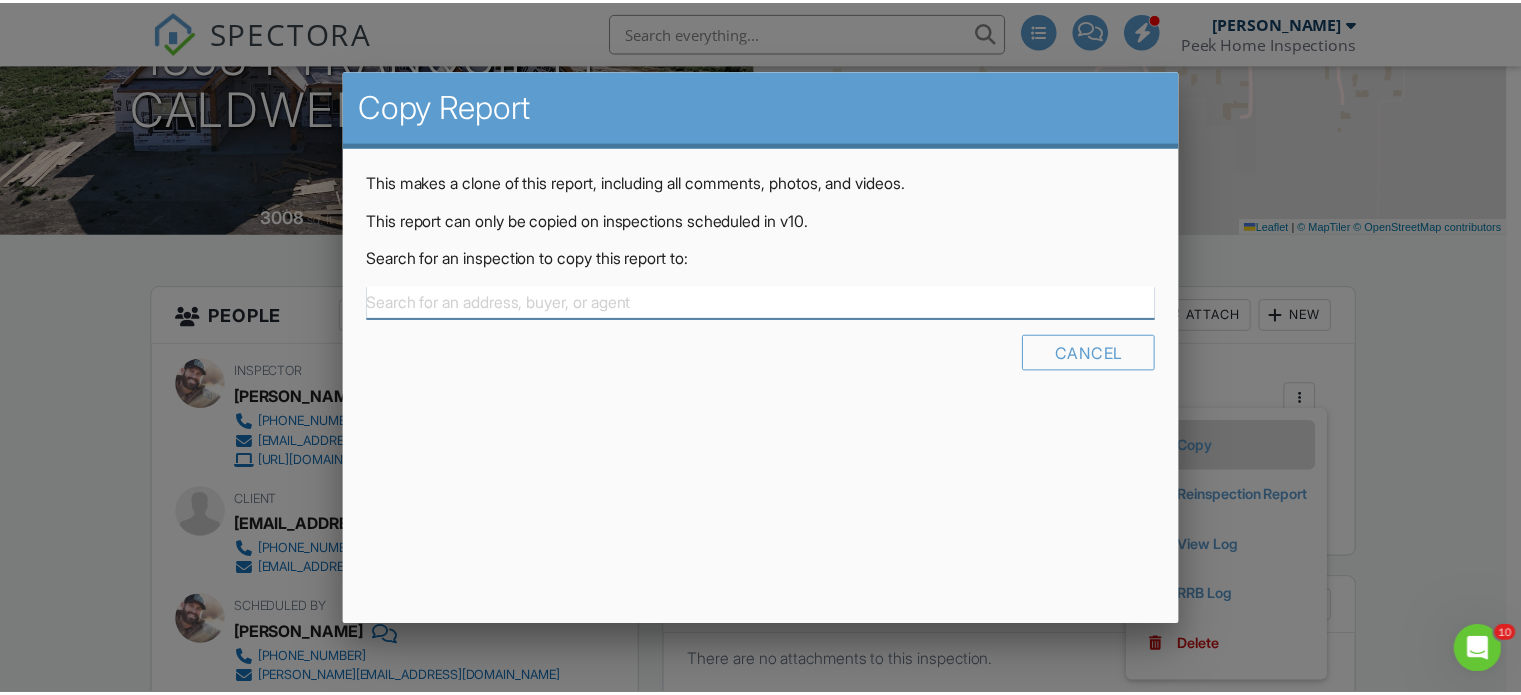 scroll, scrollTop: 0, scrollLeft: 0, axis: both 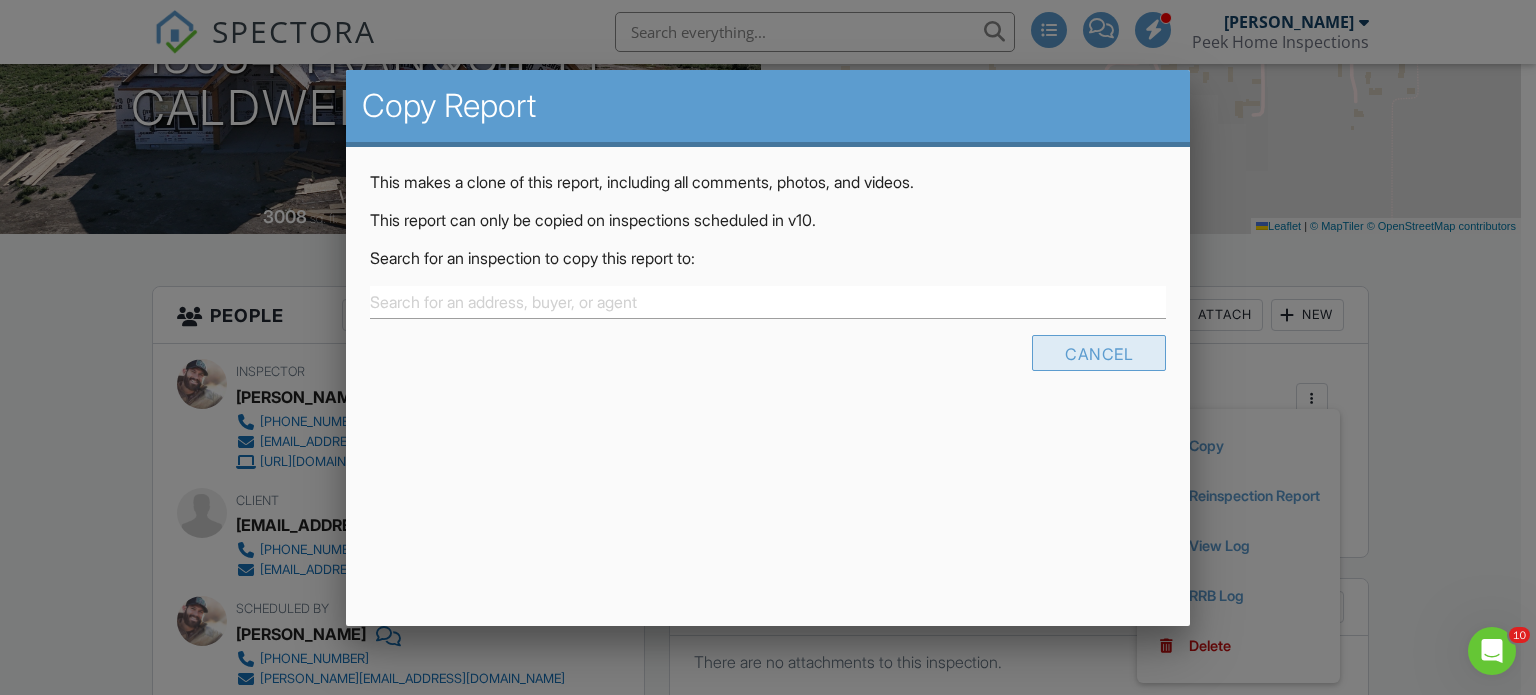 click on "Cancel" at bounding box center [1099, 353] 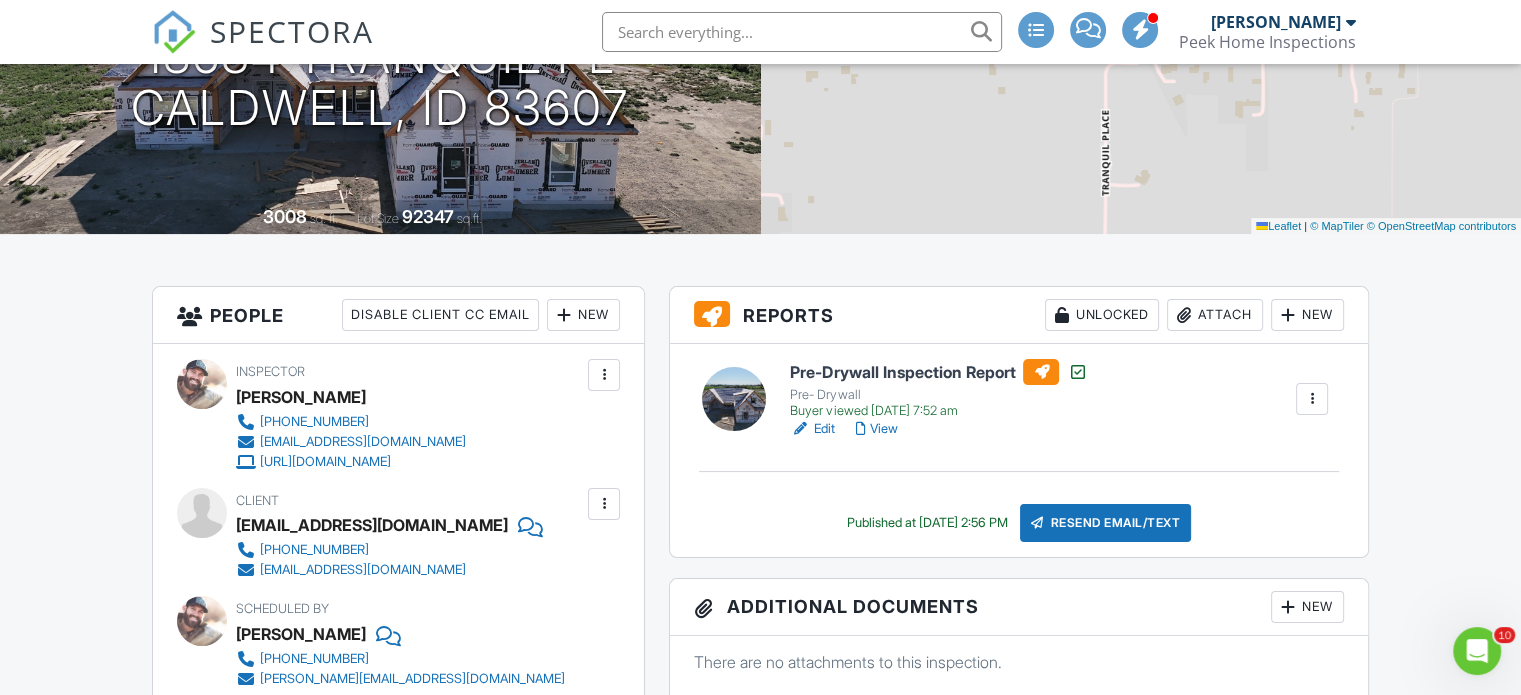 click on "View" at bounding box center [876, 429] 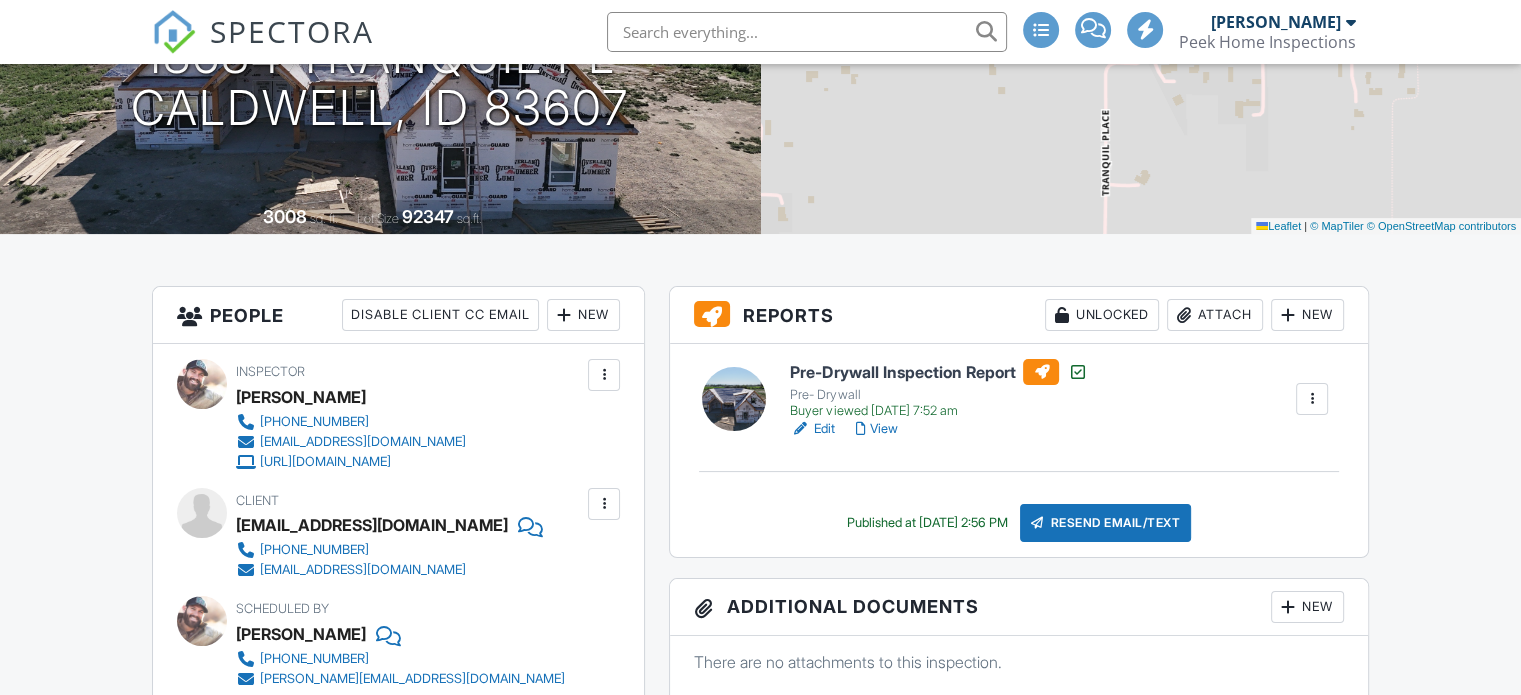 scroll, scrollTop: 300, scrollLeft: 0, axis: vertical 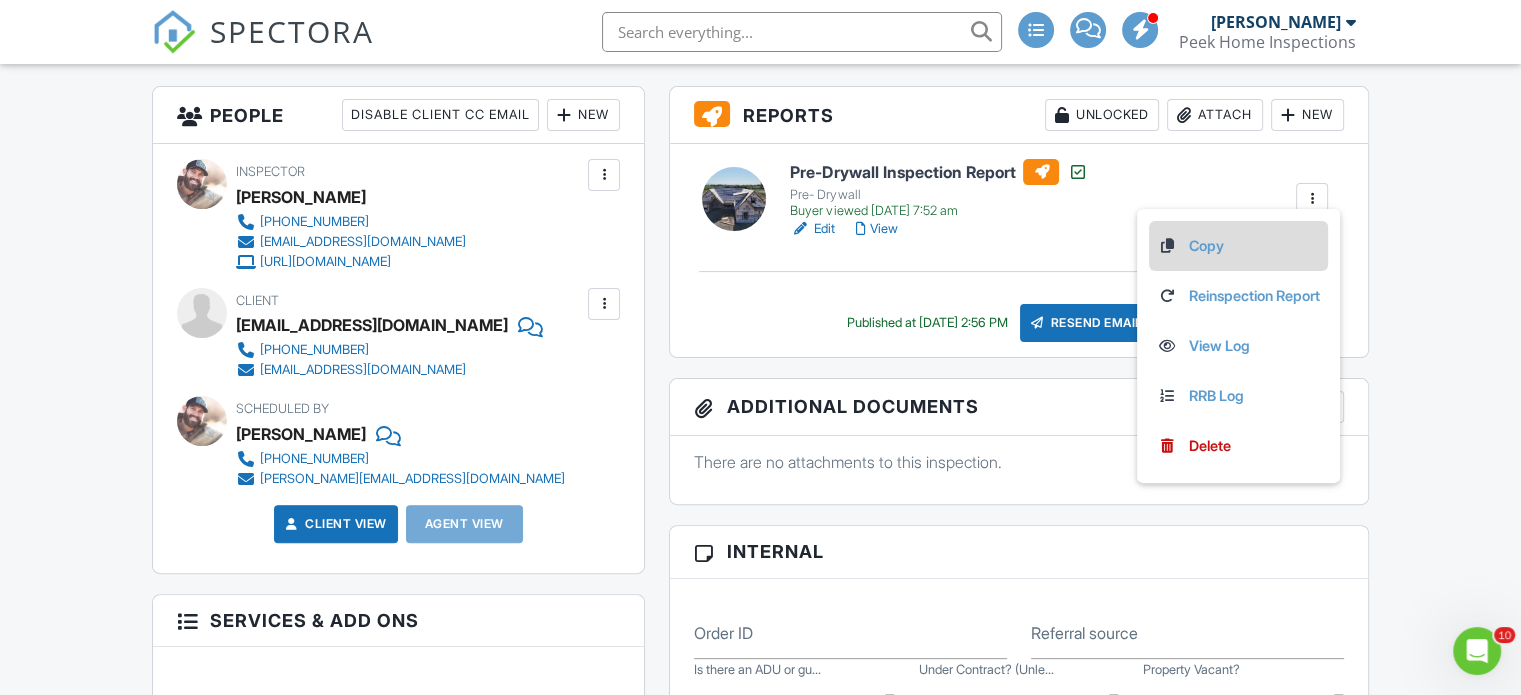 click on "Copy" at bounding box center (1238, 246) 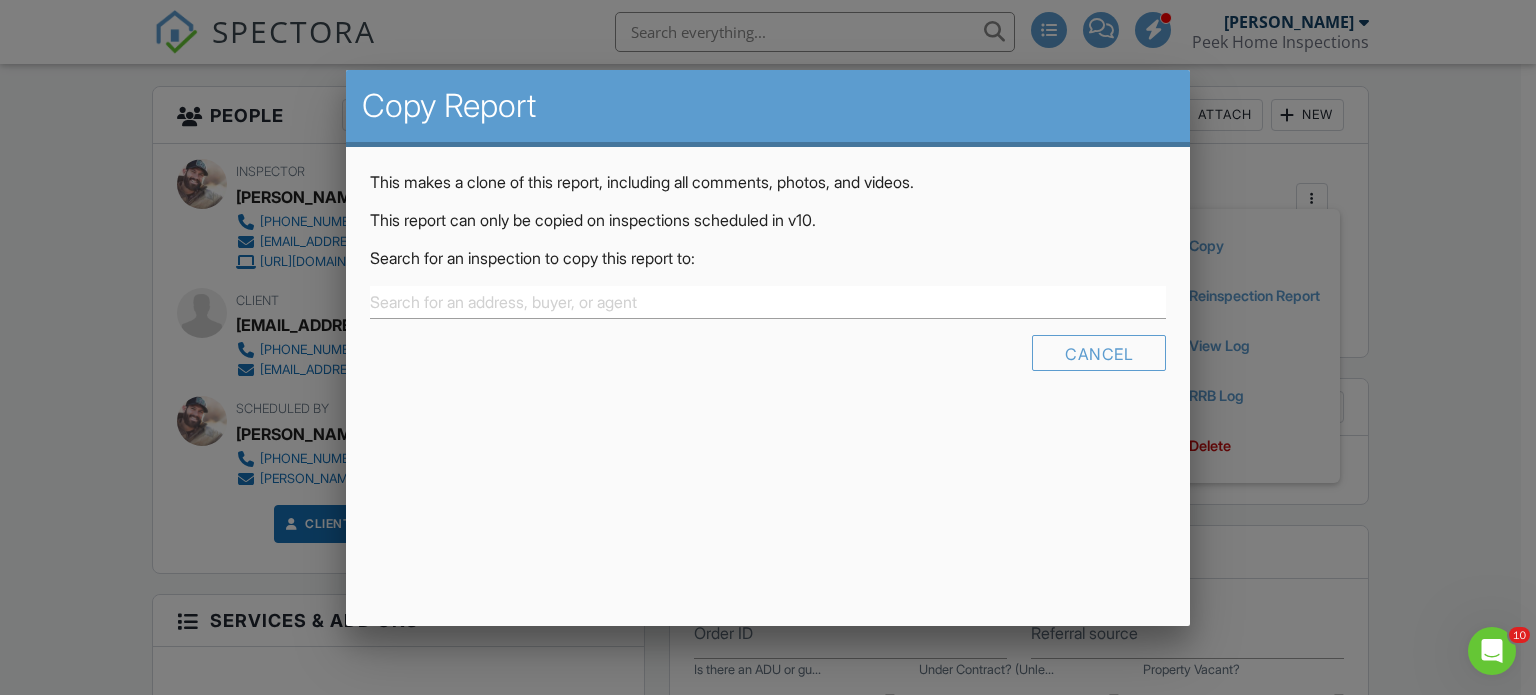 click at bounding box center [768, 334] 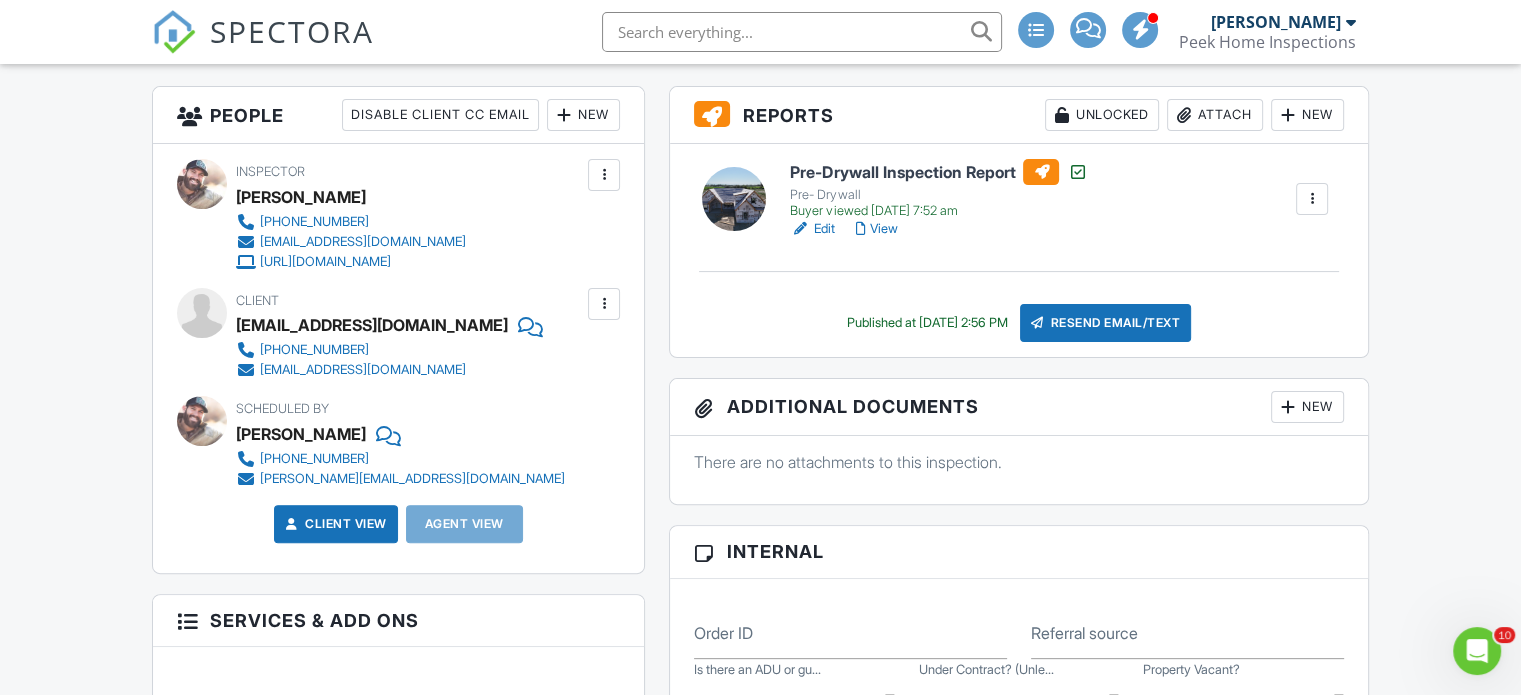 click at bounding box center (1312, 199) 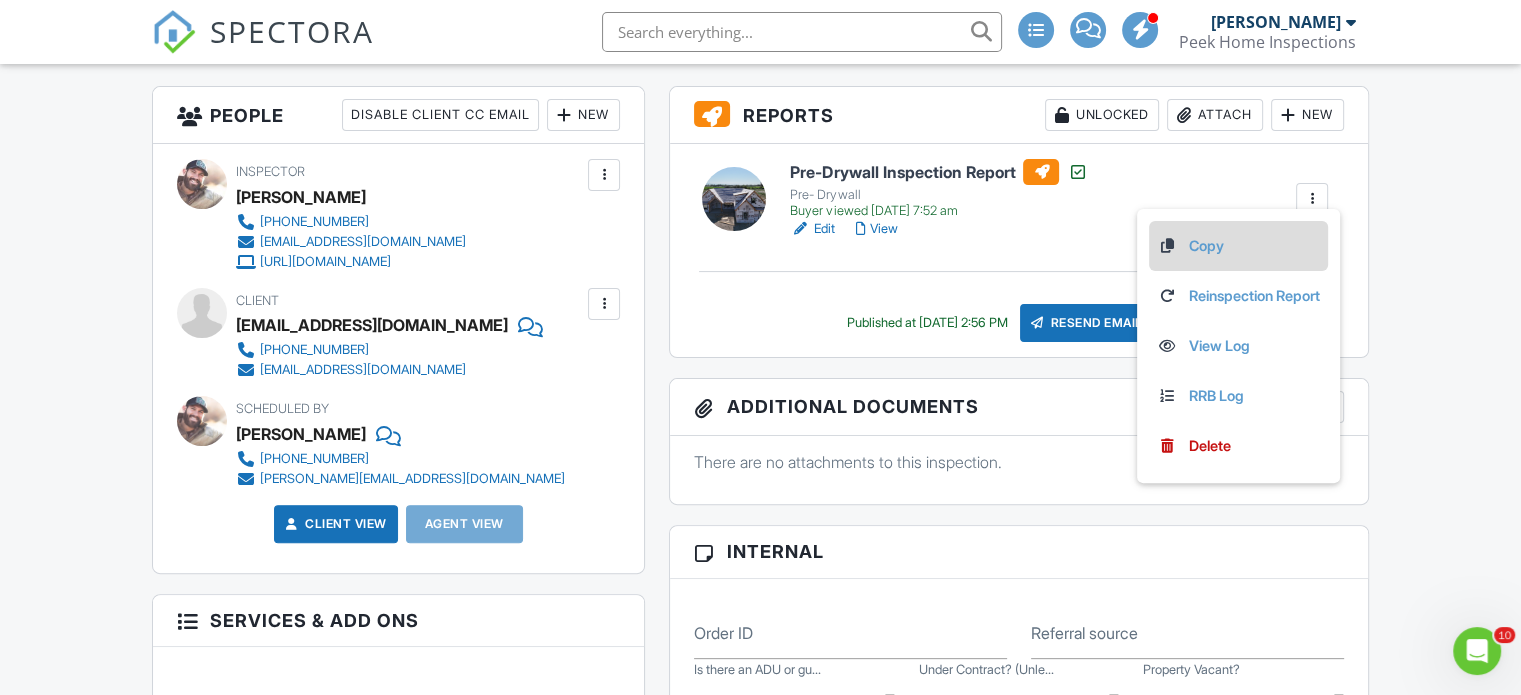 click on "Copy" at bounding box center [1238, 246] 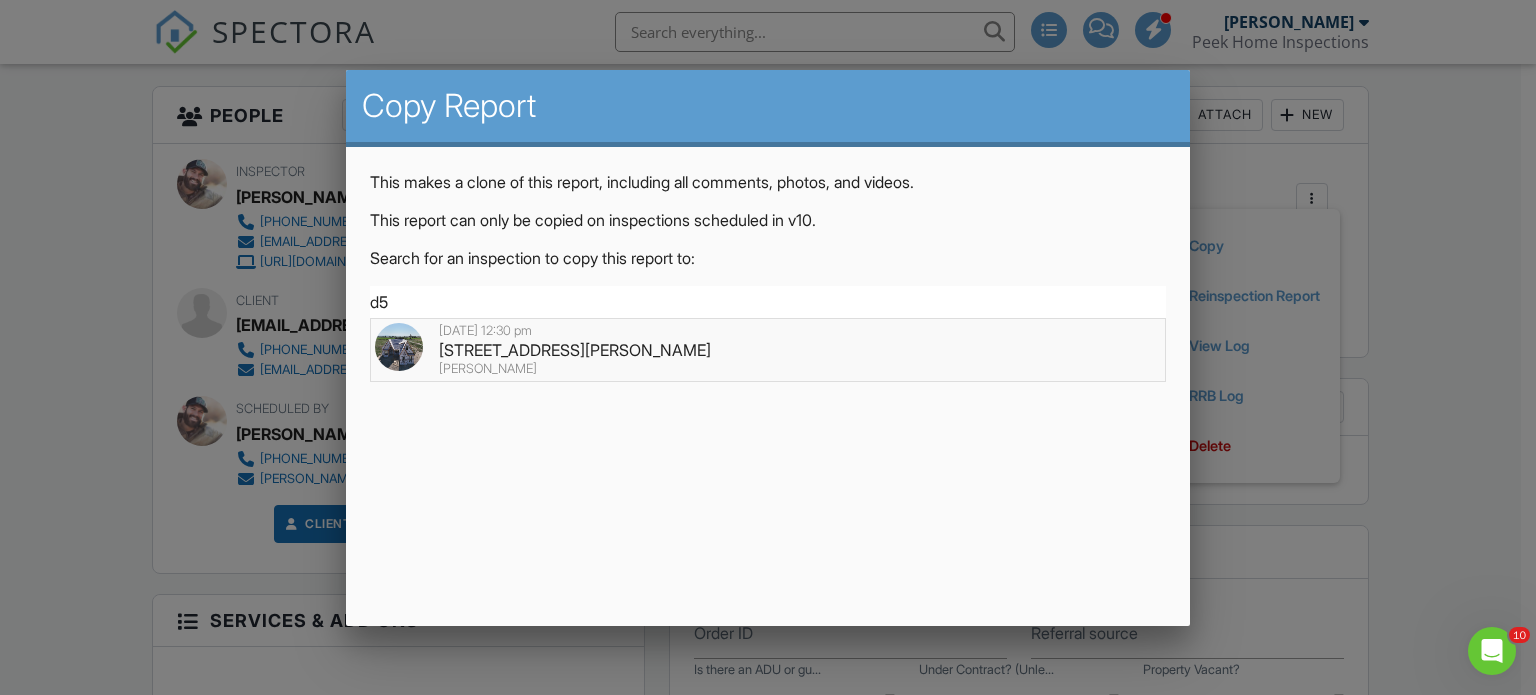 click on "[STREET_ADDRESS][PERSON_NAME]" at bounding box center [768, 350] 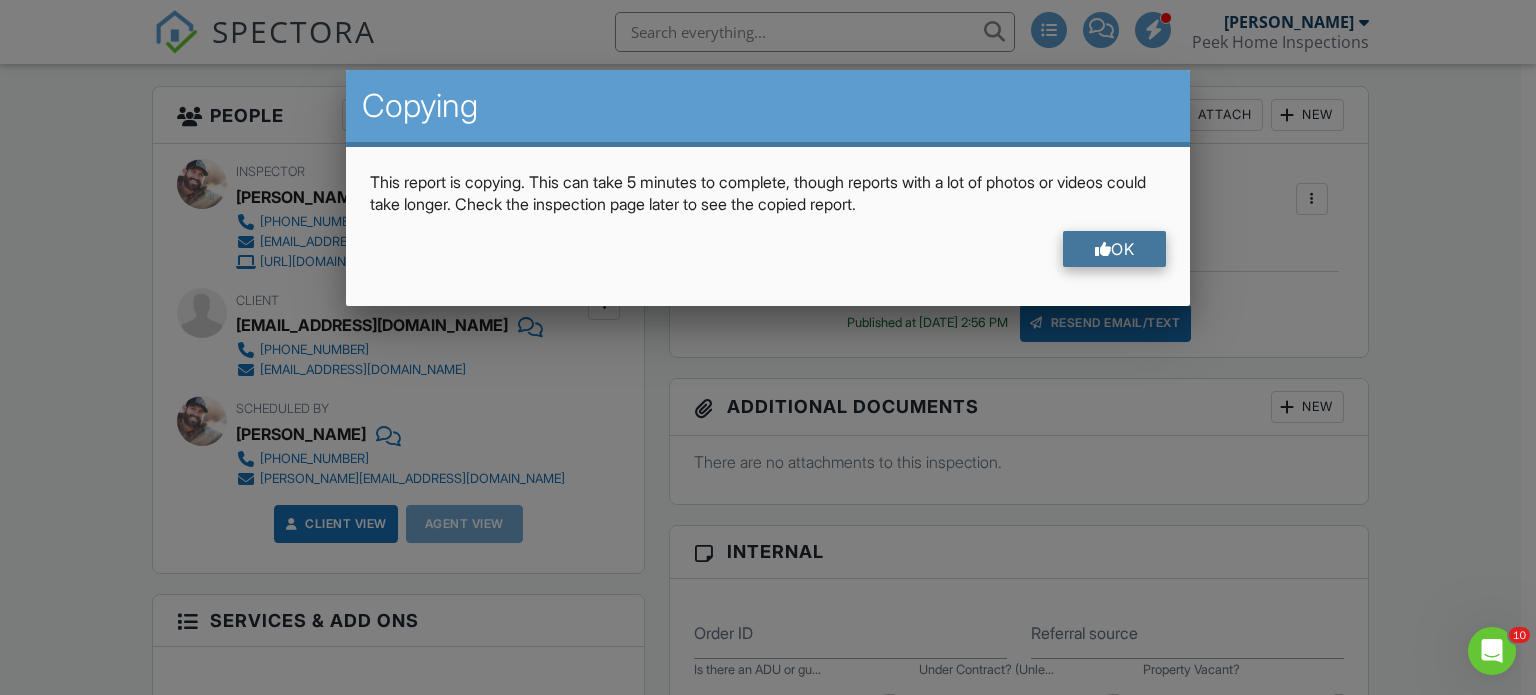 click on "OK" at bounding box center (1115, 249) 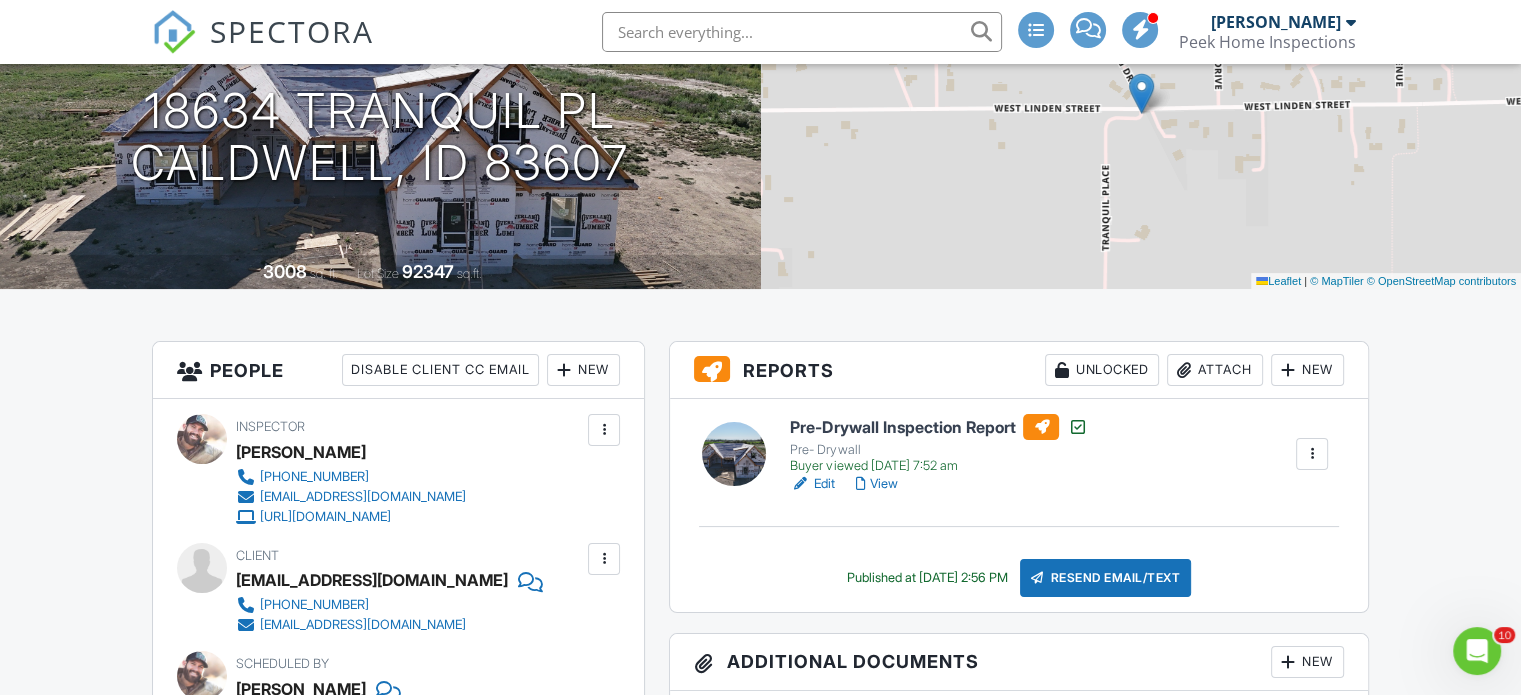 scroll, scrollTop: 0, scrollLeft: 0, axis: both 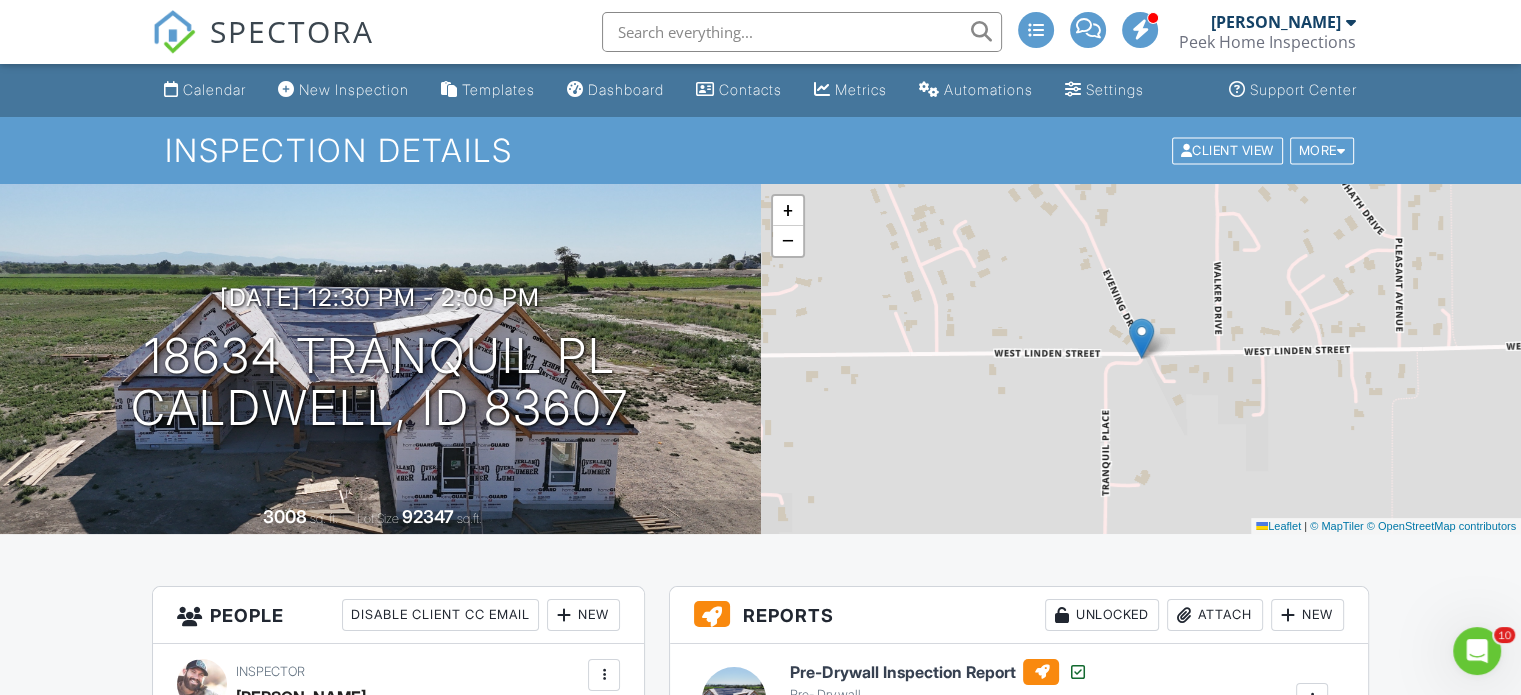 click on "Settings" at bounding box center (1104, 90) 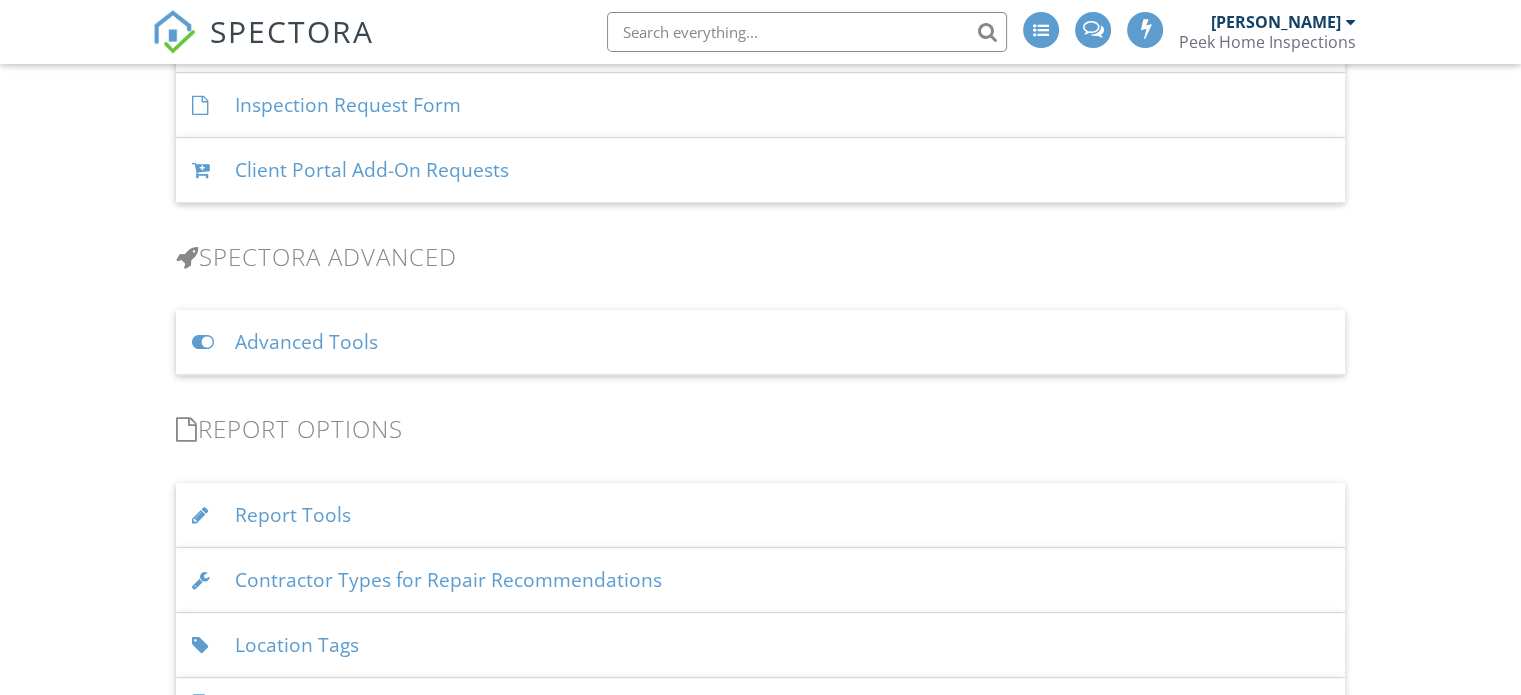 scroll, scrollTop: 1600, scrollLeft: 0, axis: vertical 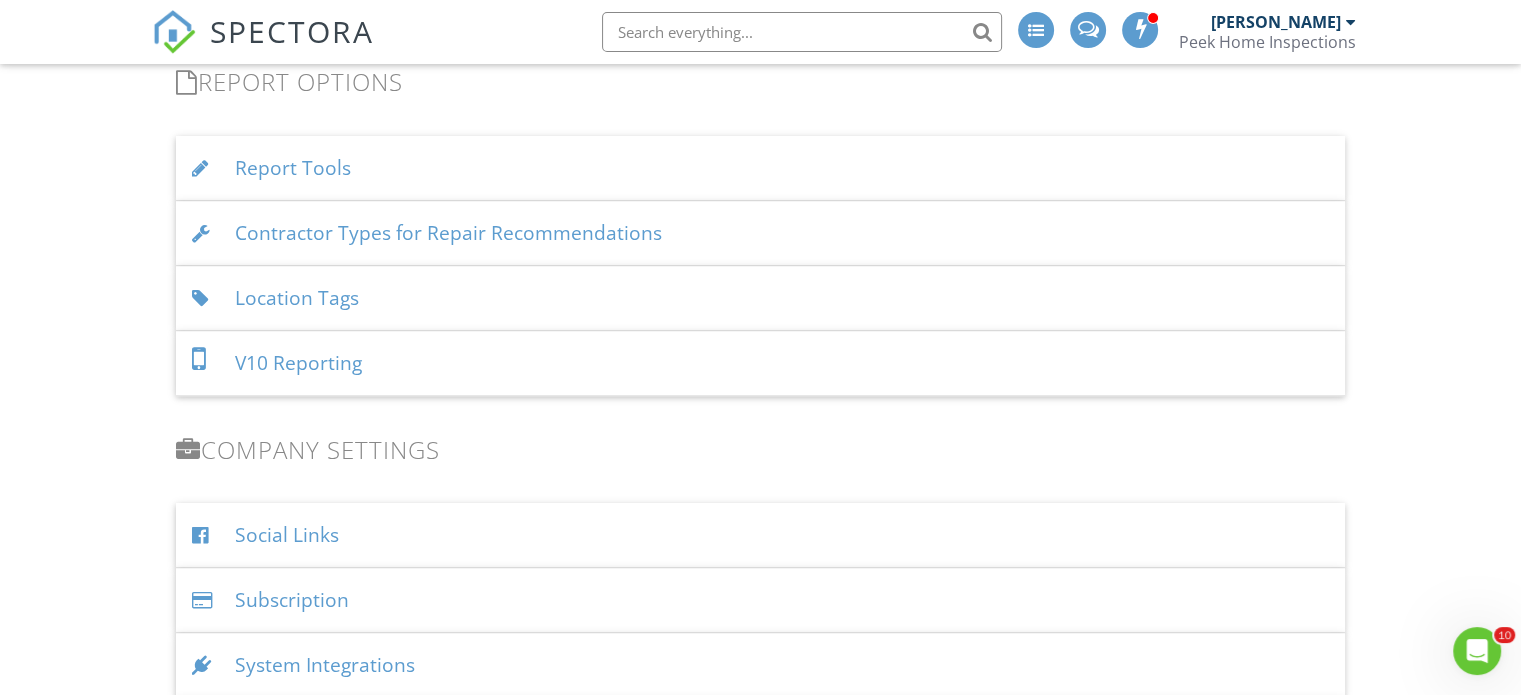 click on "Location Tags" at bounding box center [760, 298] 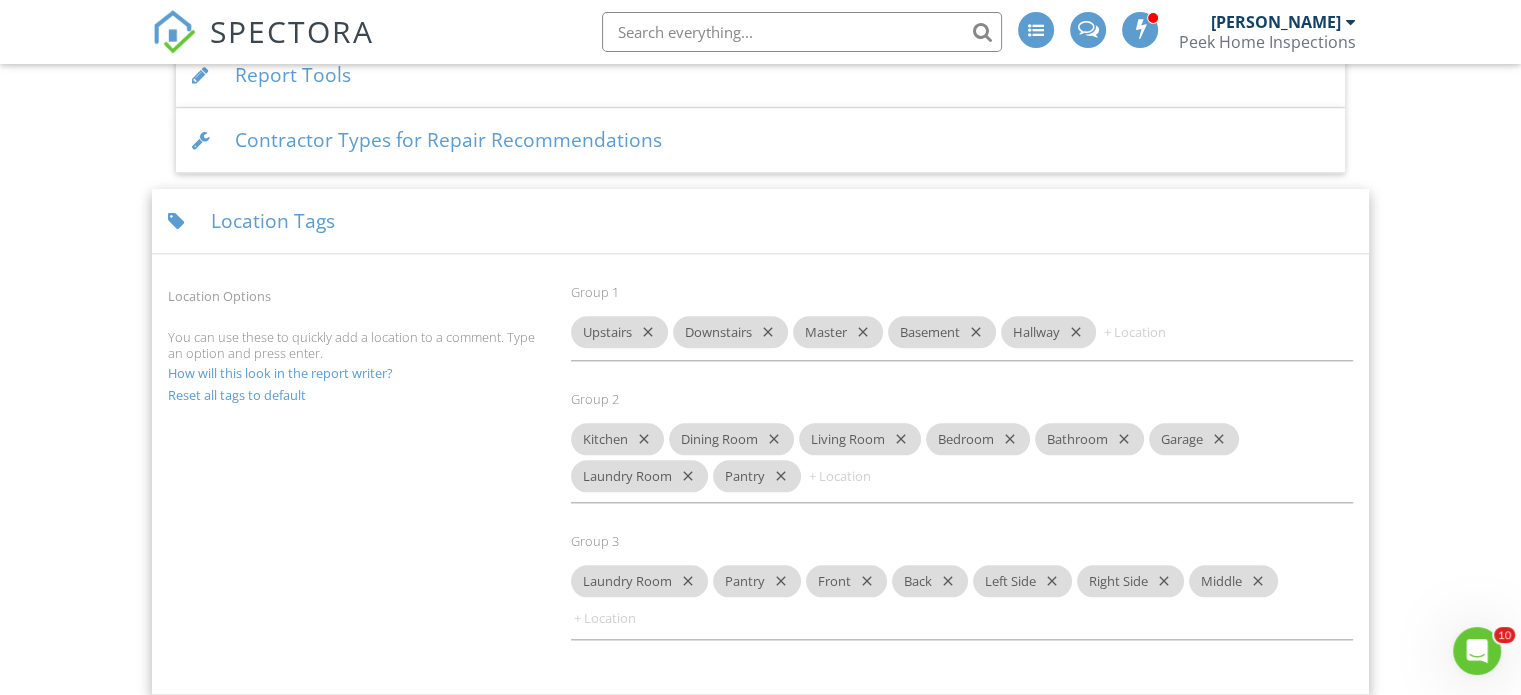 scroll, scrollTop: 2100, scrollLeft: 0, axis: vertical 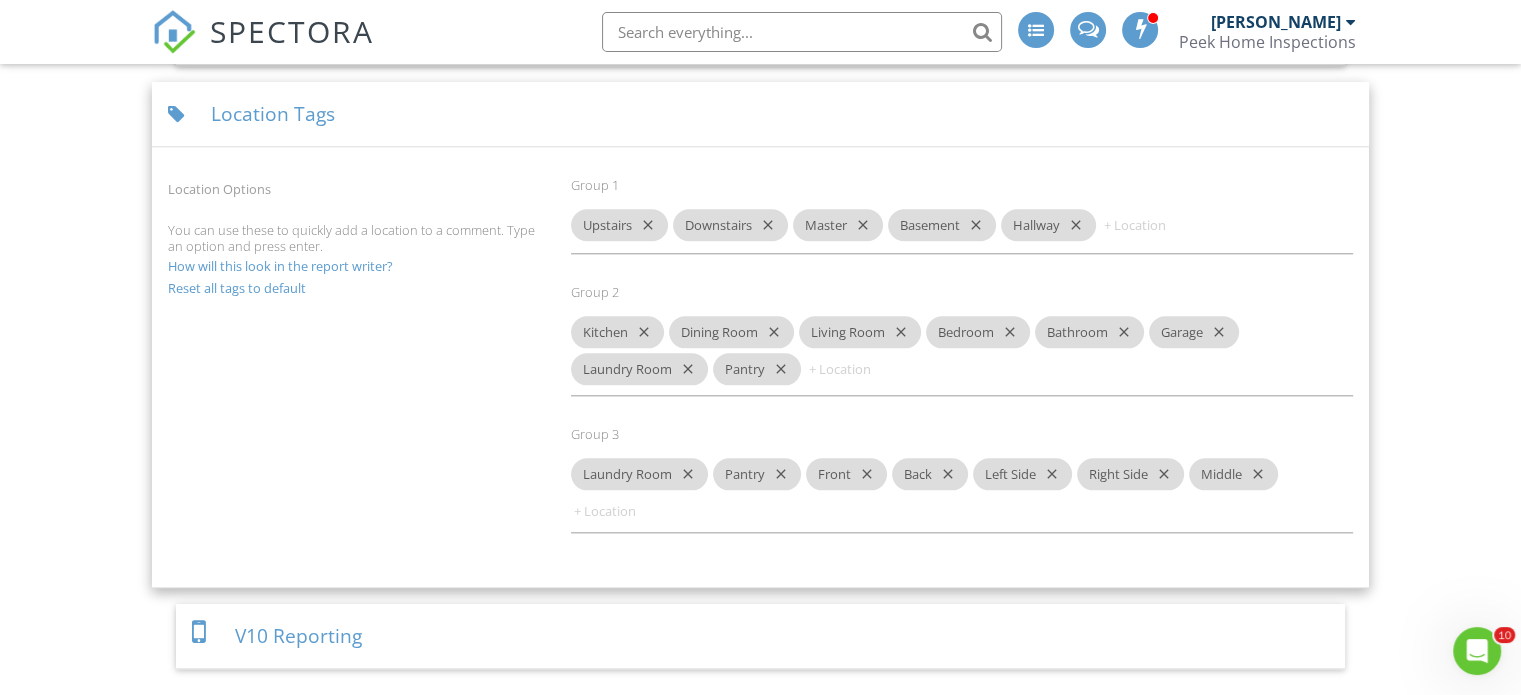 click on "close" at bounding box center (684, 474) 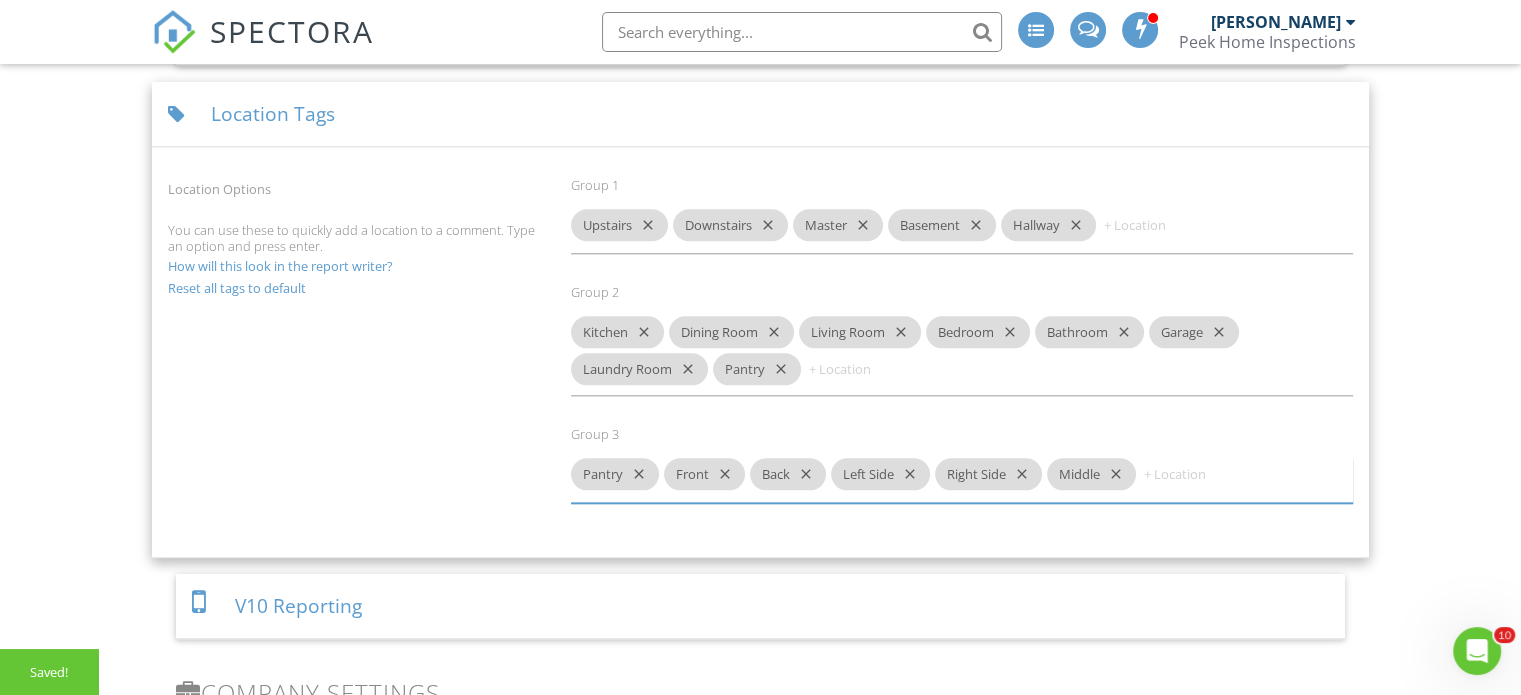 click on "close" at bounding box center (635, 474) 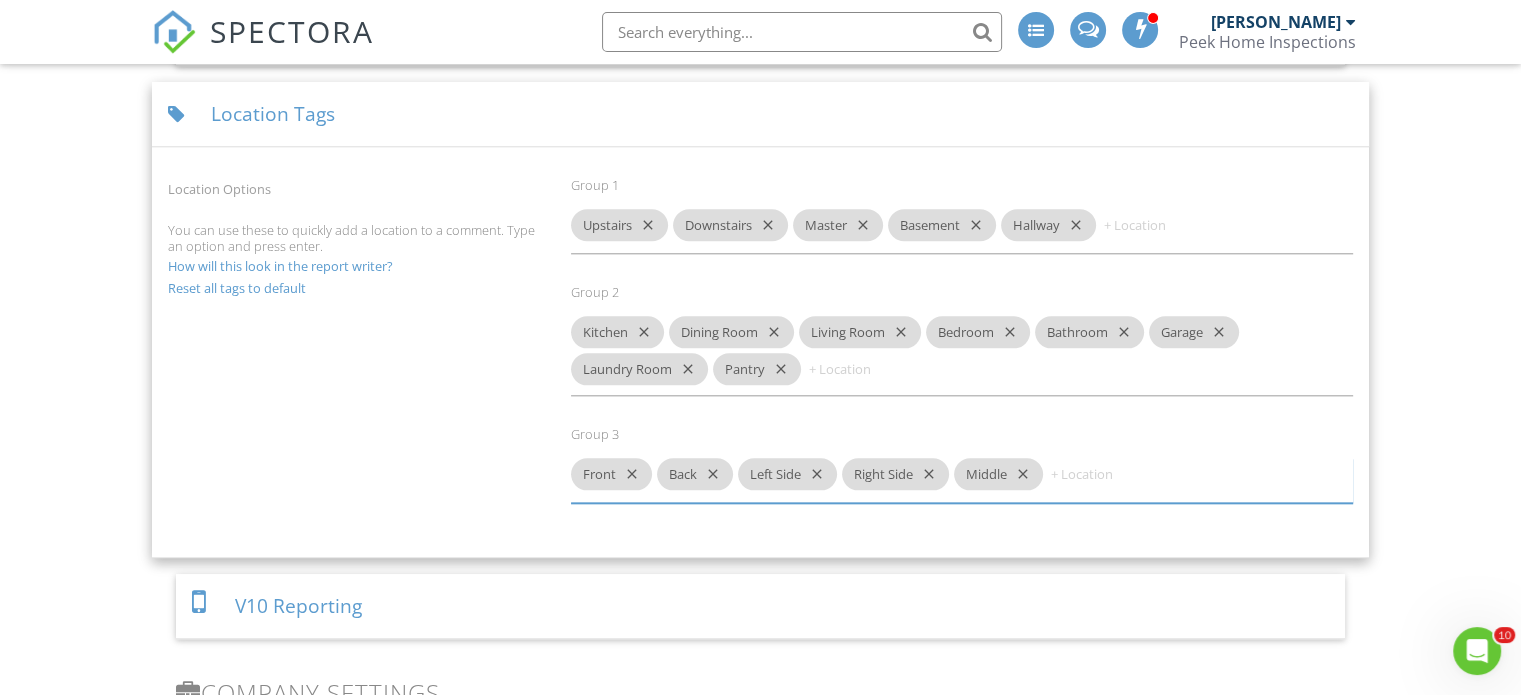 click at bounding box center (866, 369) 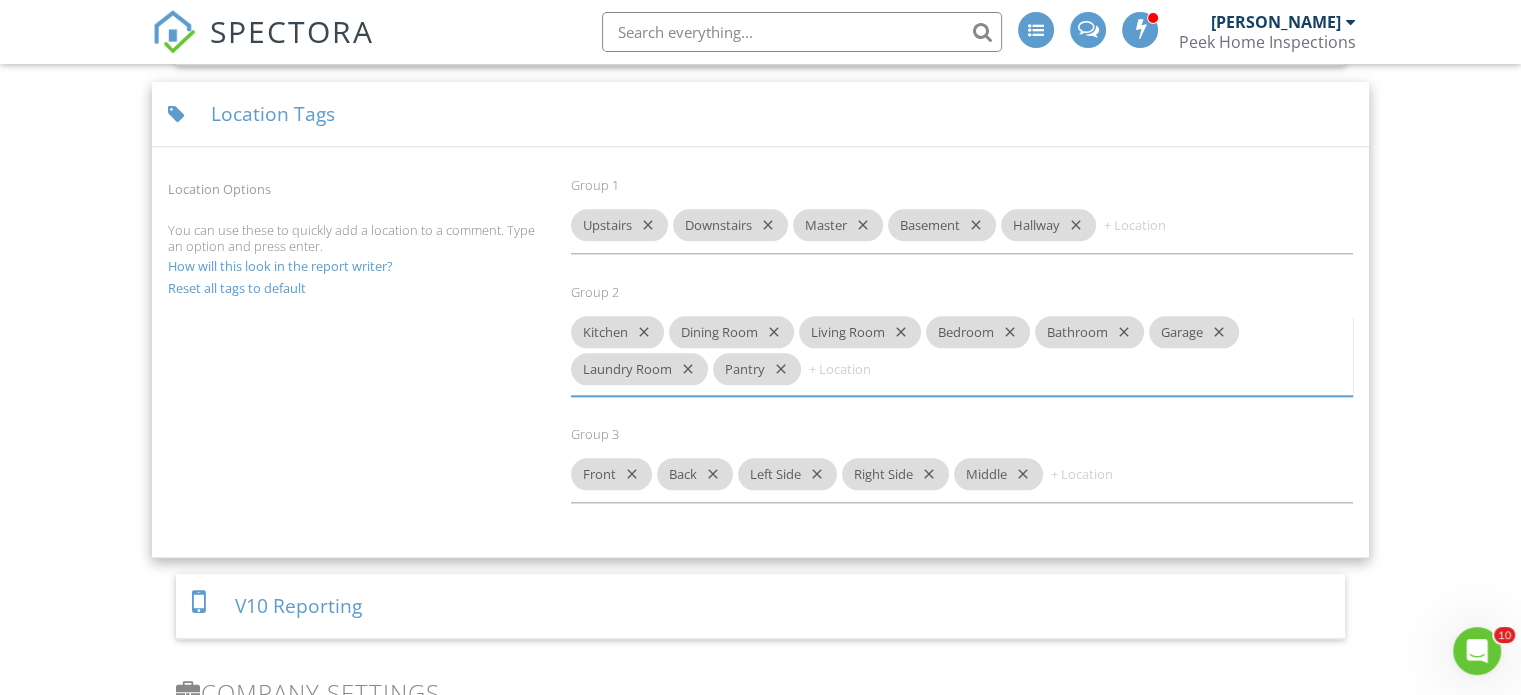 type on "c" 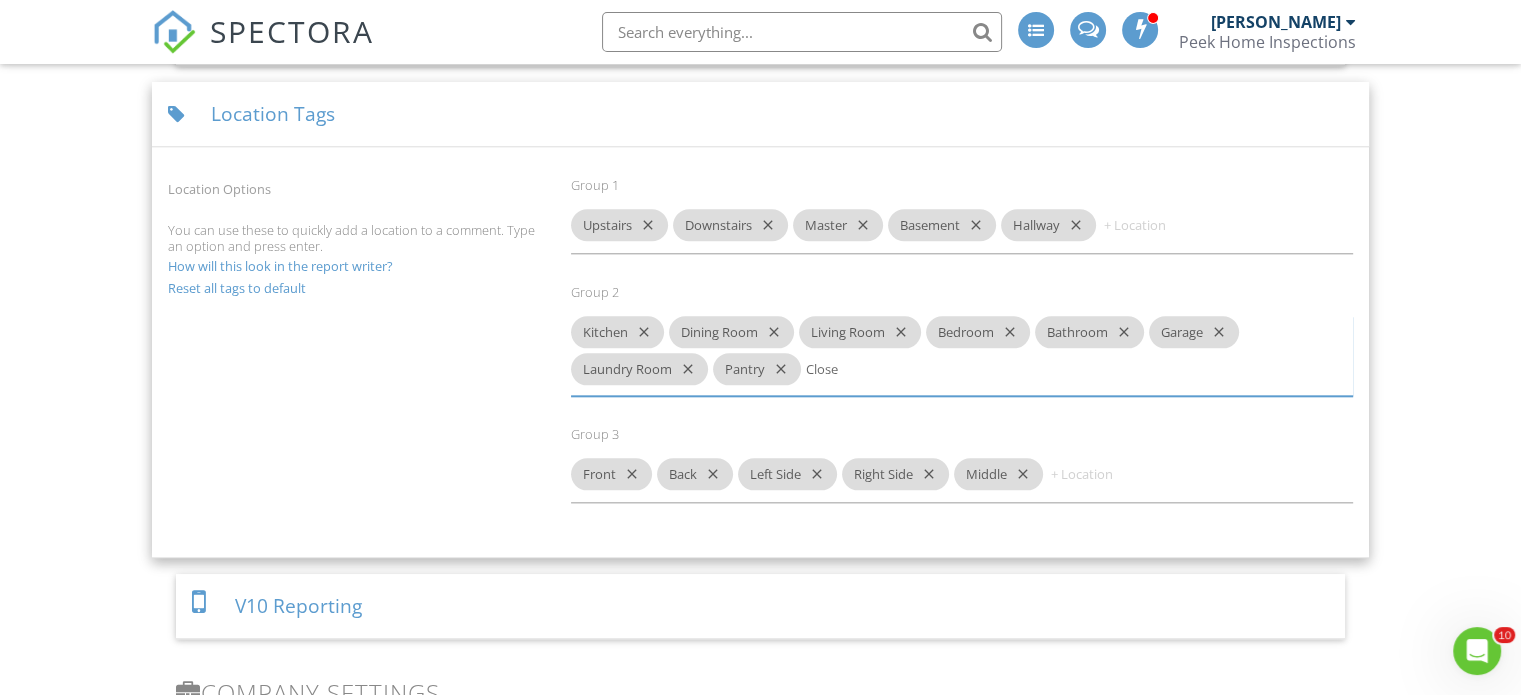 type on "Closet" 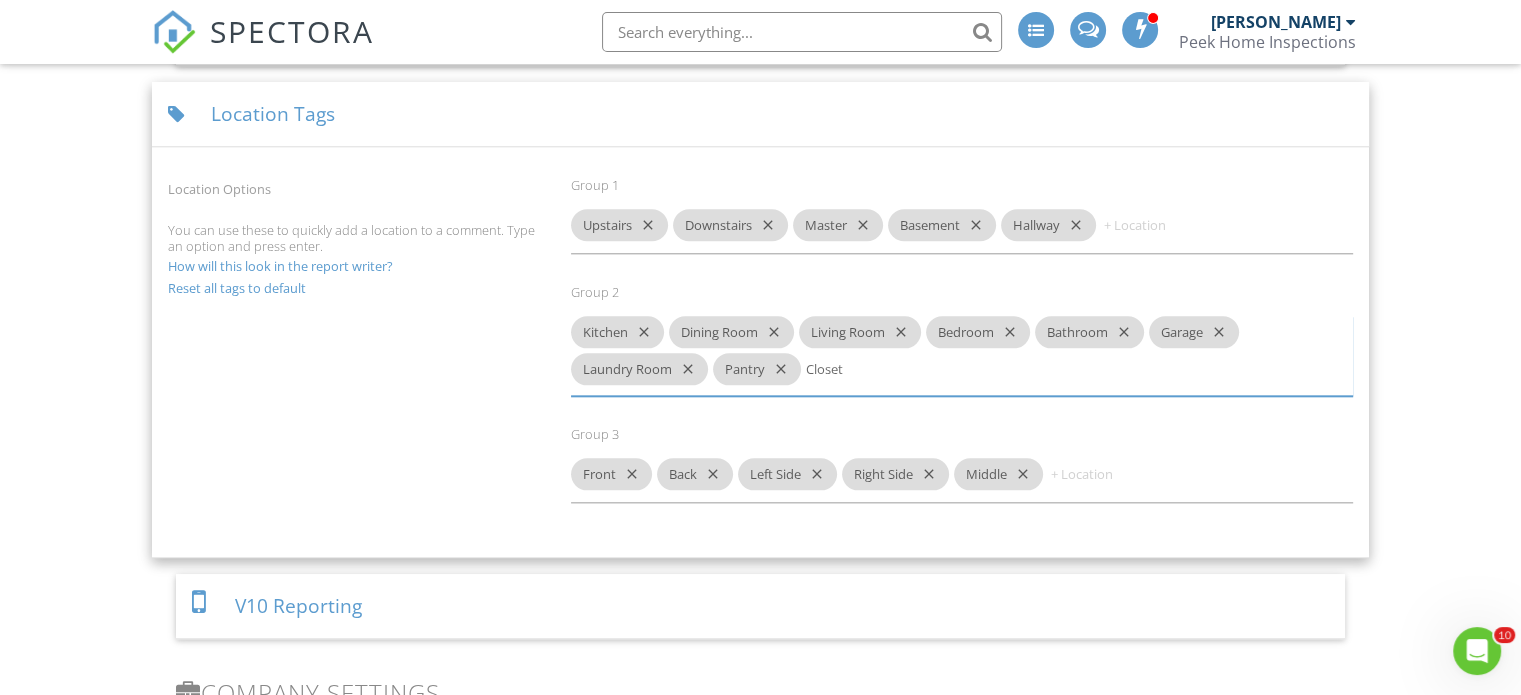 type 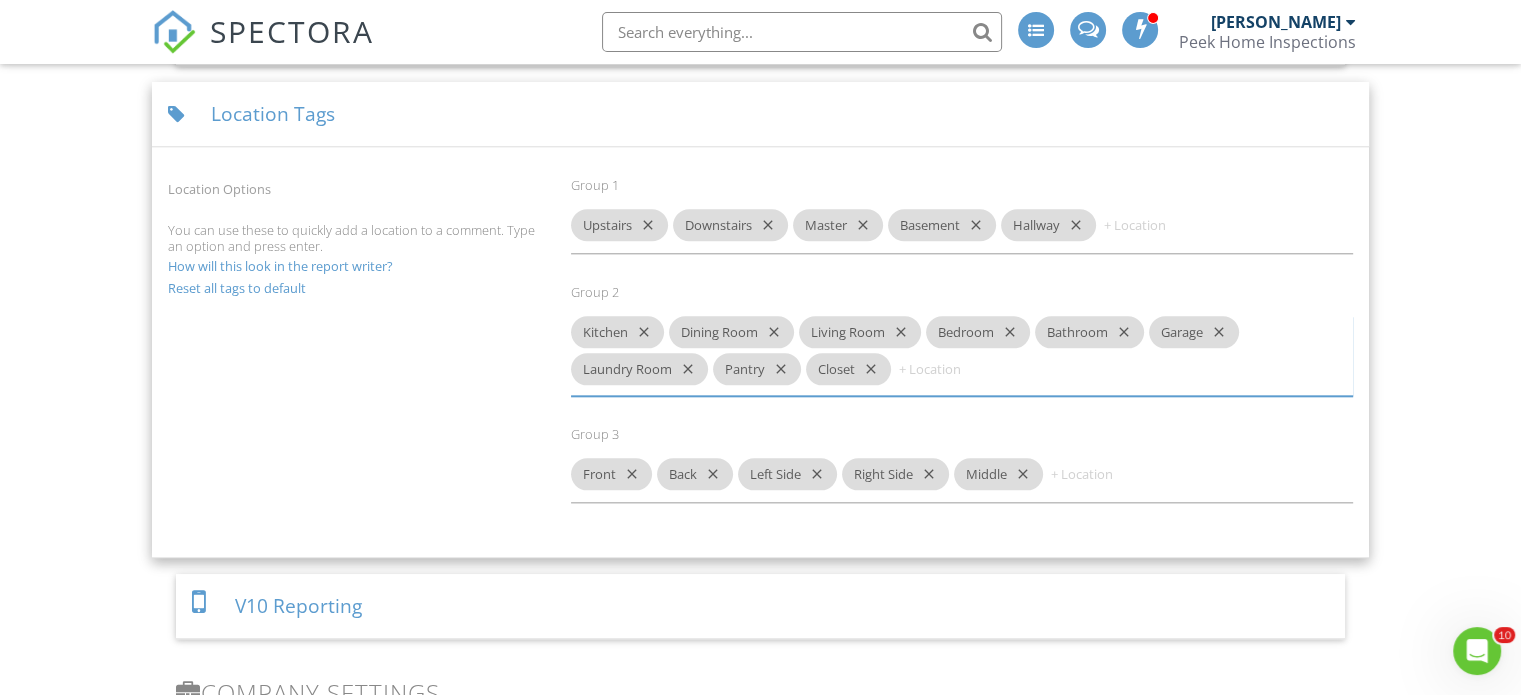 click on "Calendar
New Inspection
Templates
Dashboard
Contacts
Metrics
Automations
Settings
Support Center
Settings
Basics
Profile
Services & Fees
Availability
Team
Sample Reports
Discount Codes
$
Pay Splits
Billing
Spectora Connect
Partnerships
Make more money per inspection with third-party offers
Disabled
Recommended Contractors
Provide repair resources for your clients
Disabled
Business Tools
Agreements
Signature Type
▼ E-signature (checkbox) E-signature (checkbox) Written Signature E-signature (checkbox)
Written Signature
Client agreement instructions
This text will appear on the client portal under "Sign Agreement(s)"
Inline Style XLarge Large Normal Small Light Small/Light Bold" at bounding box center (760, -234) 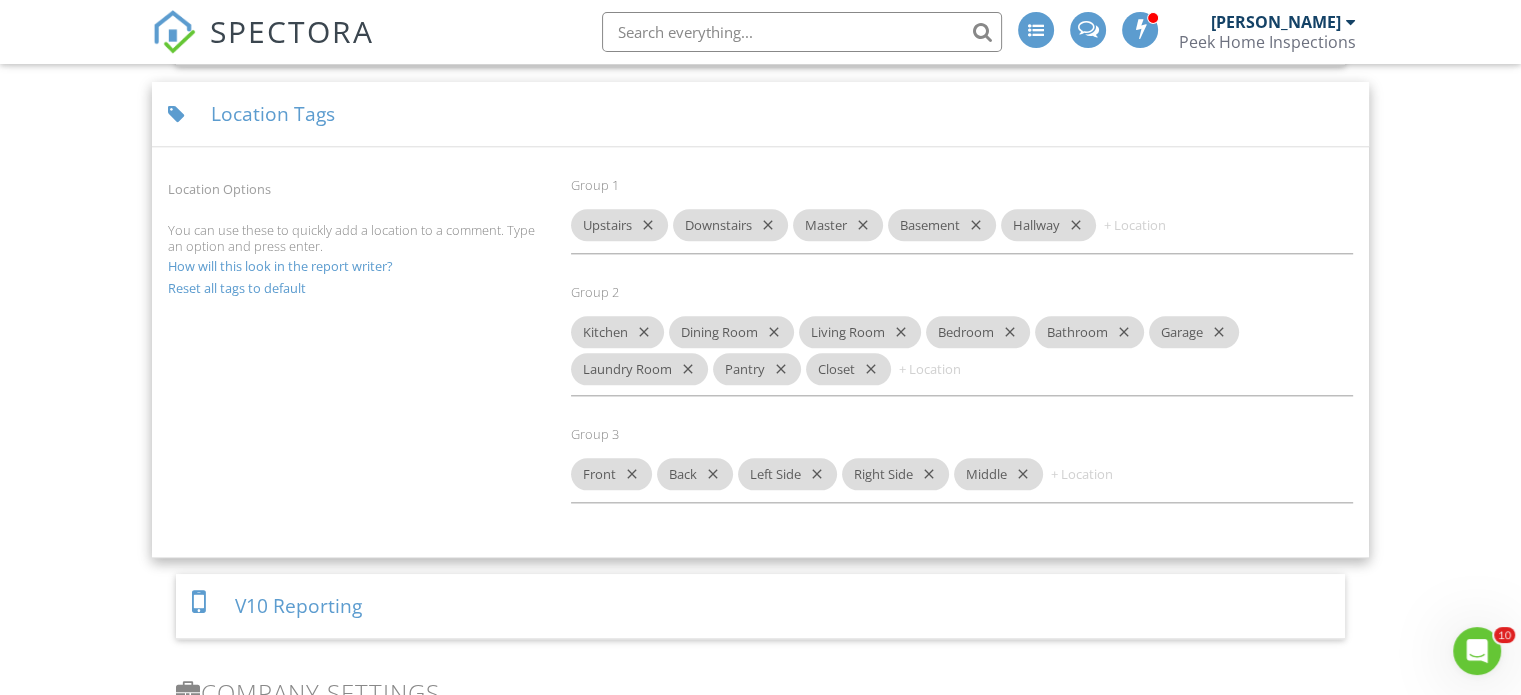 click on "Calendar
New Inspection
Templates
Dashboard
Contacts
Metrics
Automations
Settings
Support Center
Settings
Basics
Profile
Services & Fees
Availability
Team
Sample Reports
Discount Codes
$
Pay Splits
Billing
Spectora Connect
Partnerships
Make more money per inspection with third-party offers
Disabled
Recommended Contractors
Provide repair resources for your clients
Disabled
Business Tools
Agreements
Signature Type
▼ E-signature (checkbox) E-signature (checkbox) Written Signature E-signature (checkbox)
Written Signature
Client agreement instructions
This text will appear on the client portal under "Sign Agreement(s)"
Inline Style XLarge Large Normal Small Light Small/Light Bold" at bounding box center (760, -234) 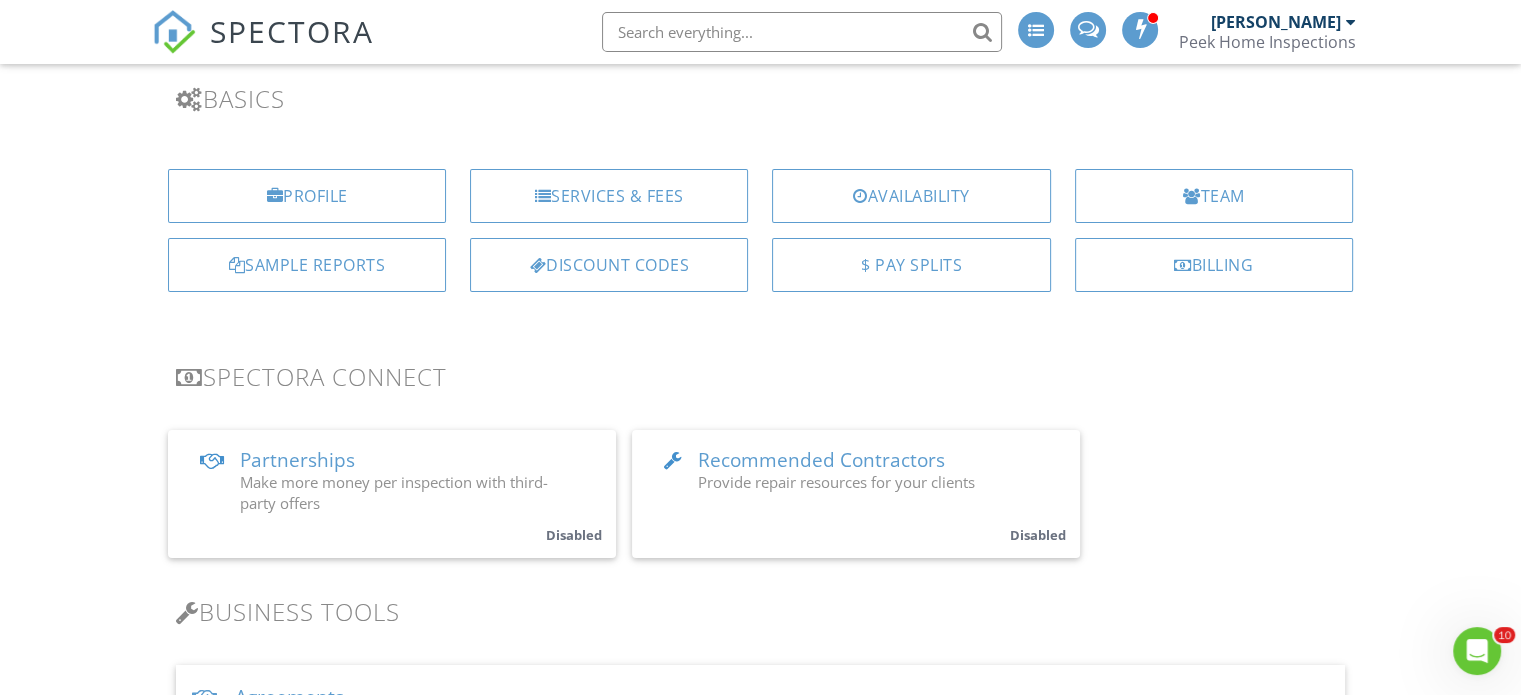 scroll, scrollTop: 0, scrollLeft: 0, axis: both 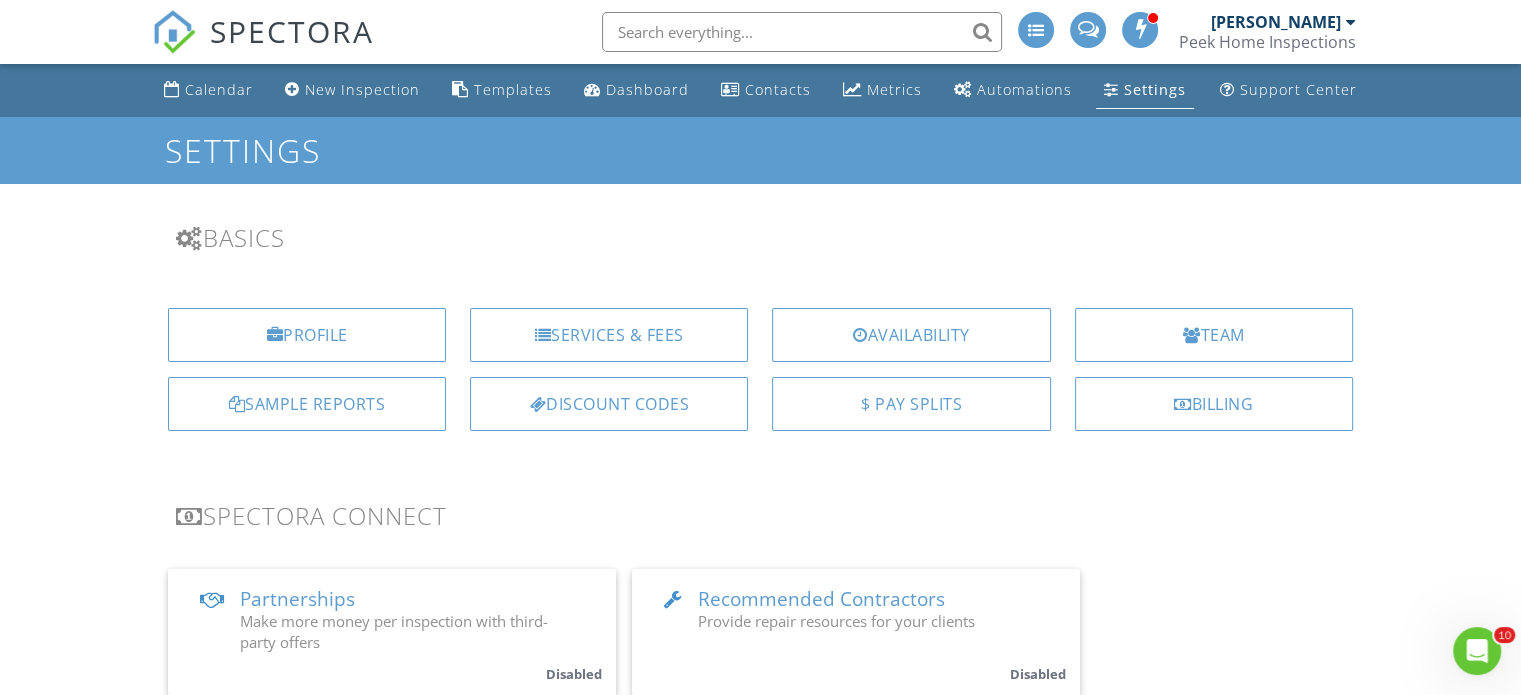 click at bounding box center [802, 32] 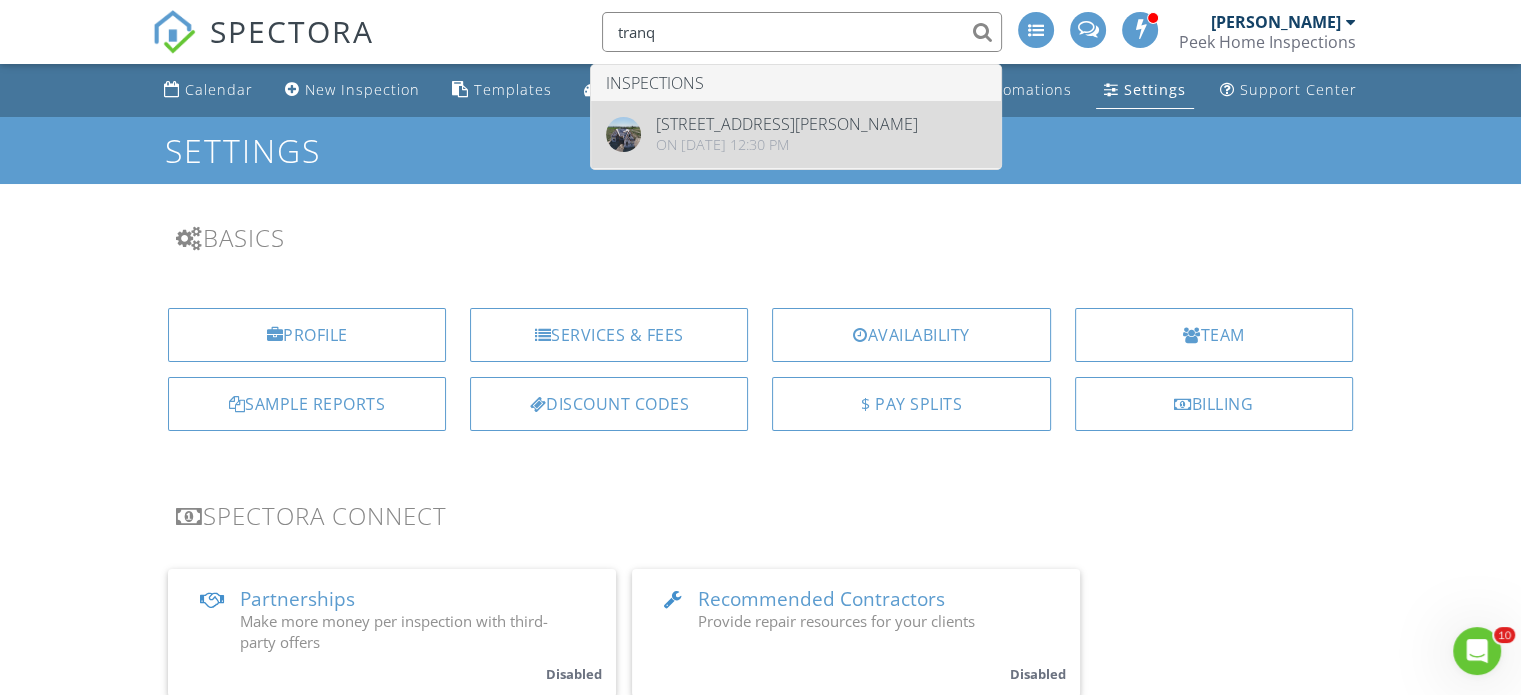 type on "tranq" 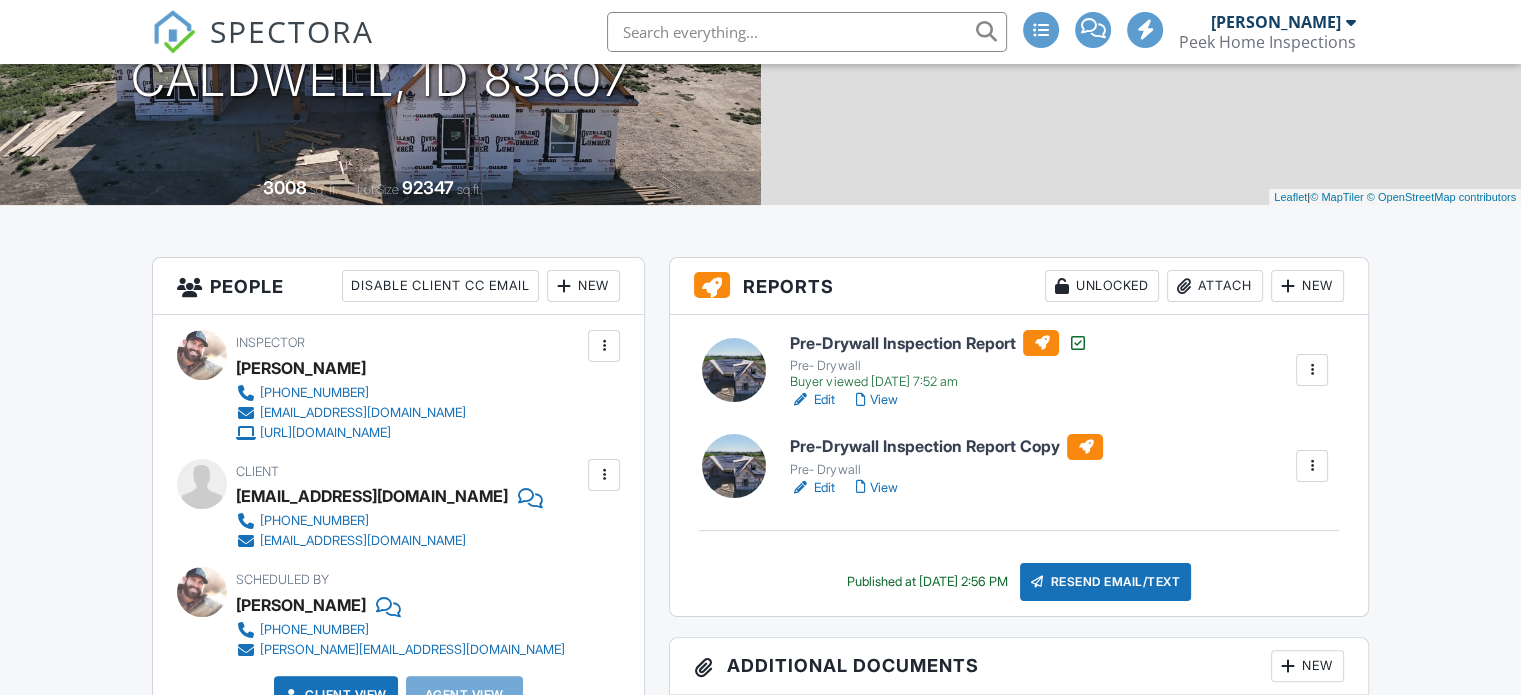 scroll, scrollTop: 400, scrollLeft: 0, axis: vertical 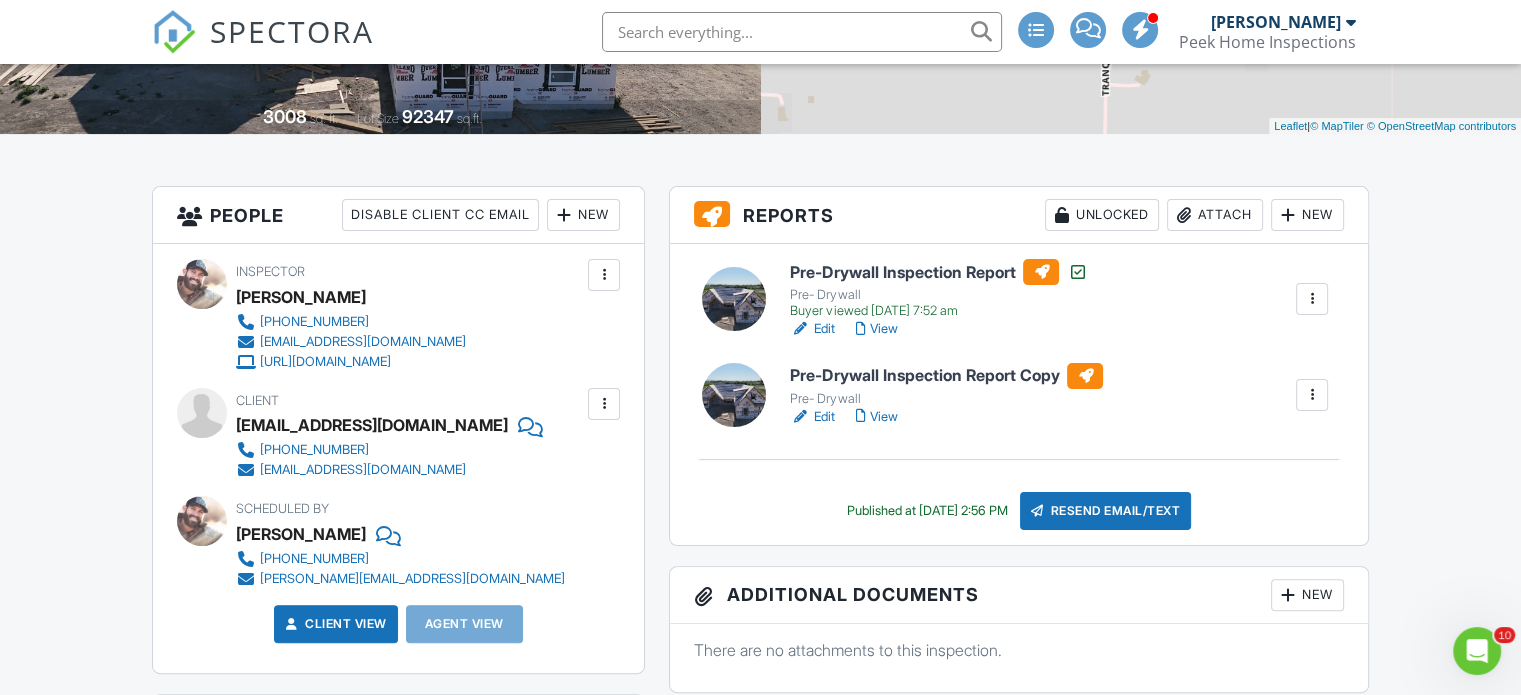 click at bounding box center [1312, 395] 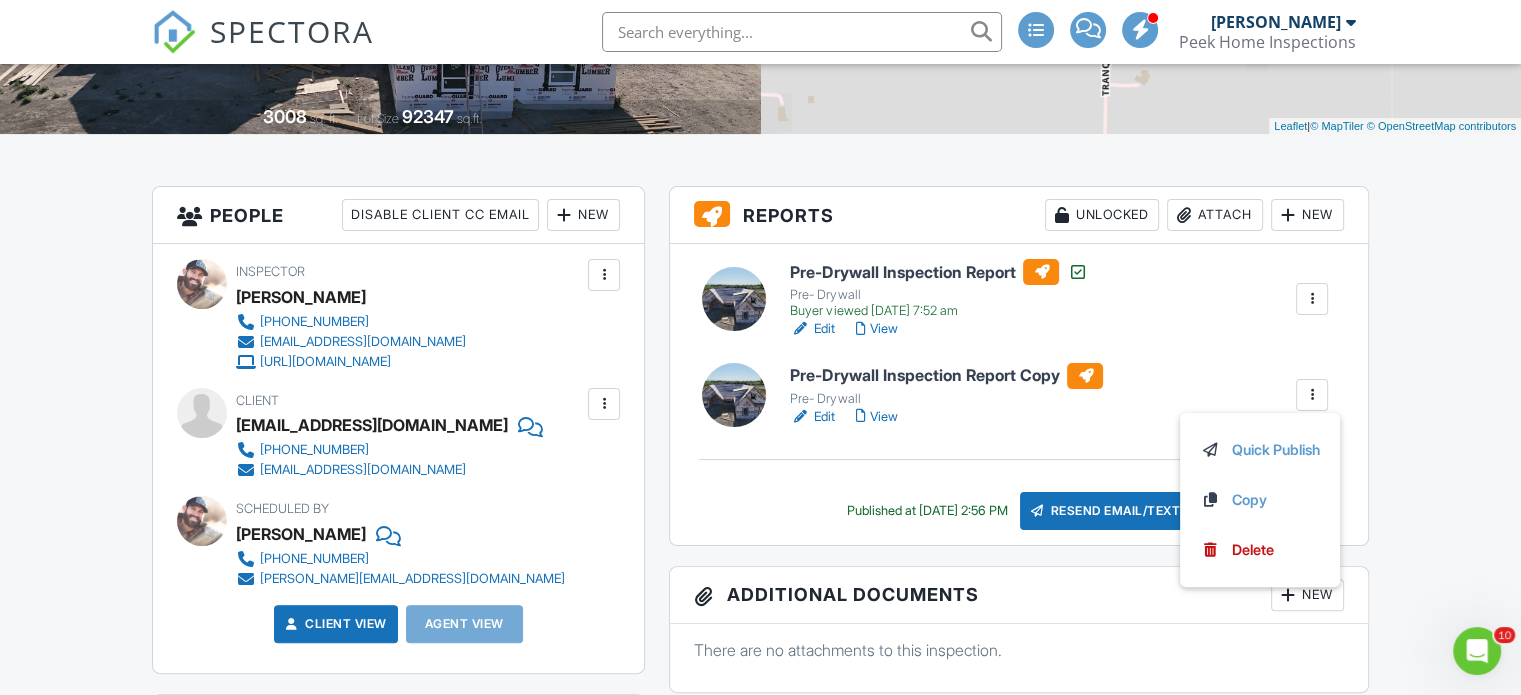 click on "View" at bounding box center (876, 417) 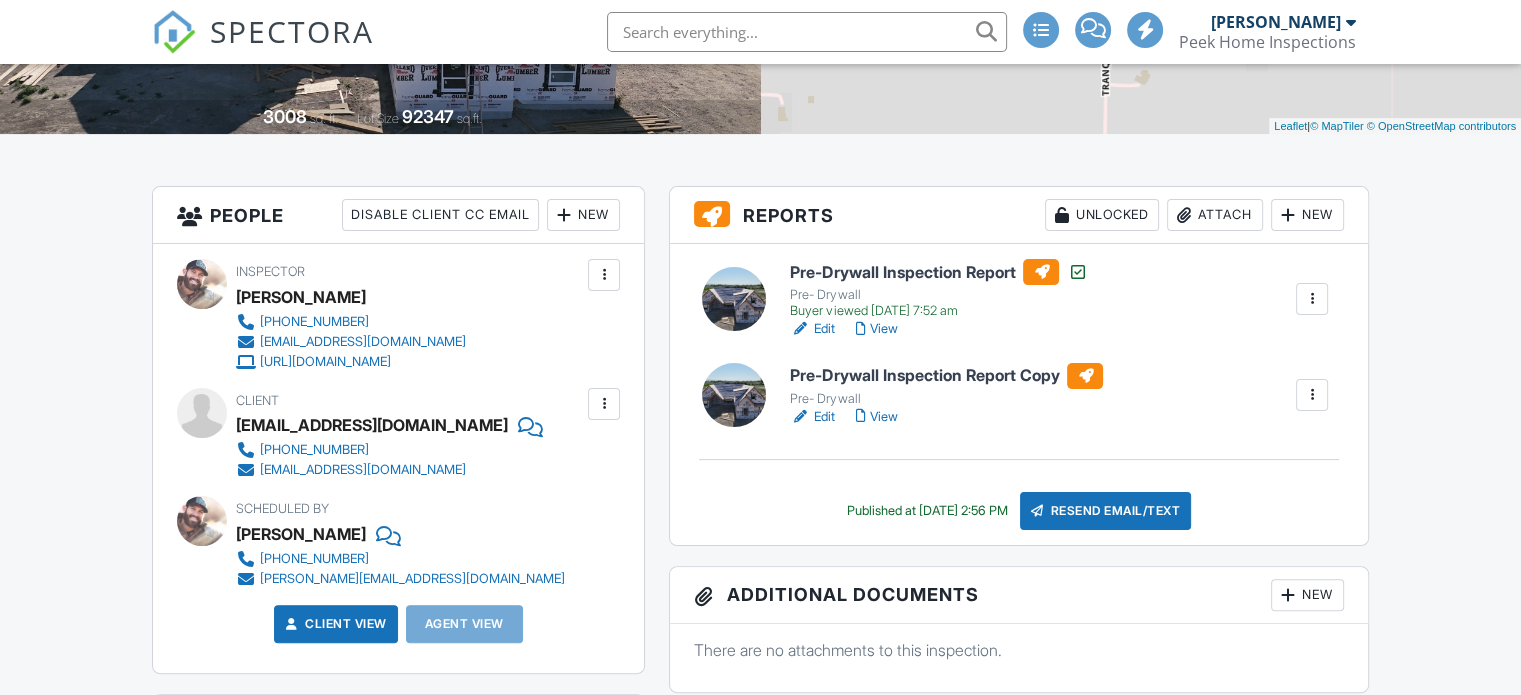 scroll, scrollTop: 400, scrollLeft: 0, axis: vertical 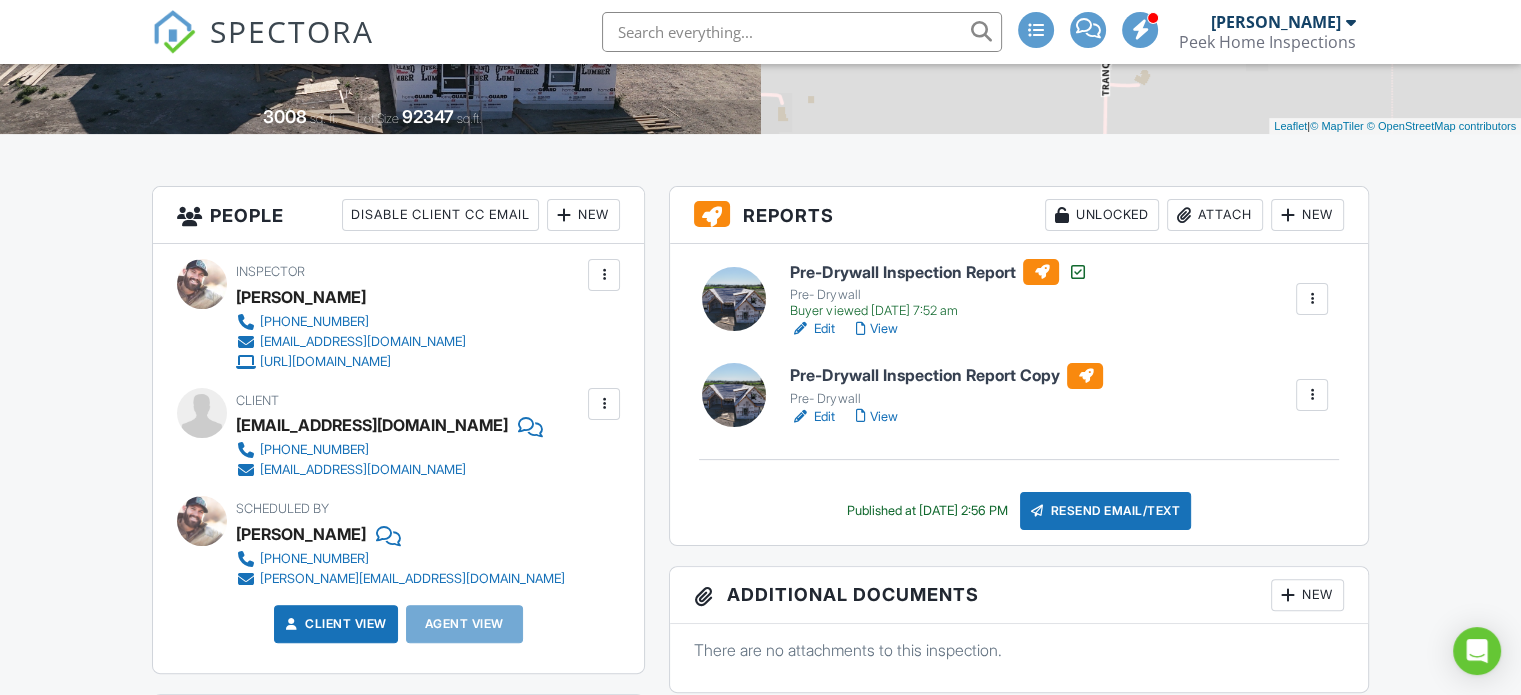 click at bounding box center [604, 404] 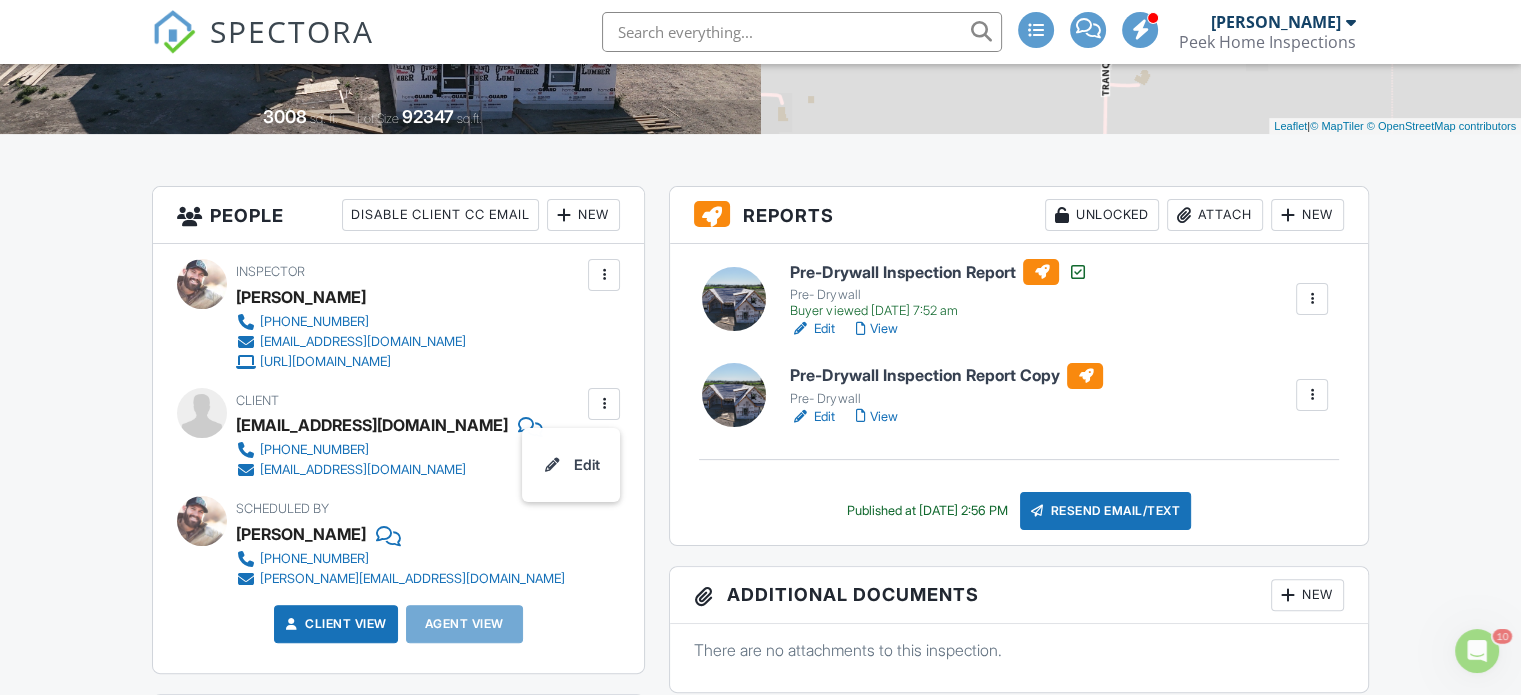 scroll, scrollTop: 0, scrollLeft: 0, axis: both 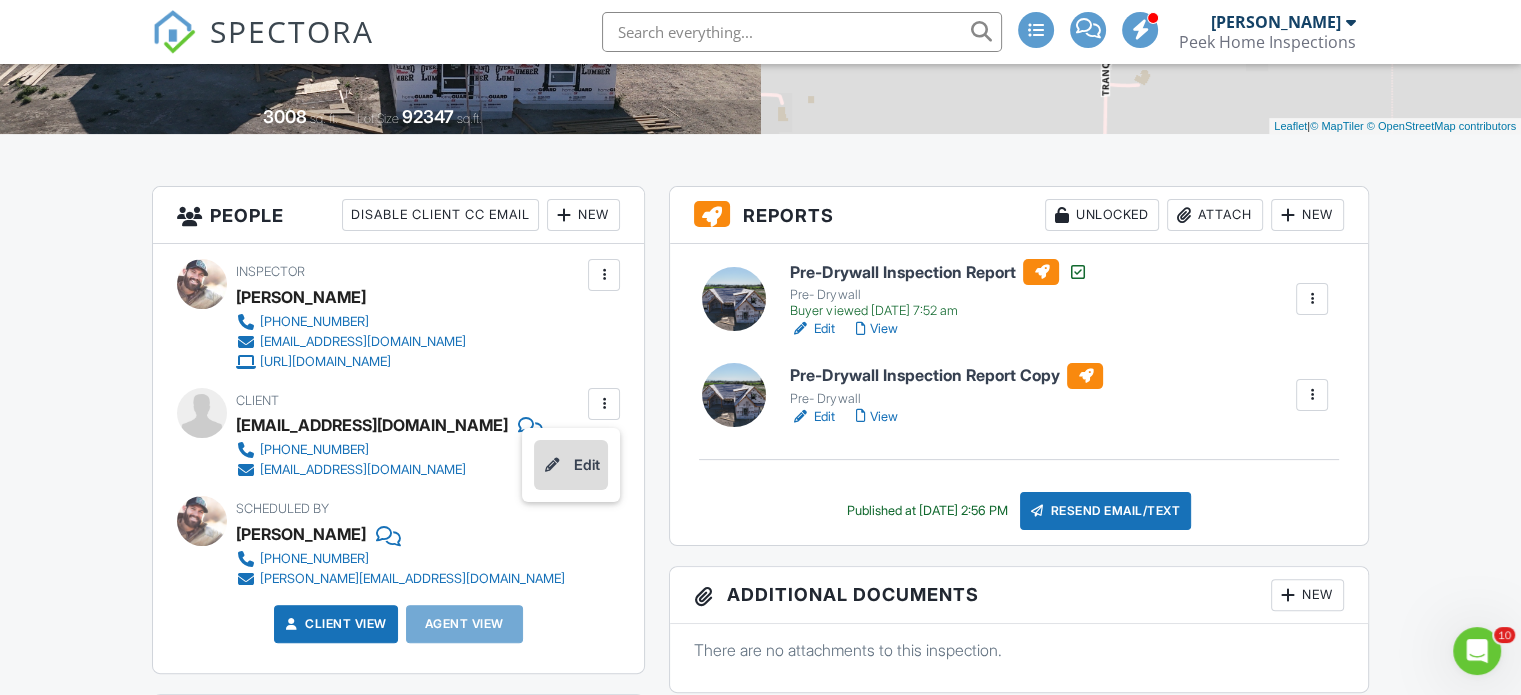 click on "Edit" at bounding box center [571, 465] 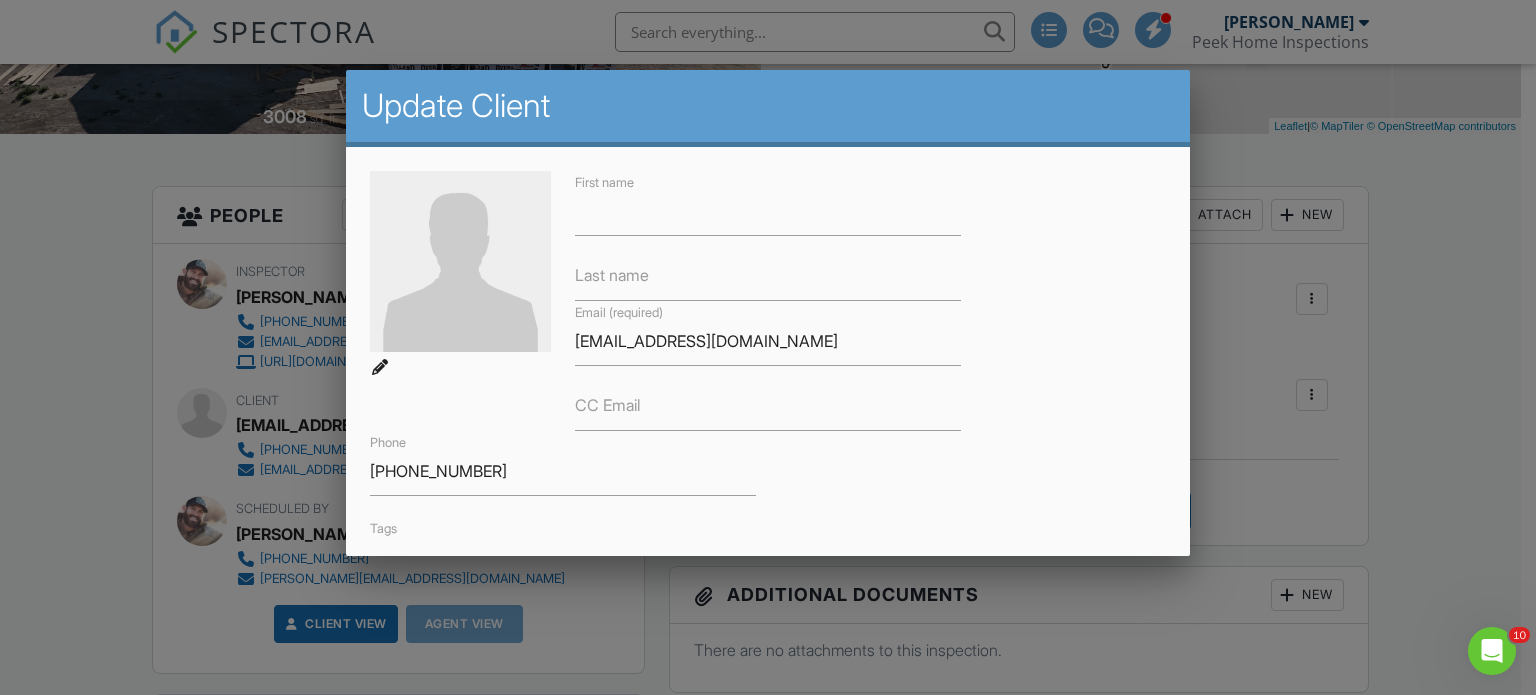 click at bounding box center (768, 334) 